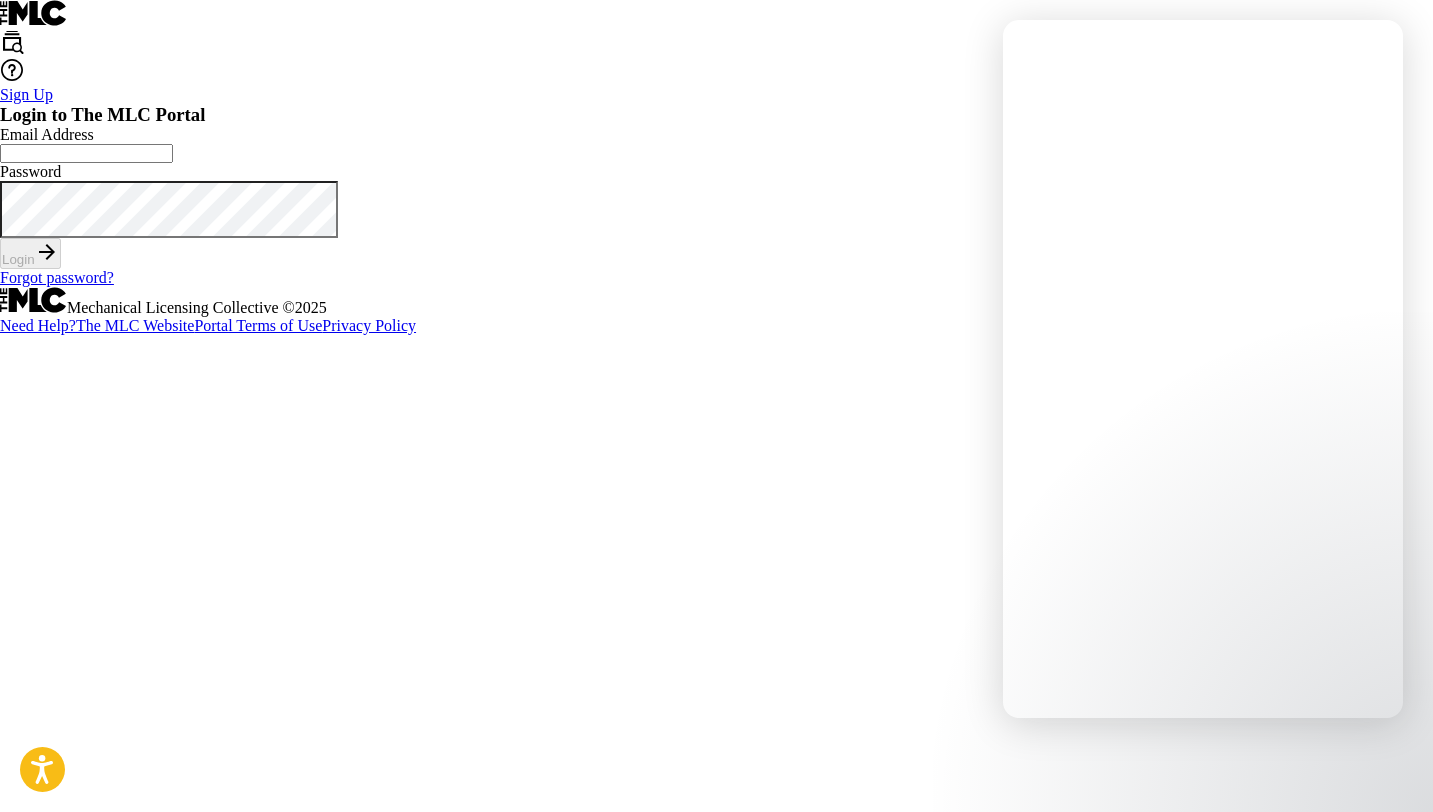 scroll, scrollTop: 0, scrollLeft: 0, axis: both 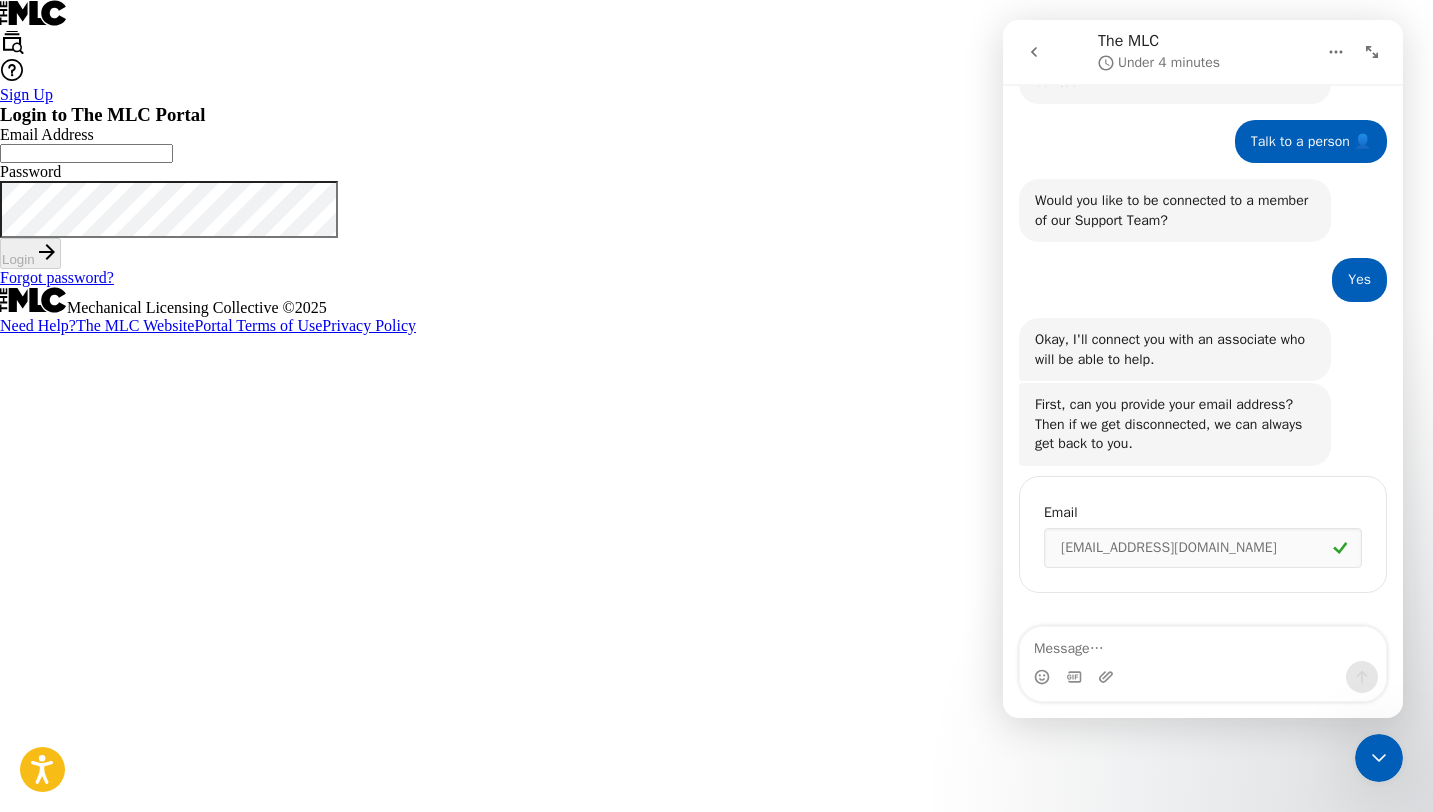 click on "Email Address" at bounding box center [86, 153] 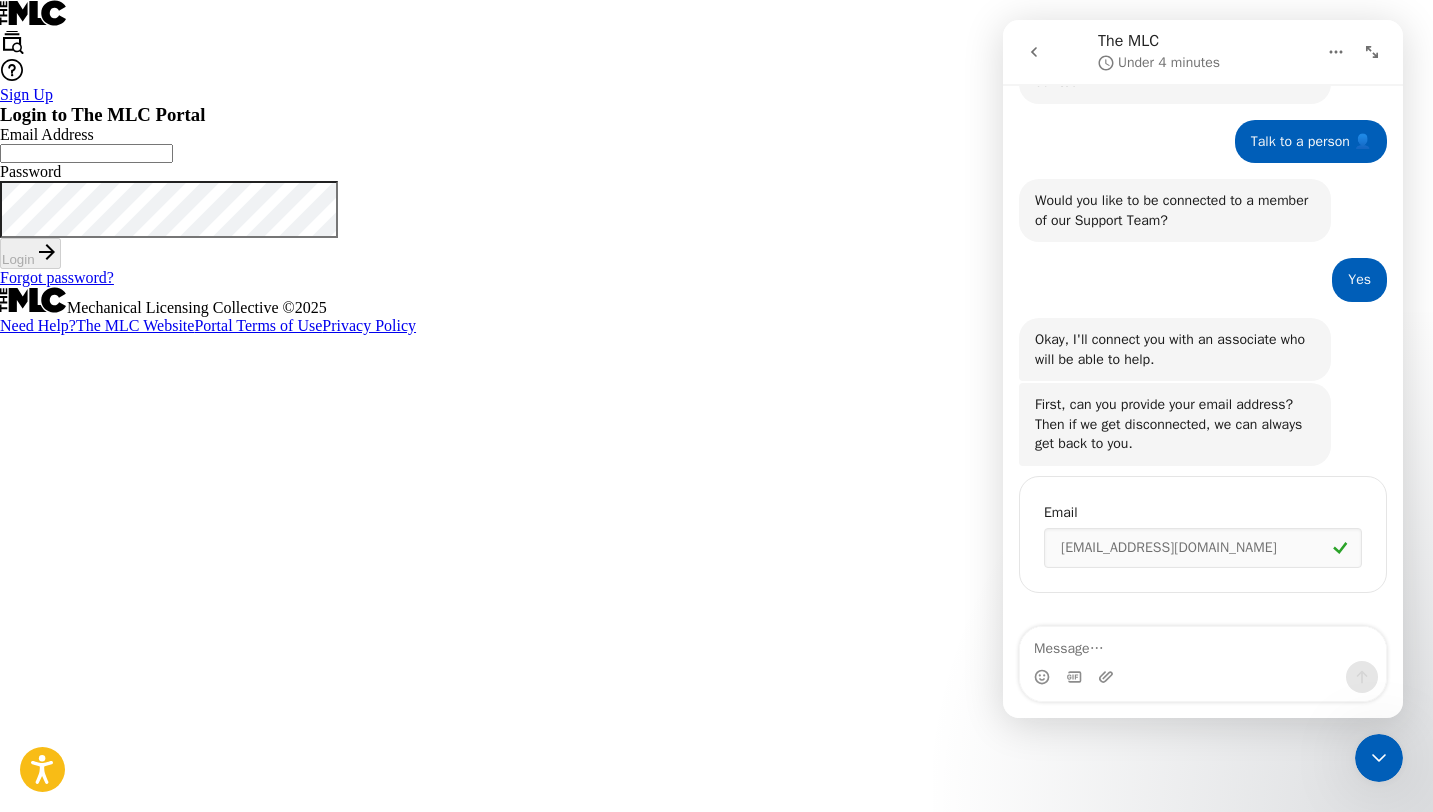 paste on "[EMAIL_ADDRESS][DOMAIN_NAME]" 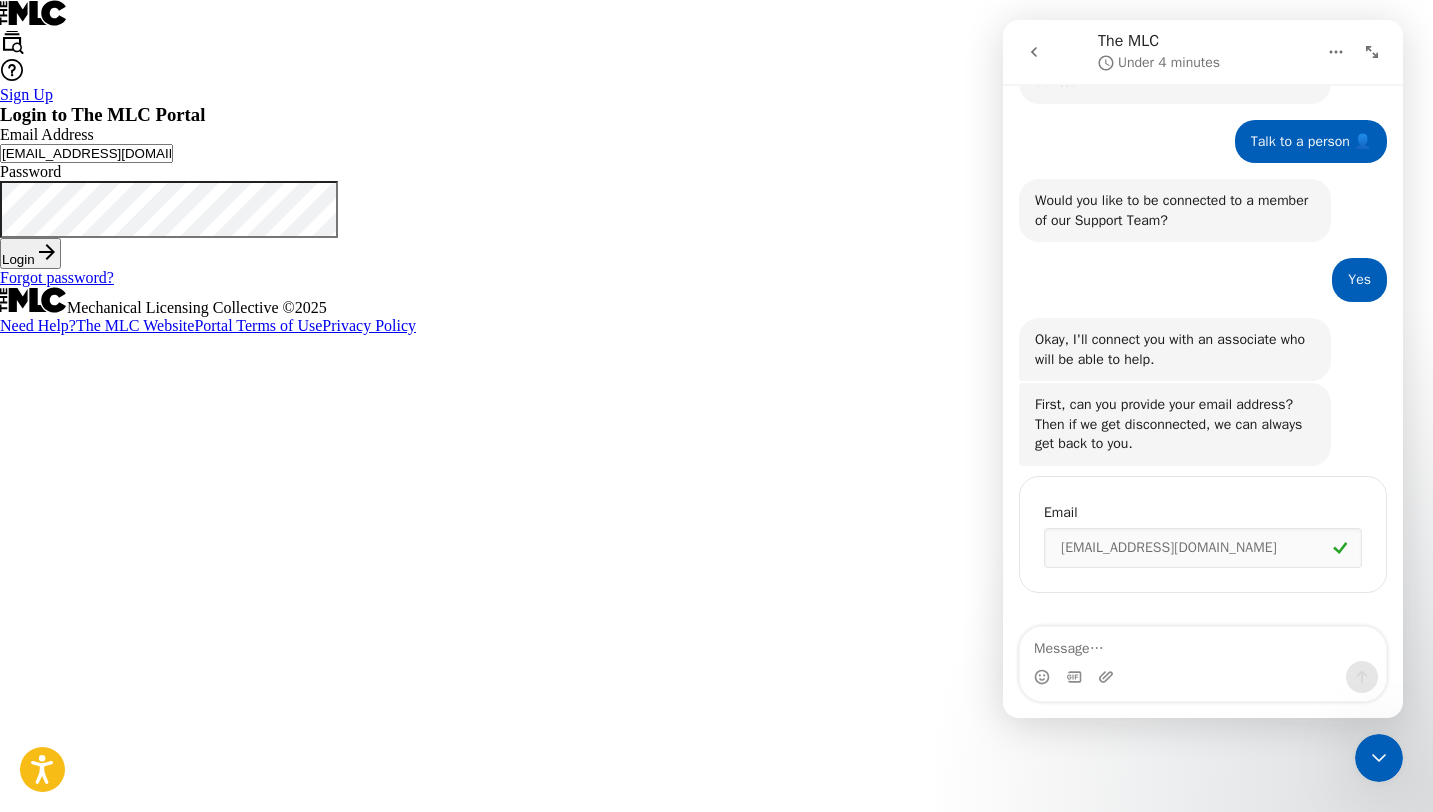 type on "[EMAIL_ADDRESS][DOMAIN_NAME]" 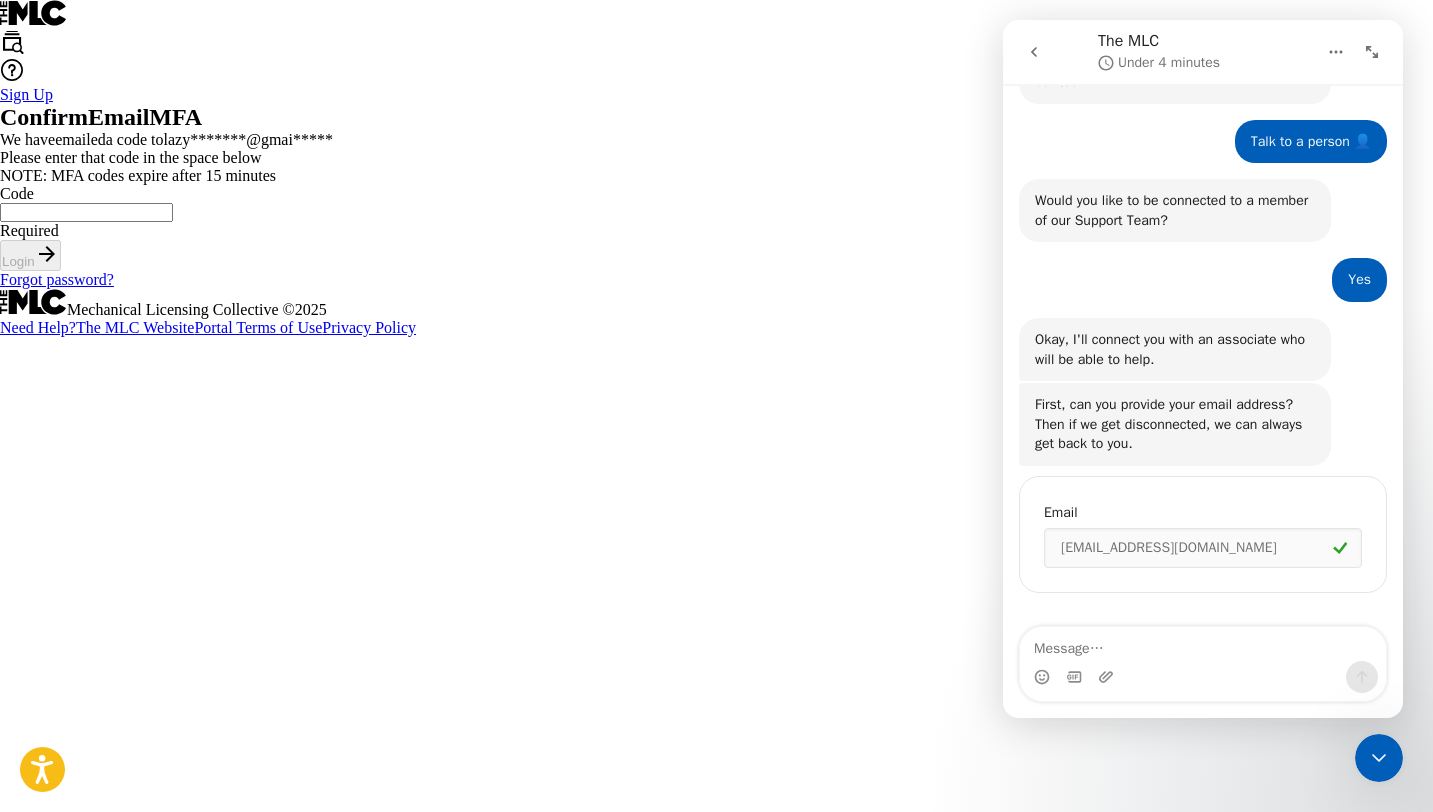 click on "Code" at bounding box center [86, 212] 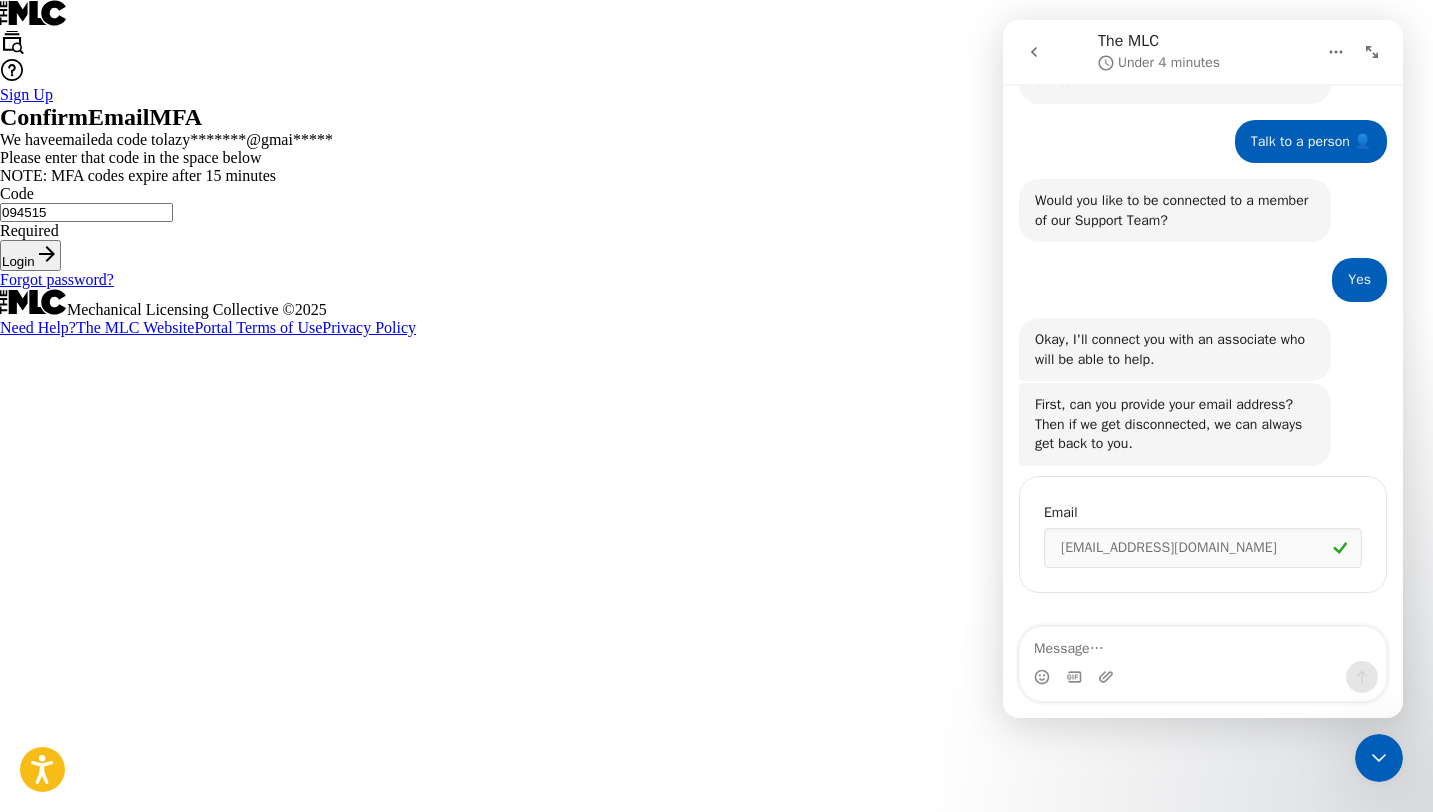 type on "094515" 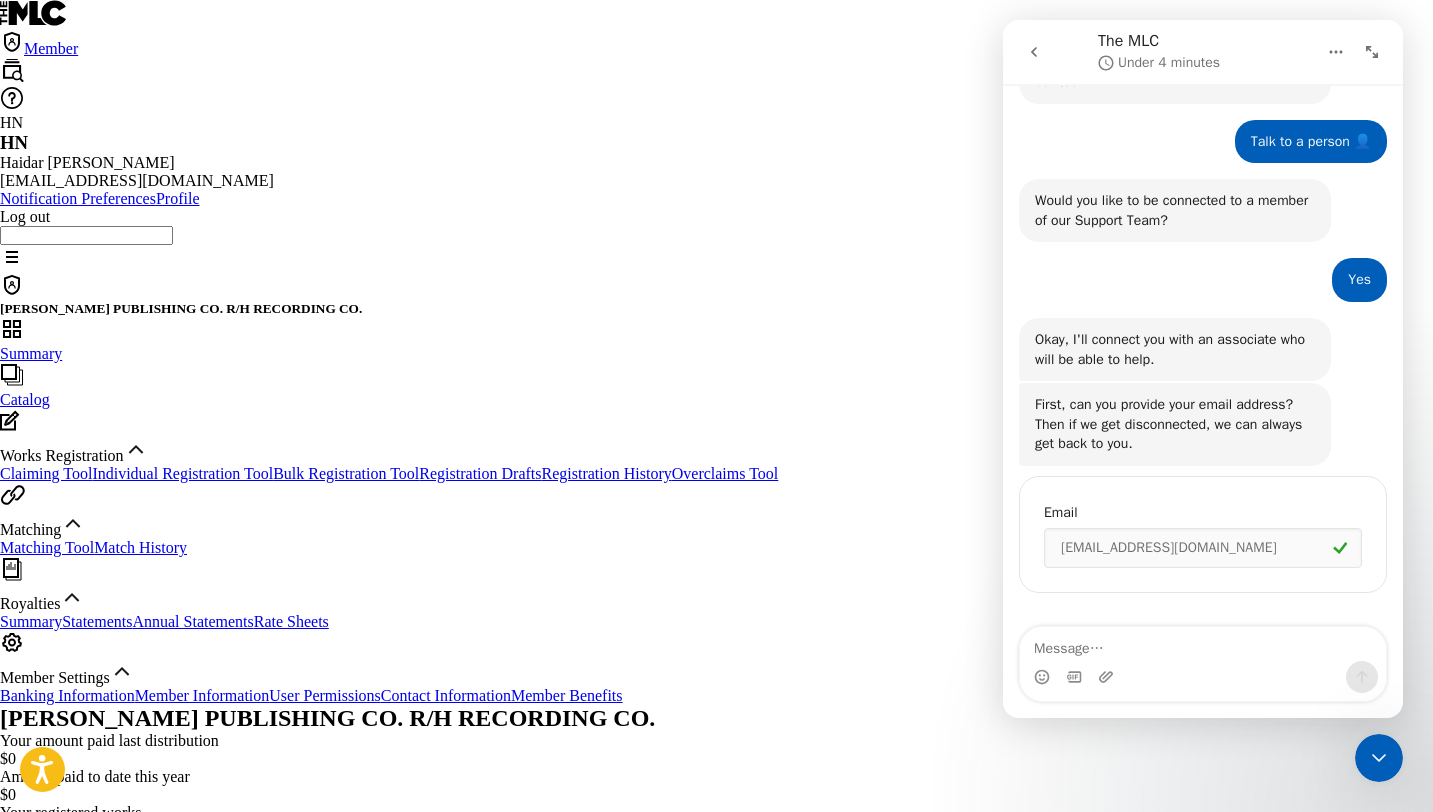 scroll, scrollTop: 0, scrollLeft: 0, axis: both 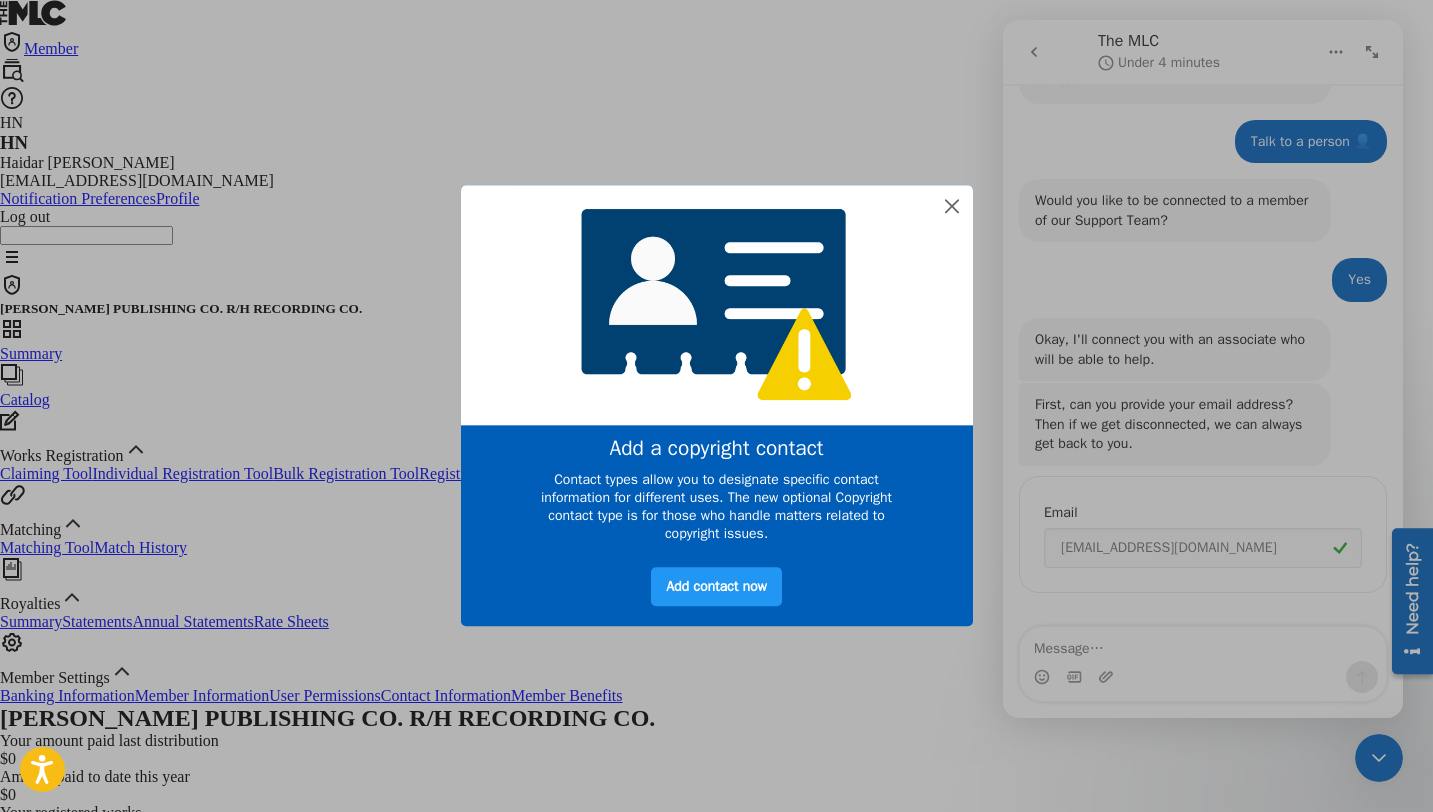 click at bounding box center (717, 304) 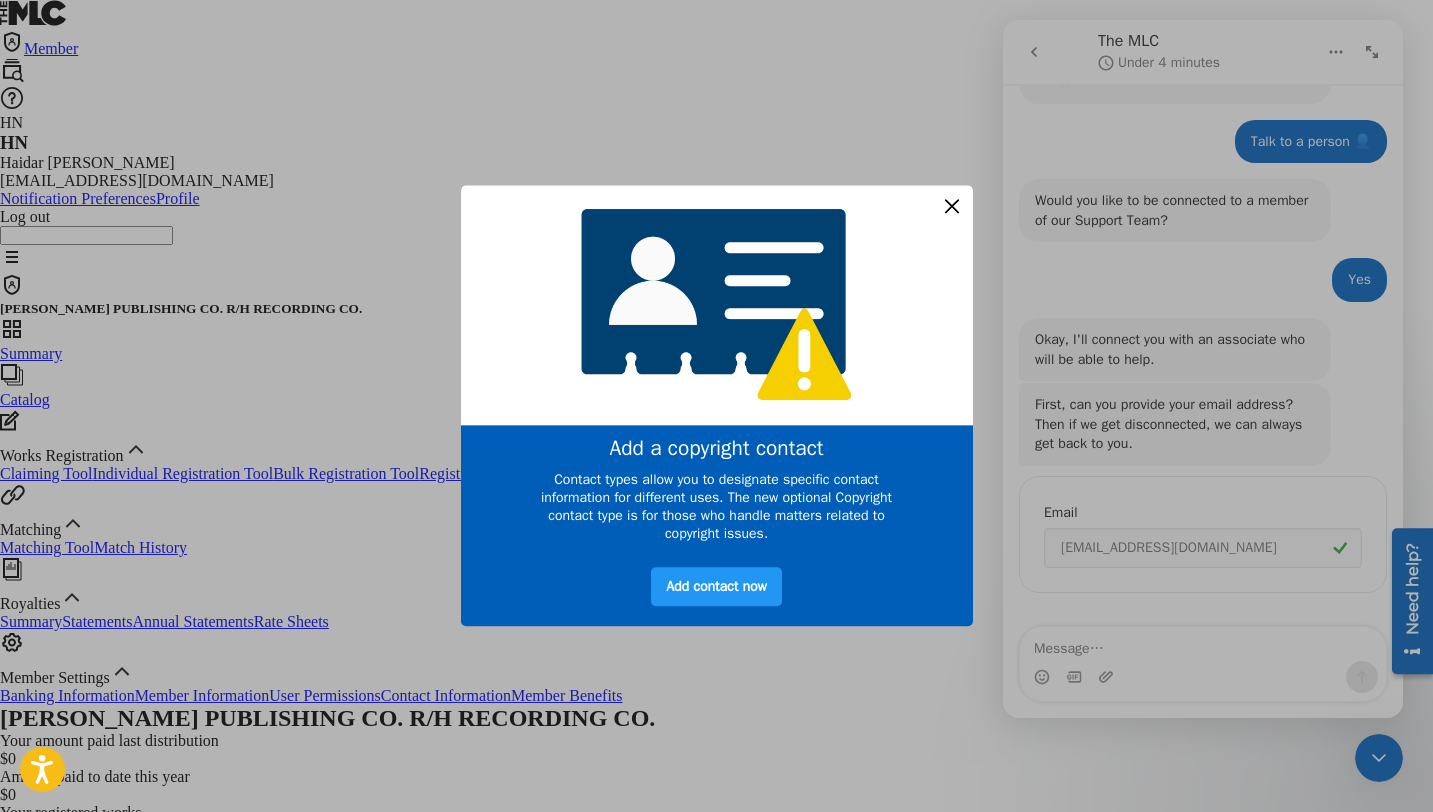 click at bounding box center [951, 206] 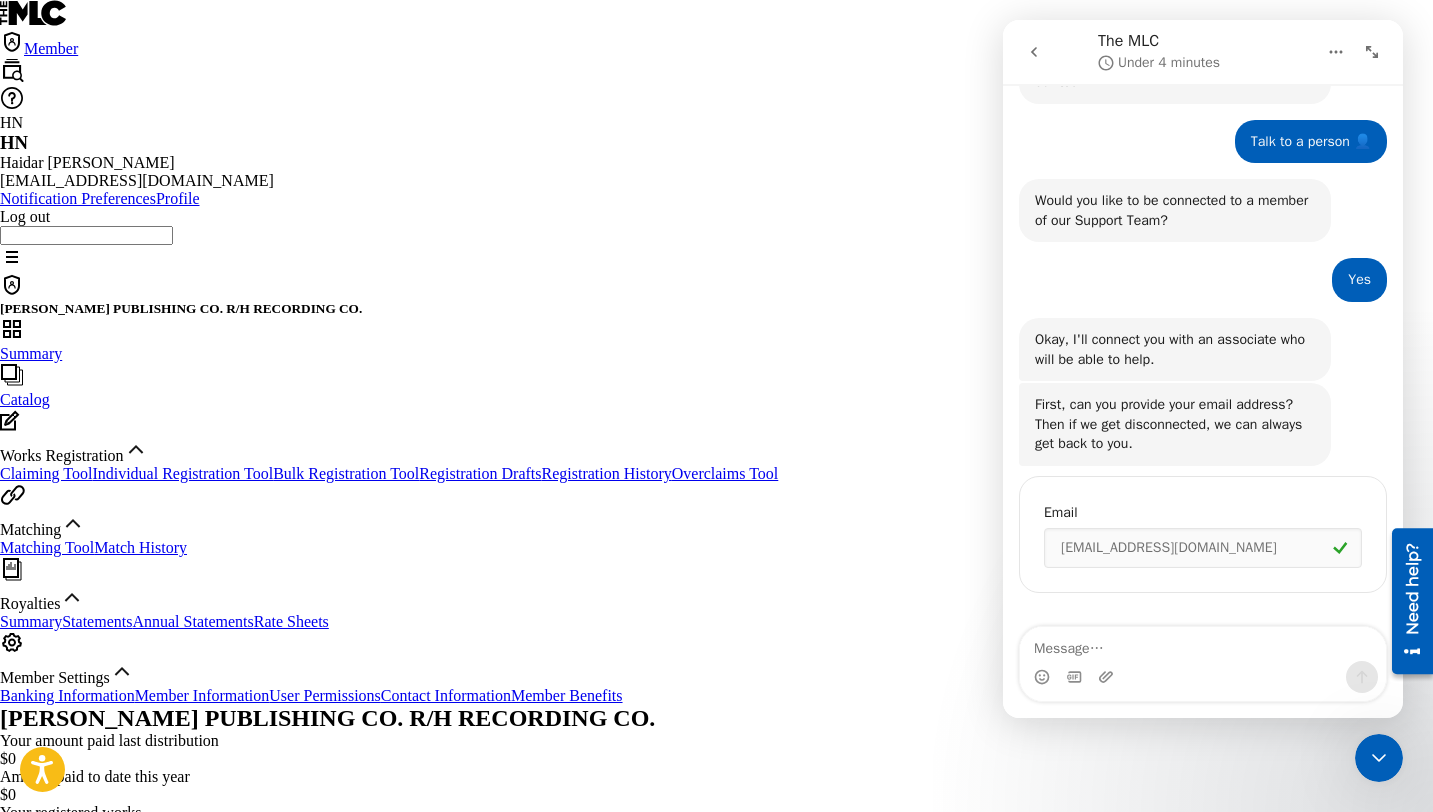 click 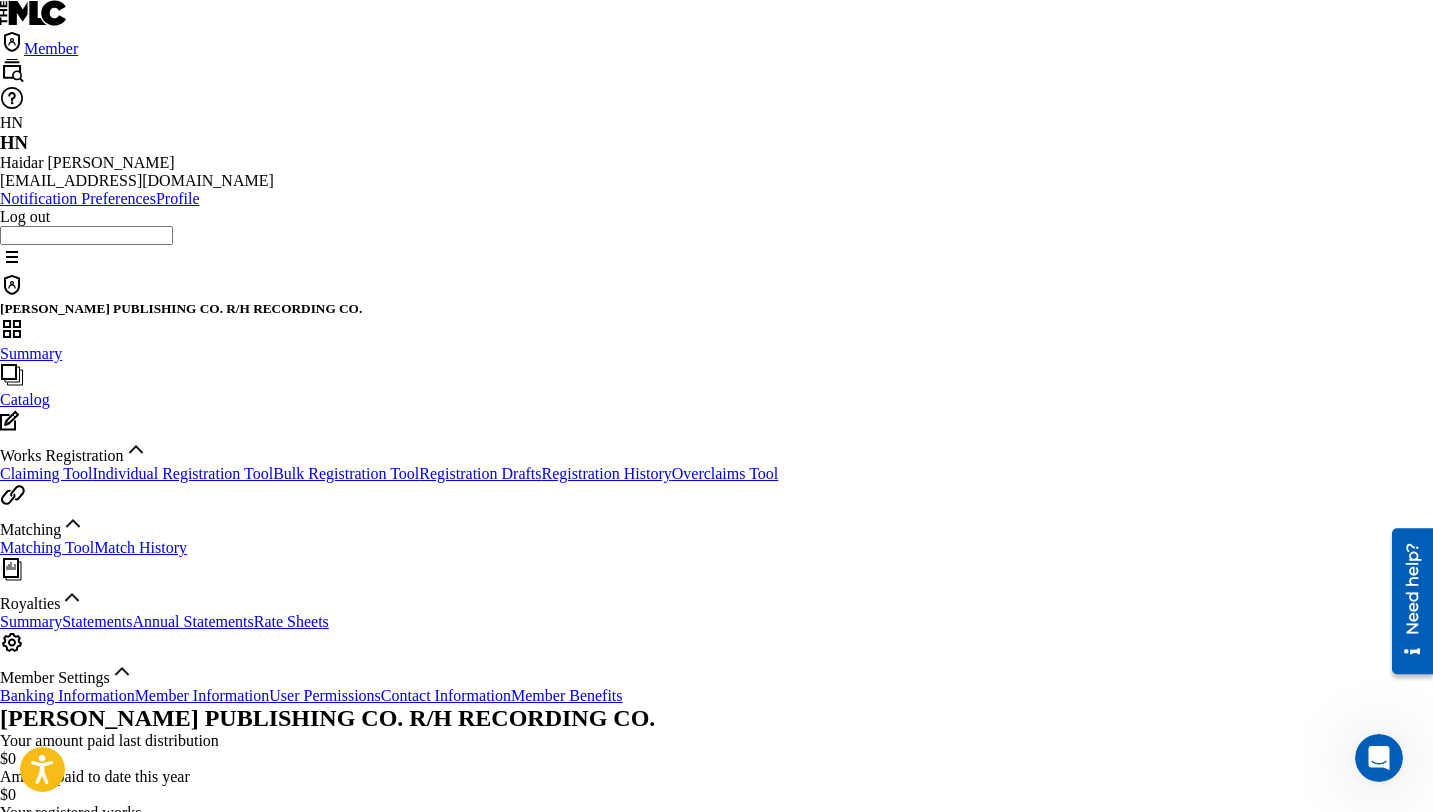 scroll, scrollTop: 0, scrollLeft: 0, axis: both 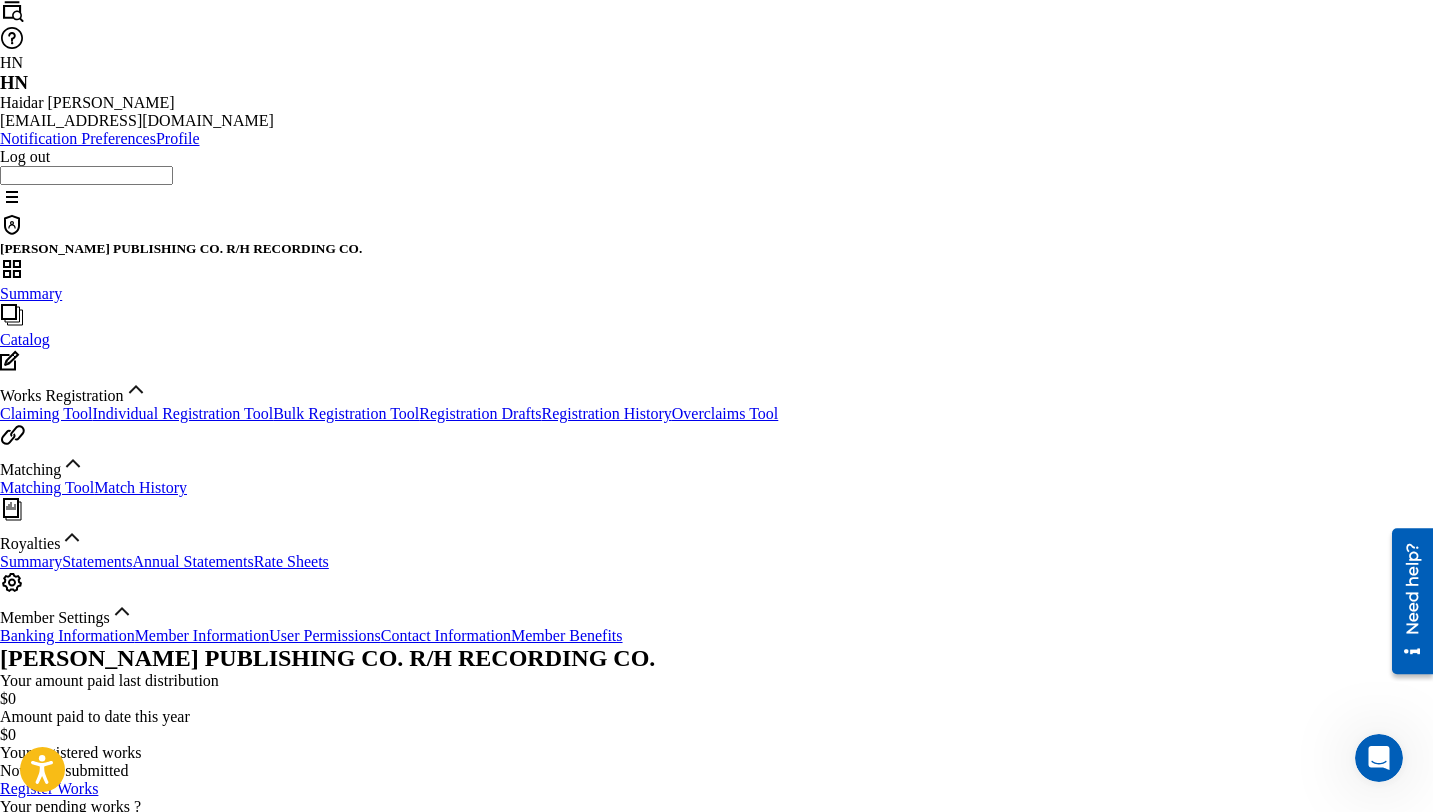 click on "View More" at bounding box center [36, 1032] 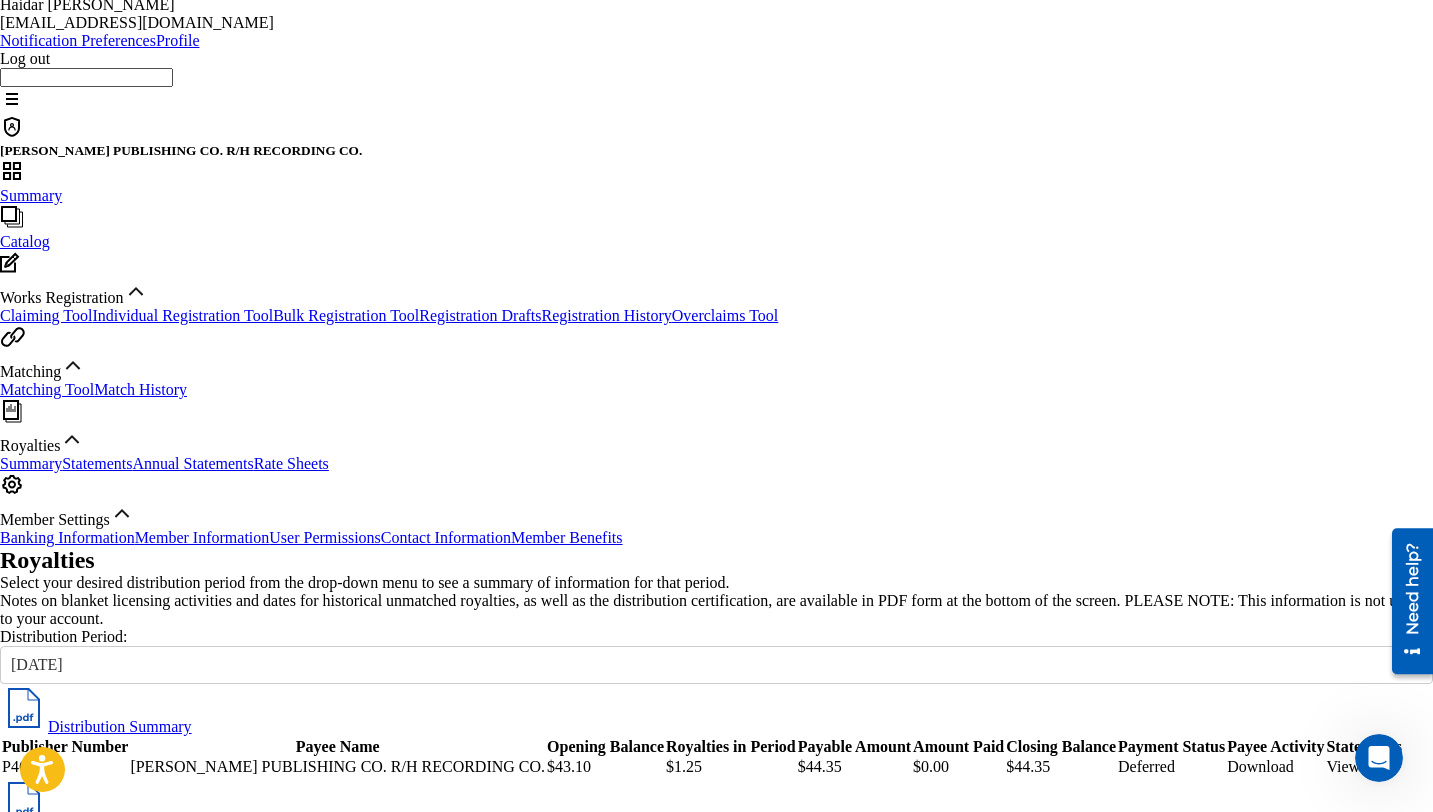 scroll, scrollTop: 0, scrollLeft: 0, axis: both 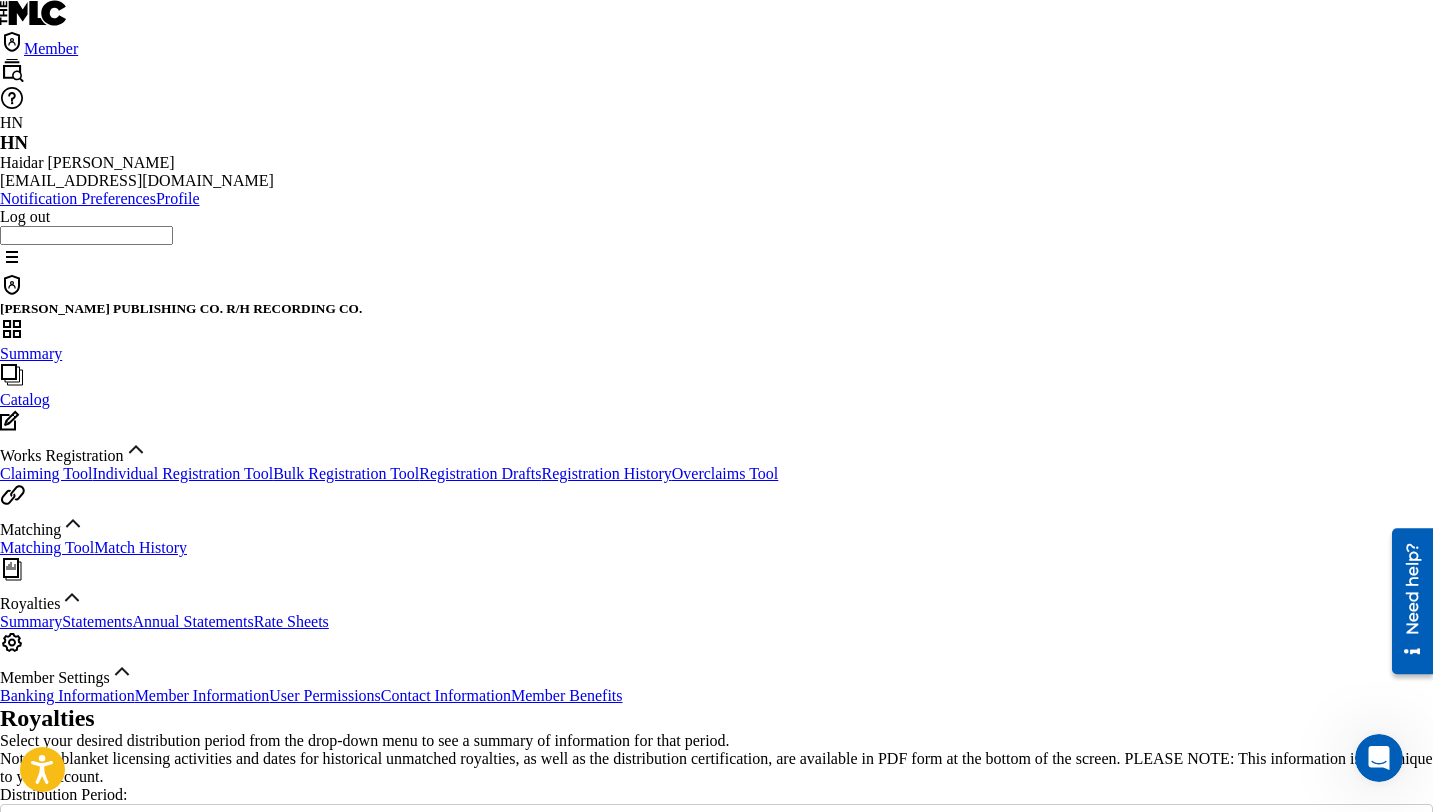 click on "Summary Catalog Works Registration Claiming Tool Individual Registration Tool Bulk Registration Tool Registration Drafts Registration History Overclaims Tool Matching Matching Tool Match History Royalties Summary Statements Annual Statements Rate Sheets Member Settings Banking Information Member Information User Permissions Contact Information Member Benefits" at bounding box center (716, 511) 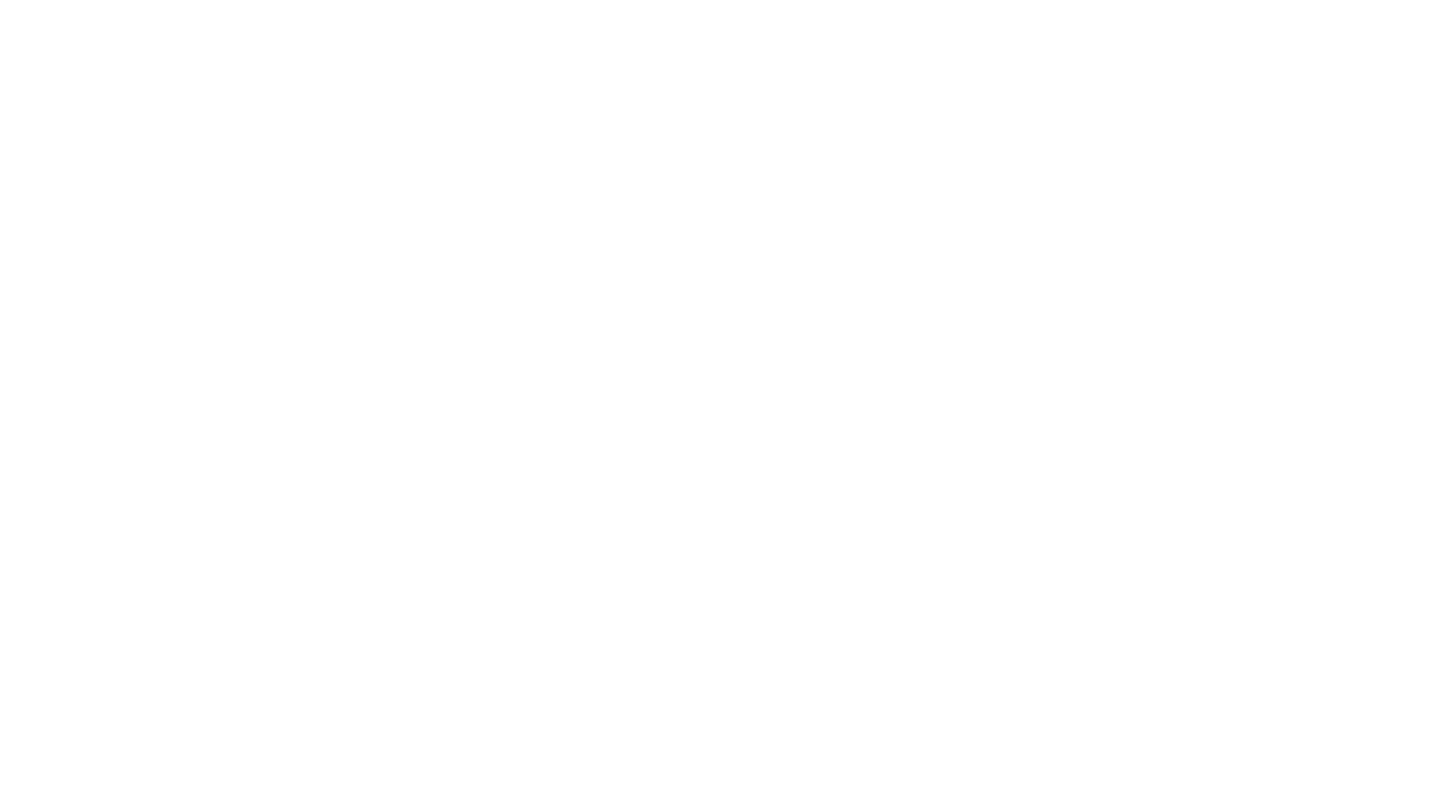 scroll, scrollTop: 0, scrollLeft: 0, axis: both 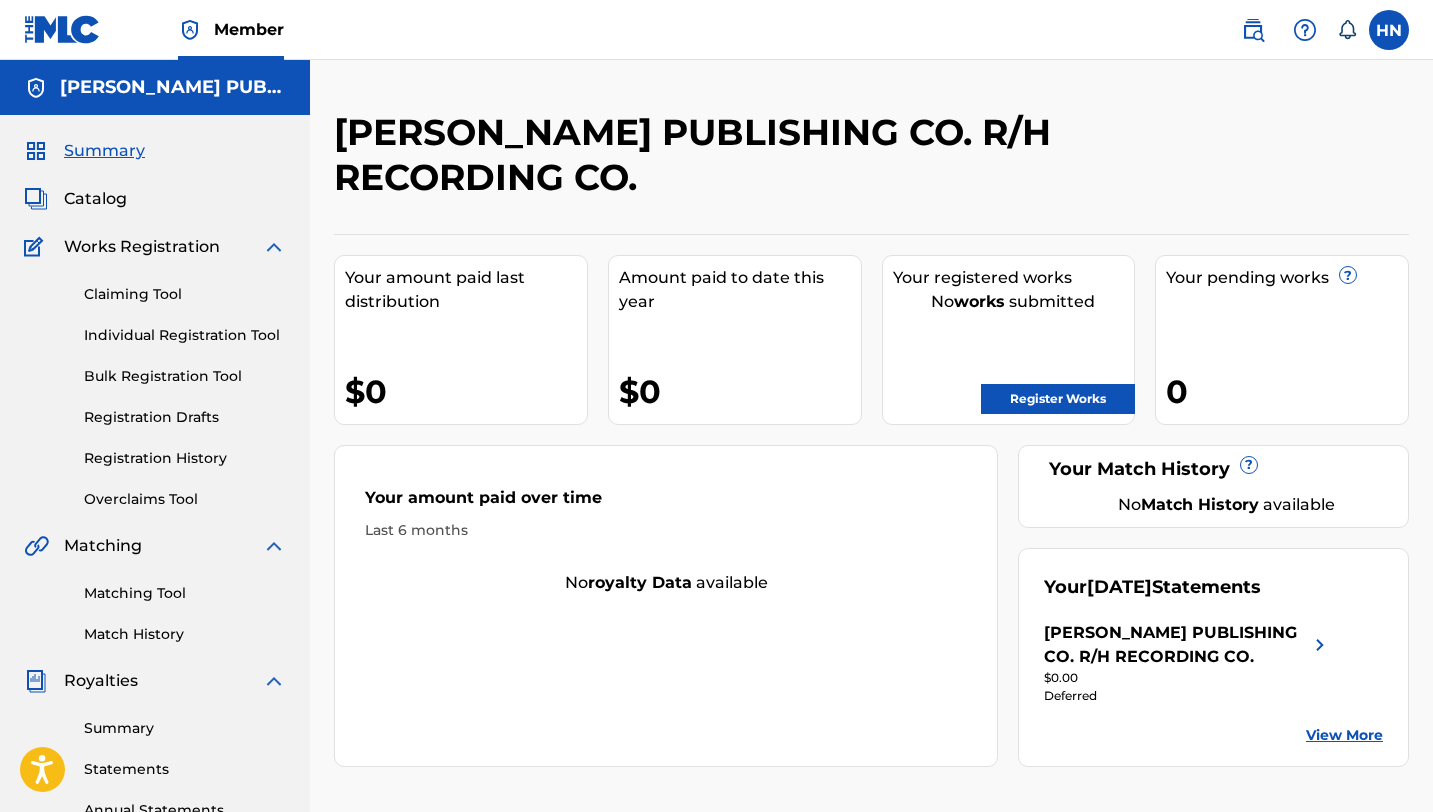 click on "Member" at bounding box center (231, 29) 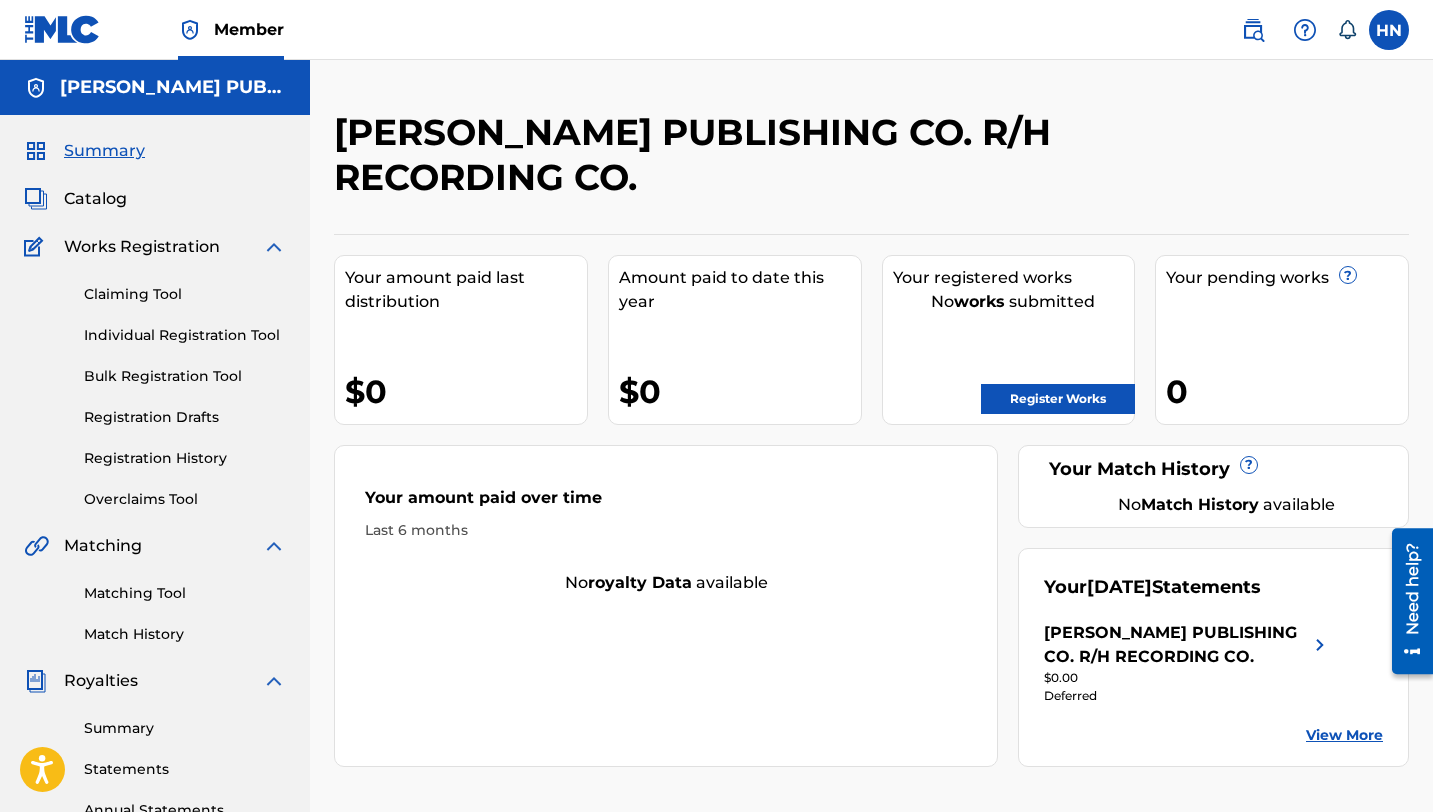 click at bounding box center [190, 30] 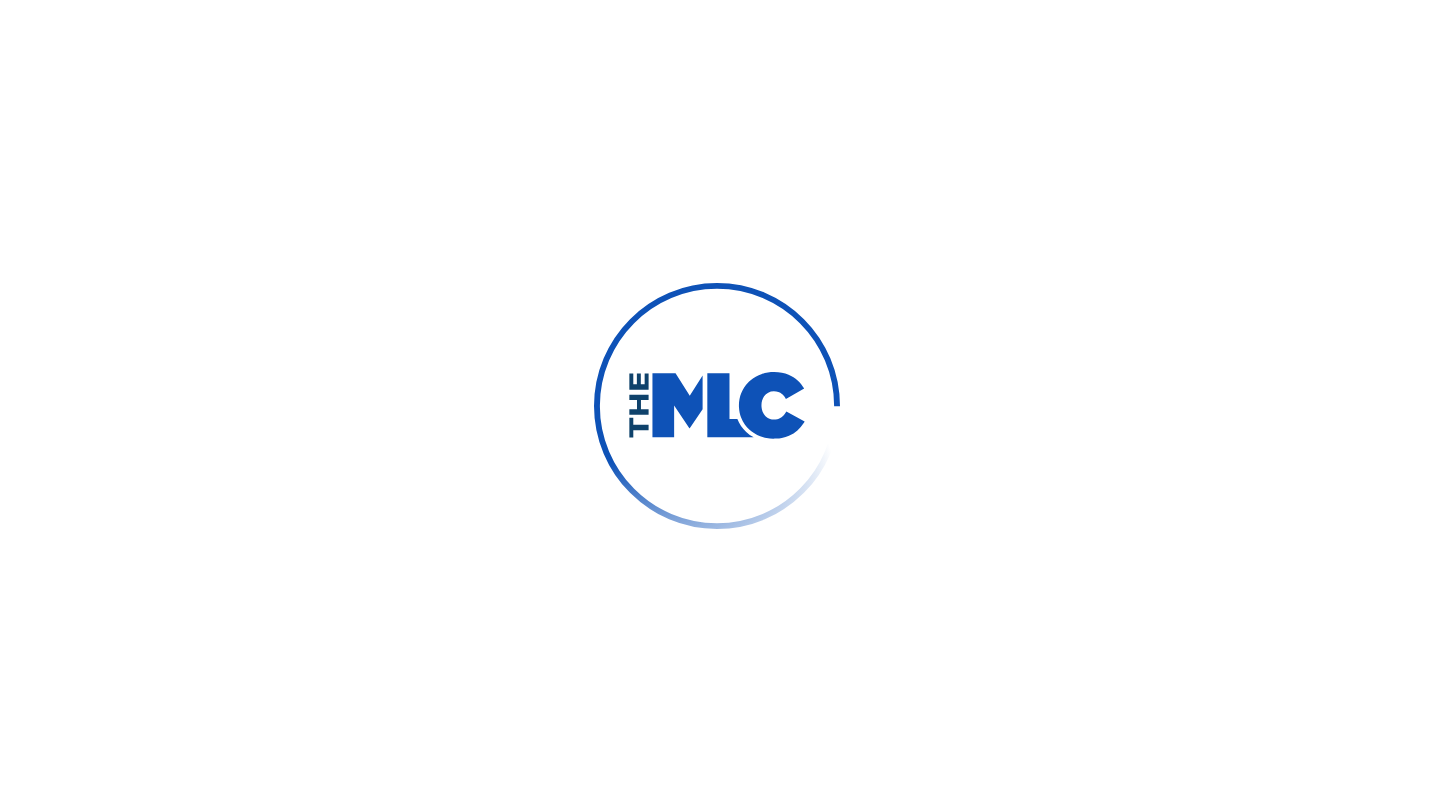 scroll, scrollTop: 0, scrollLeft: 0, axis: both 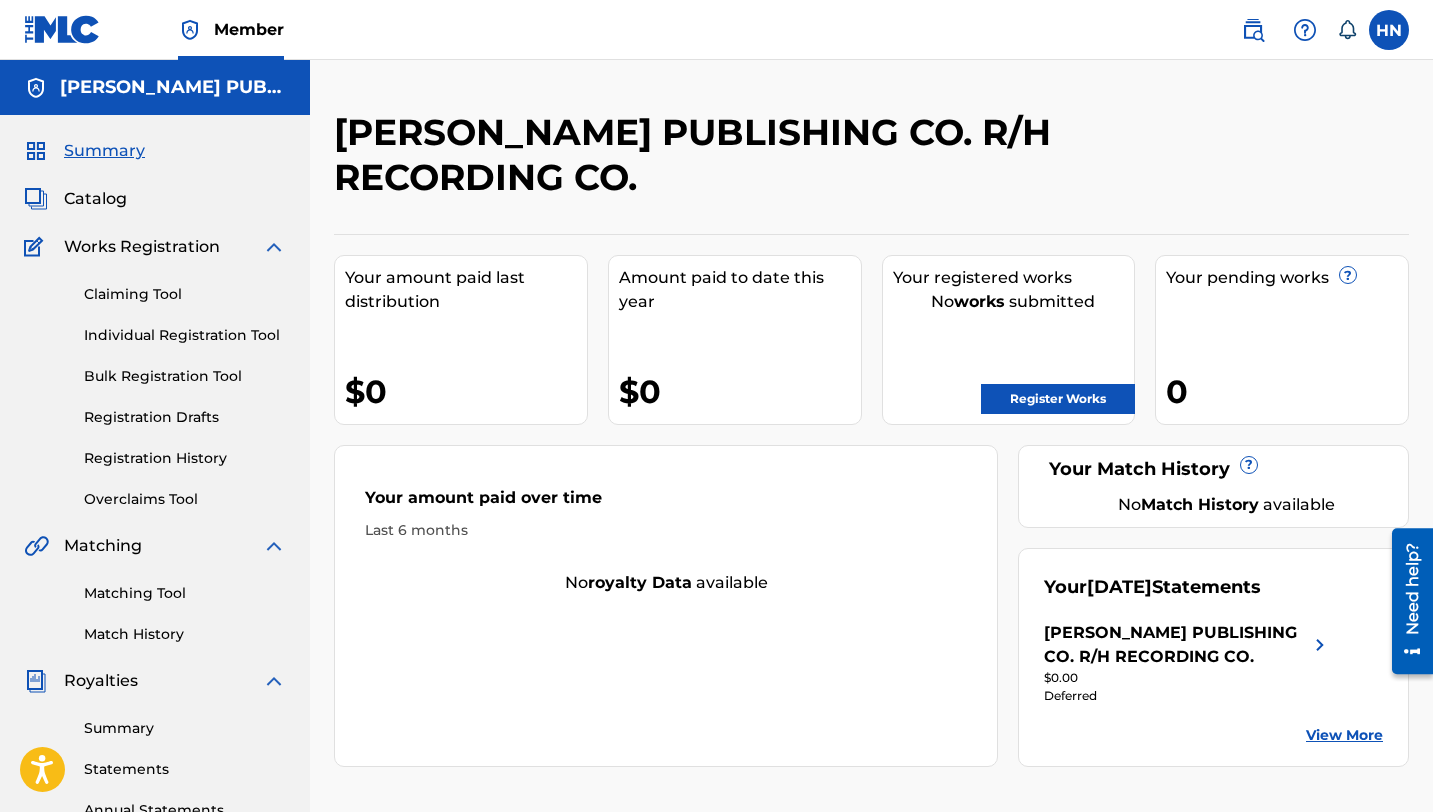click at bounding box center [1389, 30] 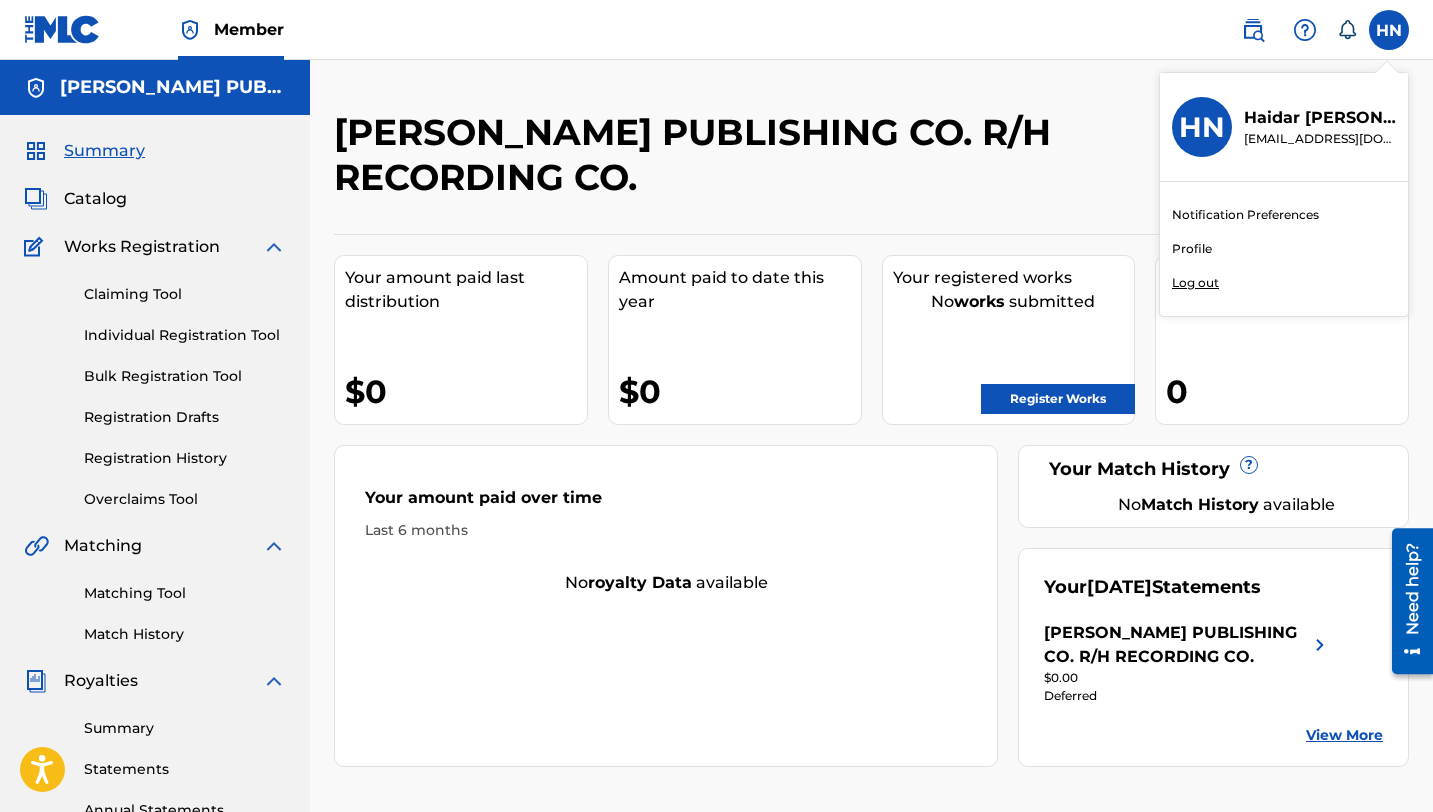 click on "Log out" at bounding box center (1195, 283) 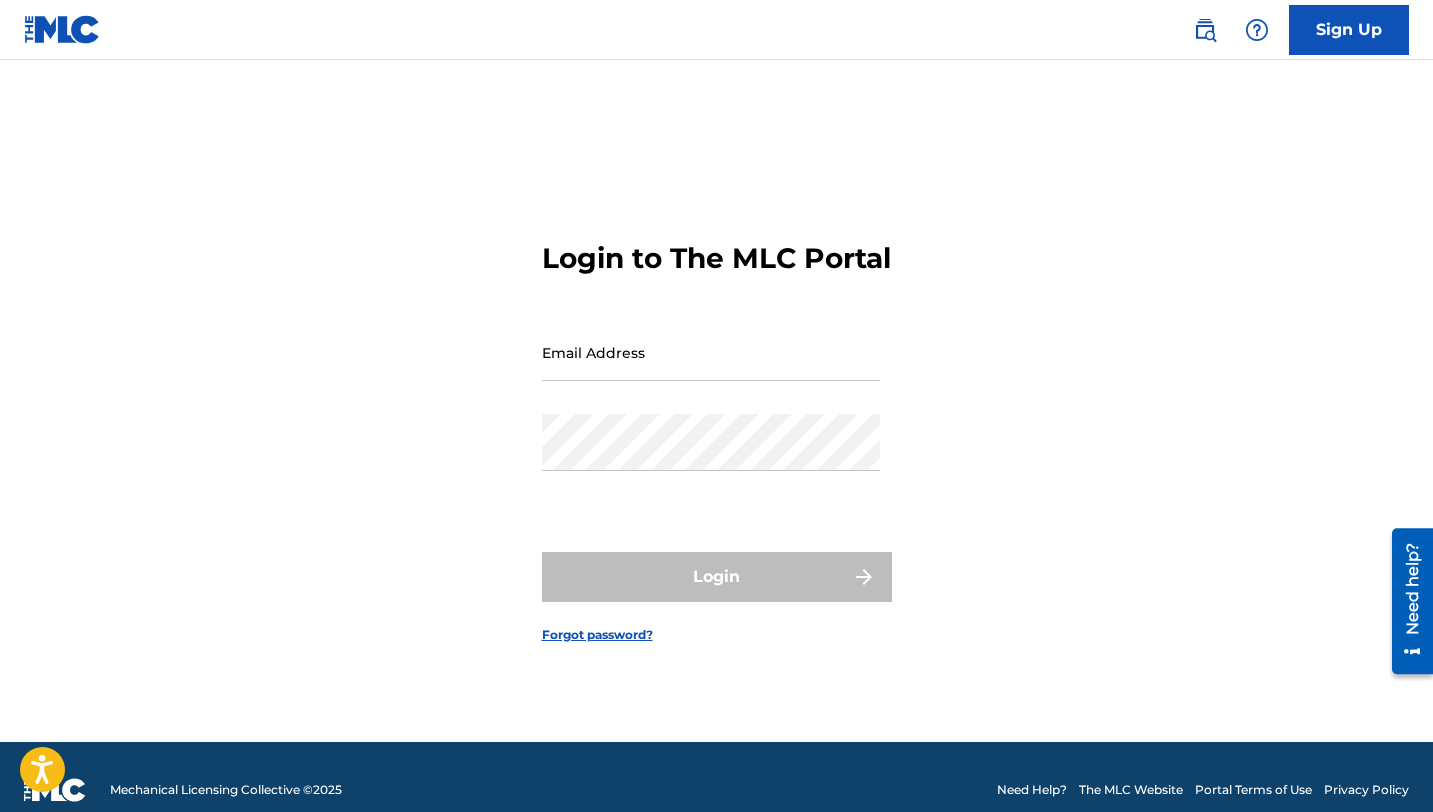 scroll, scrollTop: 0, scrollLeft: 0, axis: both 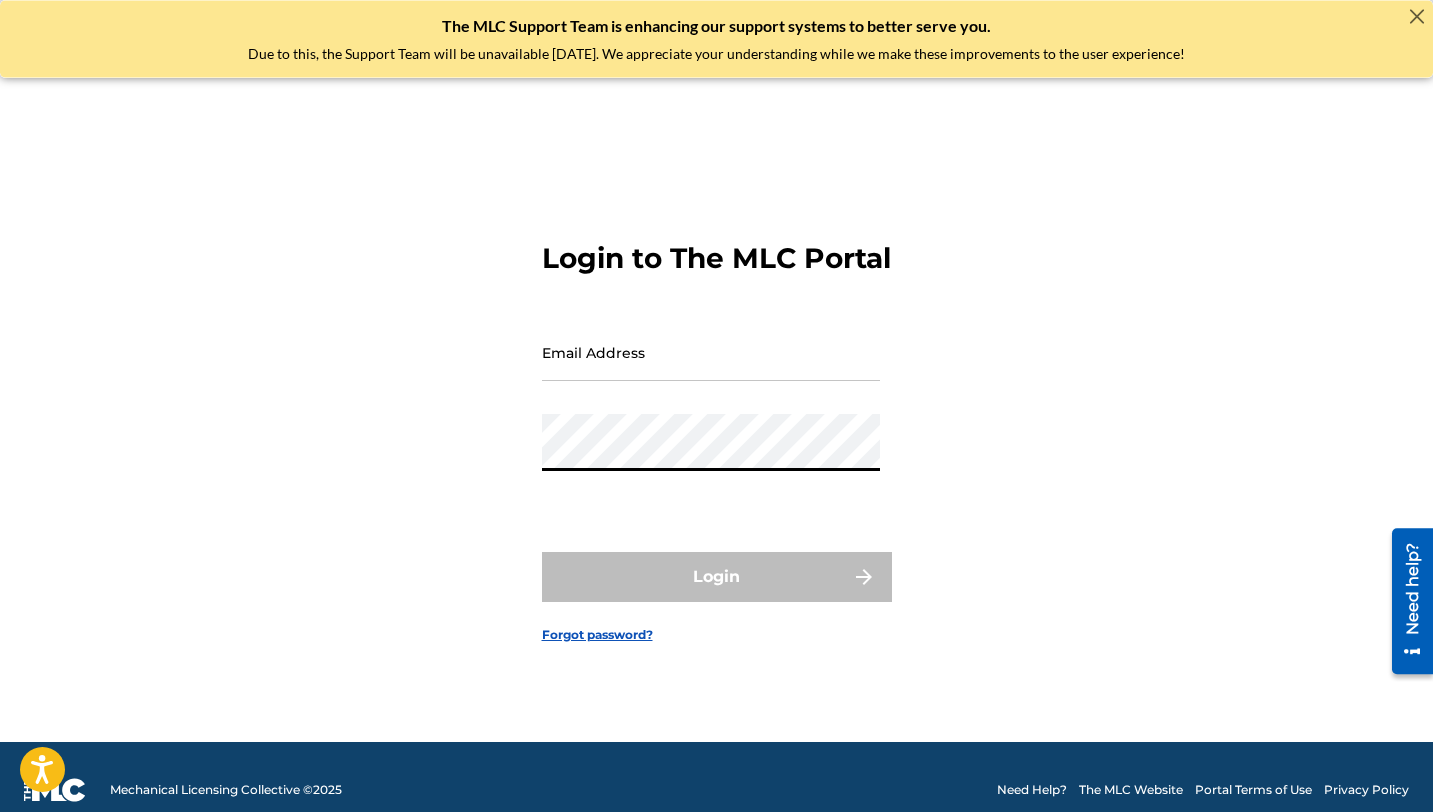 click on "Email Address" at bounding box center [711, 352] 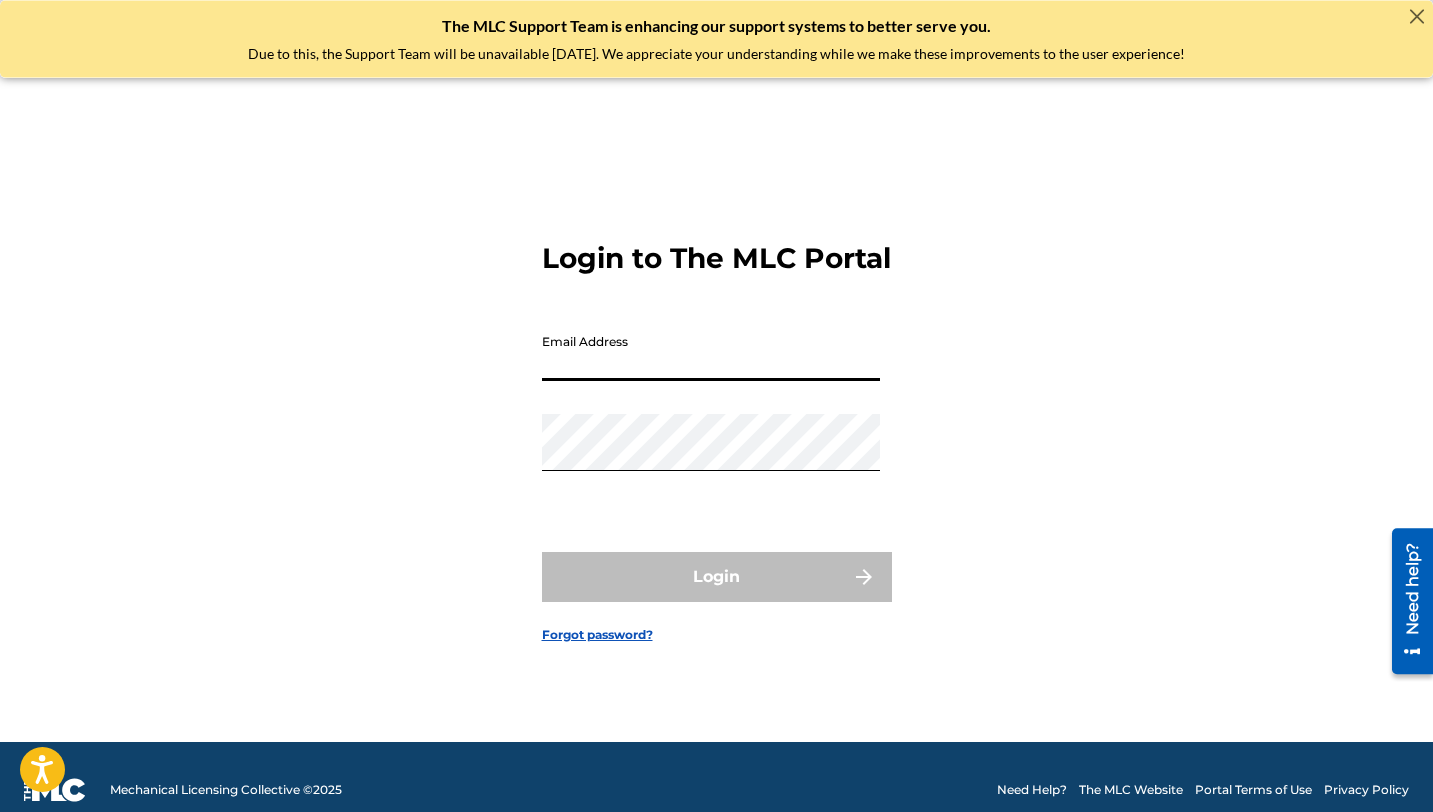 type on "[EMAIL_ADDRESS][DOMAIN_NAME]" 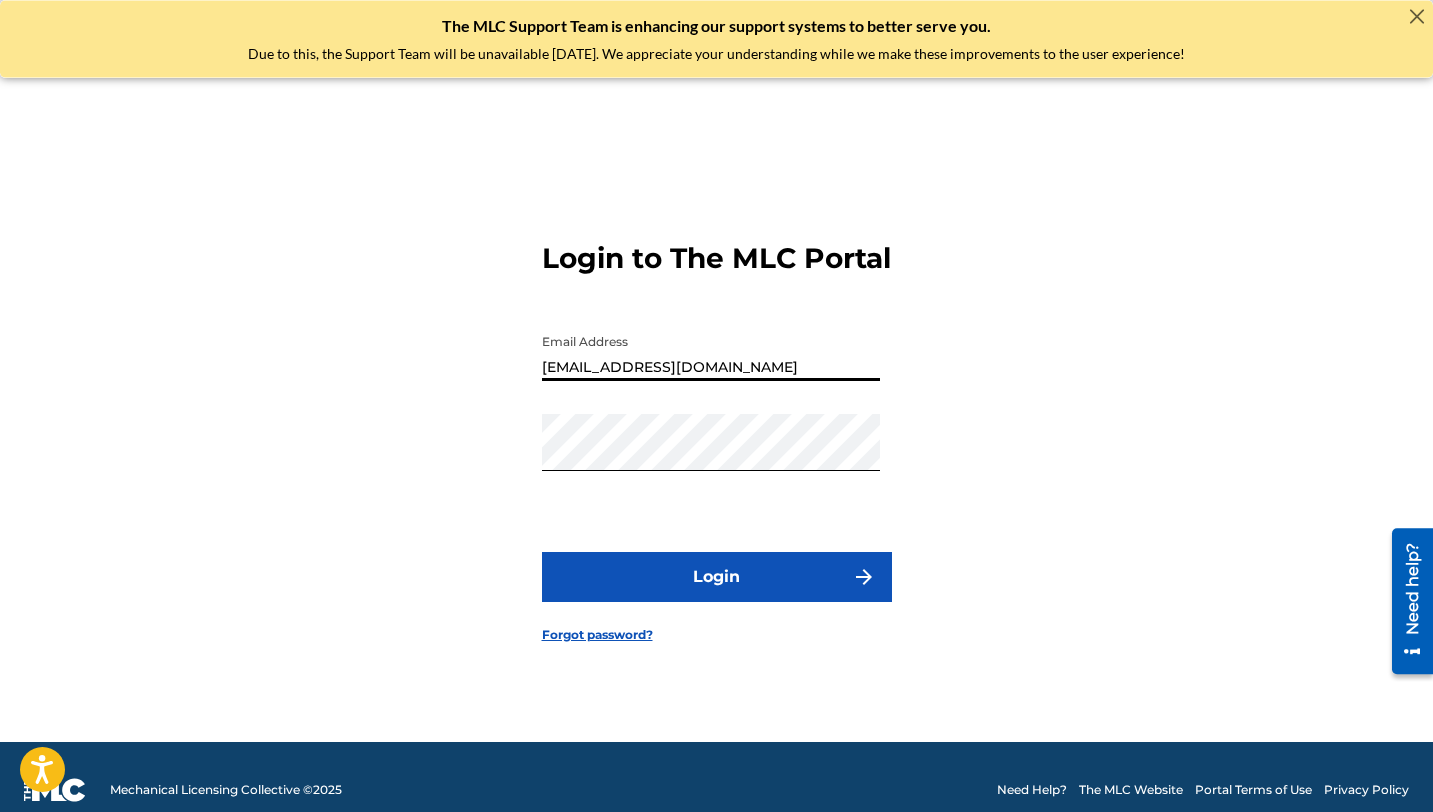 click on "Login" at bounding box center (717, 577) 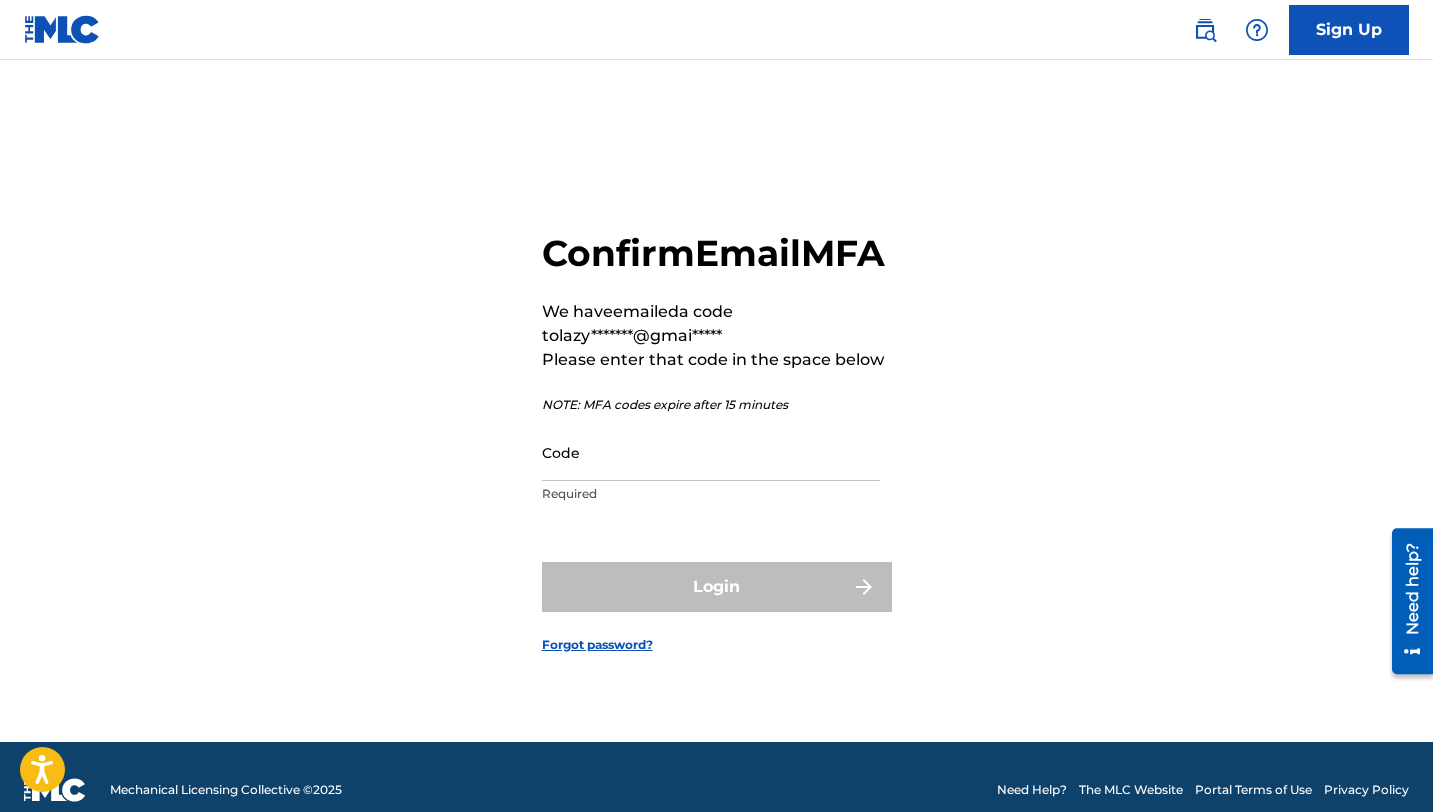 click on "Code" at bounding box center [711, 452] 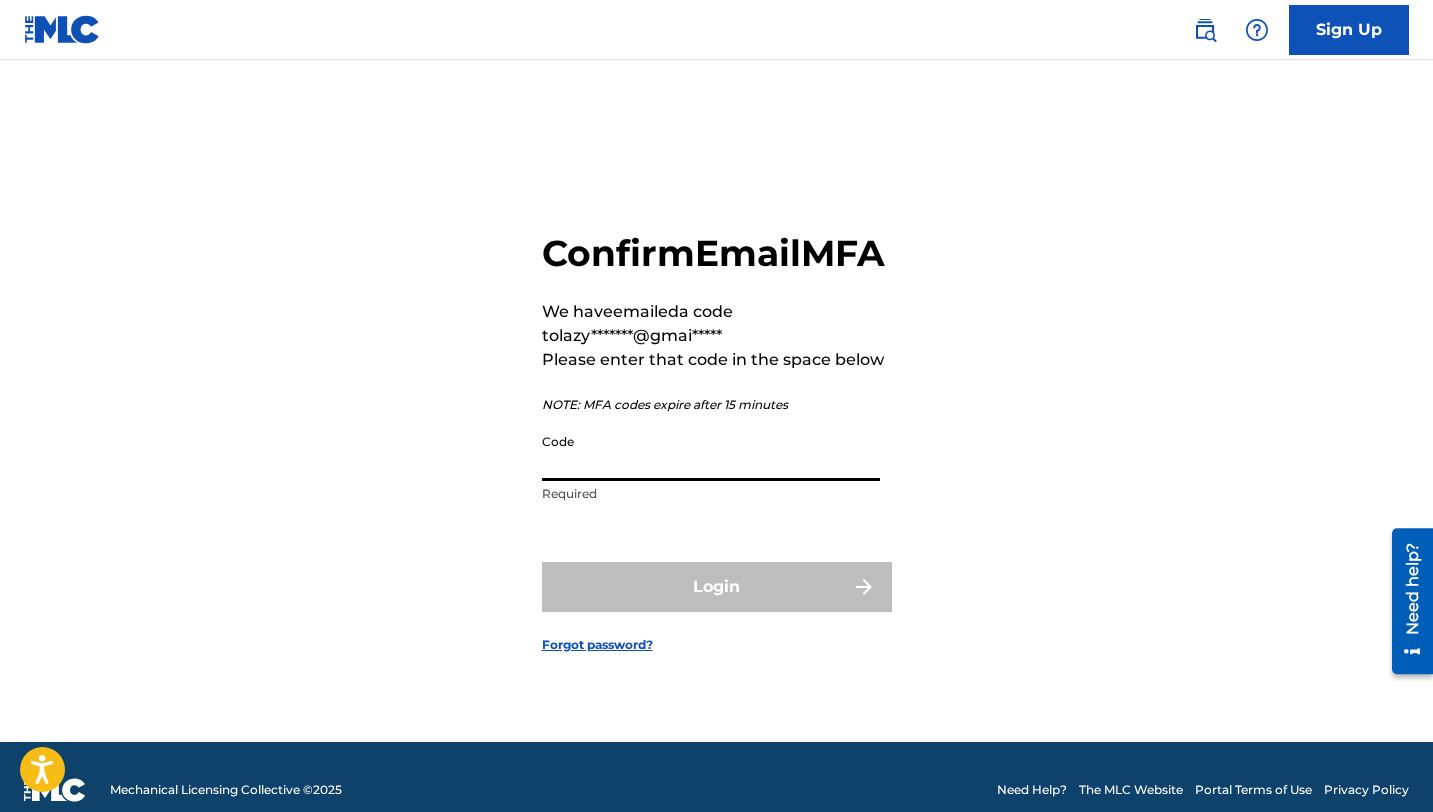 paste on "022911" 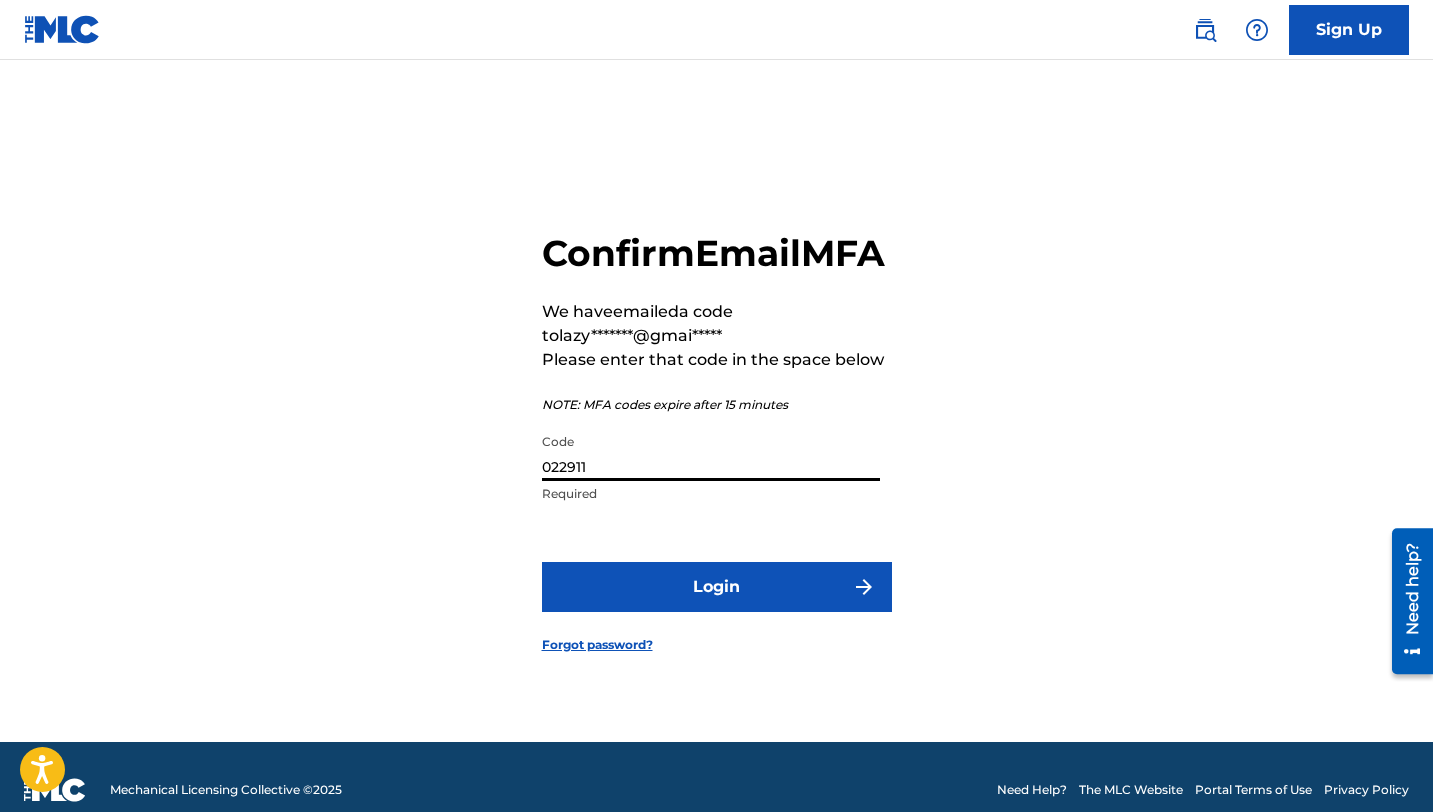type on "022911" 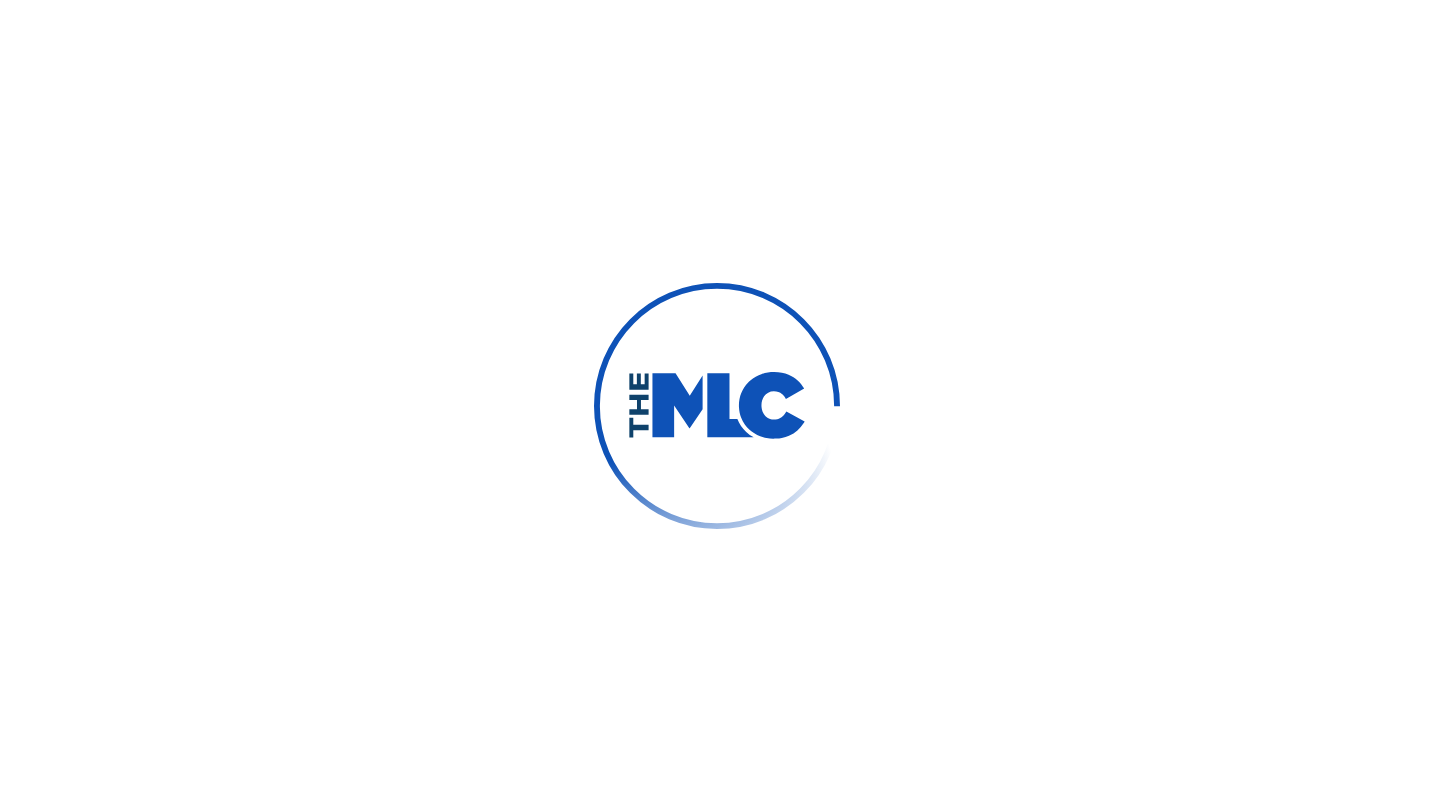 scroll, scrollTop: 0, scrollLeft: 0, axis: both 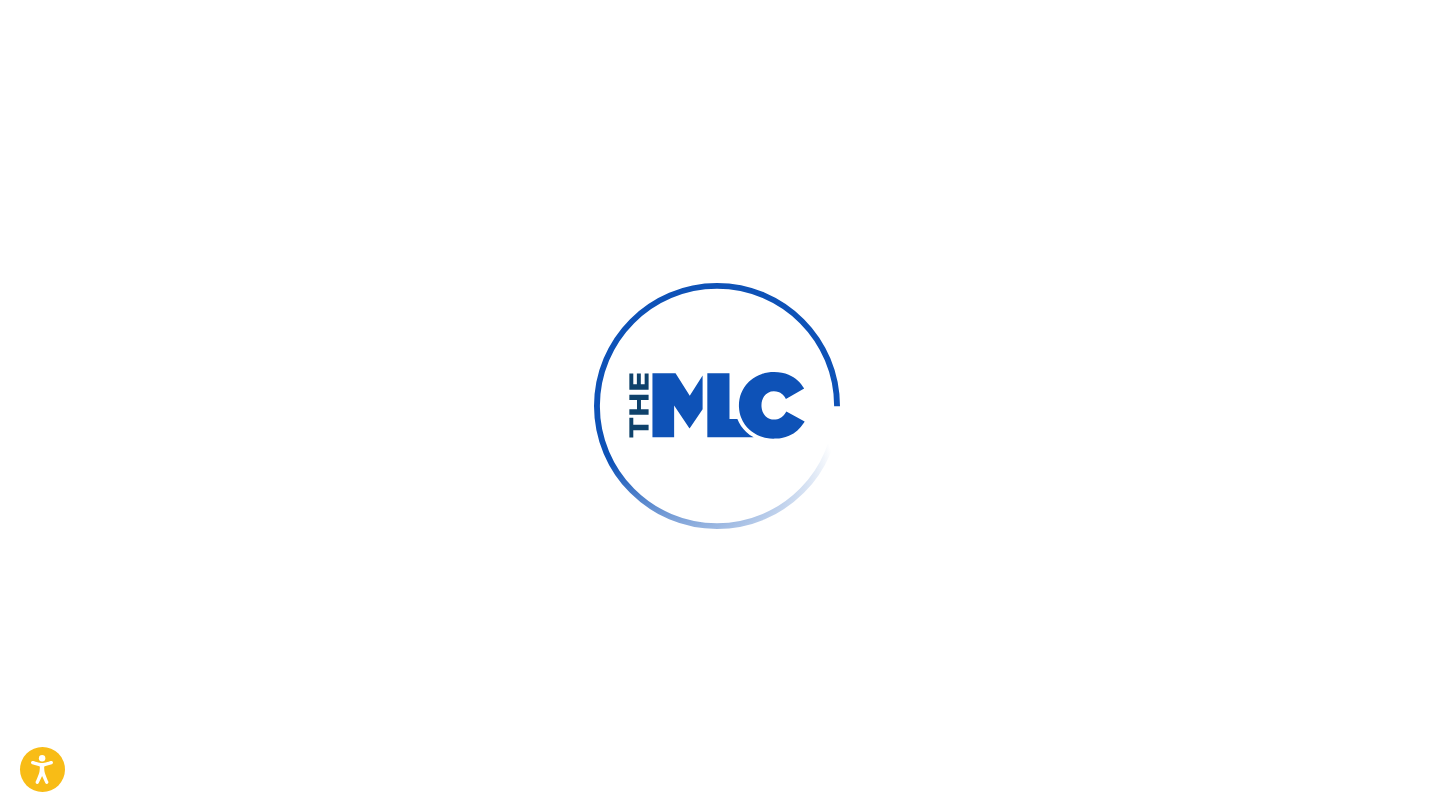 click at bounding box center (716, 406) 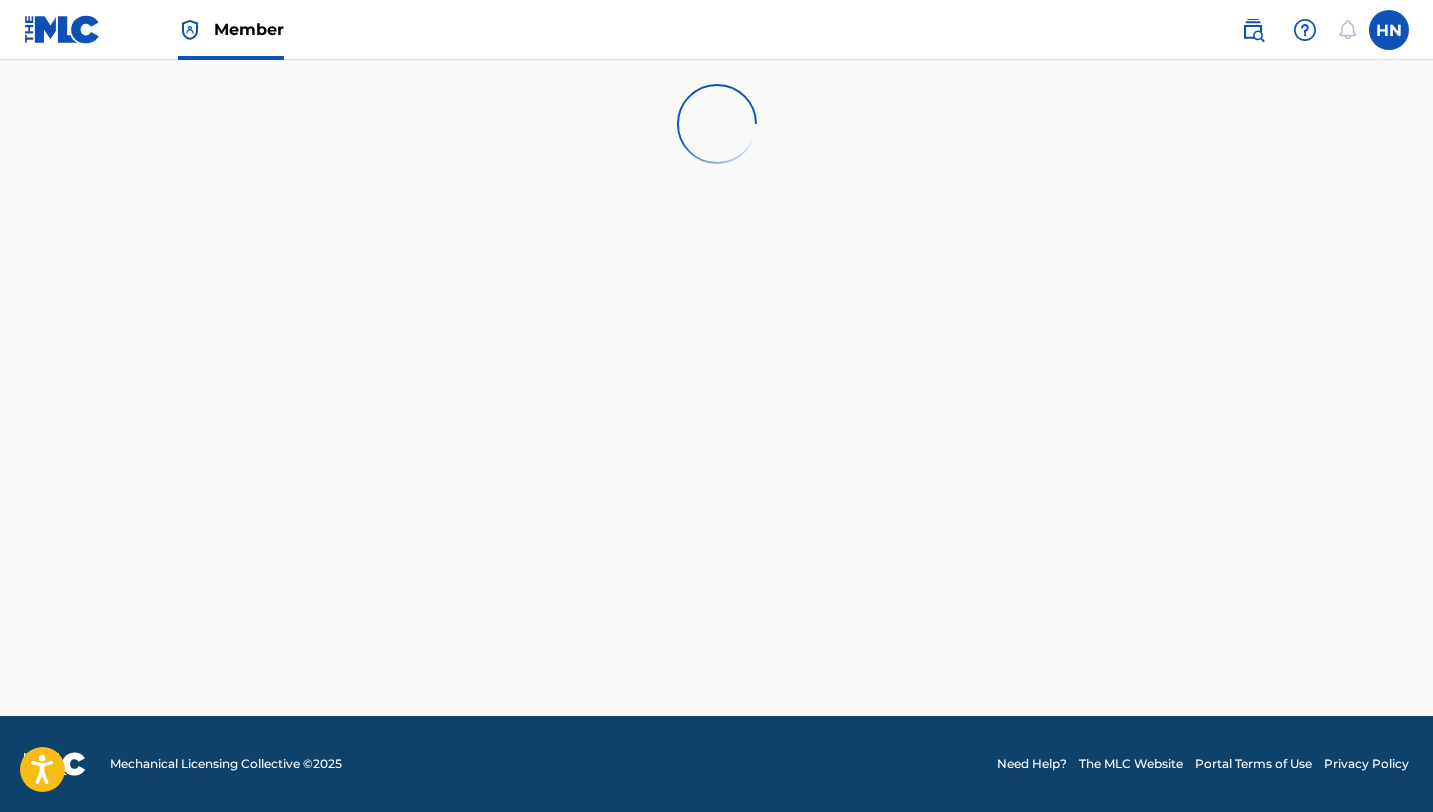 scroll, scrollTop: 0, scrollLeft: 0, axis: both 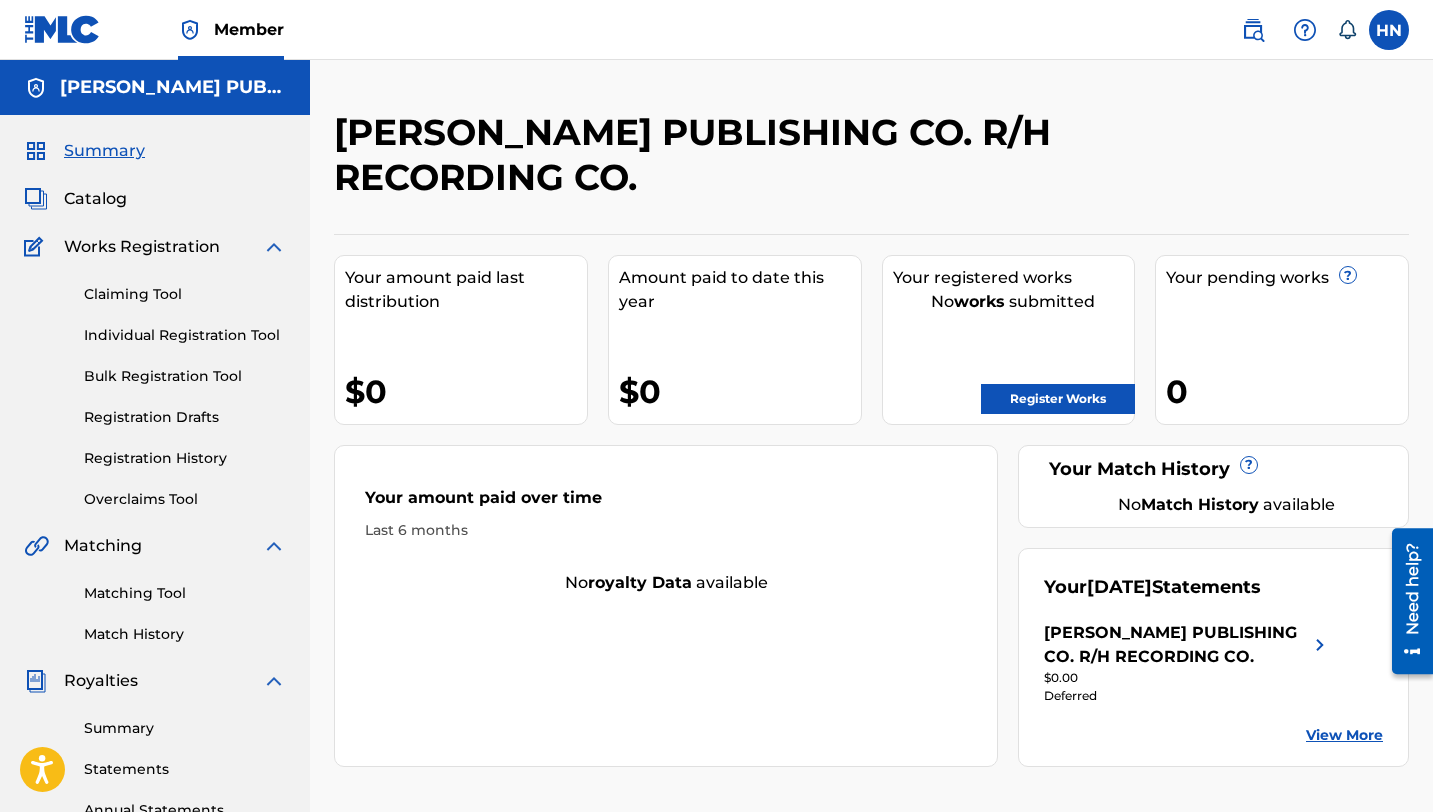 click at bounding box center (1389, 30) 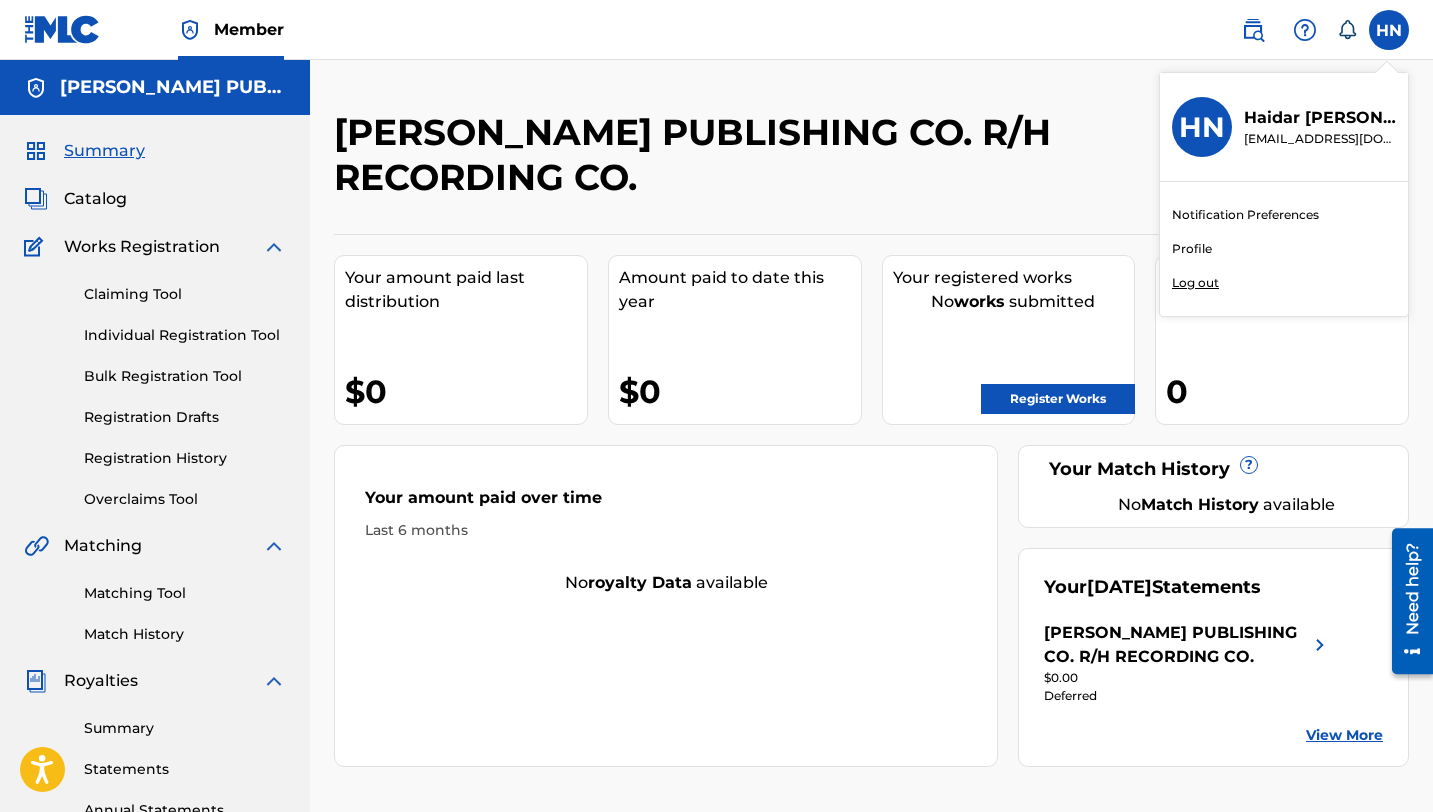 click on "Log out" at bounding box center [1195, 283] 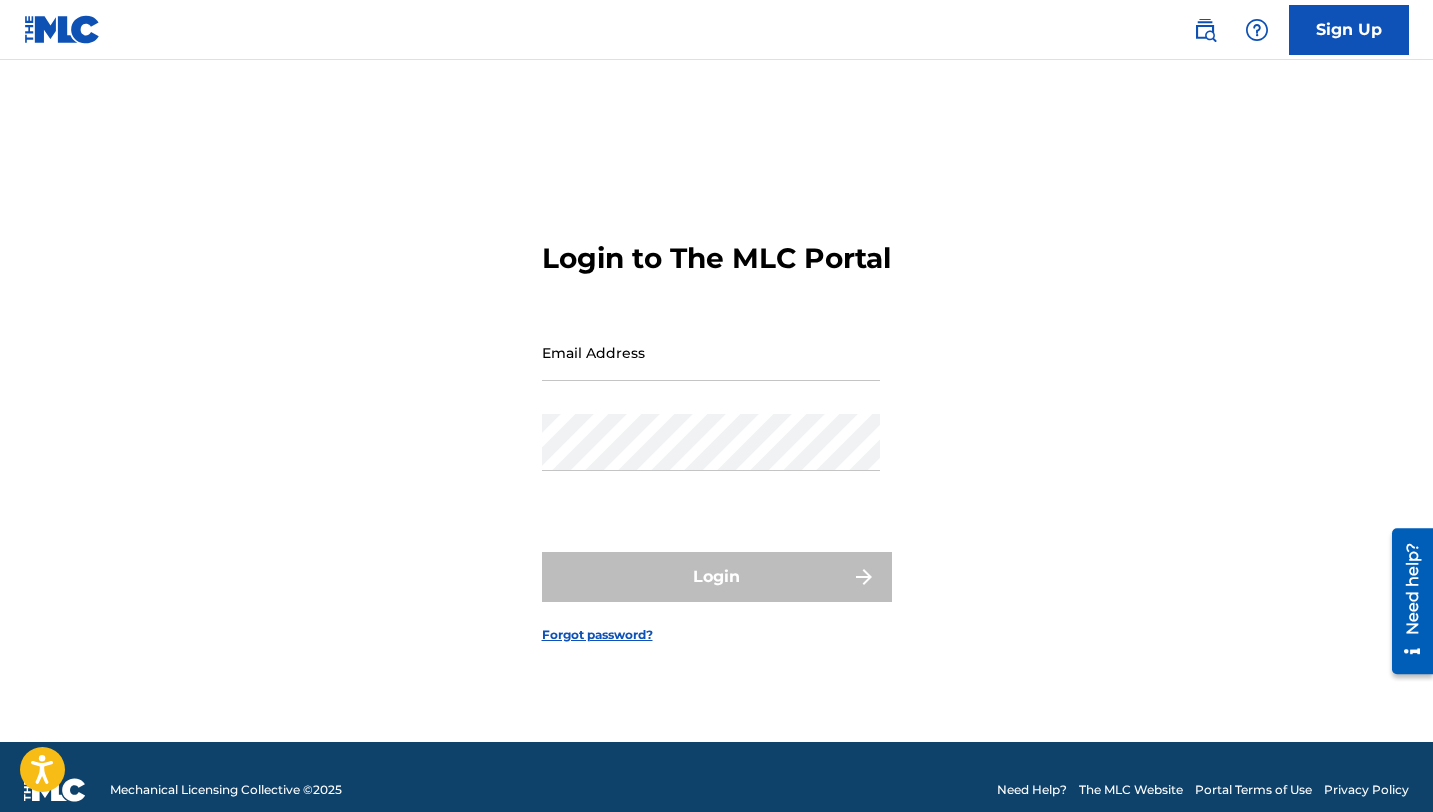 click on "Email Address" at bounding box center [711, 352] 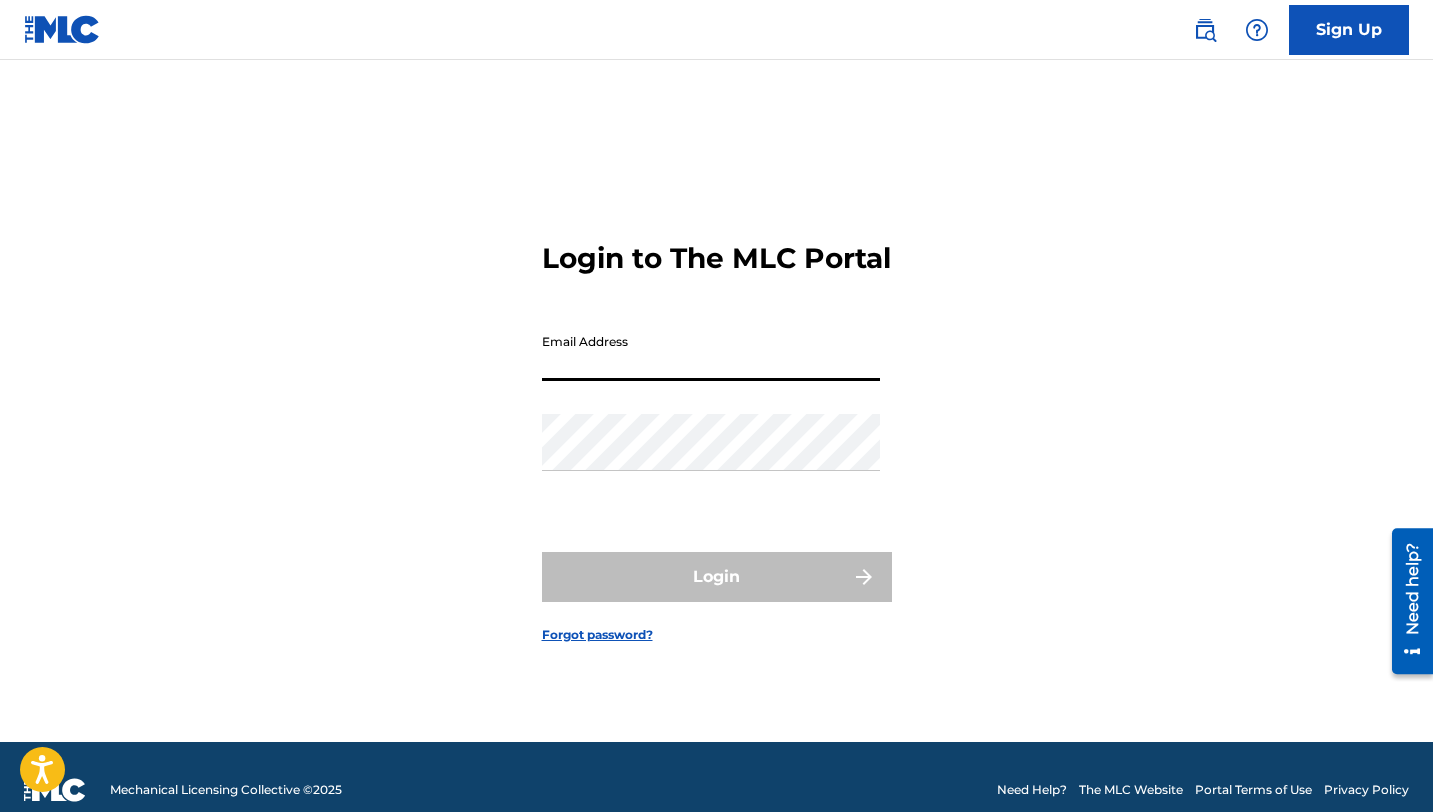 scroll, scrollTop: 0, scrollLeft: 0, axis: both 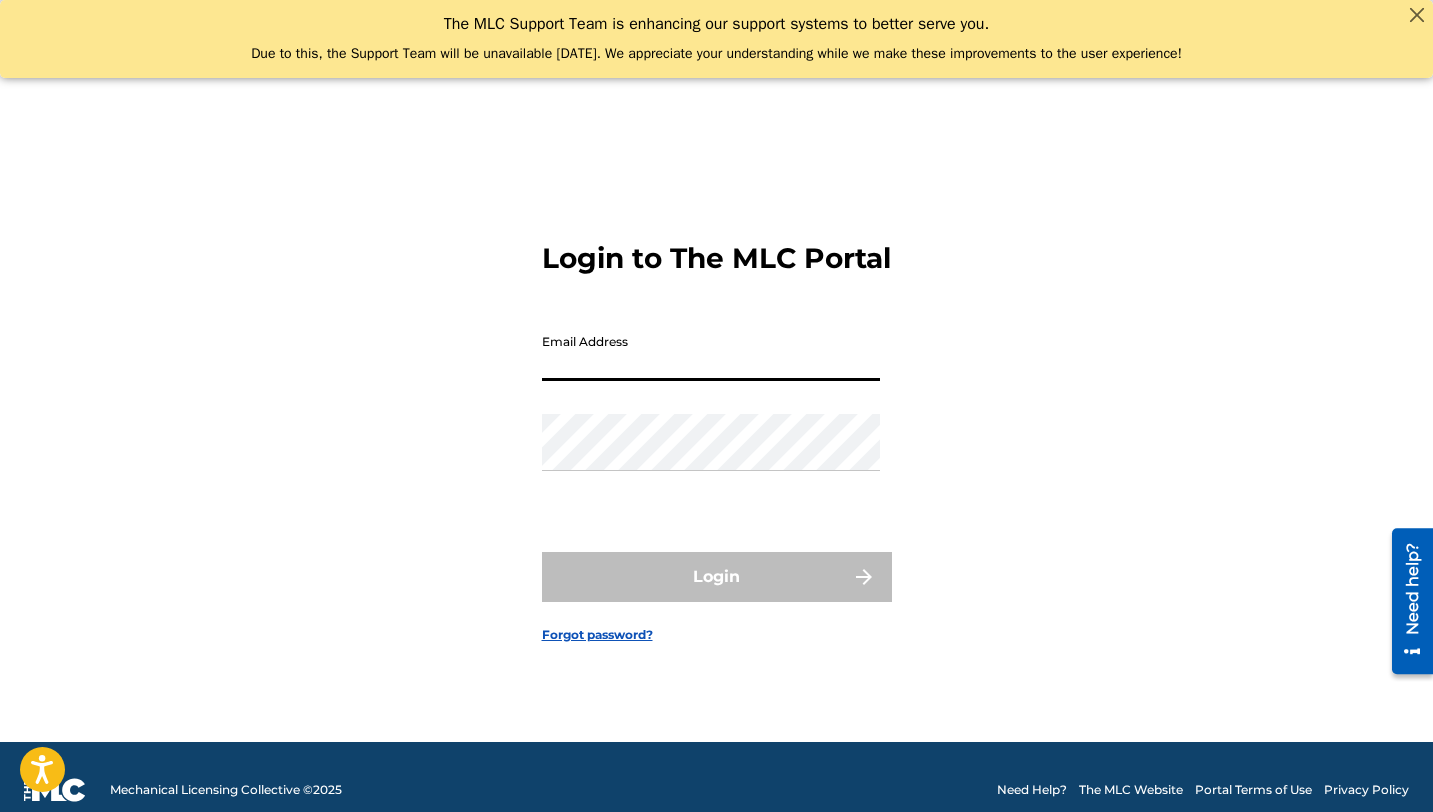 type on "[EMAIL_ADDRESS][DOMAIN_NAME]" 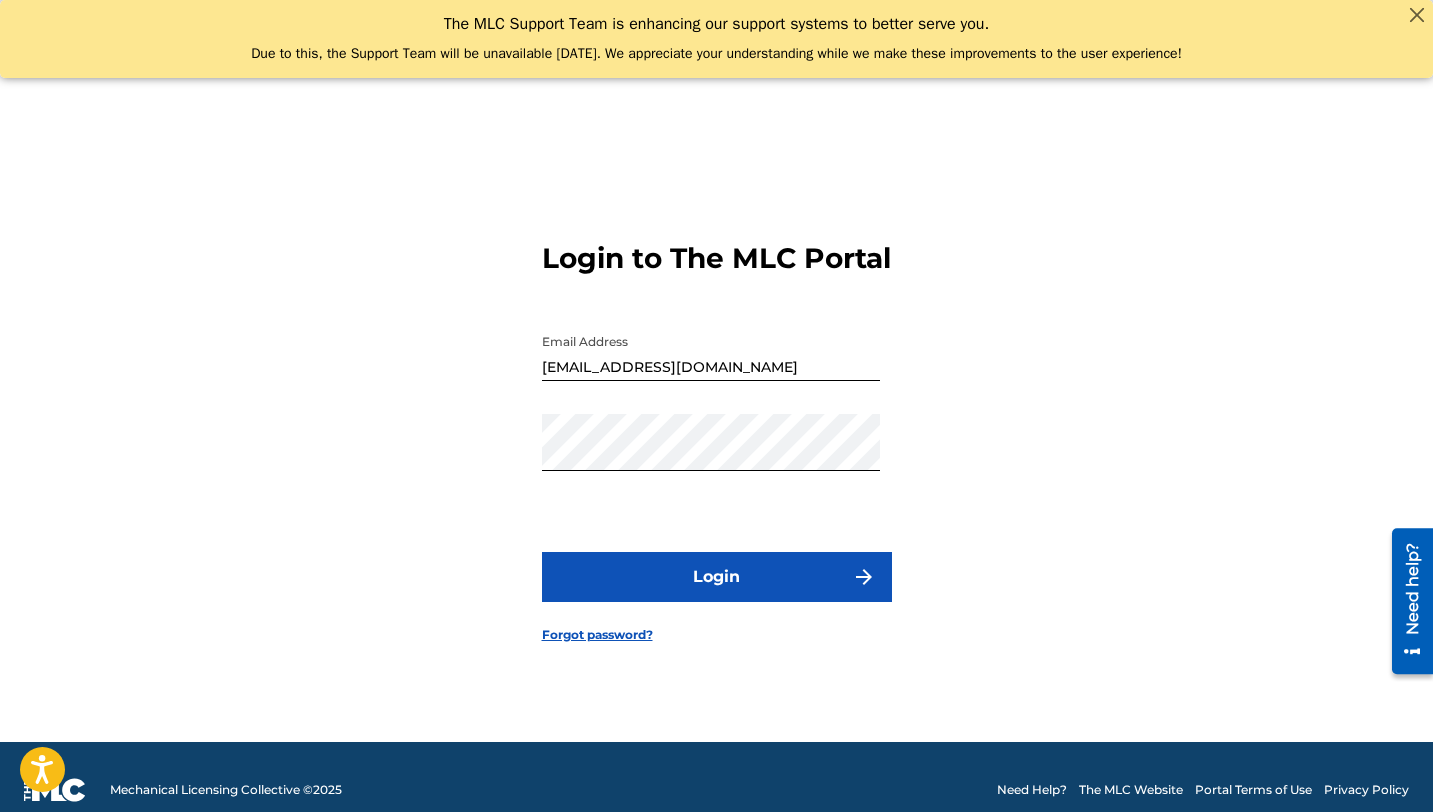 click on "Login" at bounding box center [717, 577] 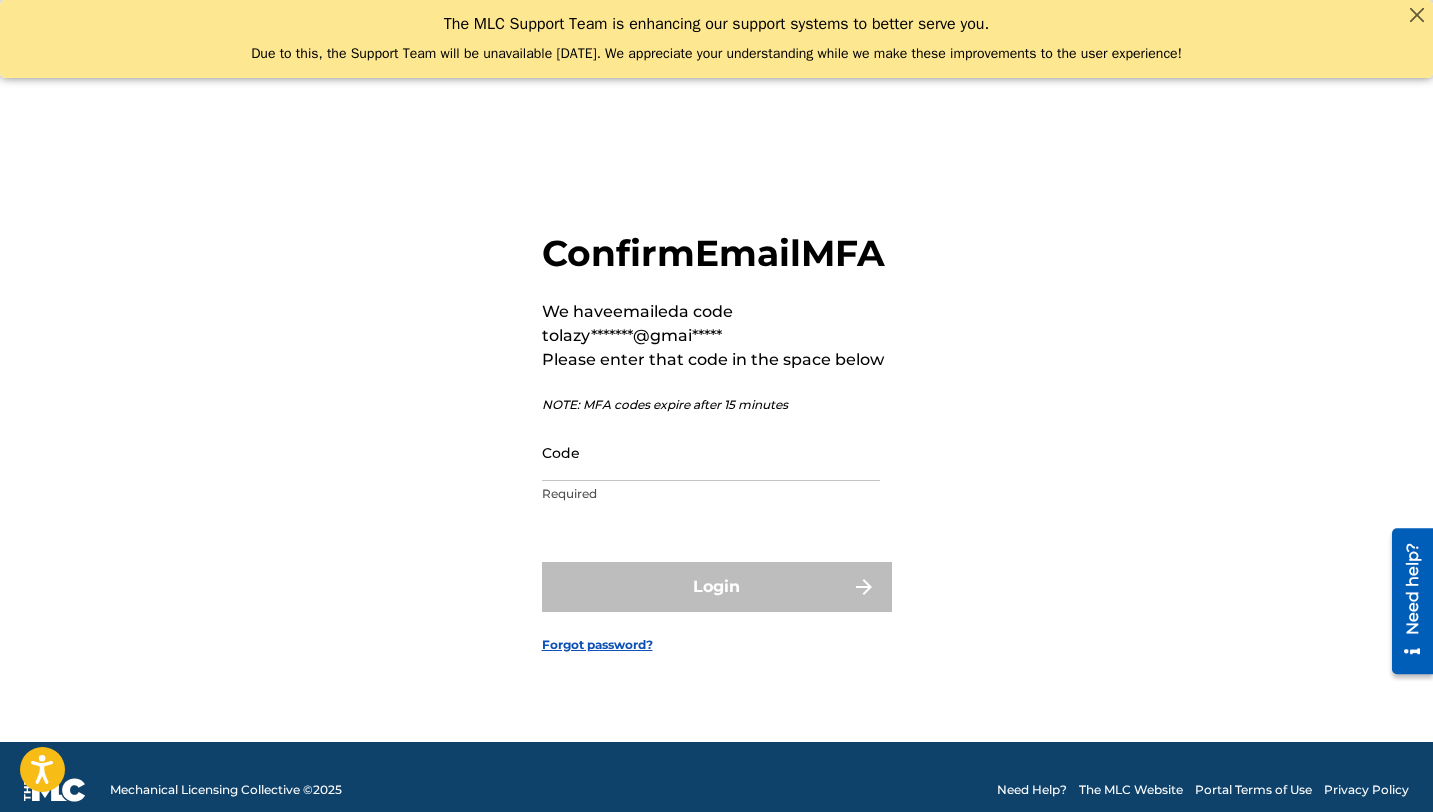 click on "Code" at bounding box center (711, 452) 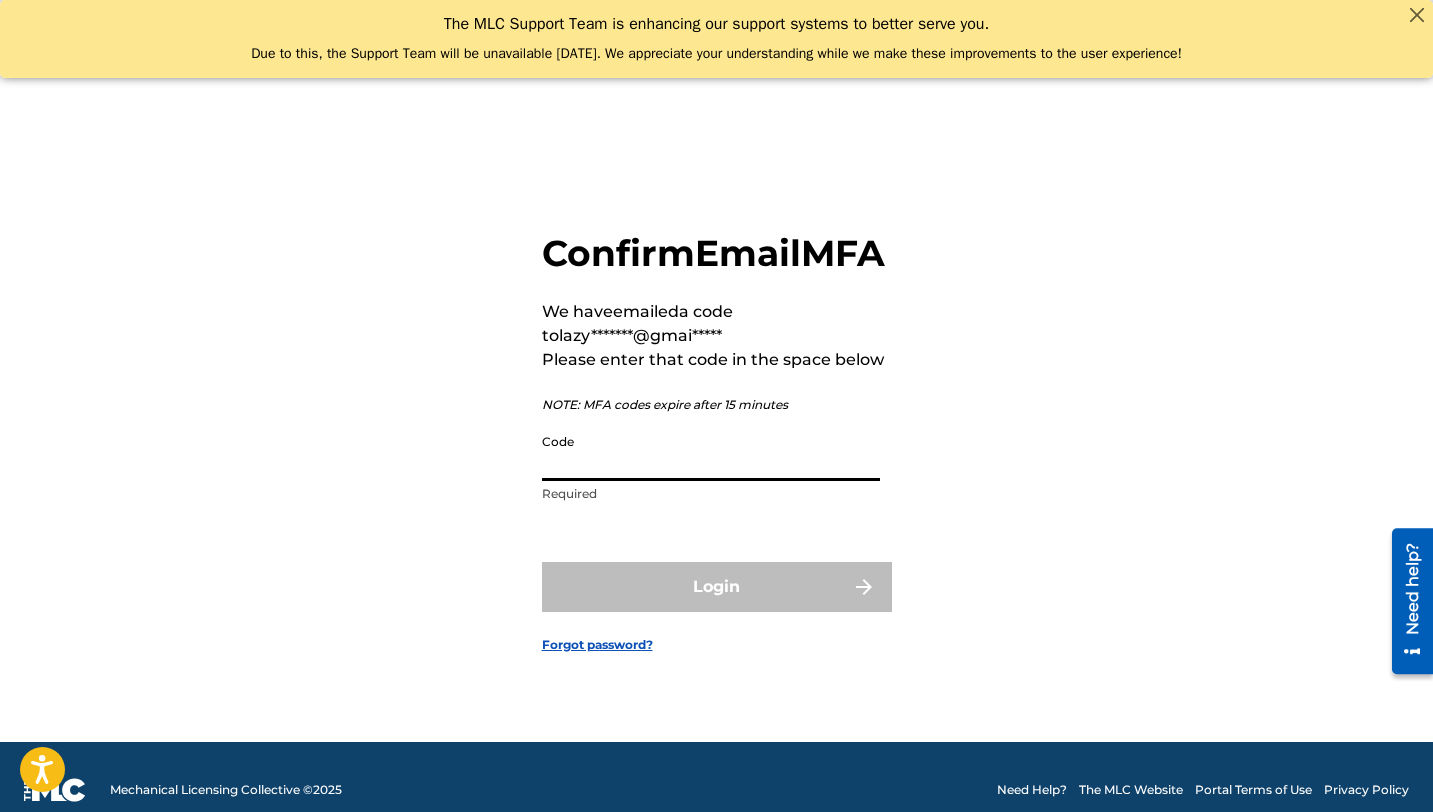 paste on "035624" 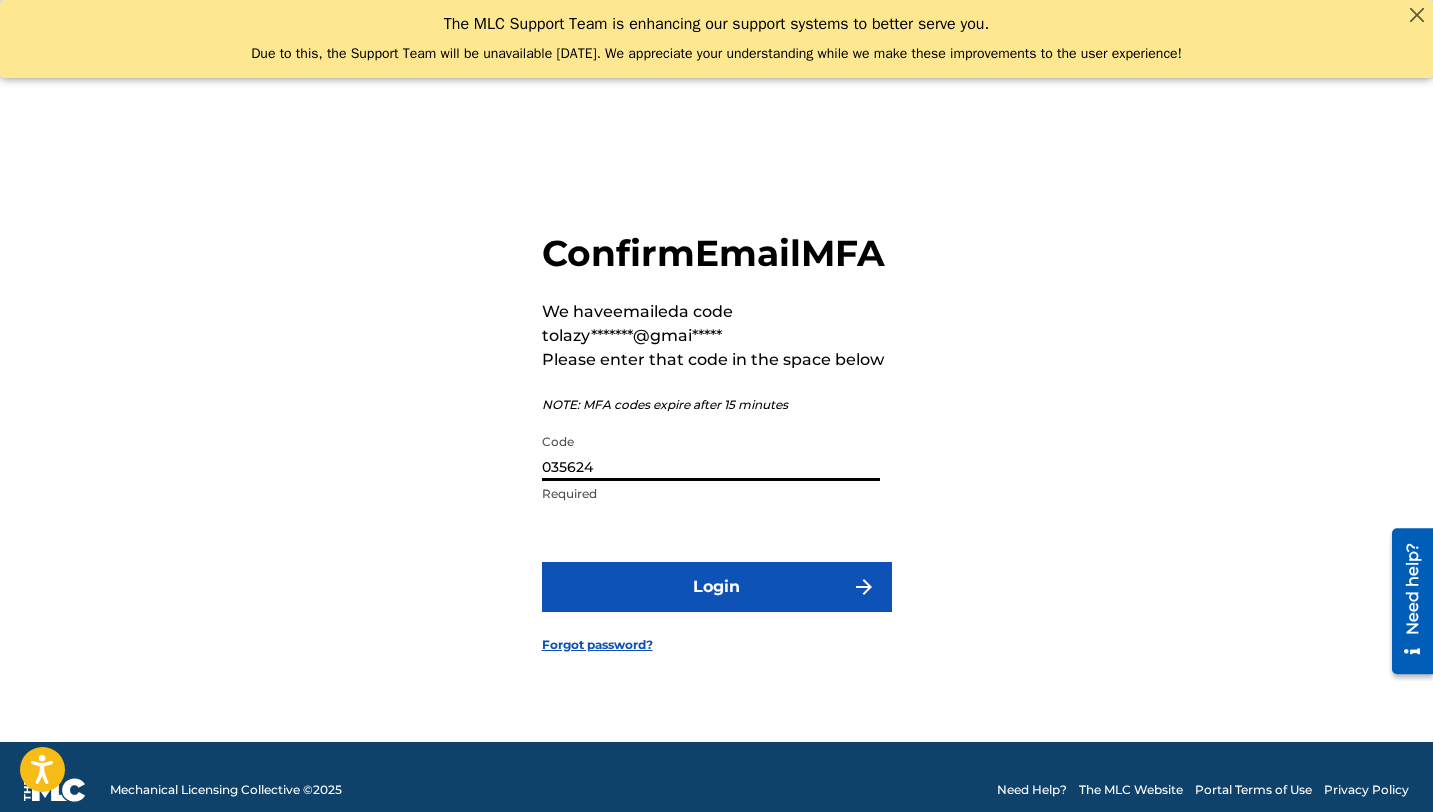 type on "035624" 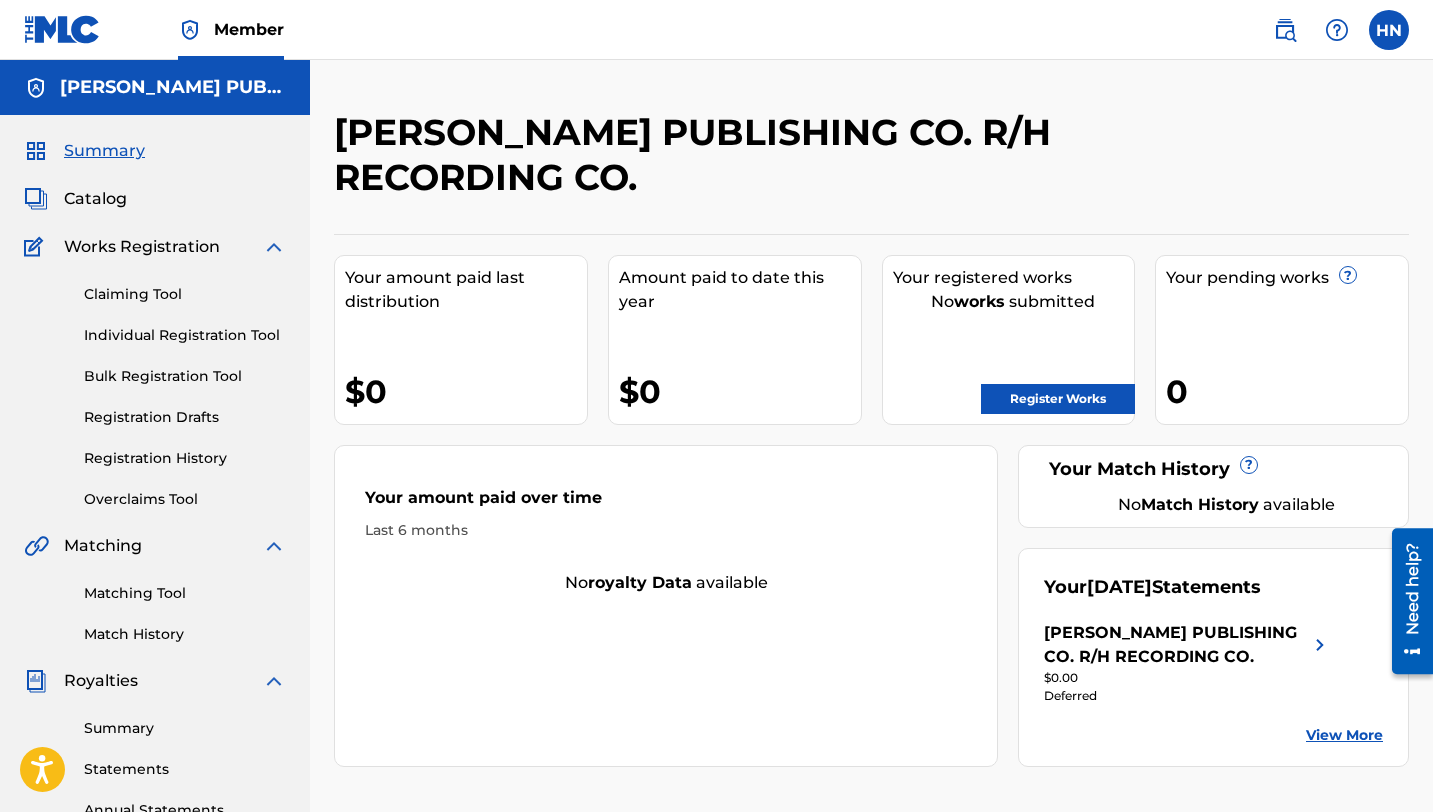 click on "Member" at bounding box center (249, 29) 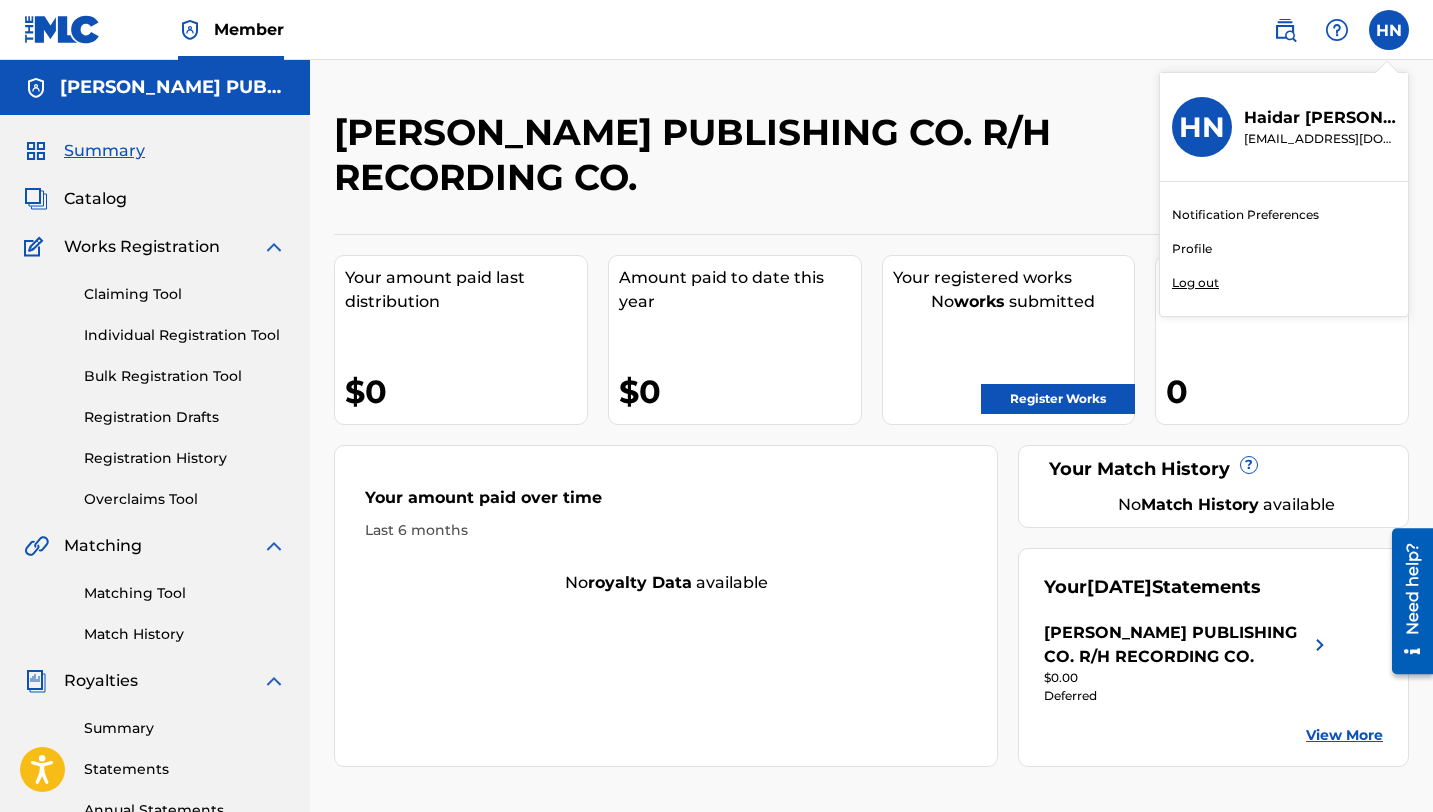 click on "Log out" at bounding box center [1195, 283] 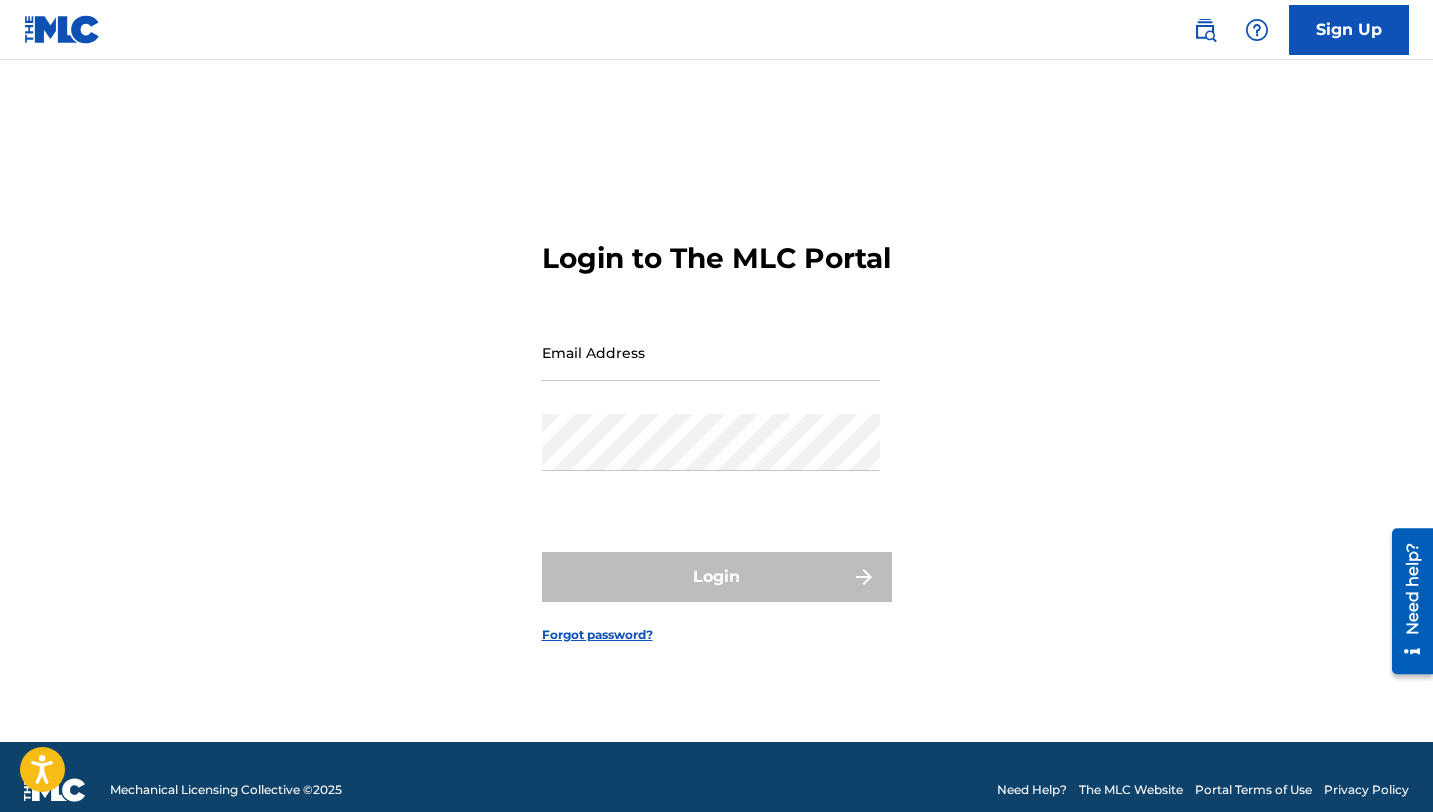scroll, scrollTop: 0, scrollLeft: 0, axis: both 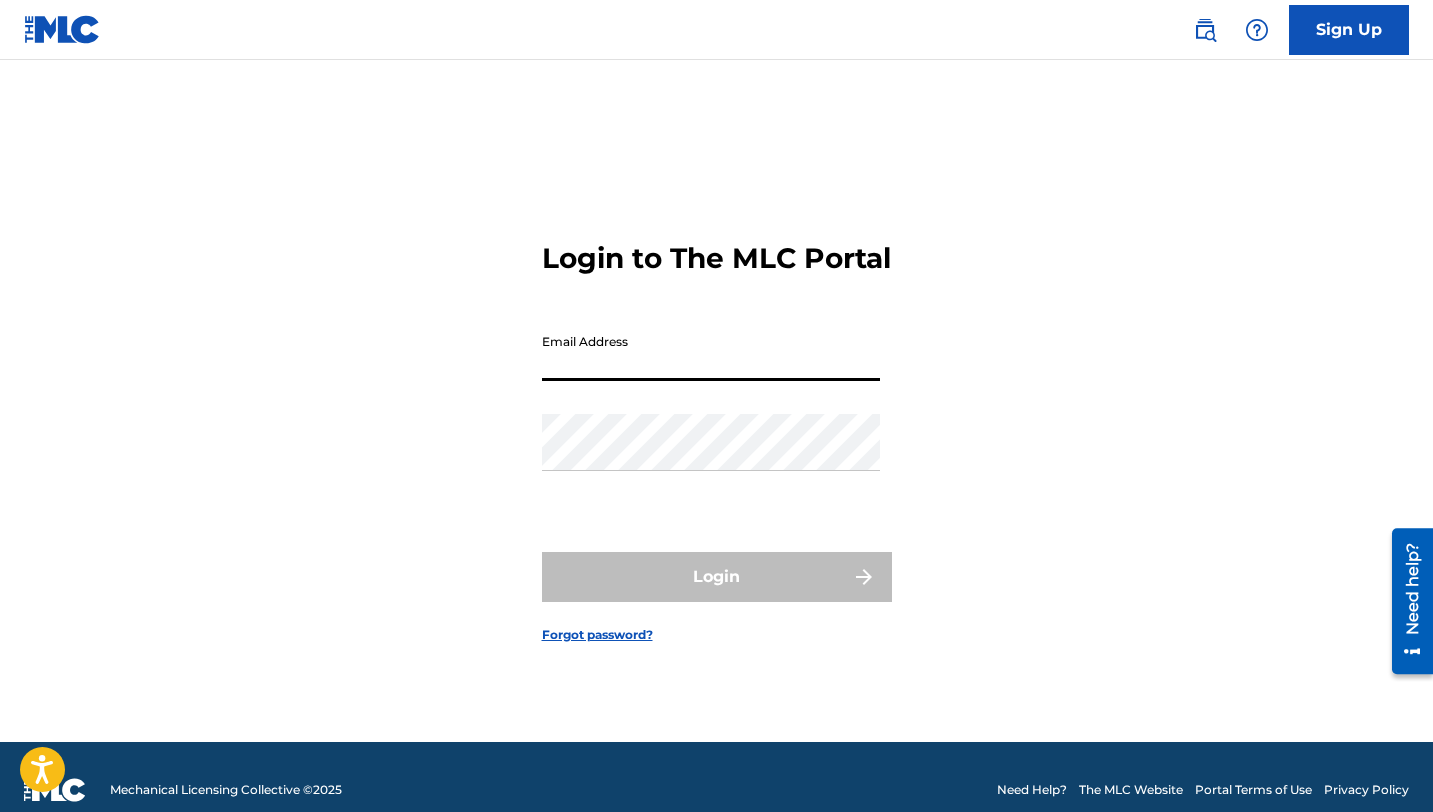 type on "[EMAIL_ADDRESS][DOMAIN_NAME]" 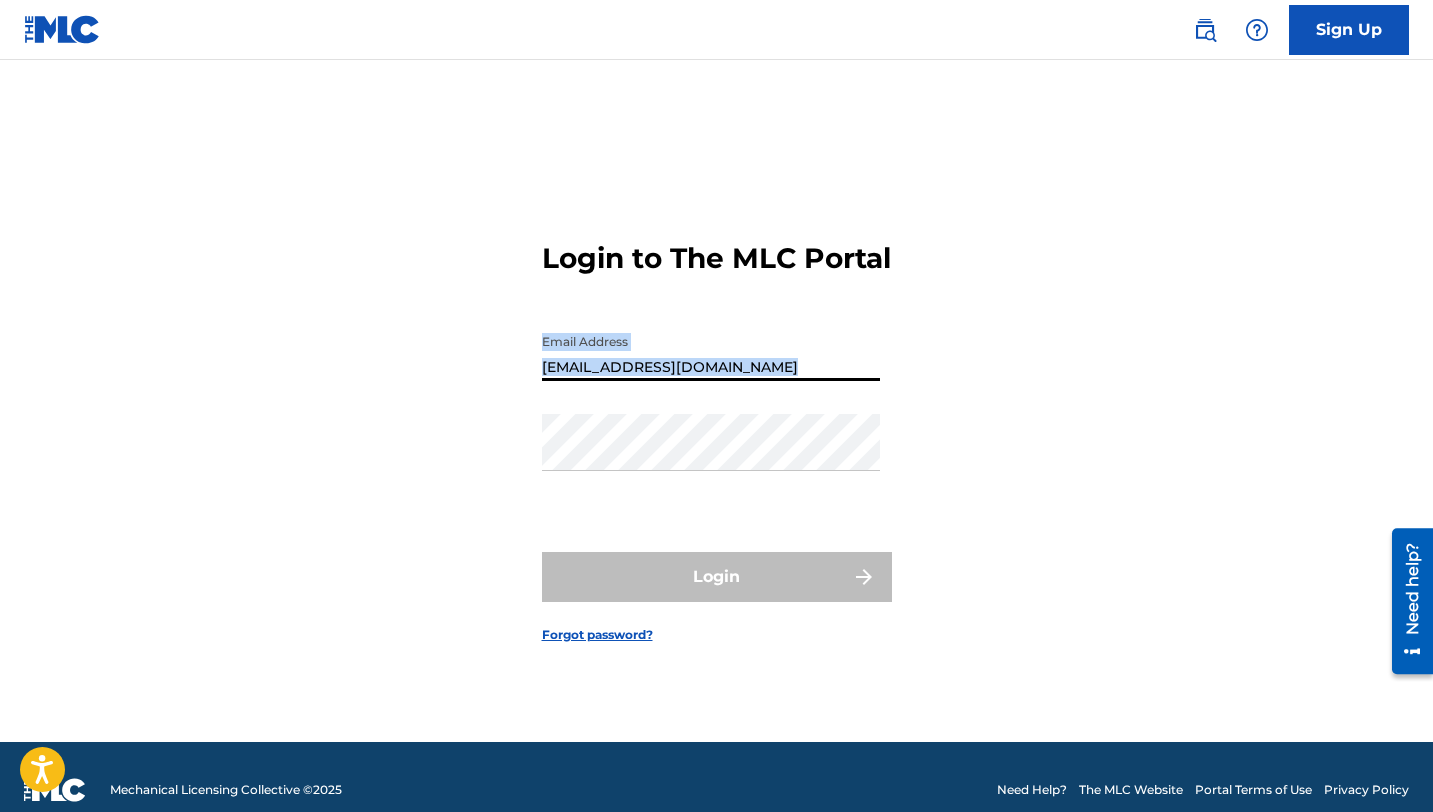 click on "Email Address lazyxazy866@gmail.com" at bounding box center [711, 369] 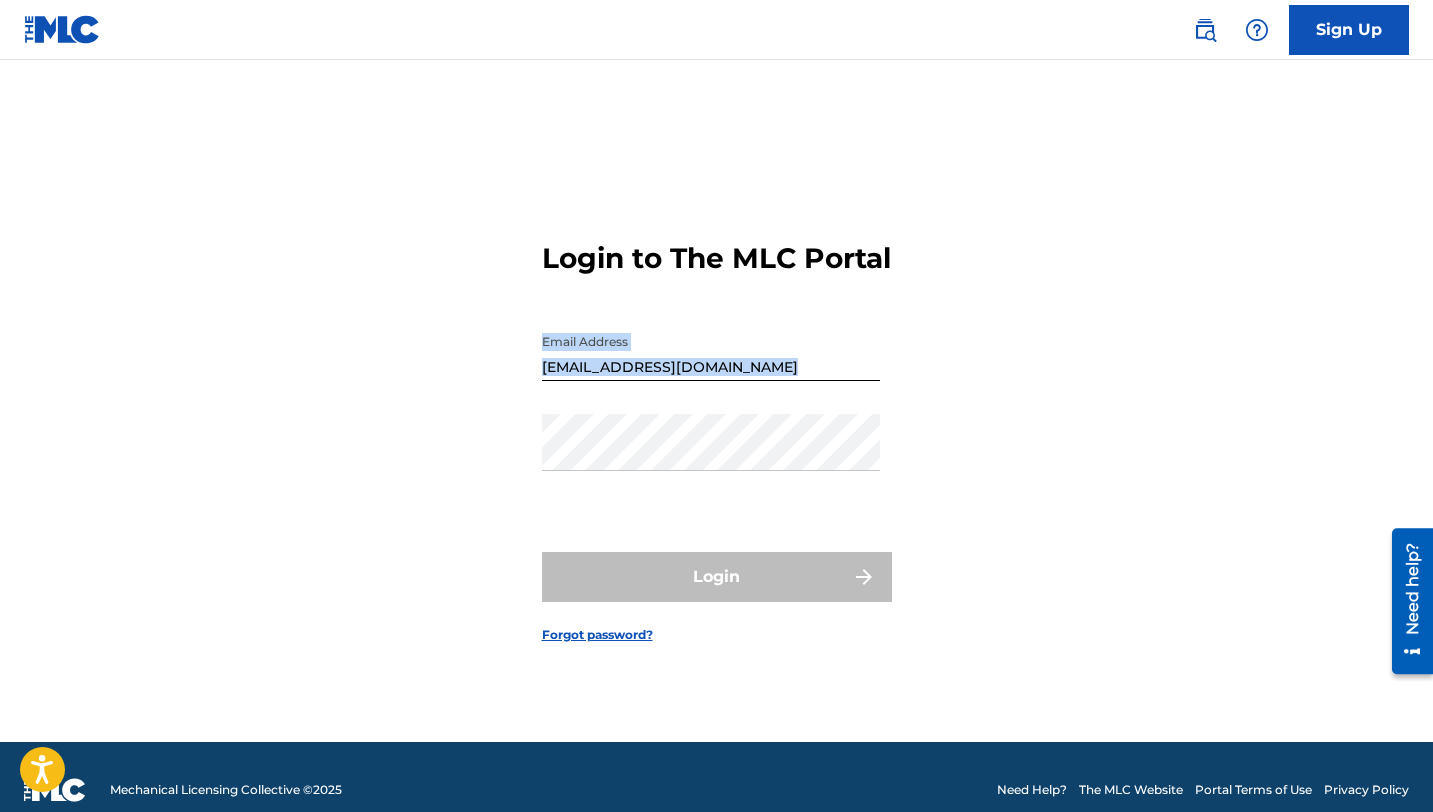 click on "Email Address lazyxazy866@gmail.com" at bounding box center (711, 369) 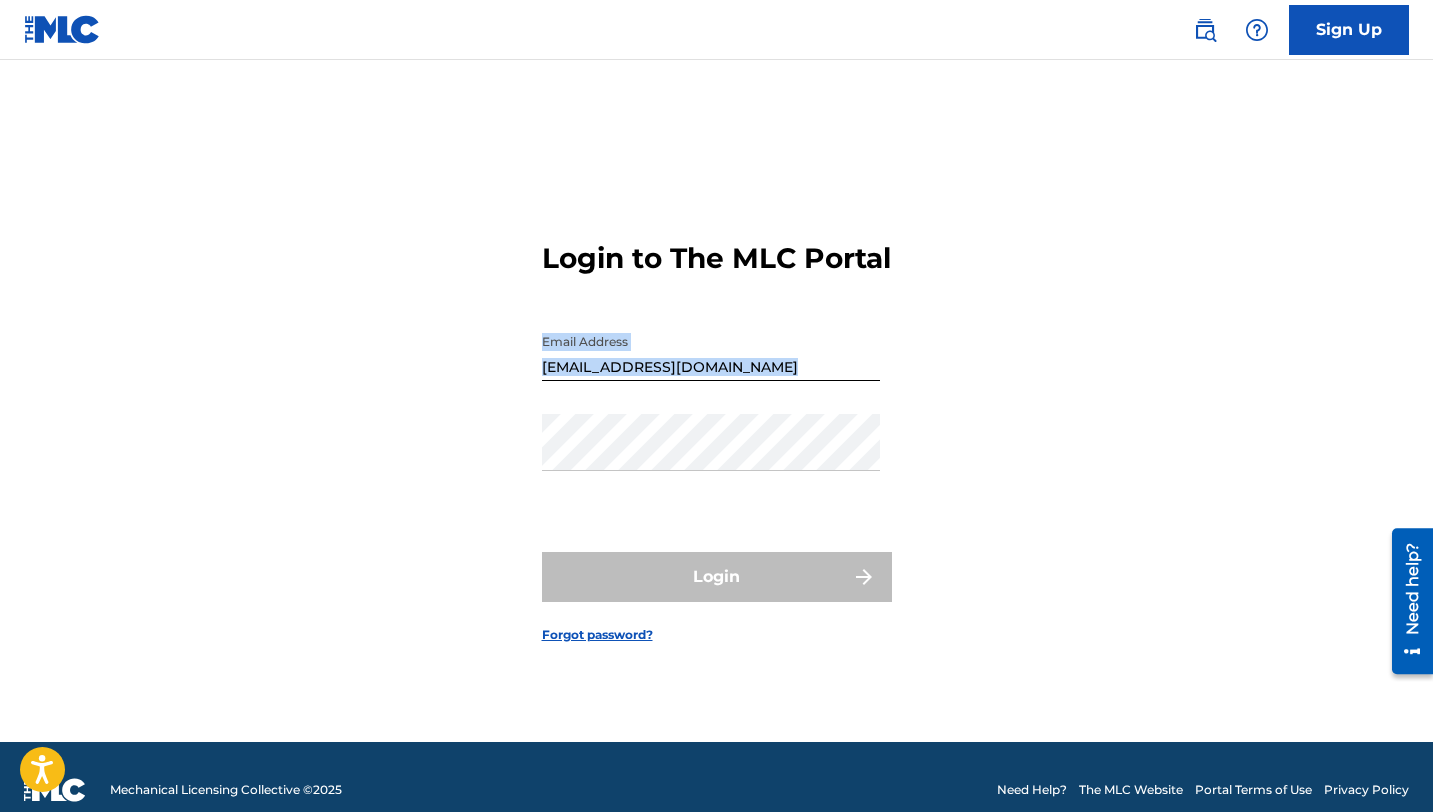 copy on "Email Address" 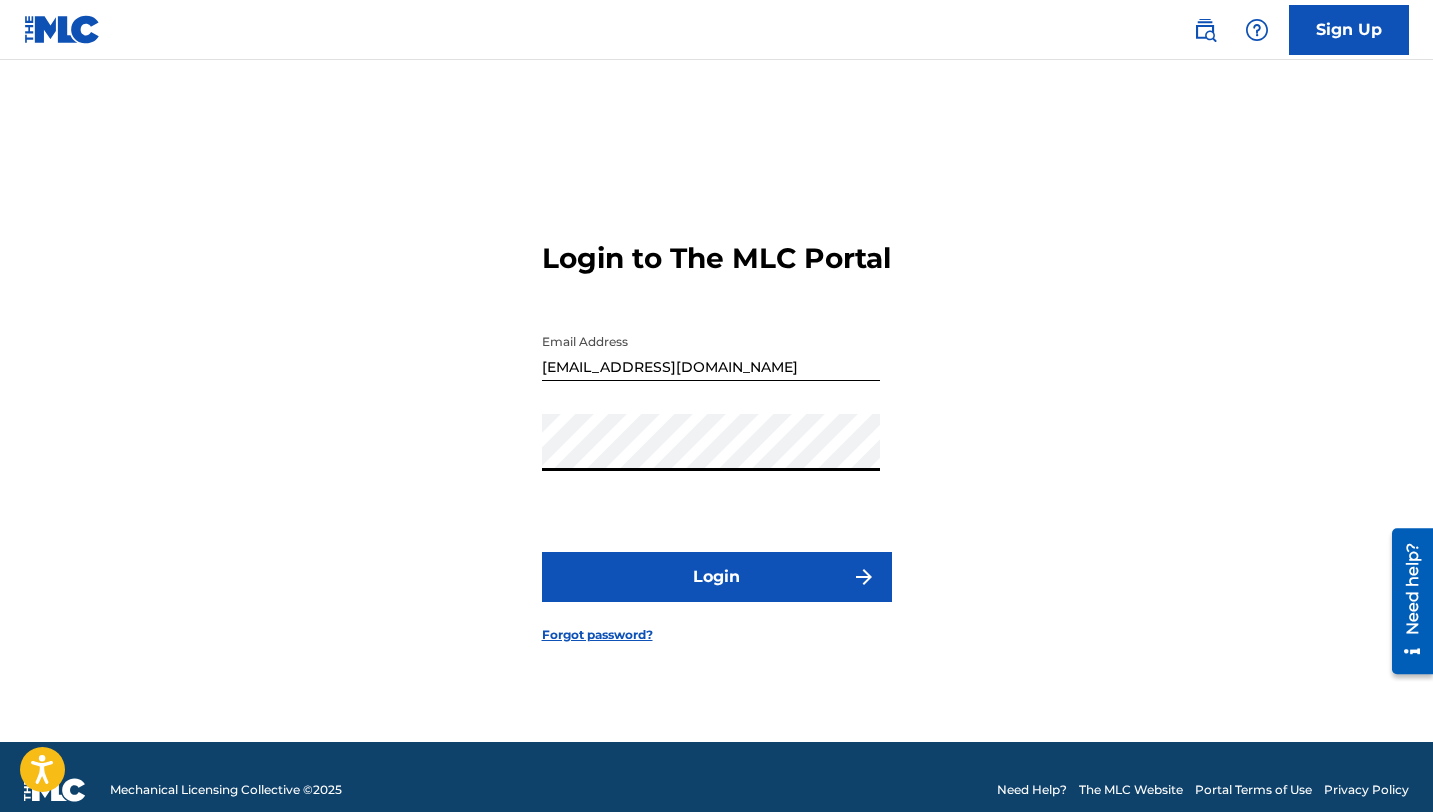 click on "Login" at bounding box center (717, 577) 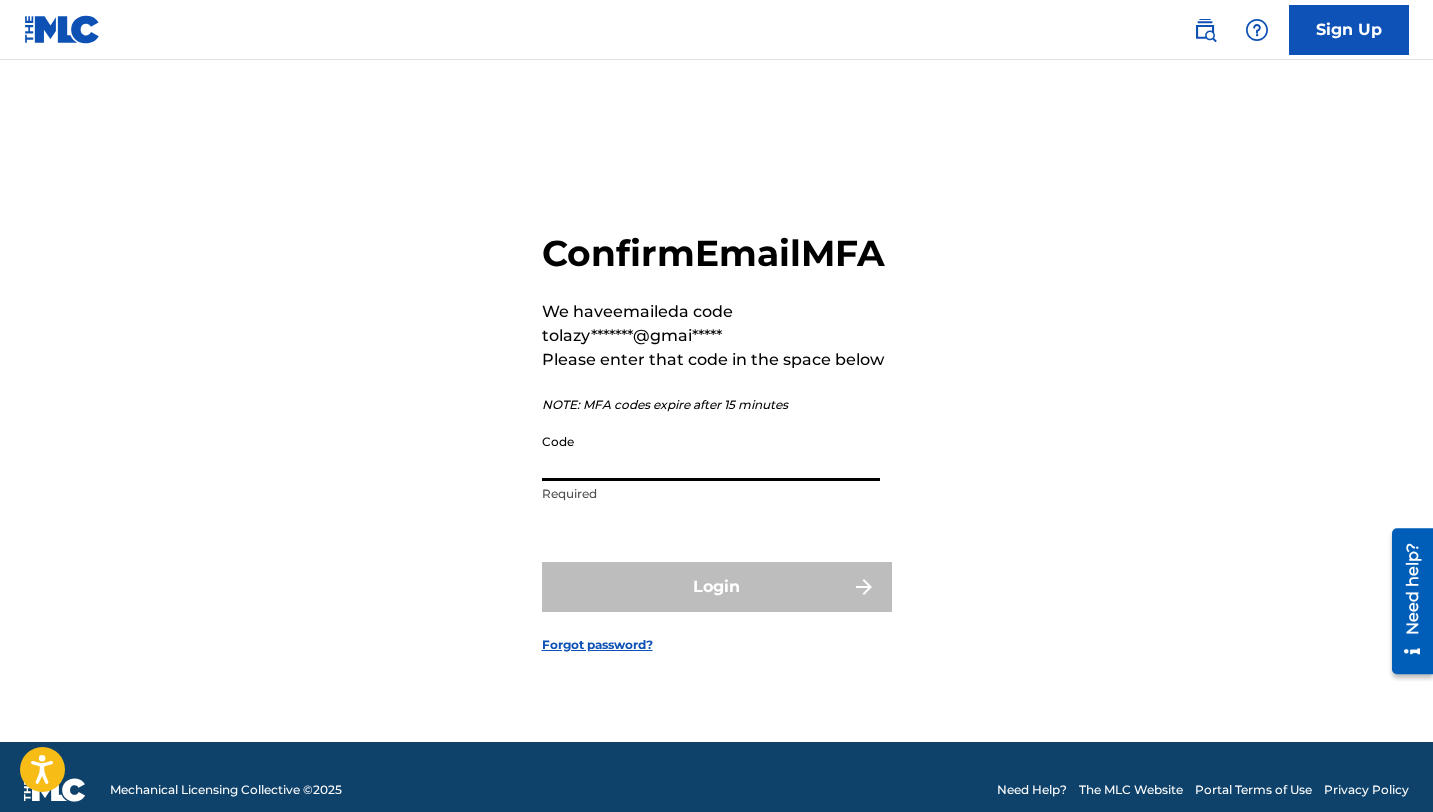 click on "Code" at bounding box center (711, 452) 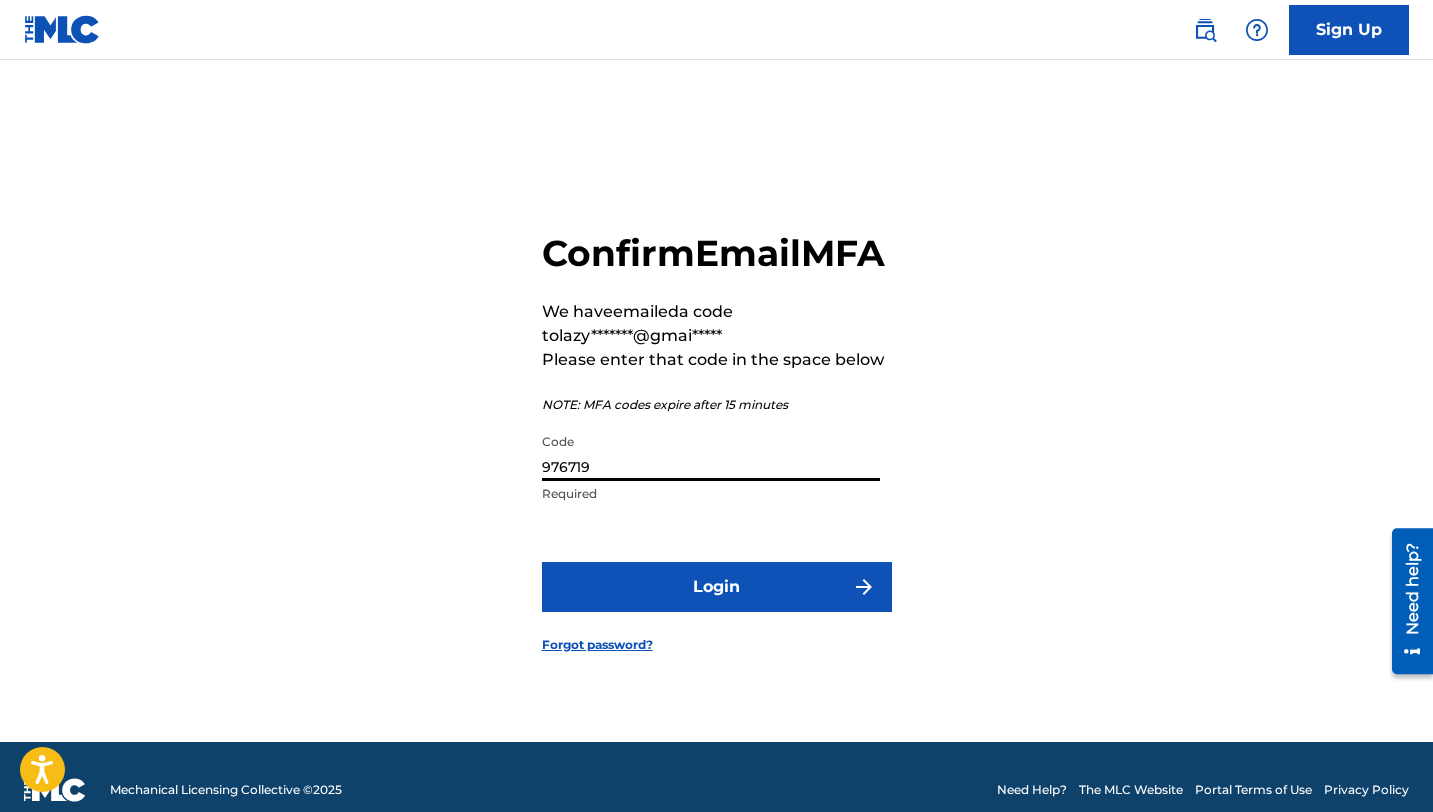 type on "976719" 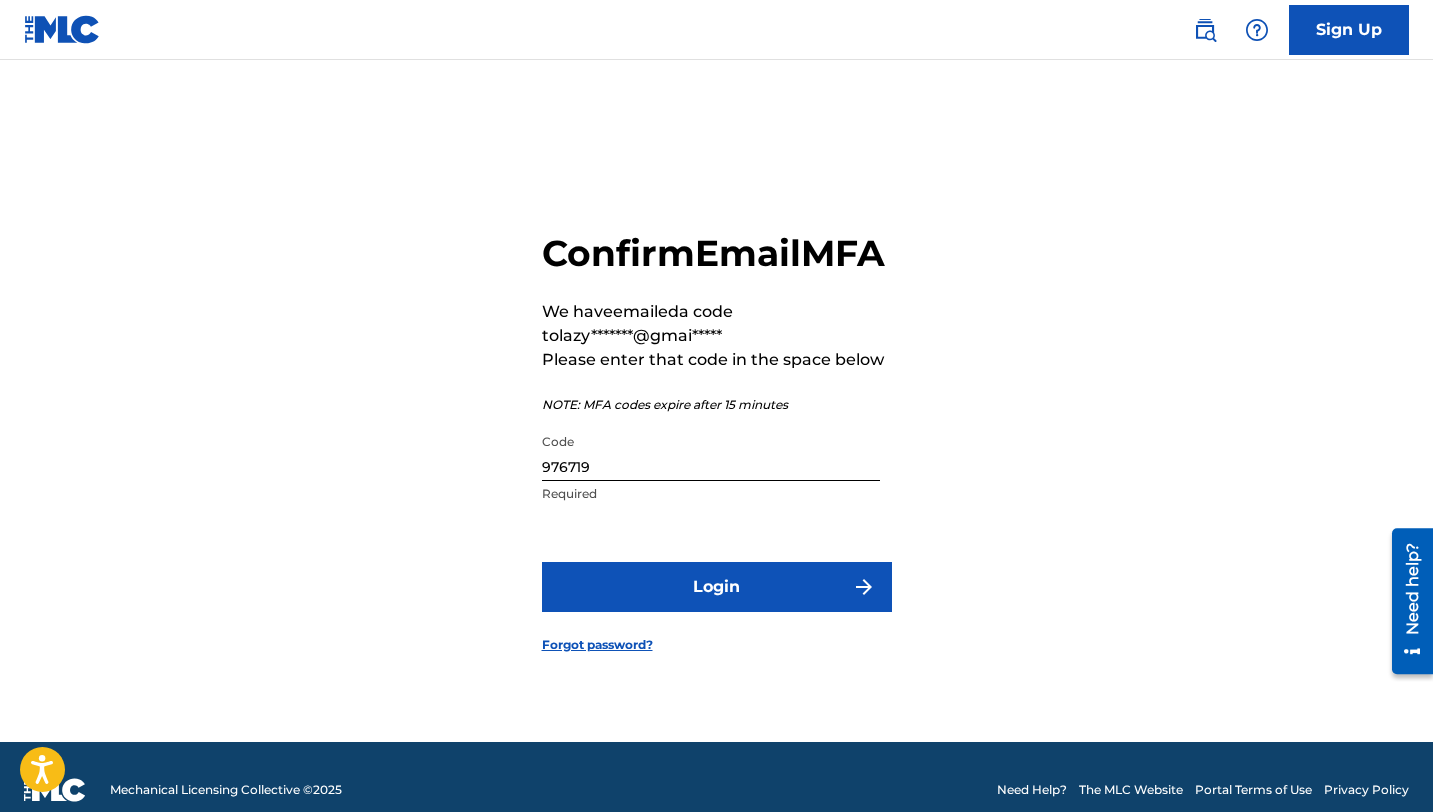 click on "Login" at bounding box center (717, 587) 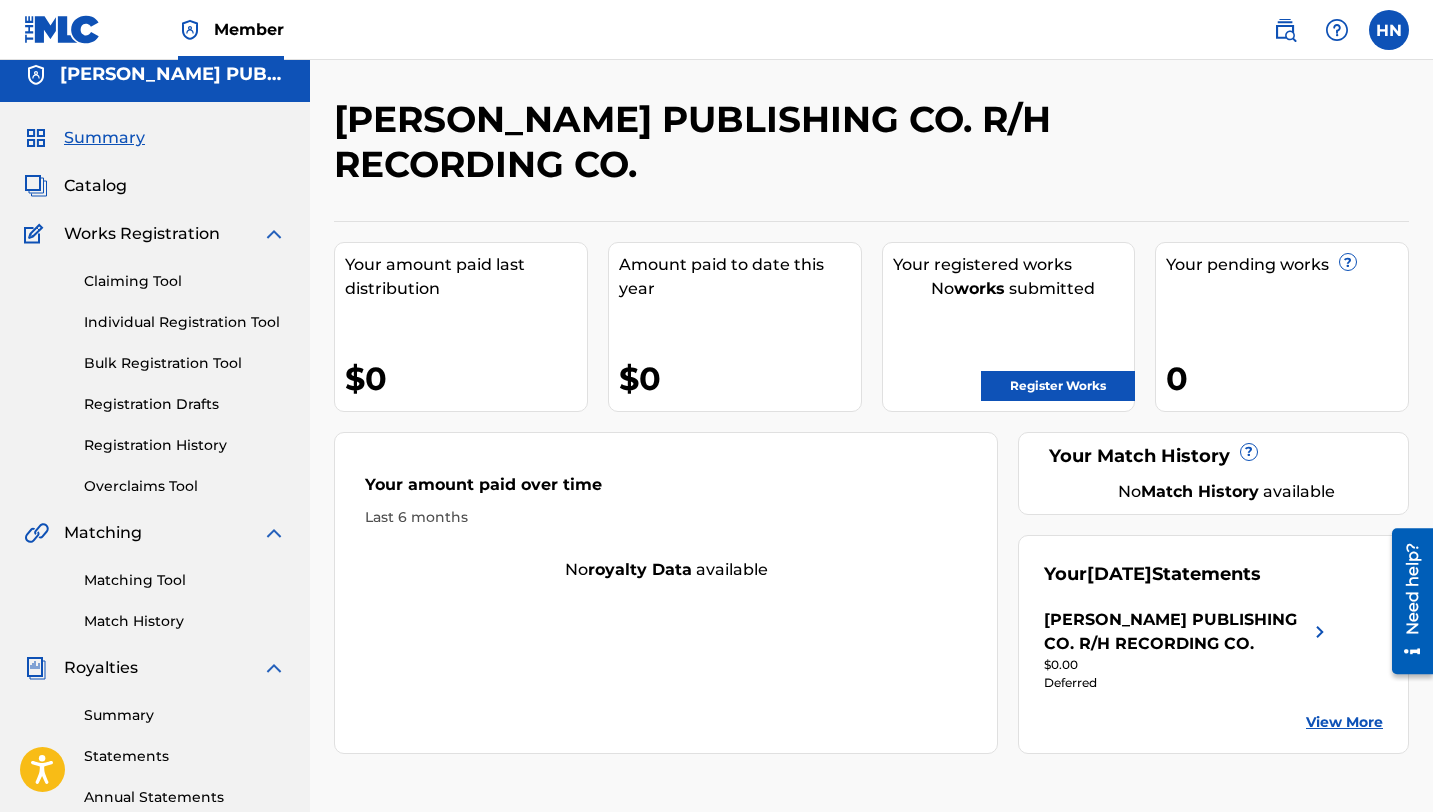 scroll, scrollTop: 0, scrollLeft: 0, axis: both 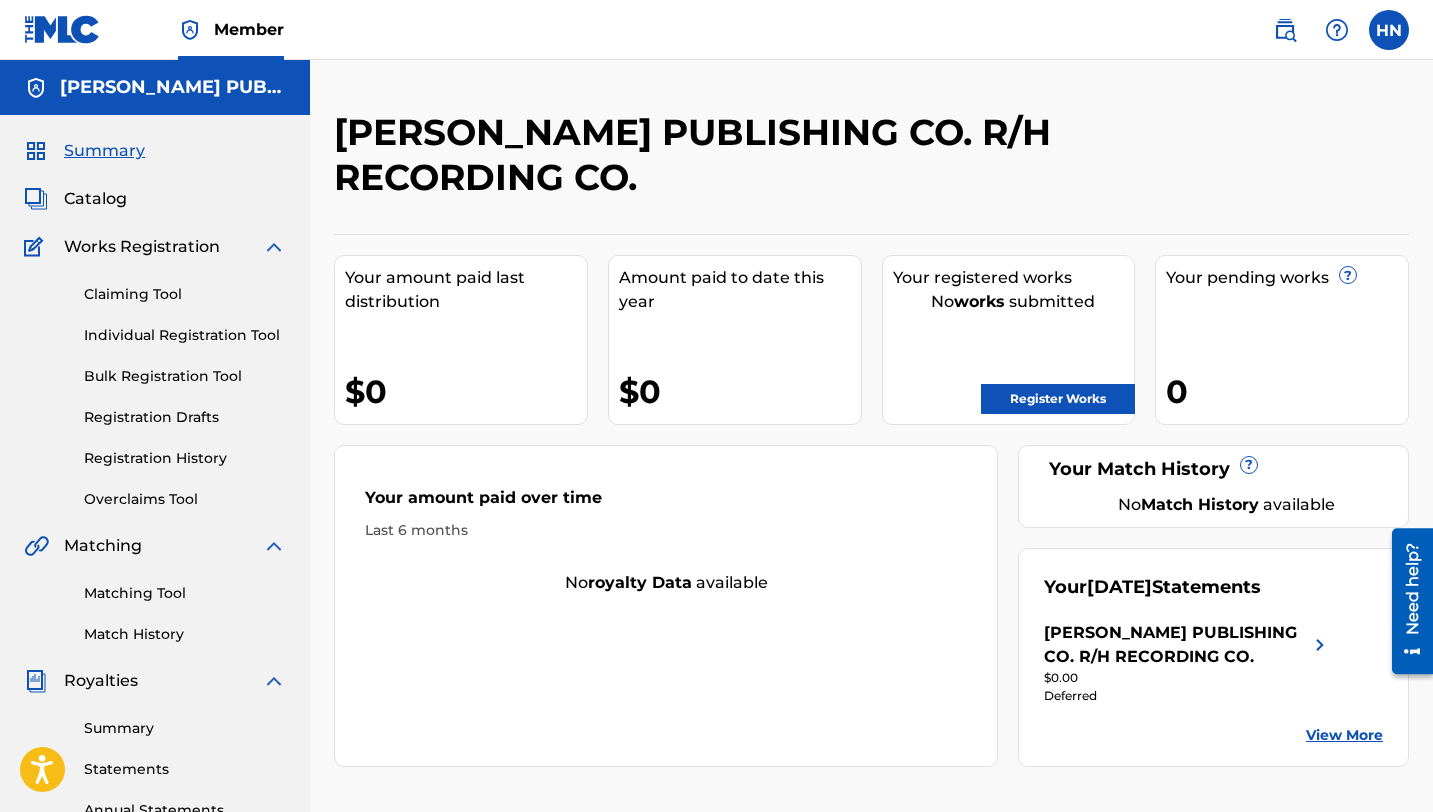 click on "Catalog" at bounding box center (95, 199) 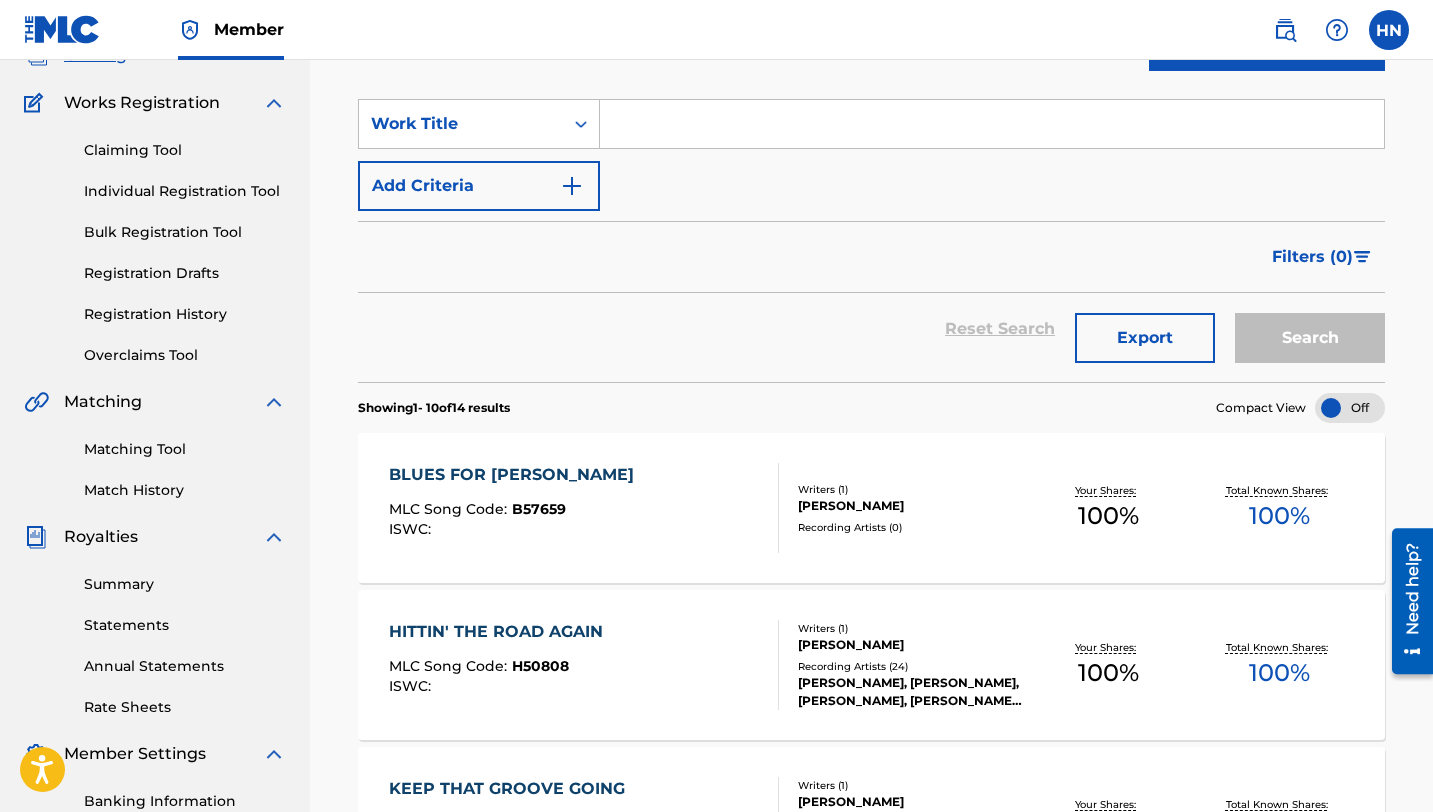 scroll, scrollTop: 0, scrollLeft: 0, axis: both 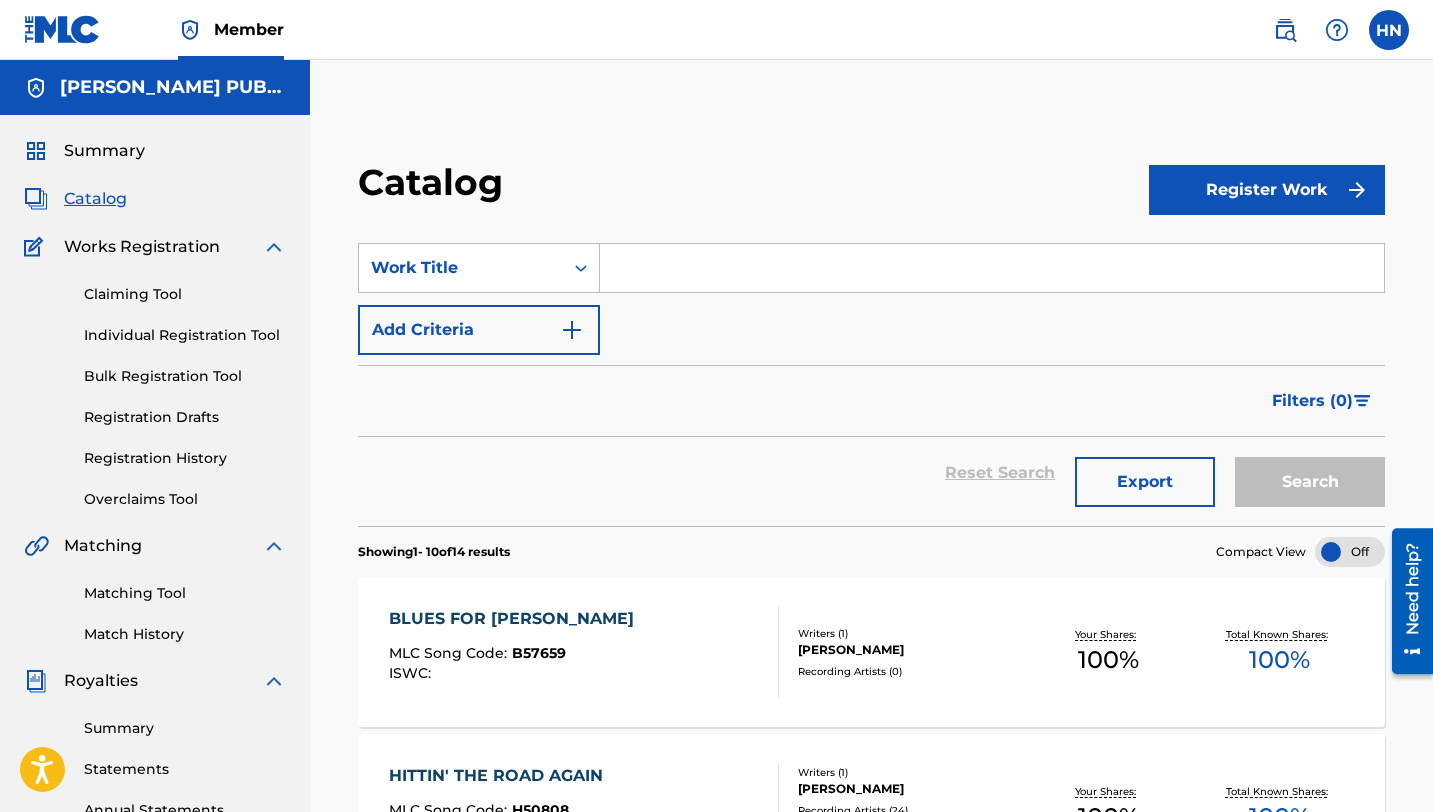 click on "Summary" at bounding box center [104, 151] 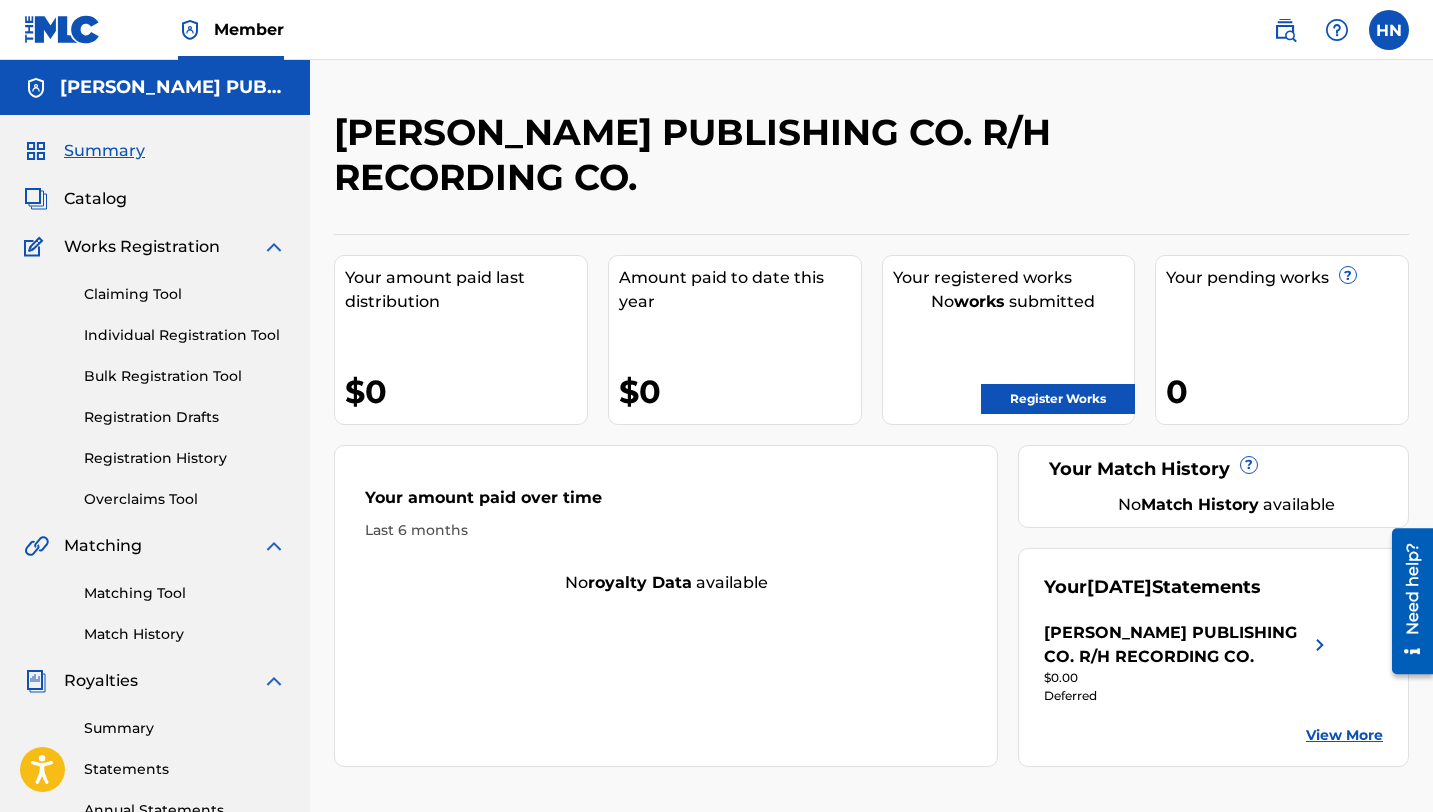click on "Member" at bounding box center [249, 29] 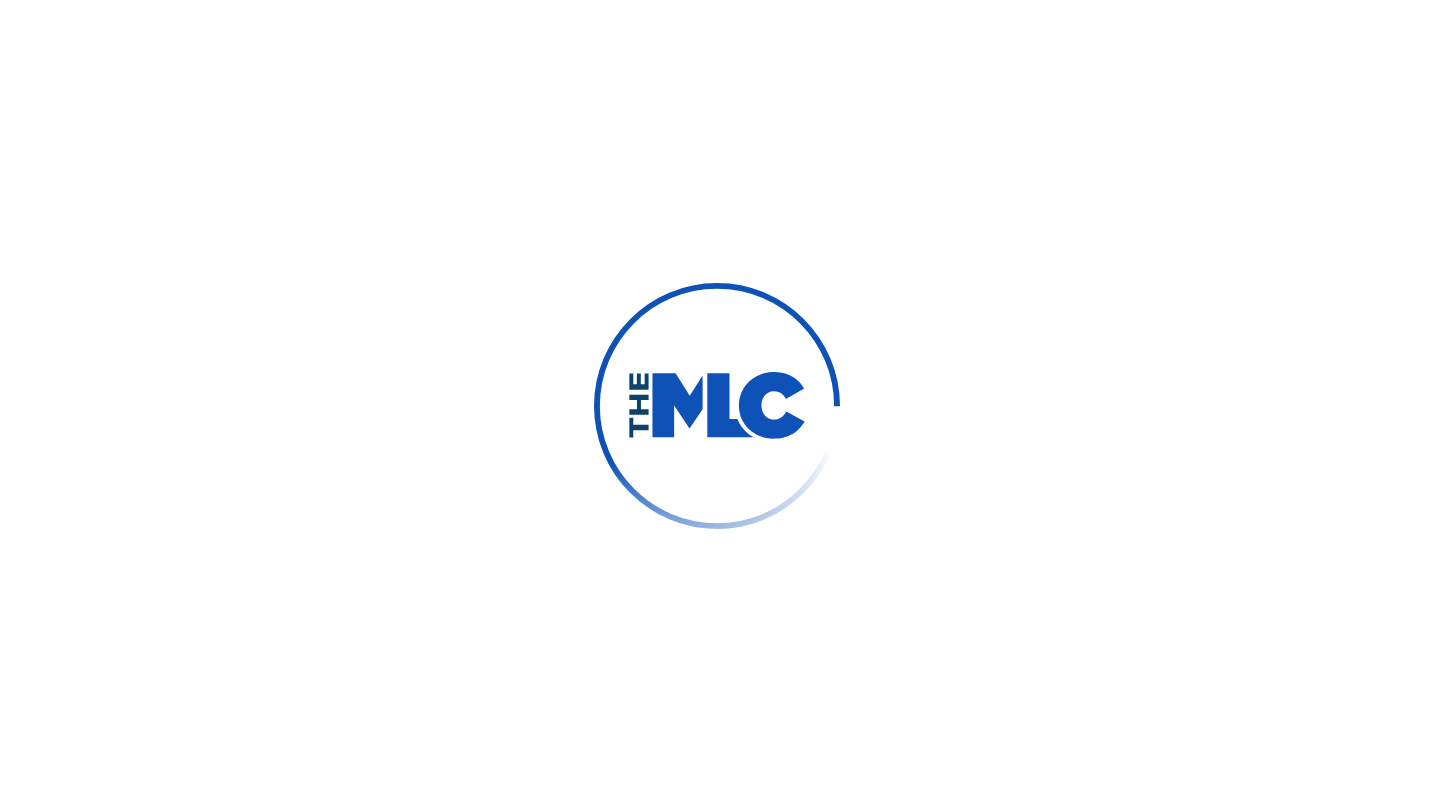 scroll, scrollTop: 0, scrollLeft: 0, axis: both 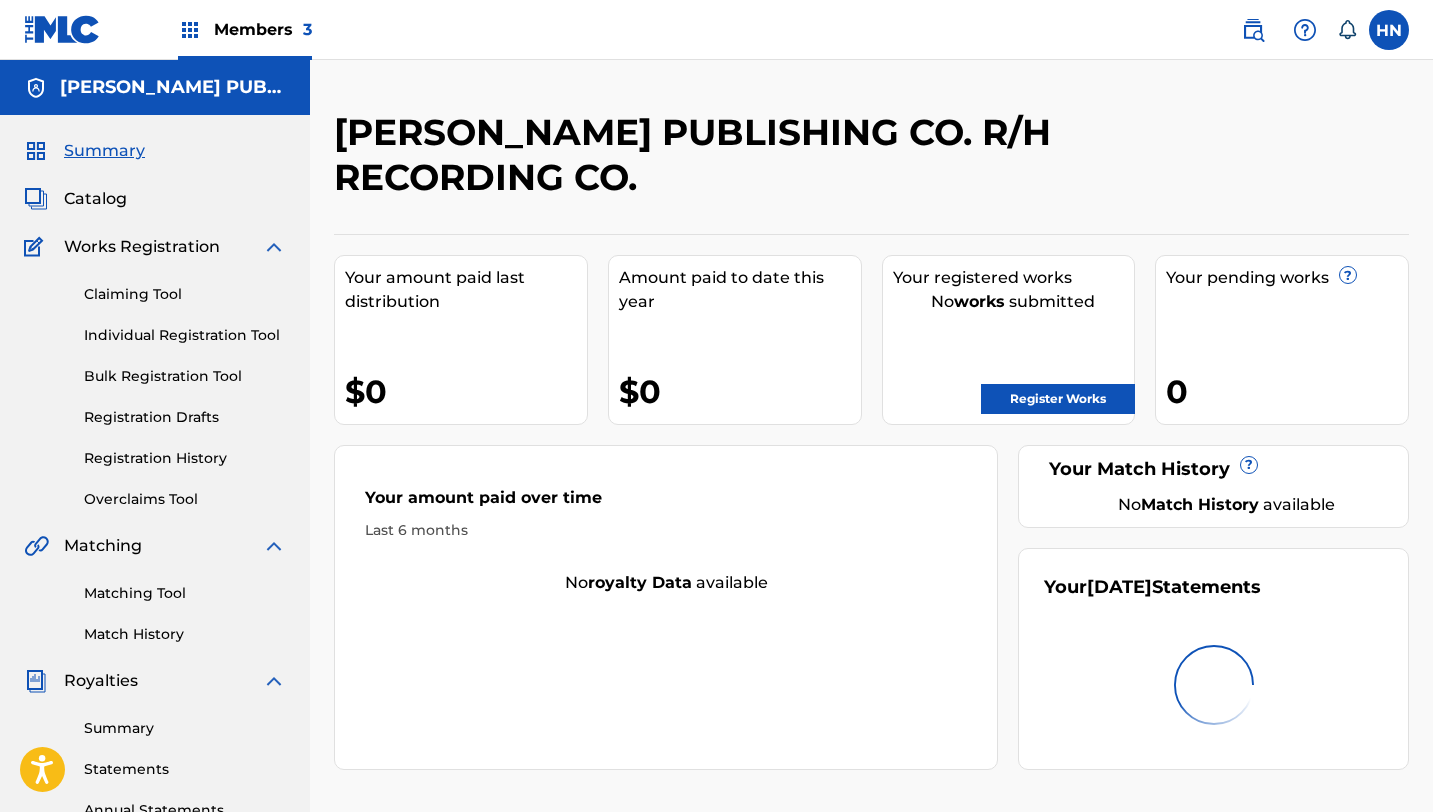 click on "Members    3" at bounding box center [263, 29] 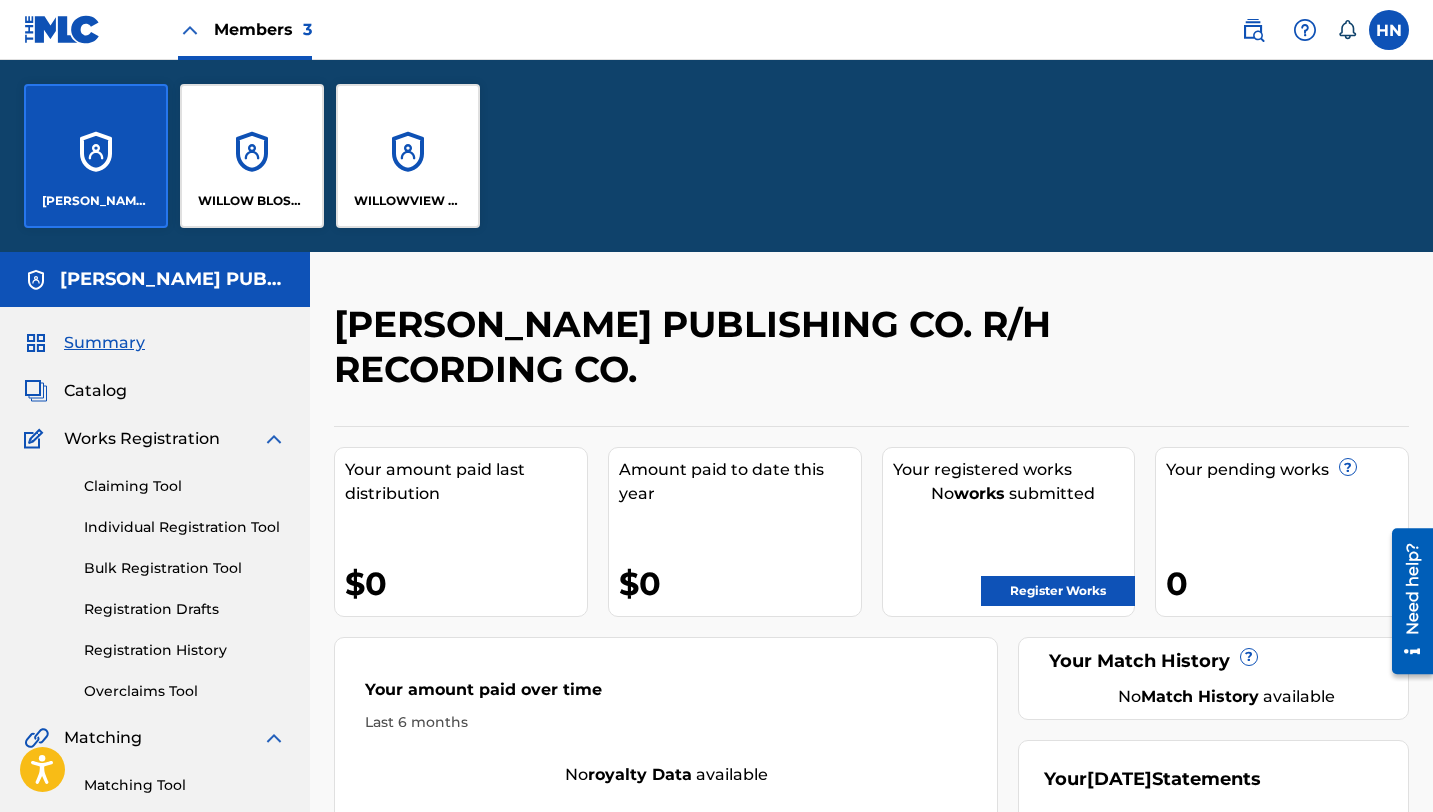 click on "WILLOW BLOSSOM MUSIC" at bounding box center (252, 156) 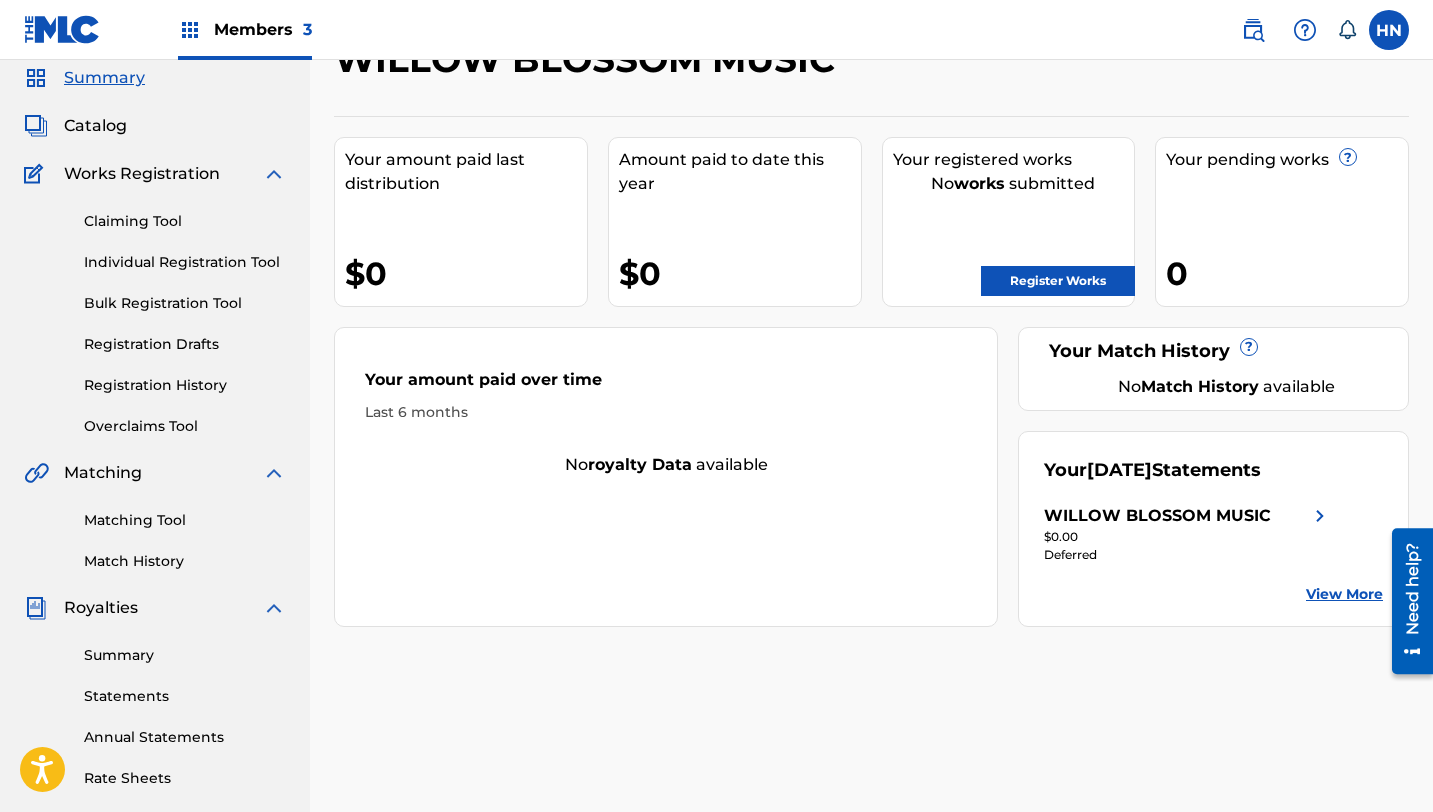 scroll, scrollTop: 77, scrollLeft: 0, axis: vertical 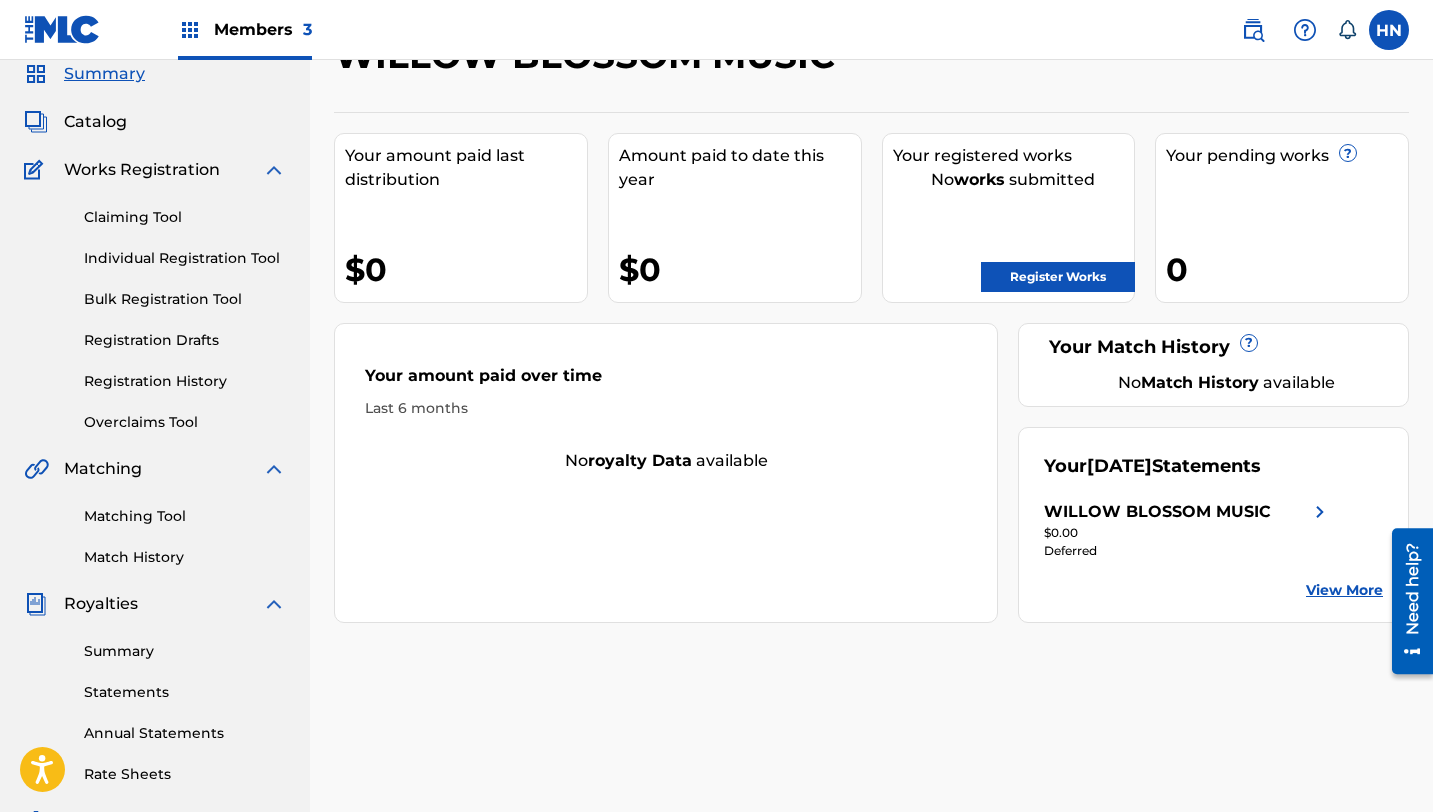click on "View More" at bounding box center (1344, 590) 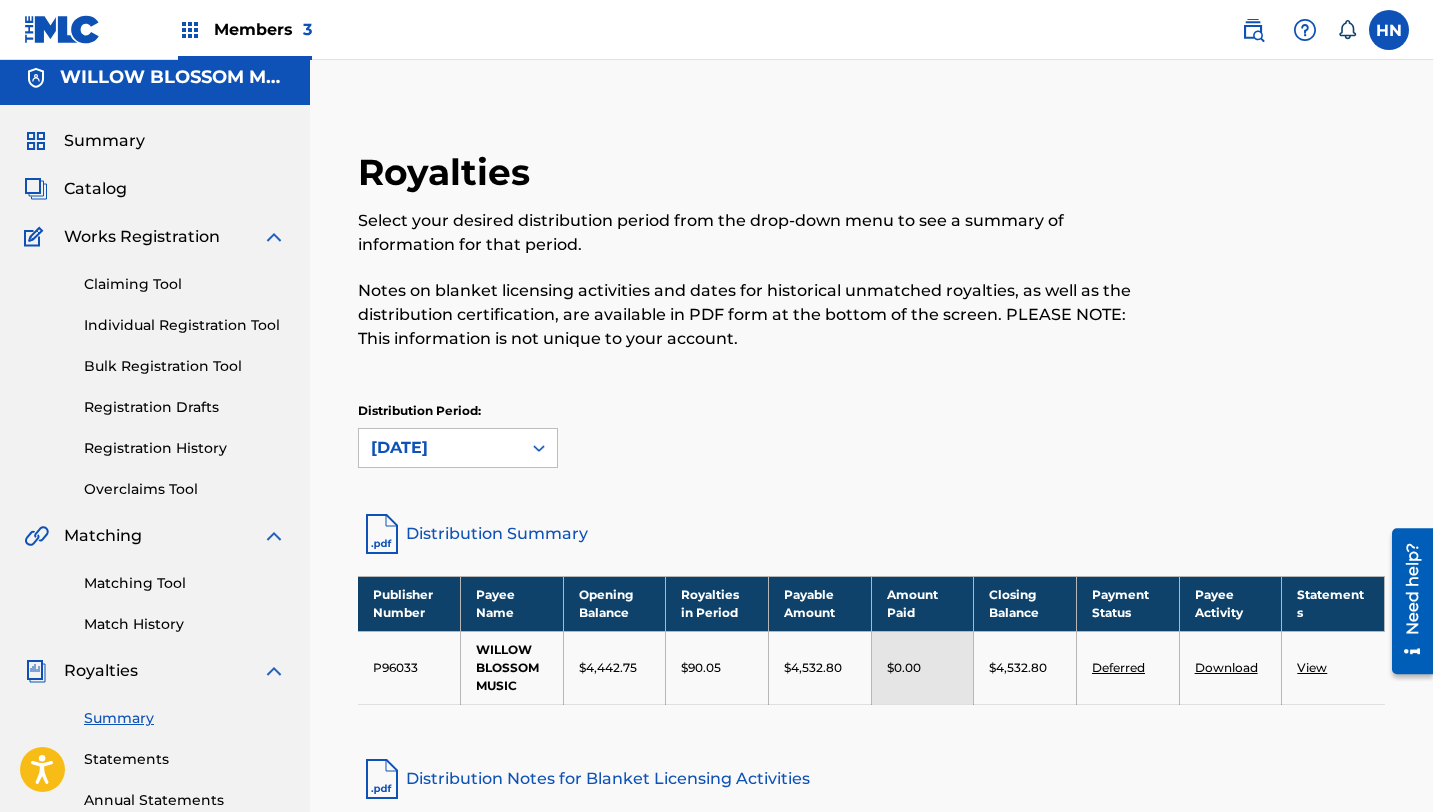 scroll, scrollTop: 0, scrollLeft: 0, axis: both 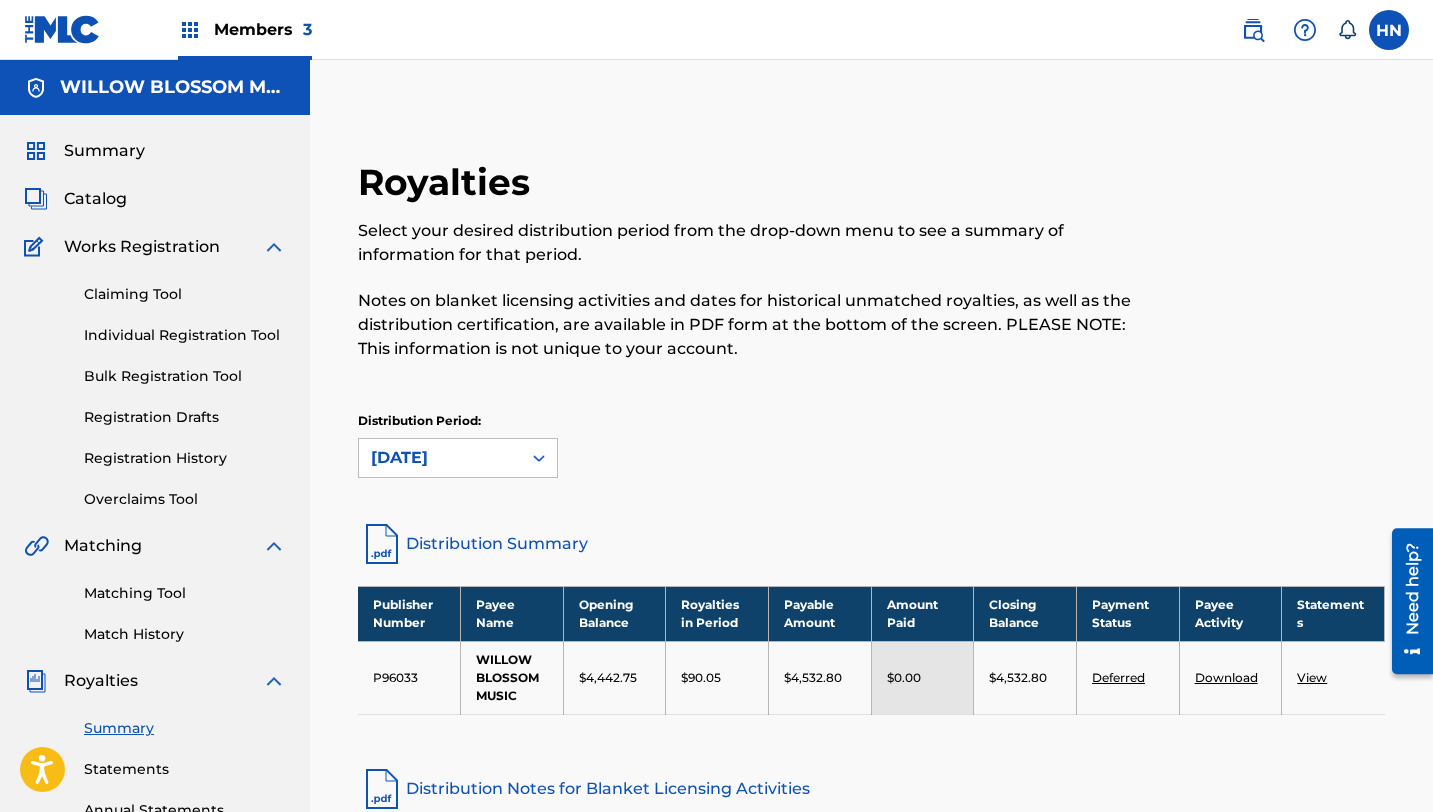 click on "Members    3" at bounding box center (263, 29) 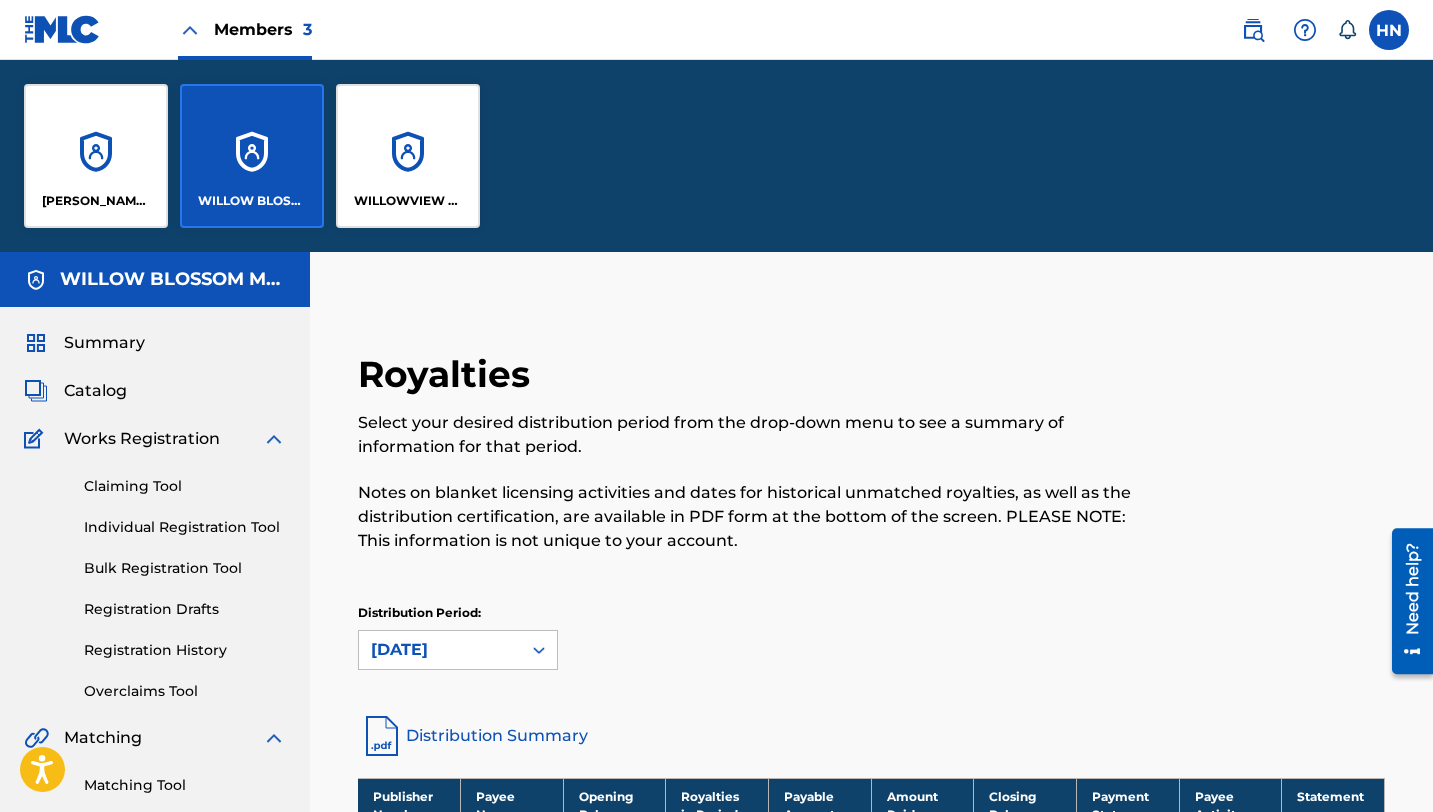 click on "WILLOWVIEW PUBLISHING" at bounding box center [408, 156] 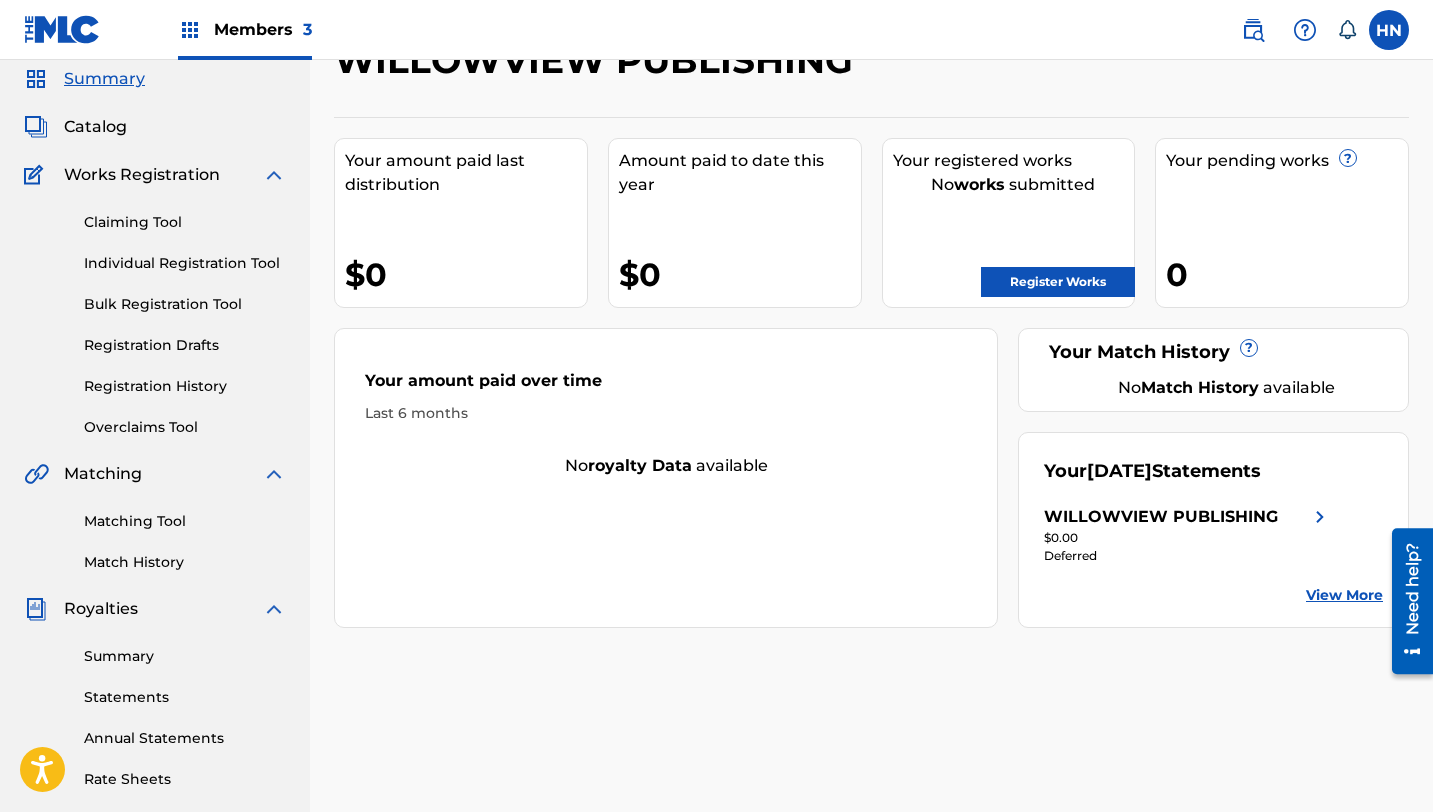 scroll, scrollTop: 78, scrollLeft: 0, axis: vertical 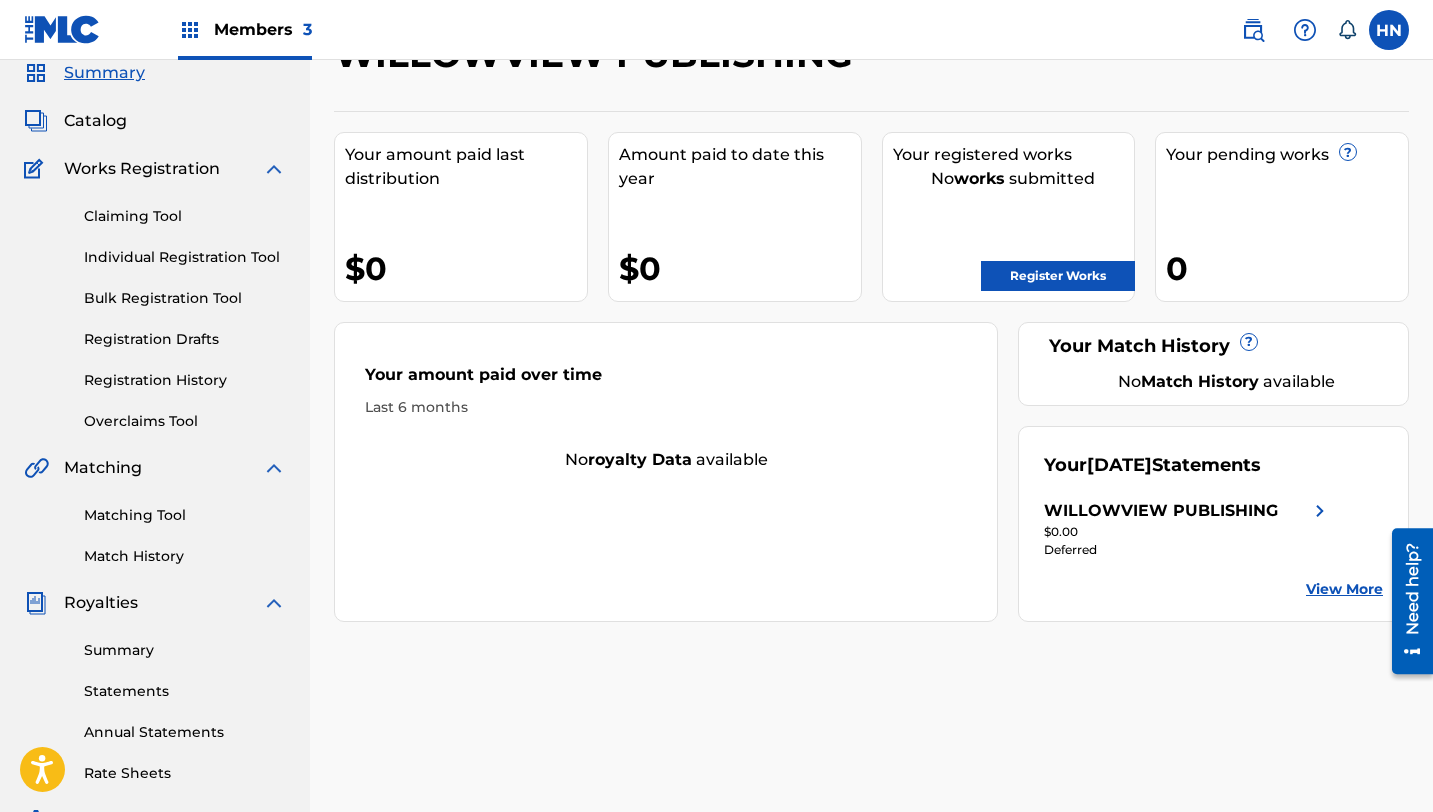 click on "View More" at bounding box center [1344, 589] 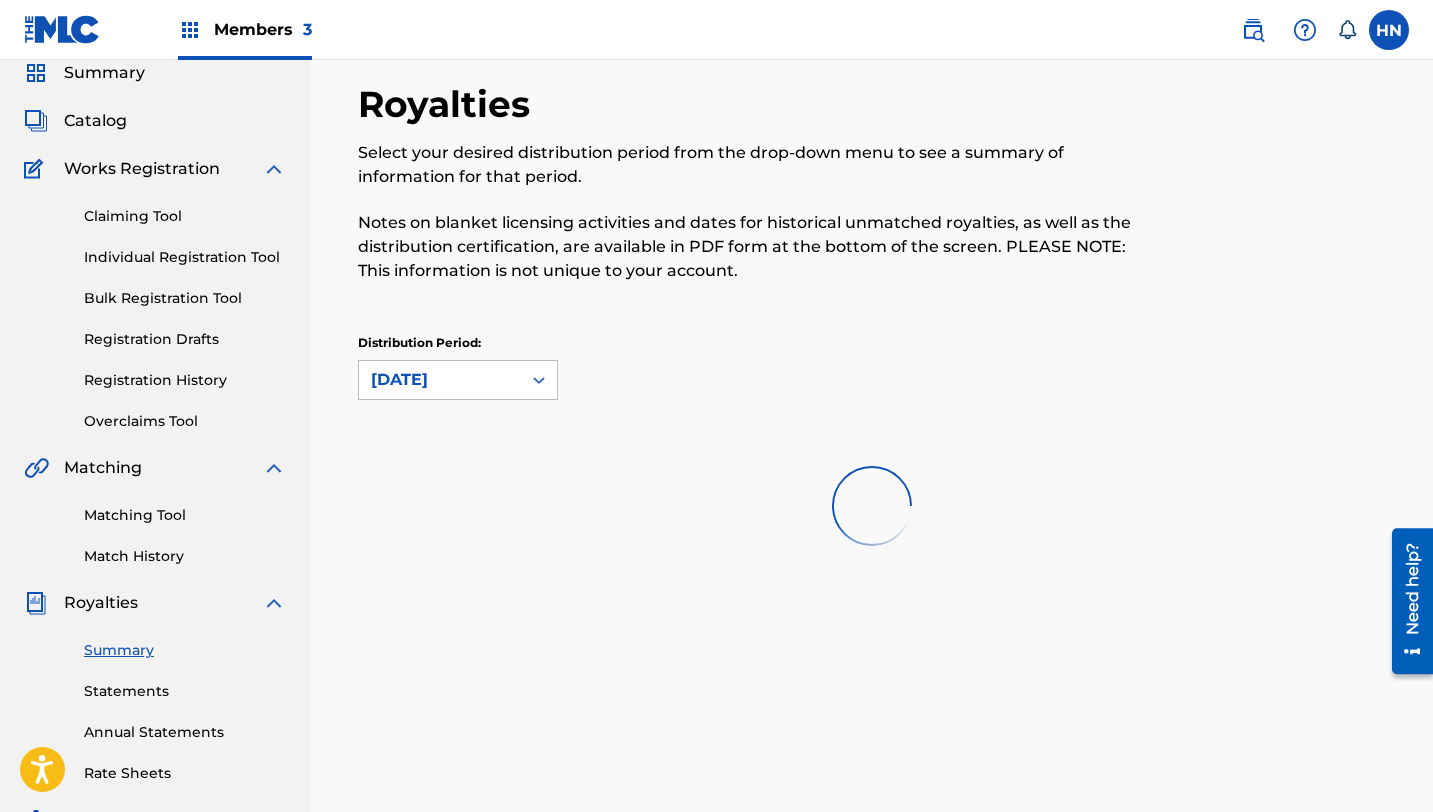scroll, scrollTop: 0, scrollLeft: 0, axis: both 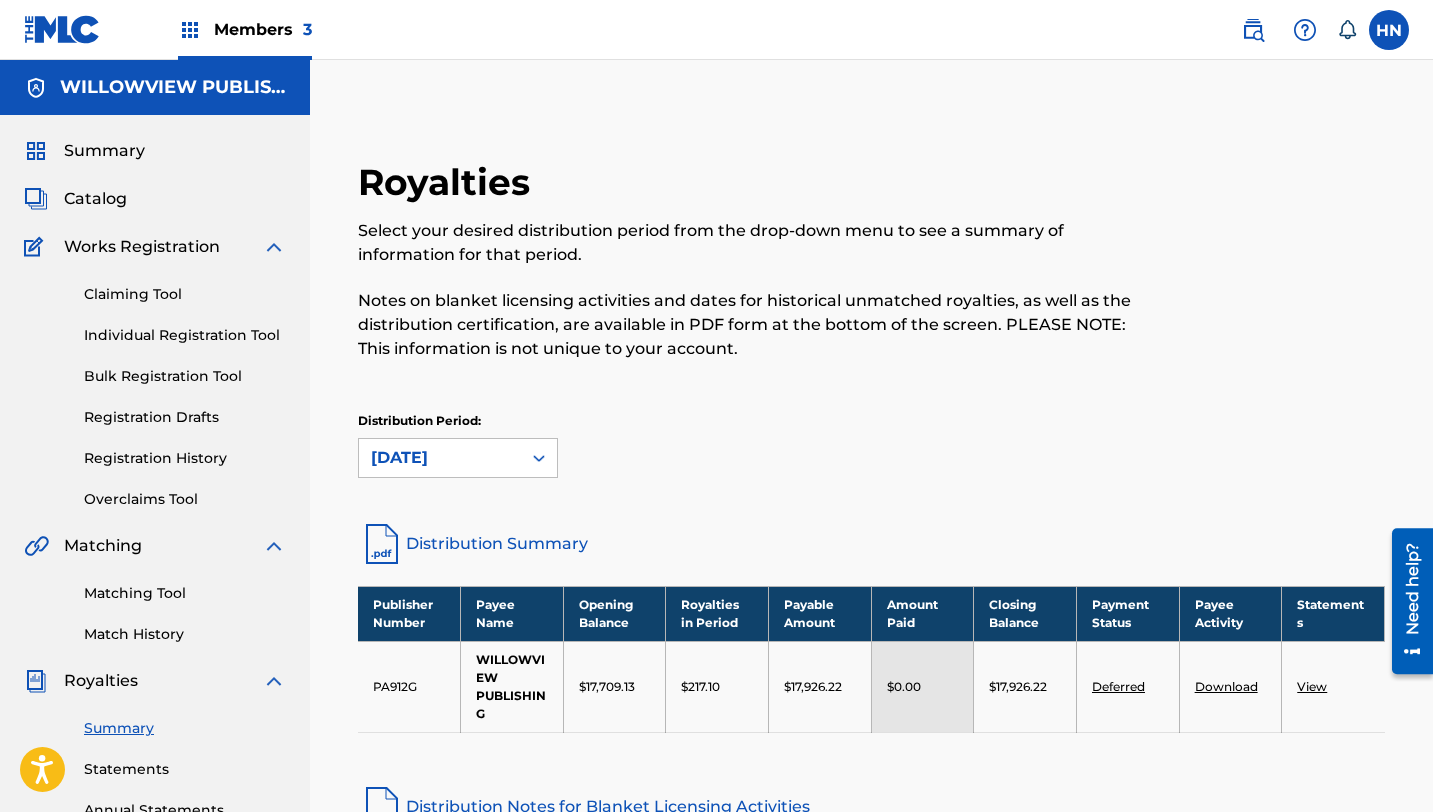 click at bounding box center (1389, 30) 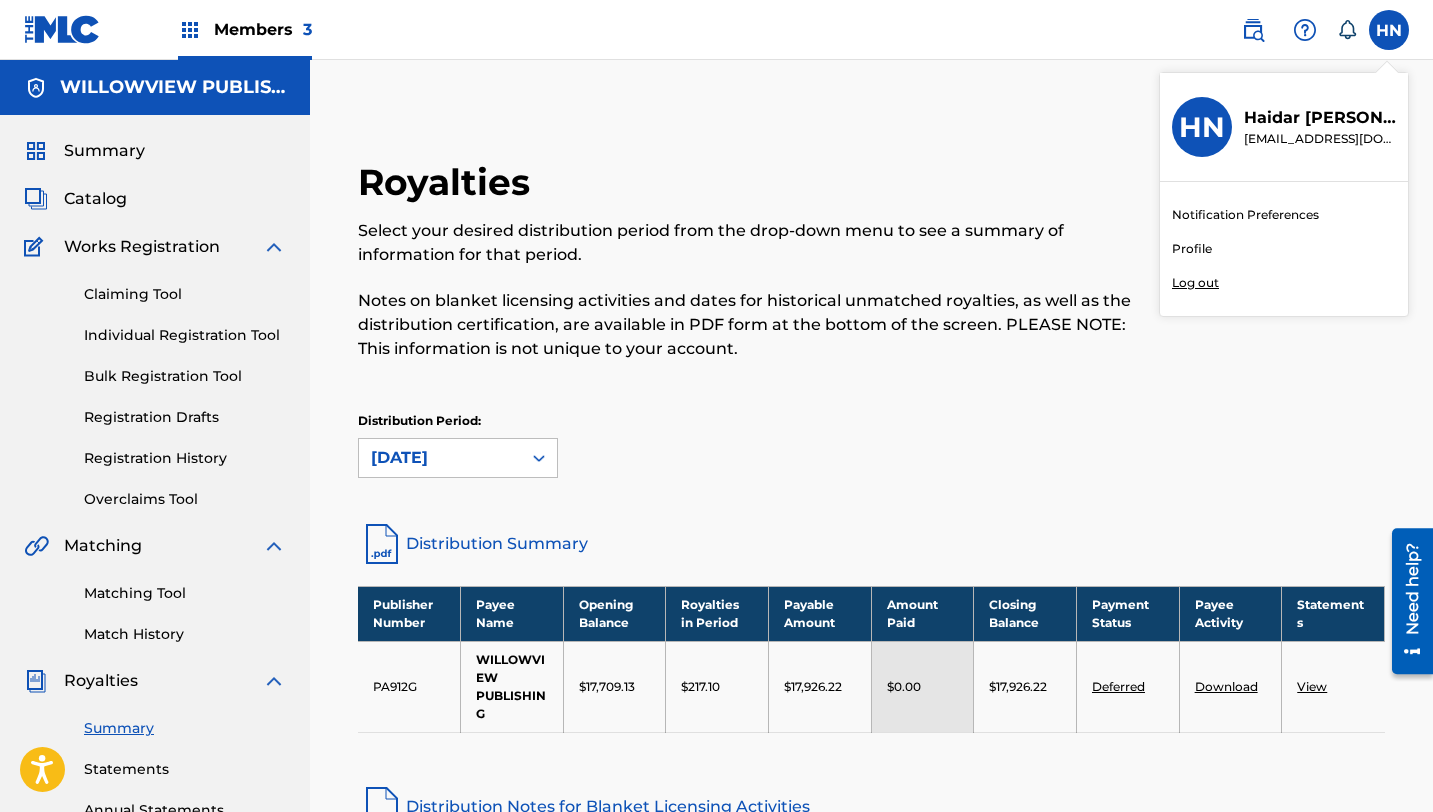 click on "HN HN [PERSON_NAME] [EMAIL_ADDRESS][DOMAIN_NAME] Notification Preferences Profile Log out" at bounding box center [1389, 30] 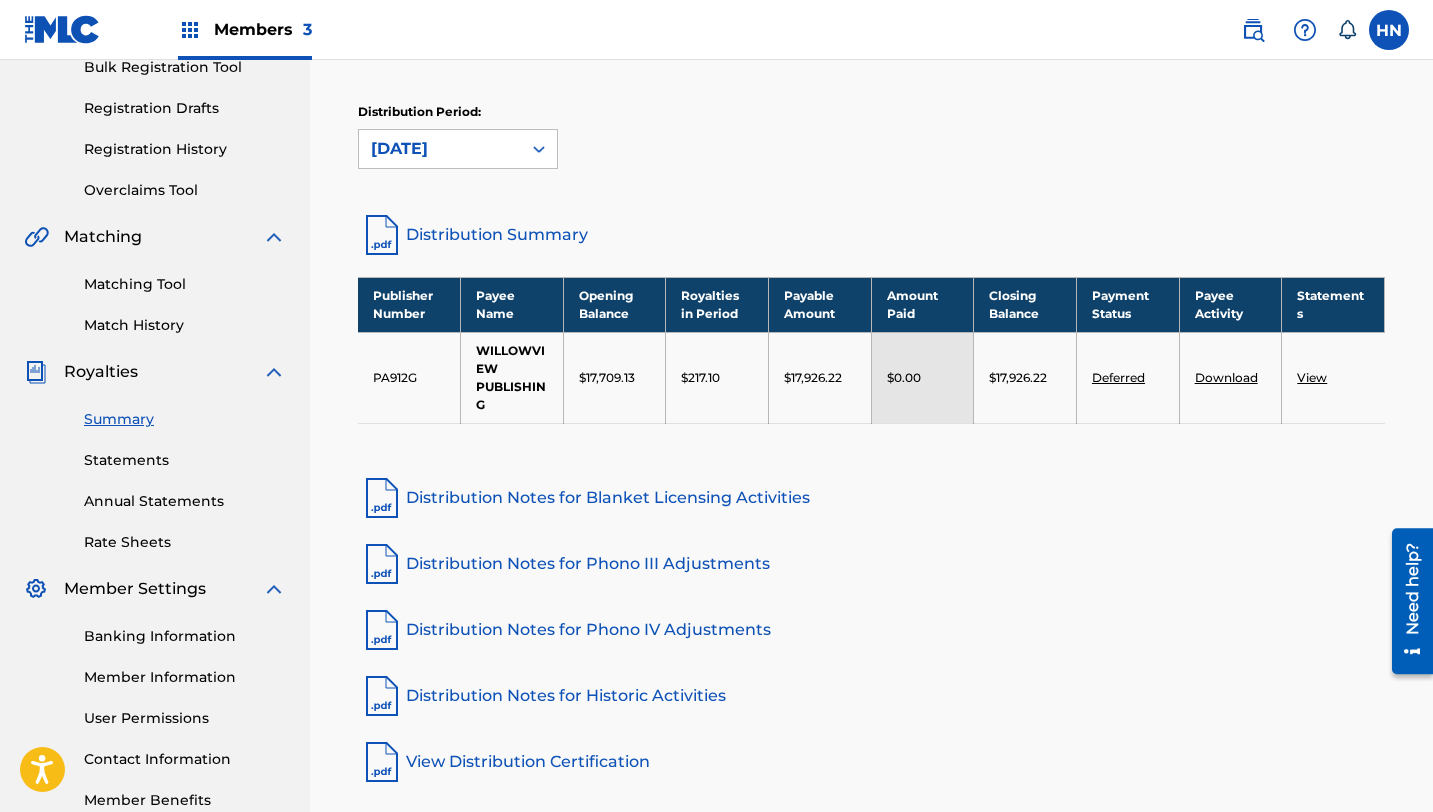 scroll, scrollTop: 311, scrollLeft: 0, axis: vertical 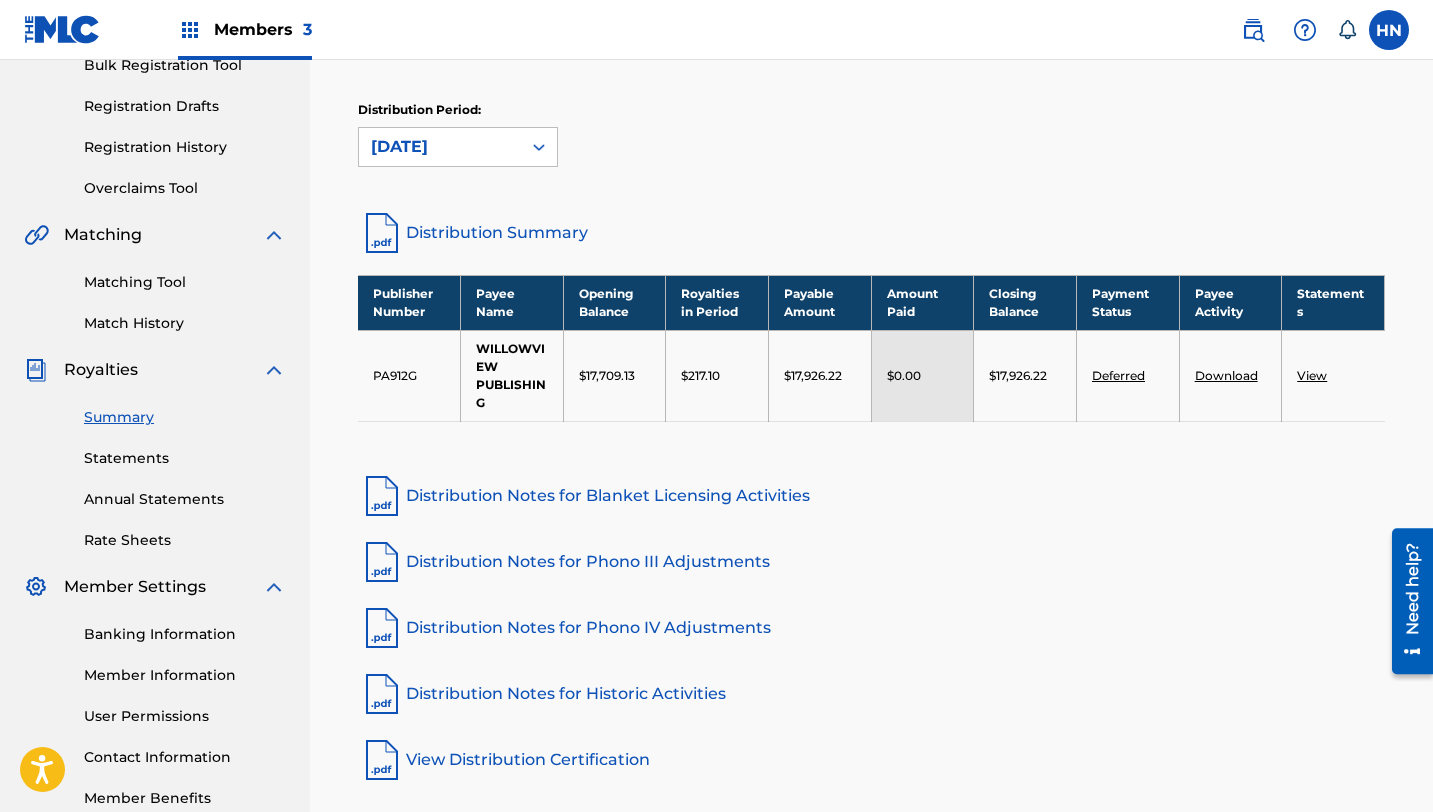 click on "Deferred" at bounding box center [1118, 375] 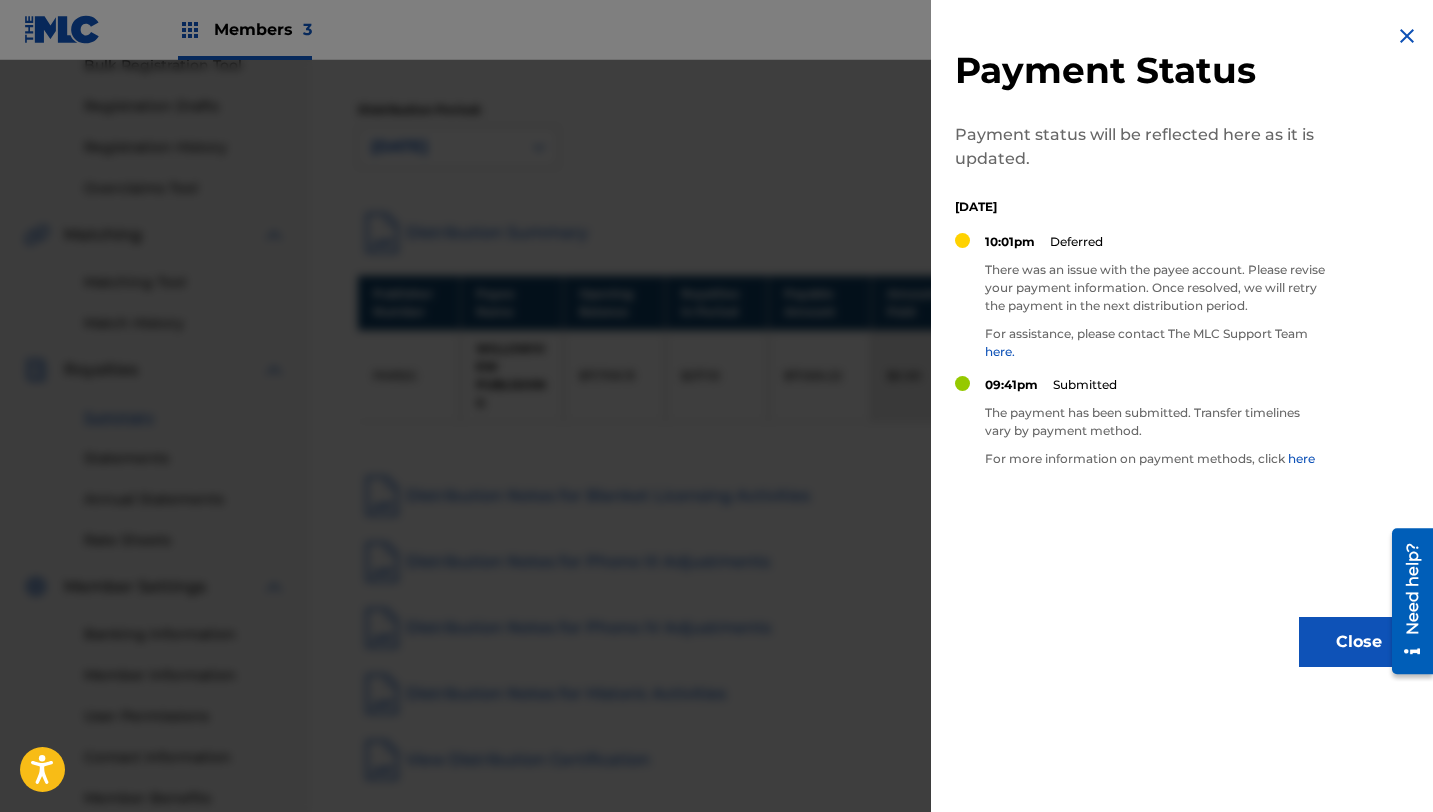 click at bounding box center [716, 466] 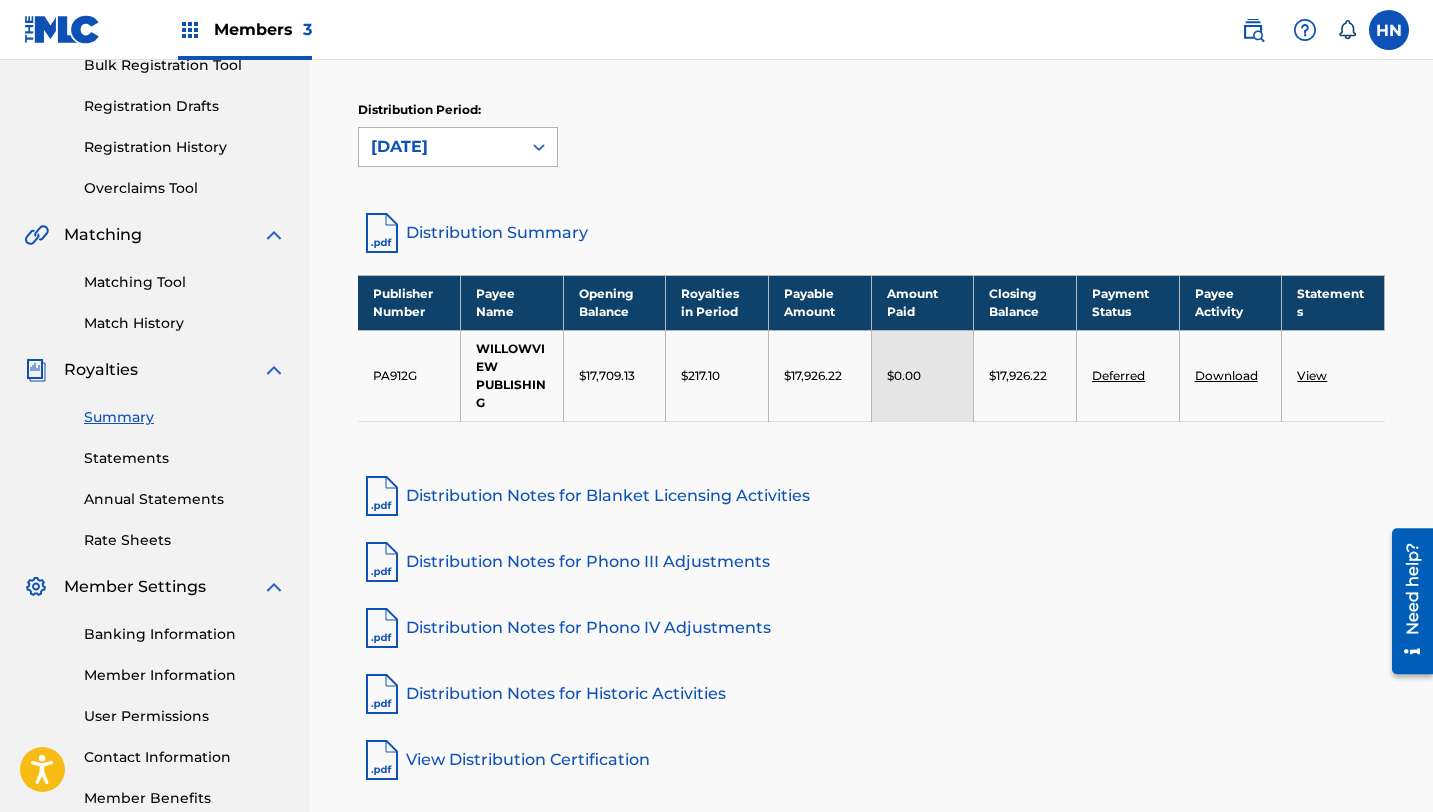click at bounding box center [539, 147] 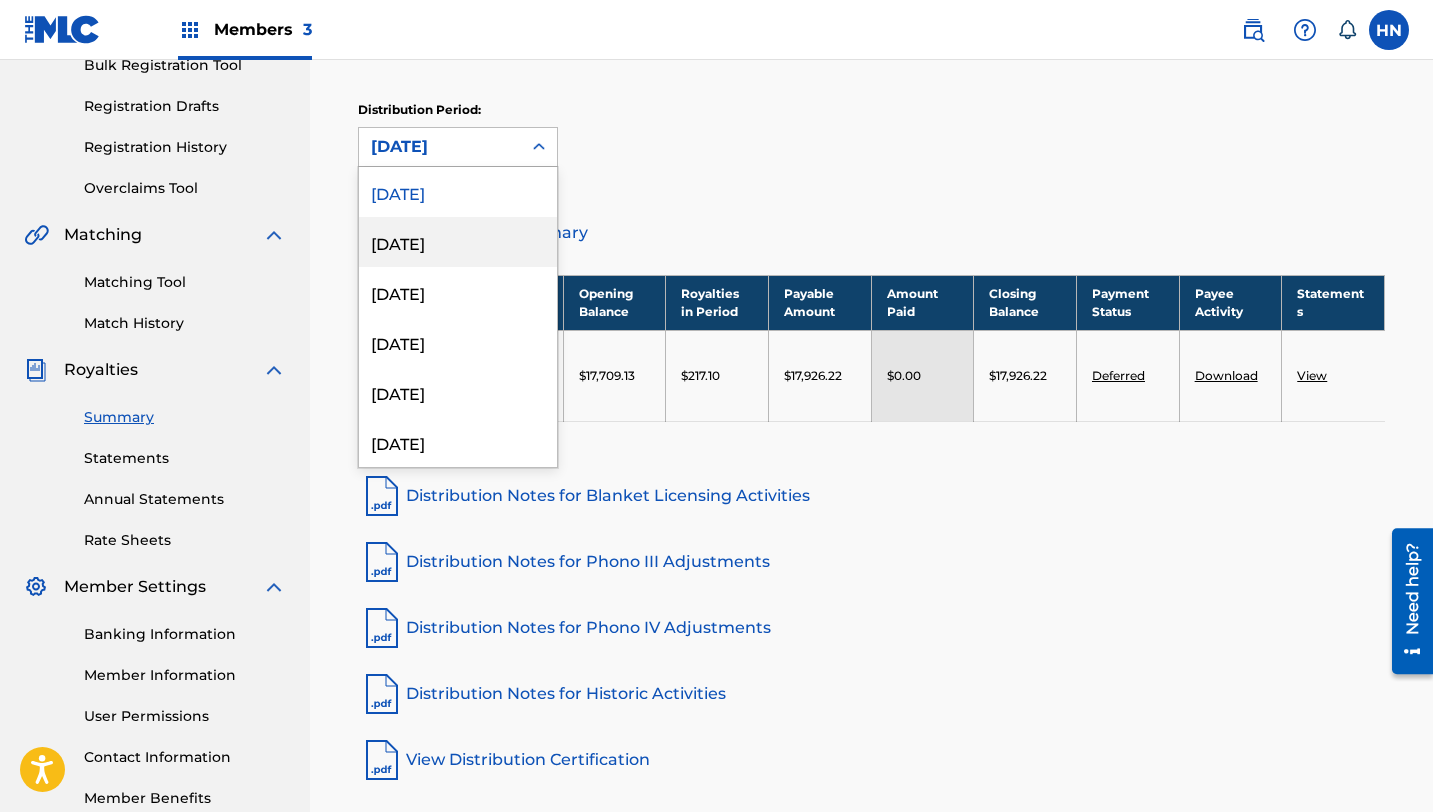 click on "June 2025" at bounding box center [458, 242] 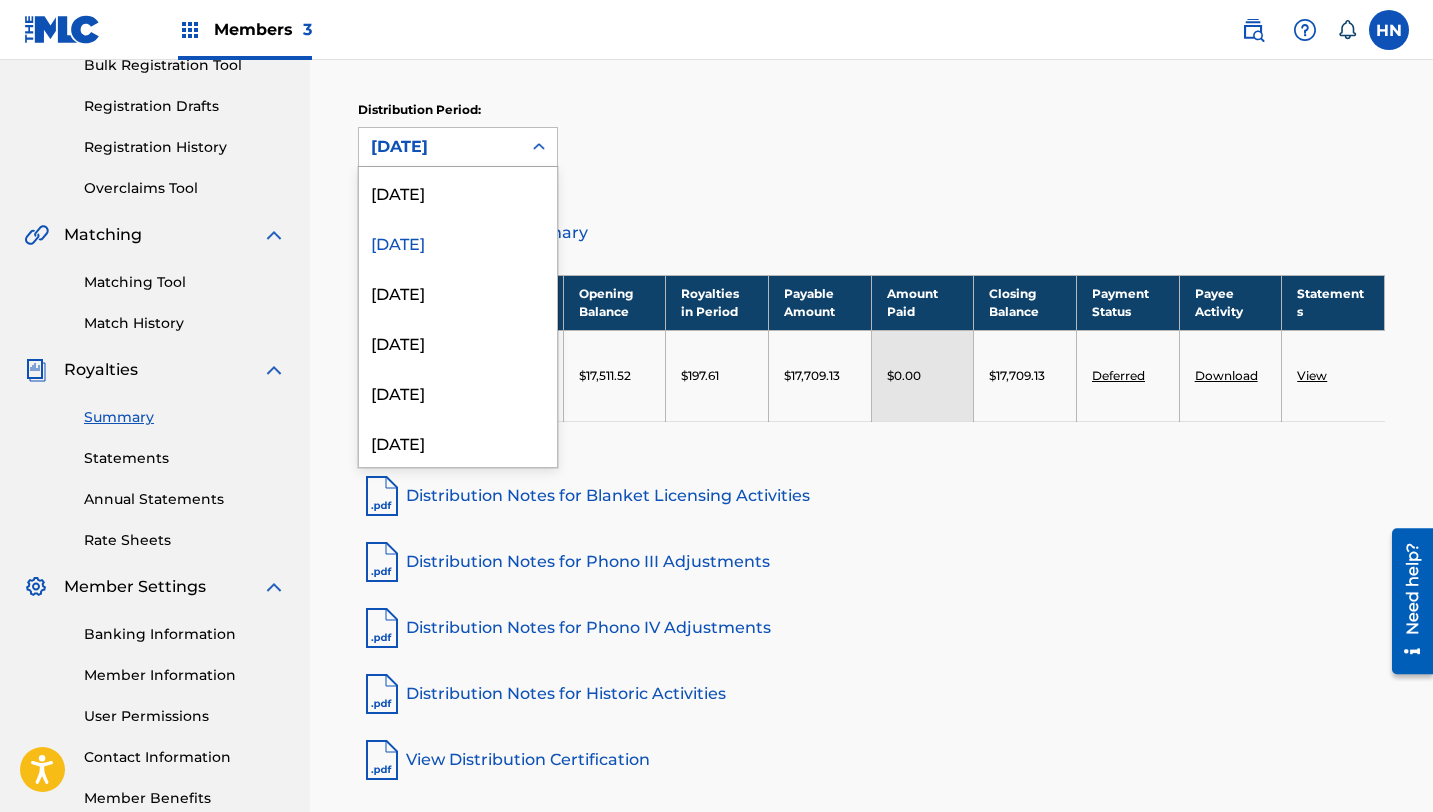 click on "June 2025" at bounding box center [440, 147] 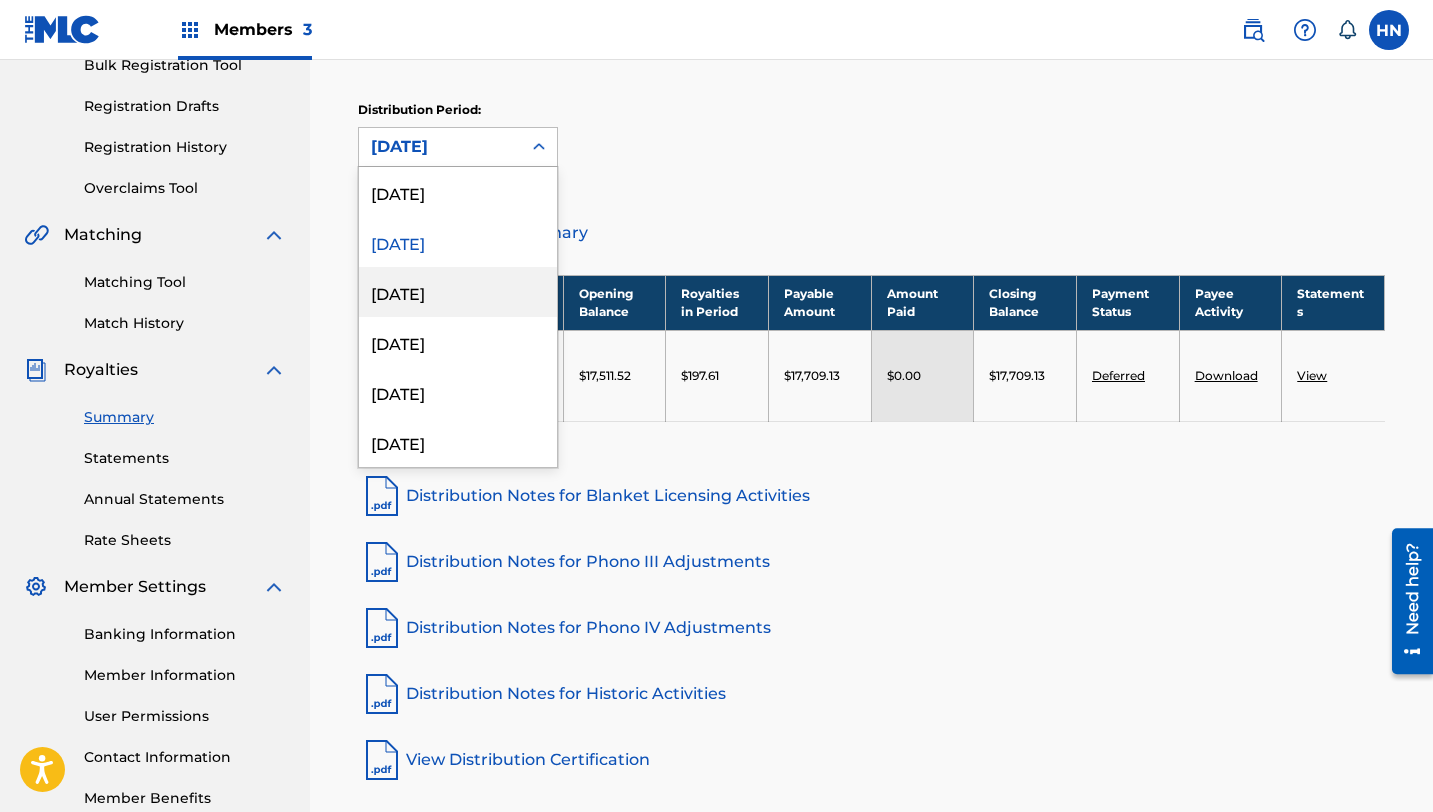 click on "May 2025" at bounding box center [458, 292] 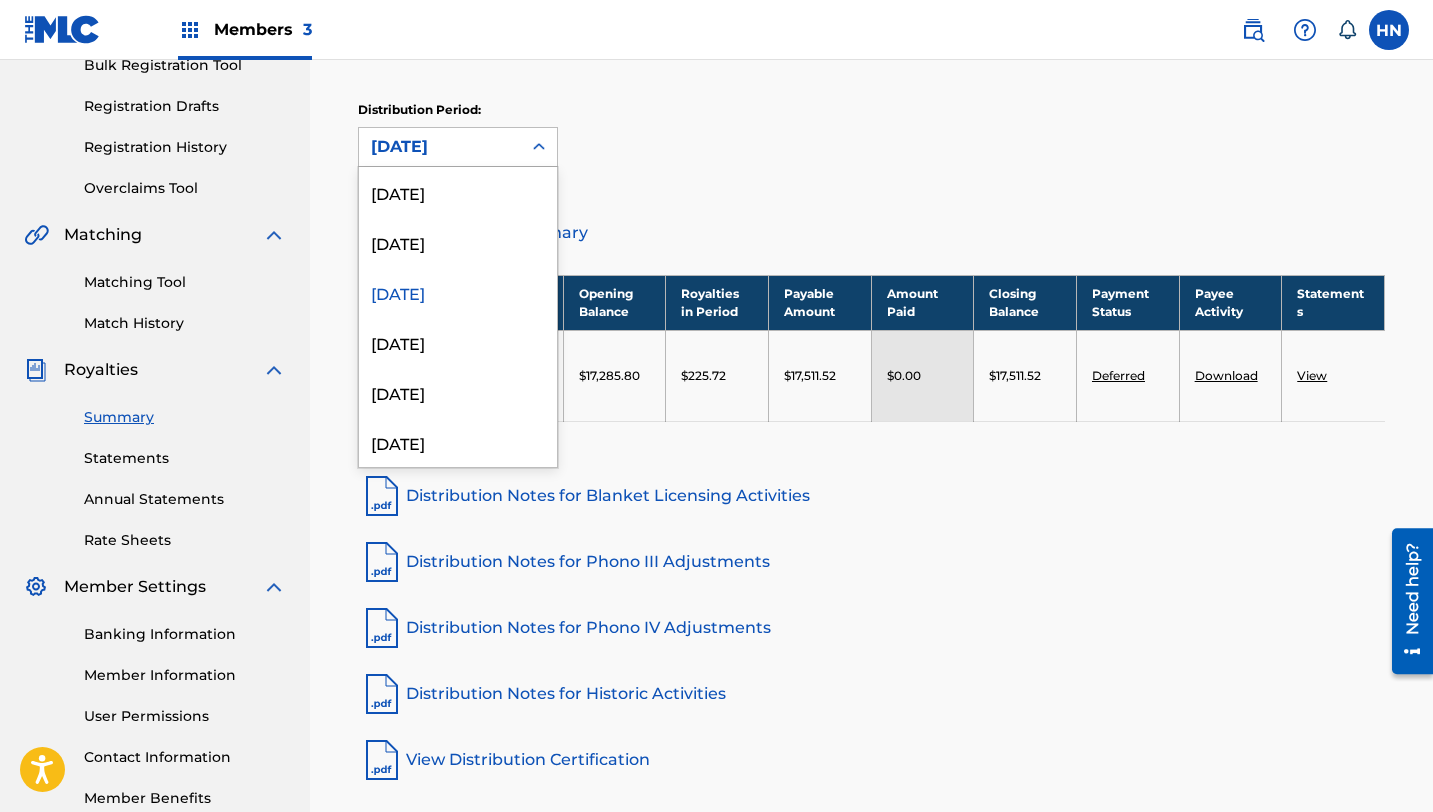 click on "May 2025" at bounding box center (440, 147) 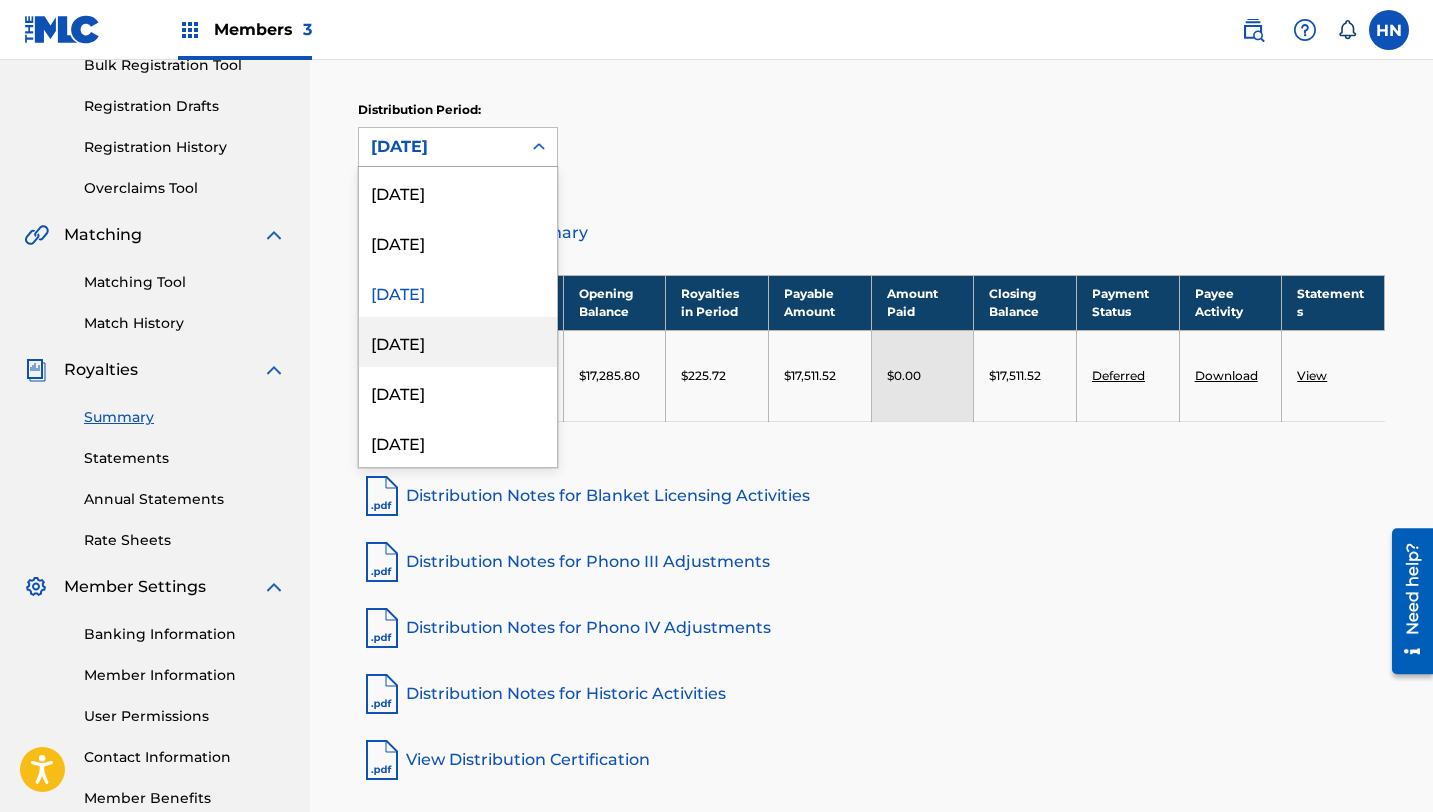 click on "April 2025" at bounding box center [458, 342] 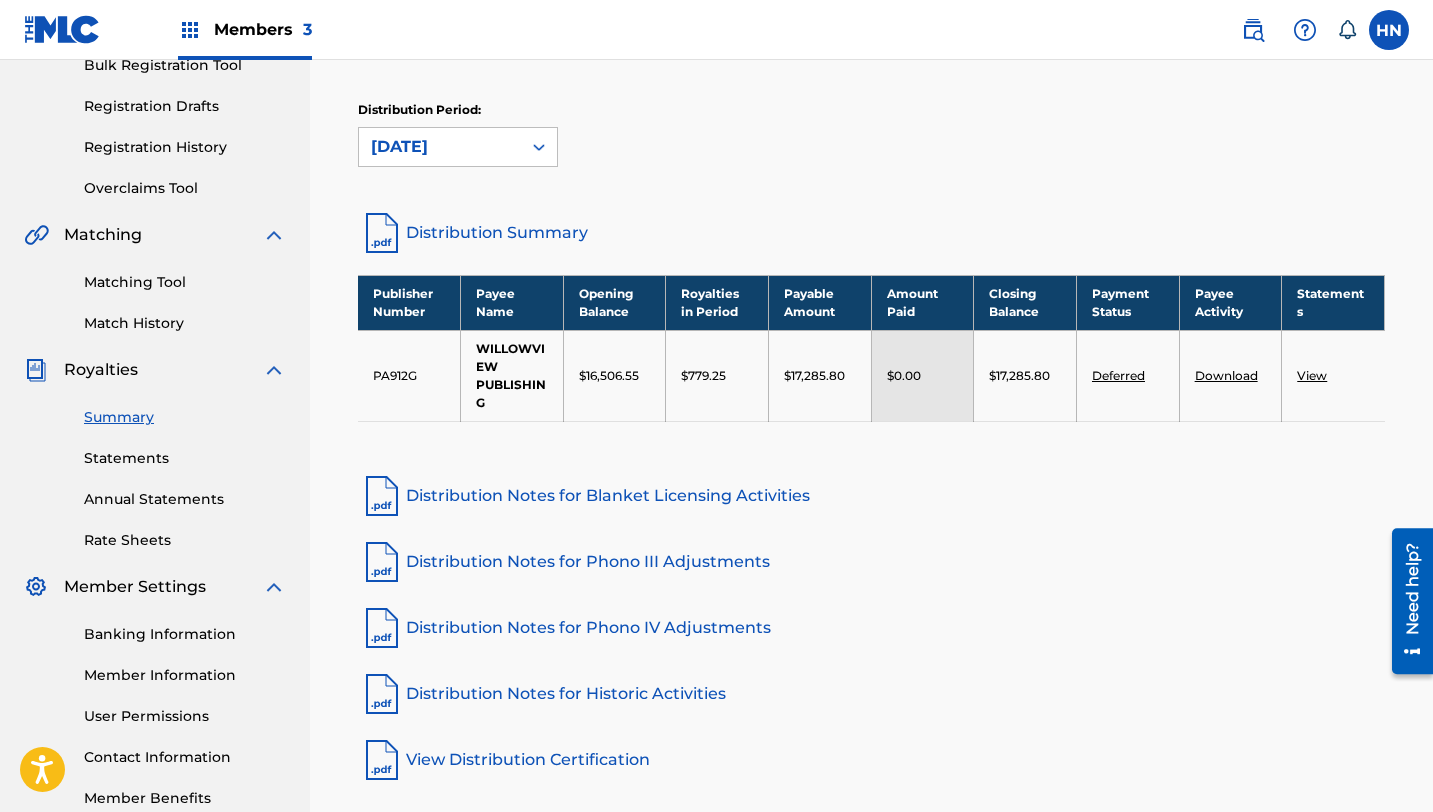click on "April 2025" at bounding box center [440, 147] 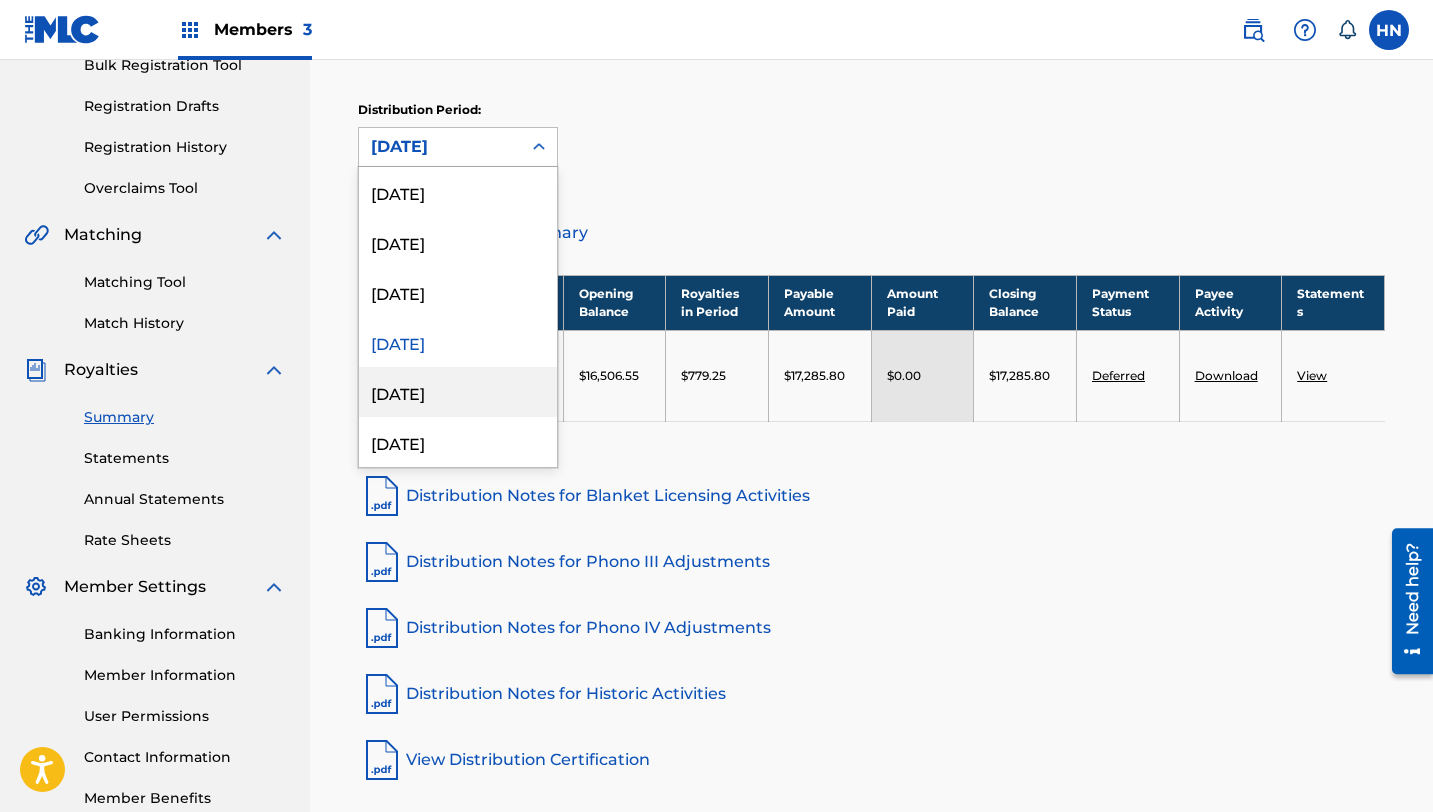 click on "March 2025" at bounding box center (458, 392) 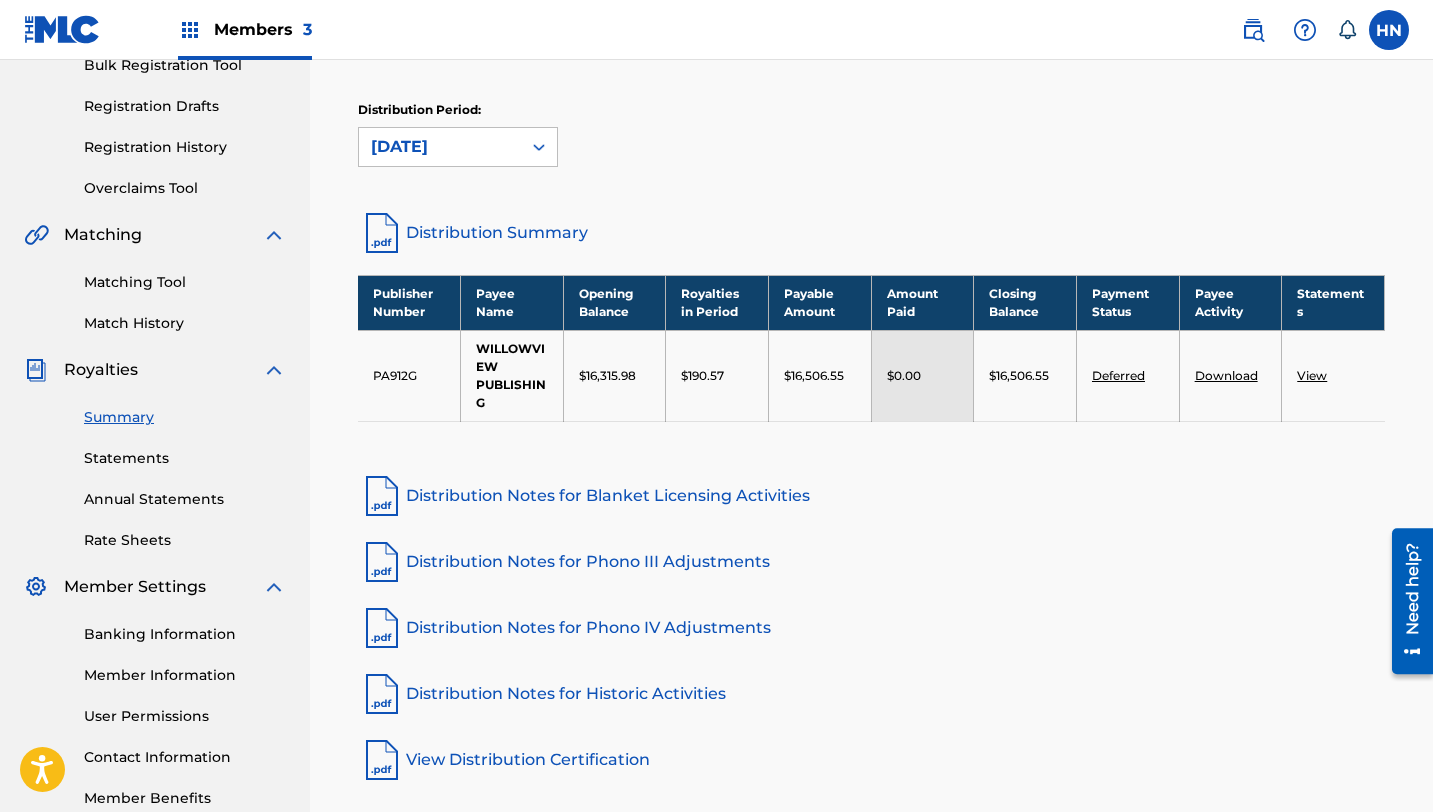 click at bounding box center (539, 147) 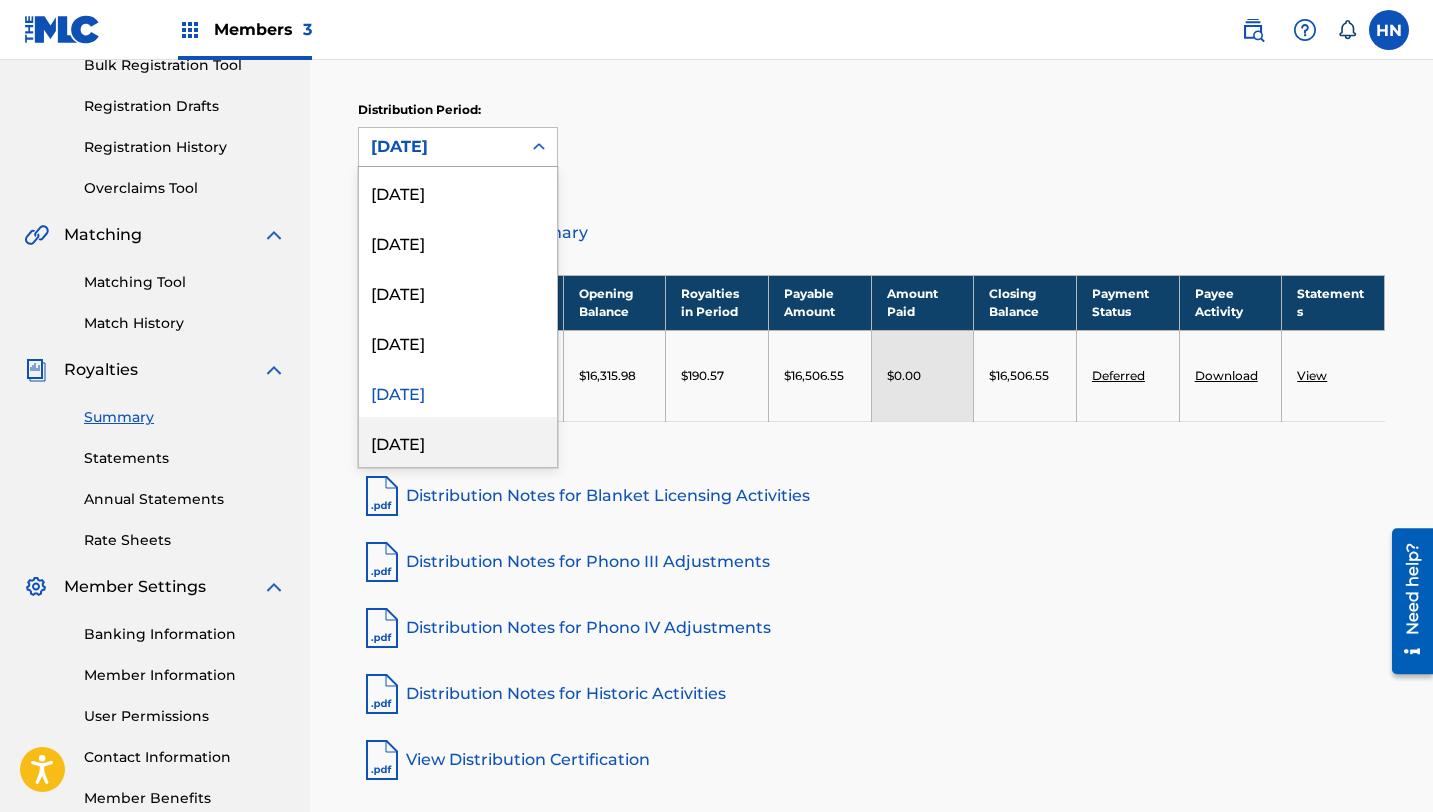 click on "February 2025" at bounding box center (458, 442) 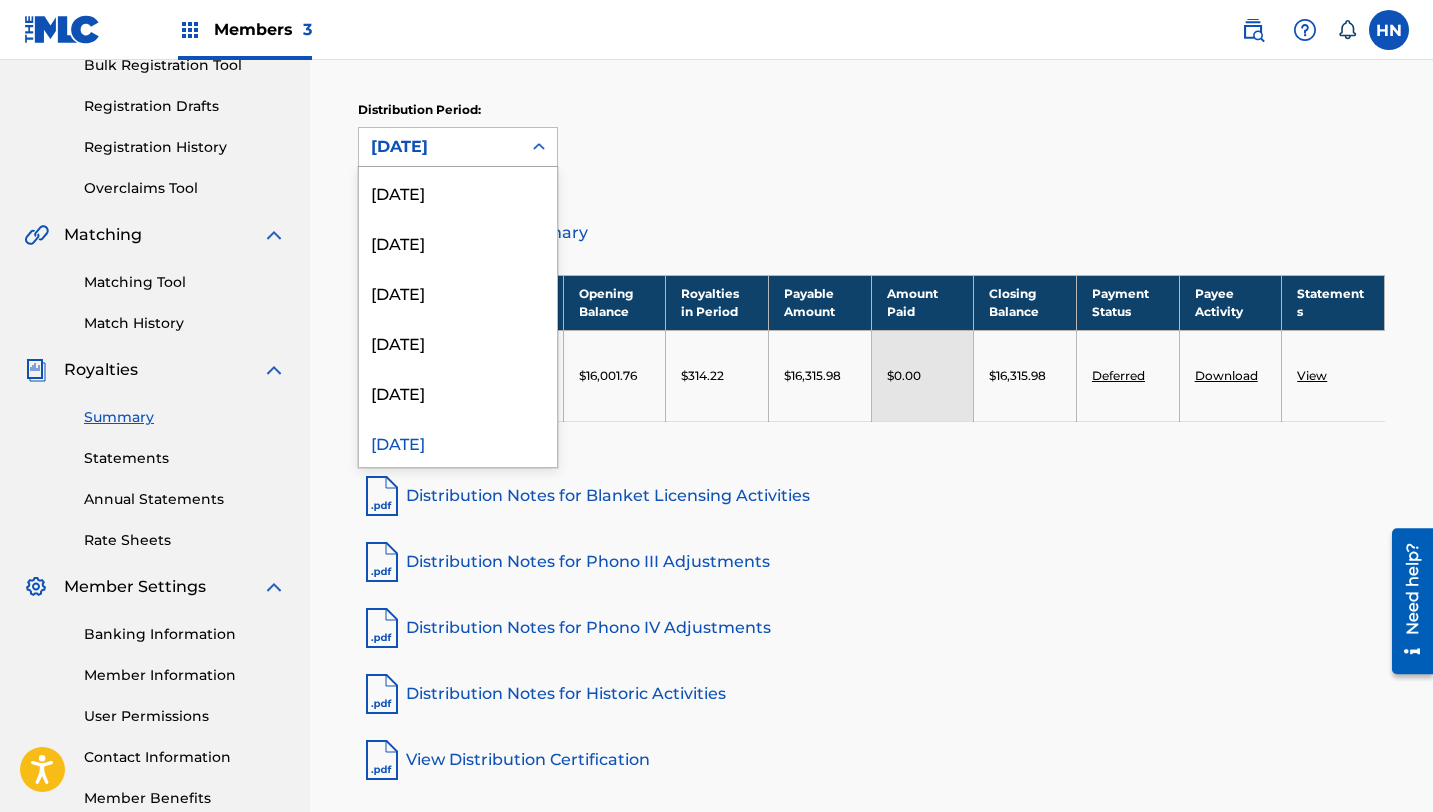 click 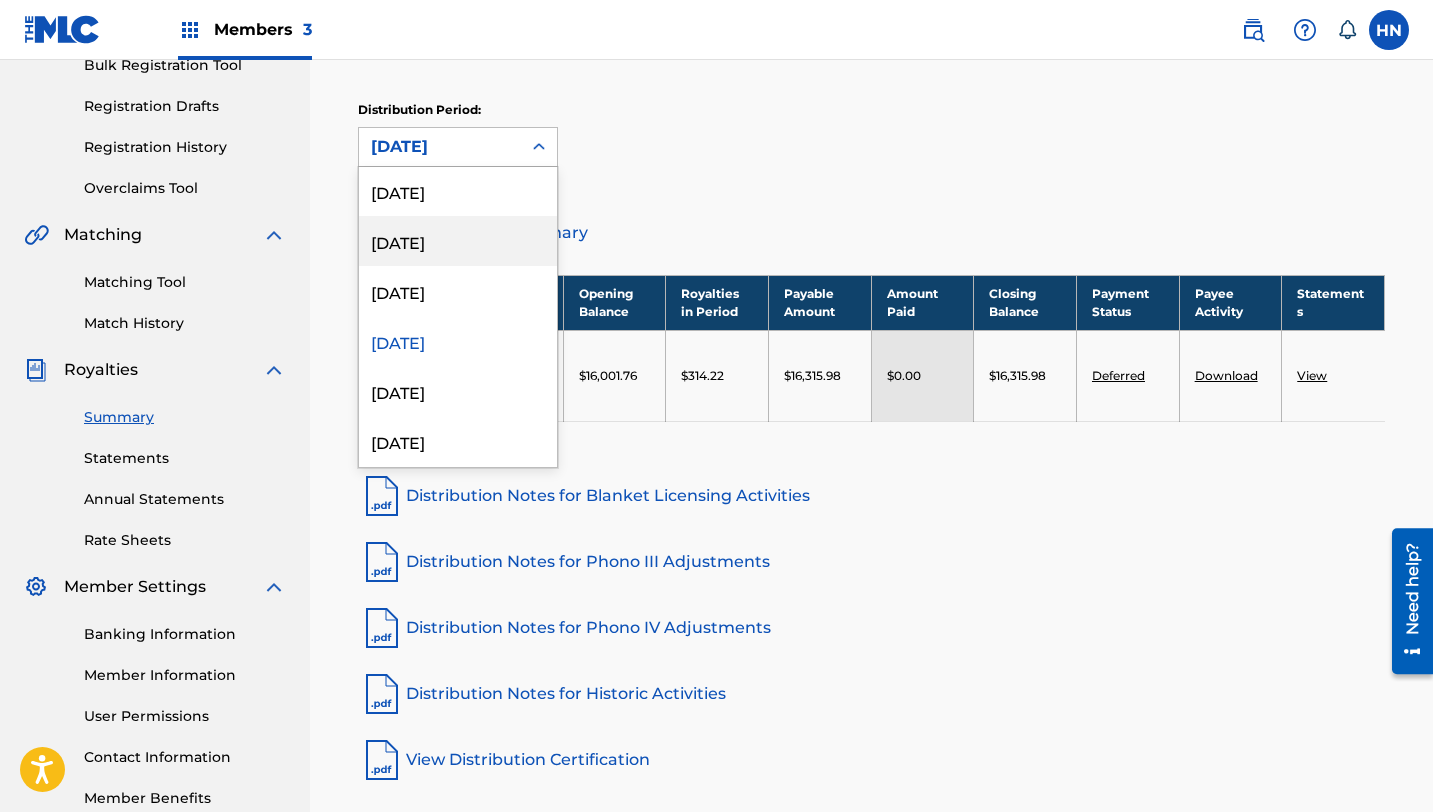 scroll, scrollTop: 171, scrollLeft: 0, axis: vertical 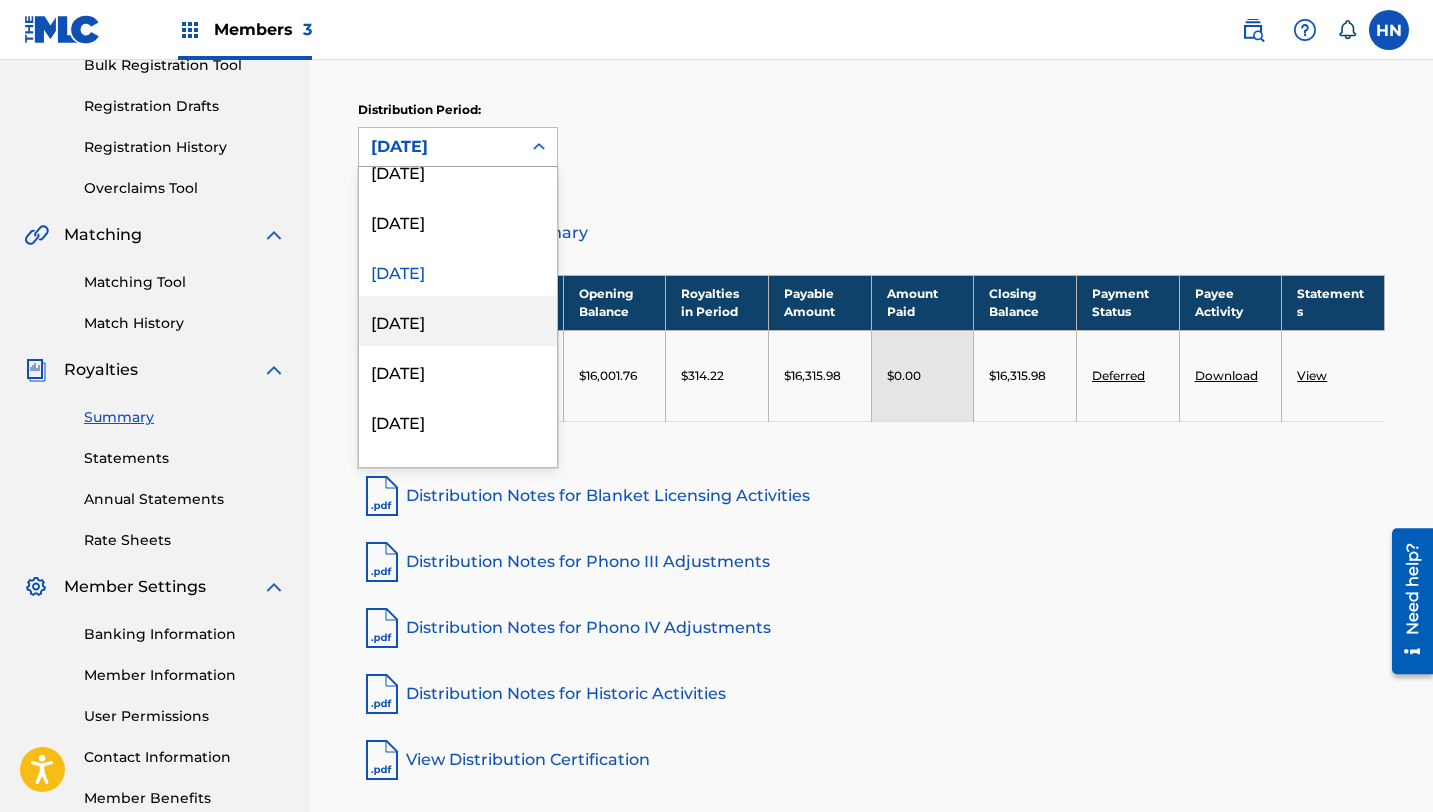 click on "January 2025" at bounding box center (458, 321) 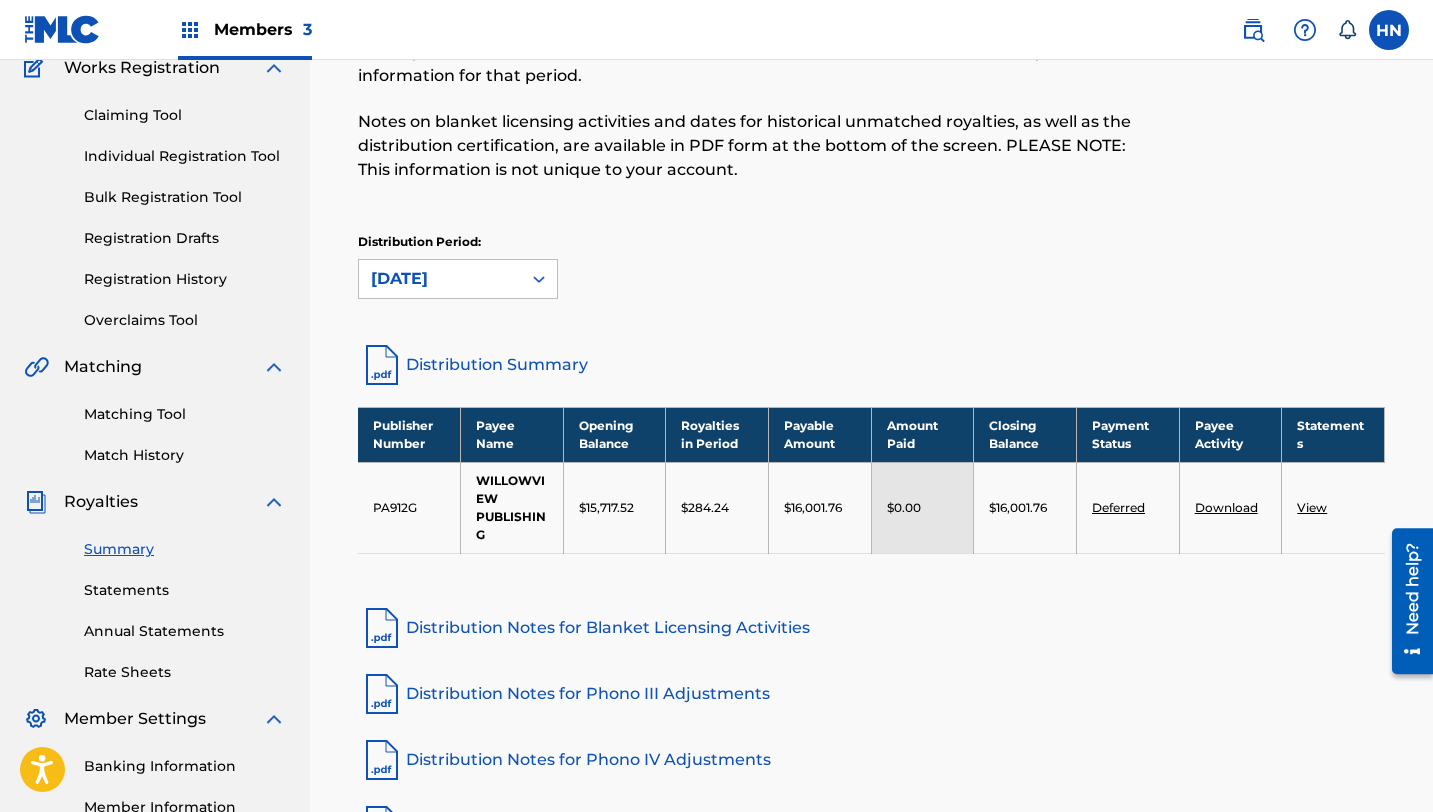 scroll, scrollTop: 0, scrollLeft: 0, axis: both 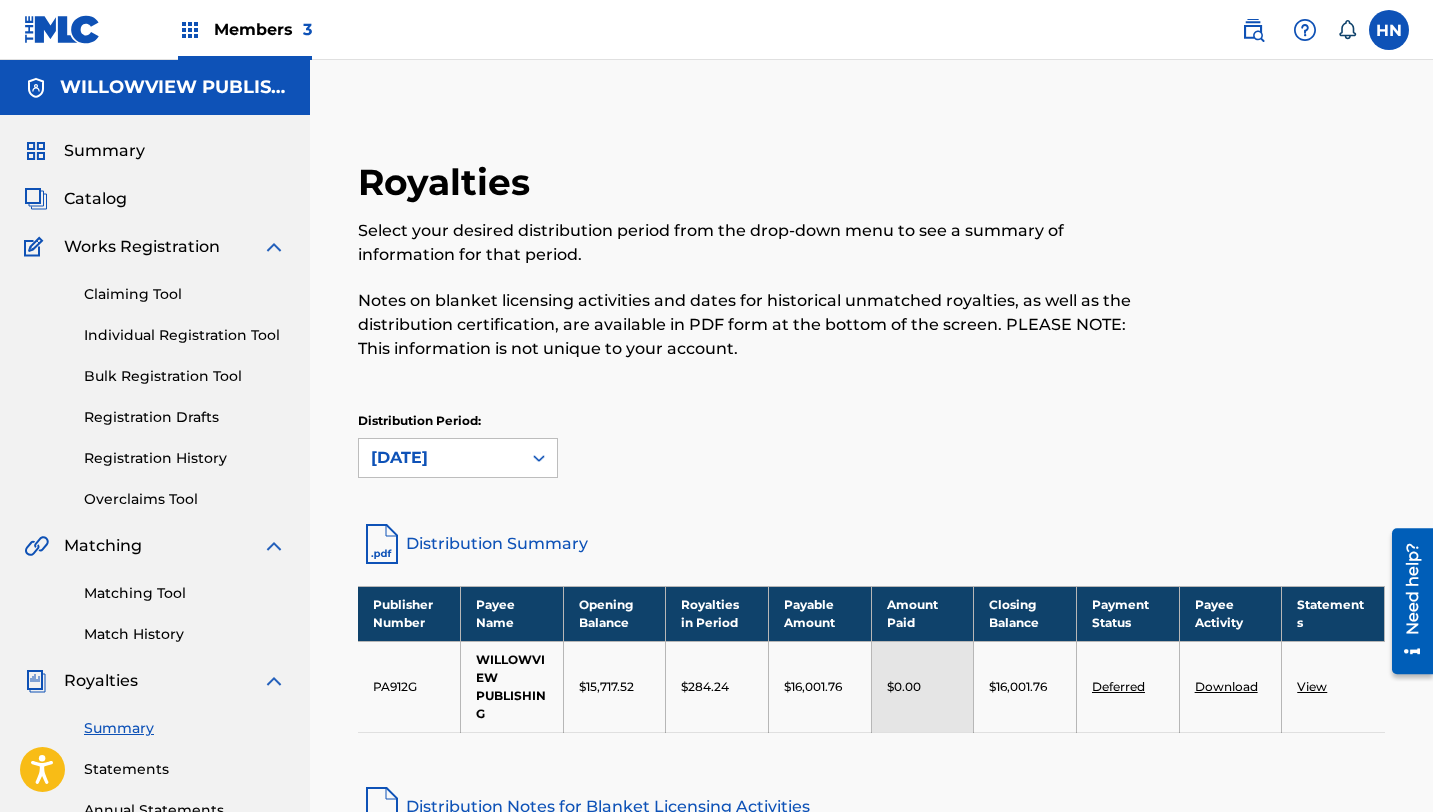click on "Members    3" at bounding box center (263, 29) 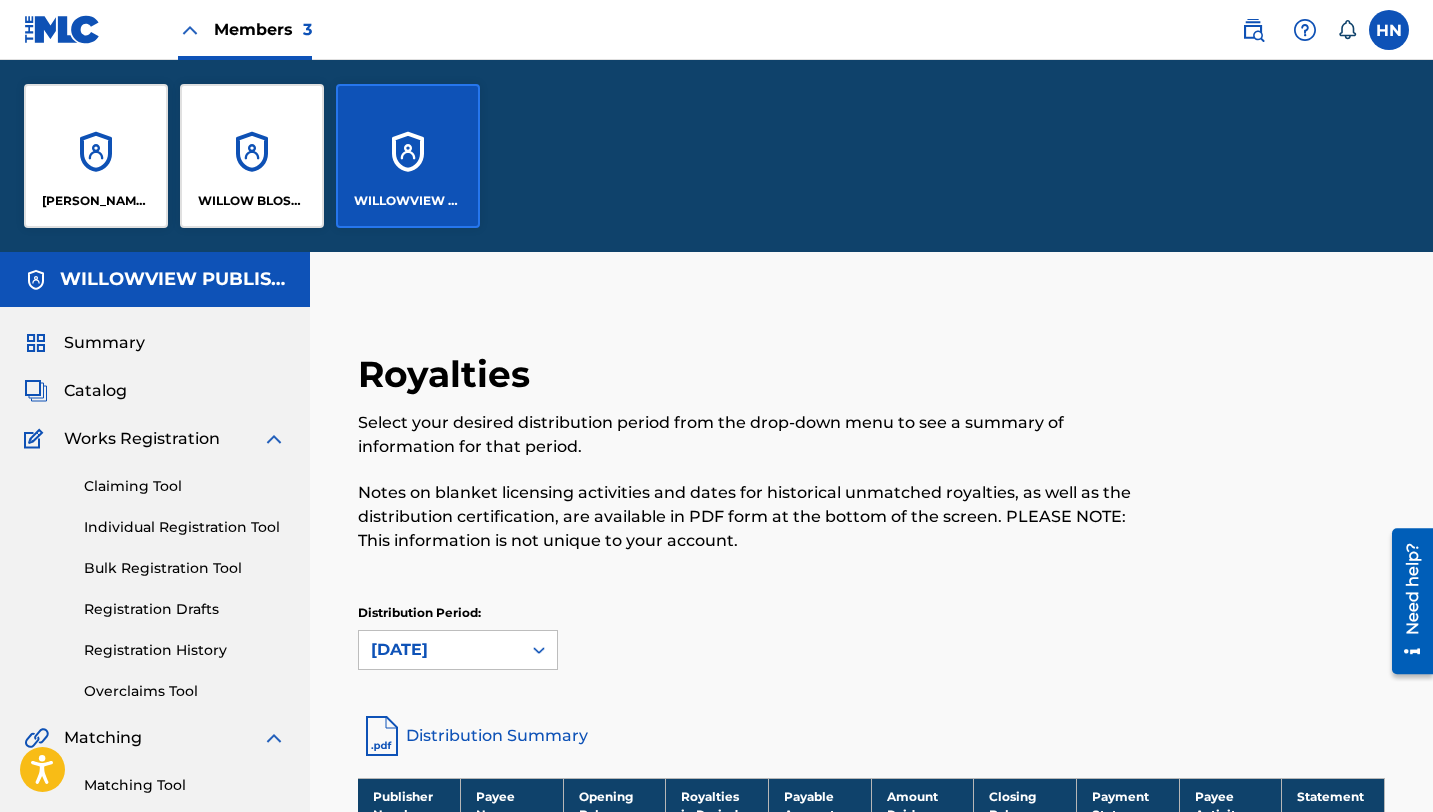 click on "WILLOW BLOSSOM MUSIC" at bounding box center [252, 156] 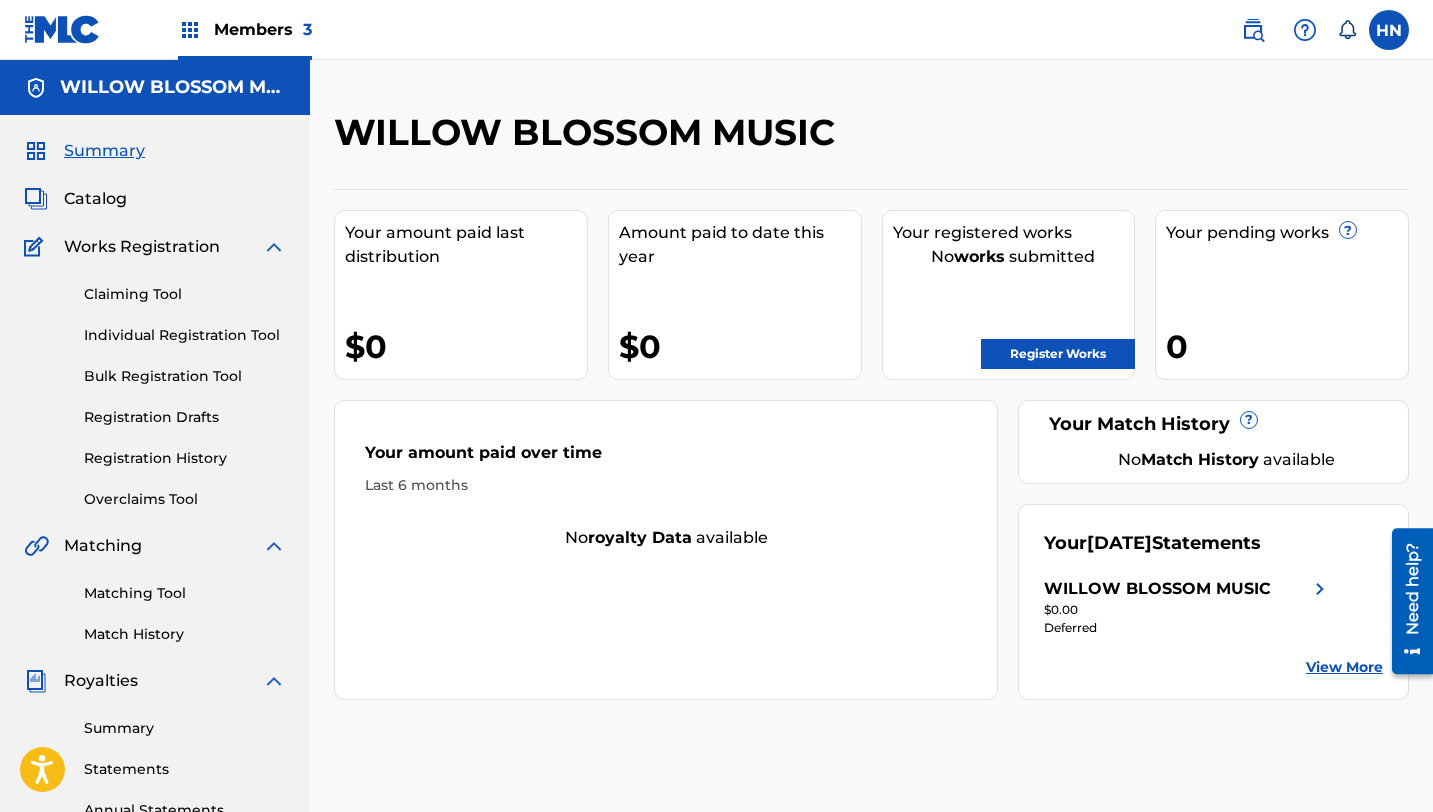 click on "View More" at bounding box center (1344, 667) 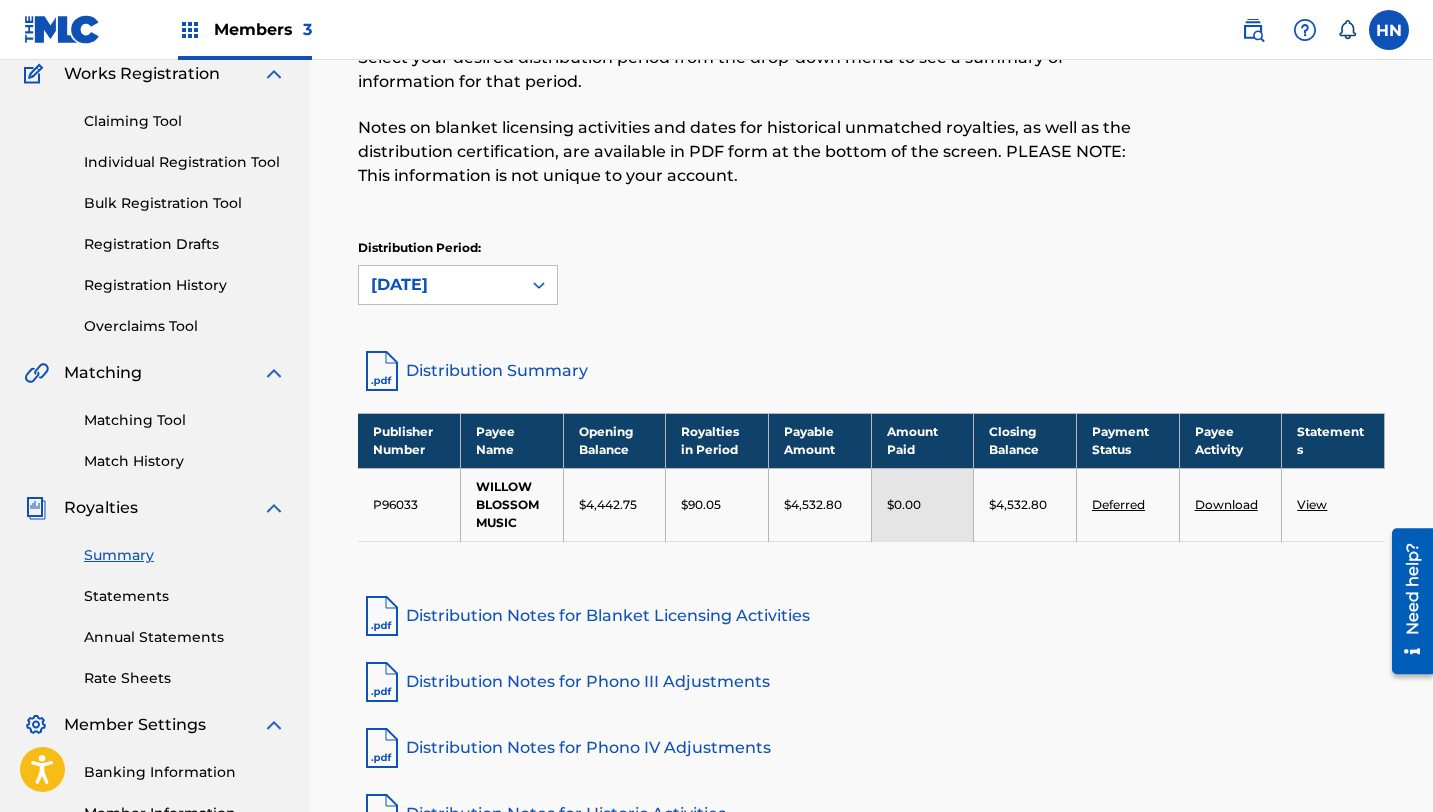scroll, scrollTop: 0, scrollLeft: 0, axis: both 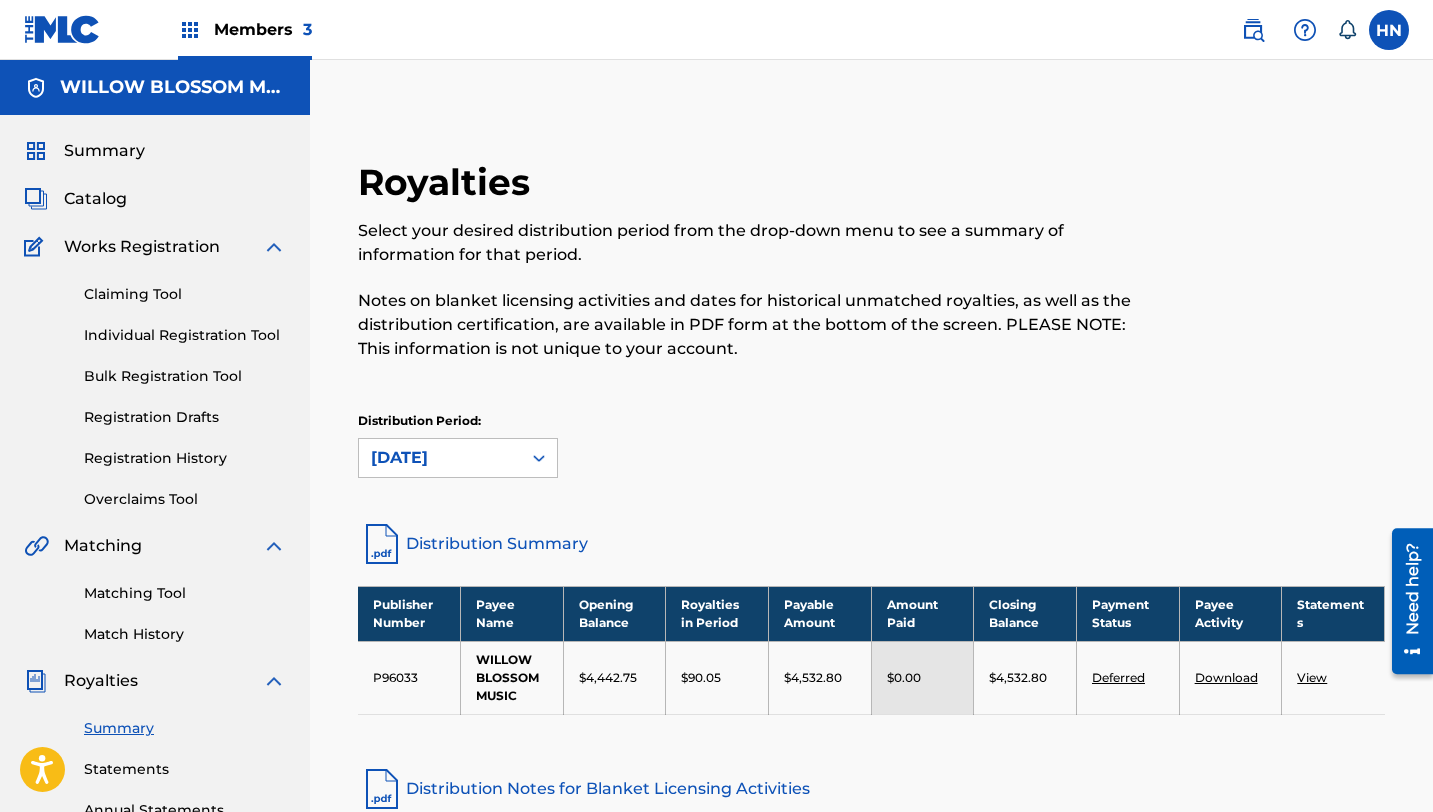click on "Members    3" at bounding box center [245, 29] 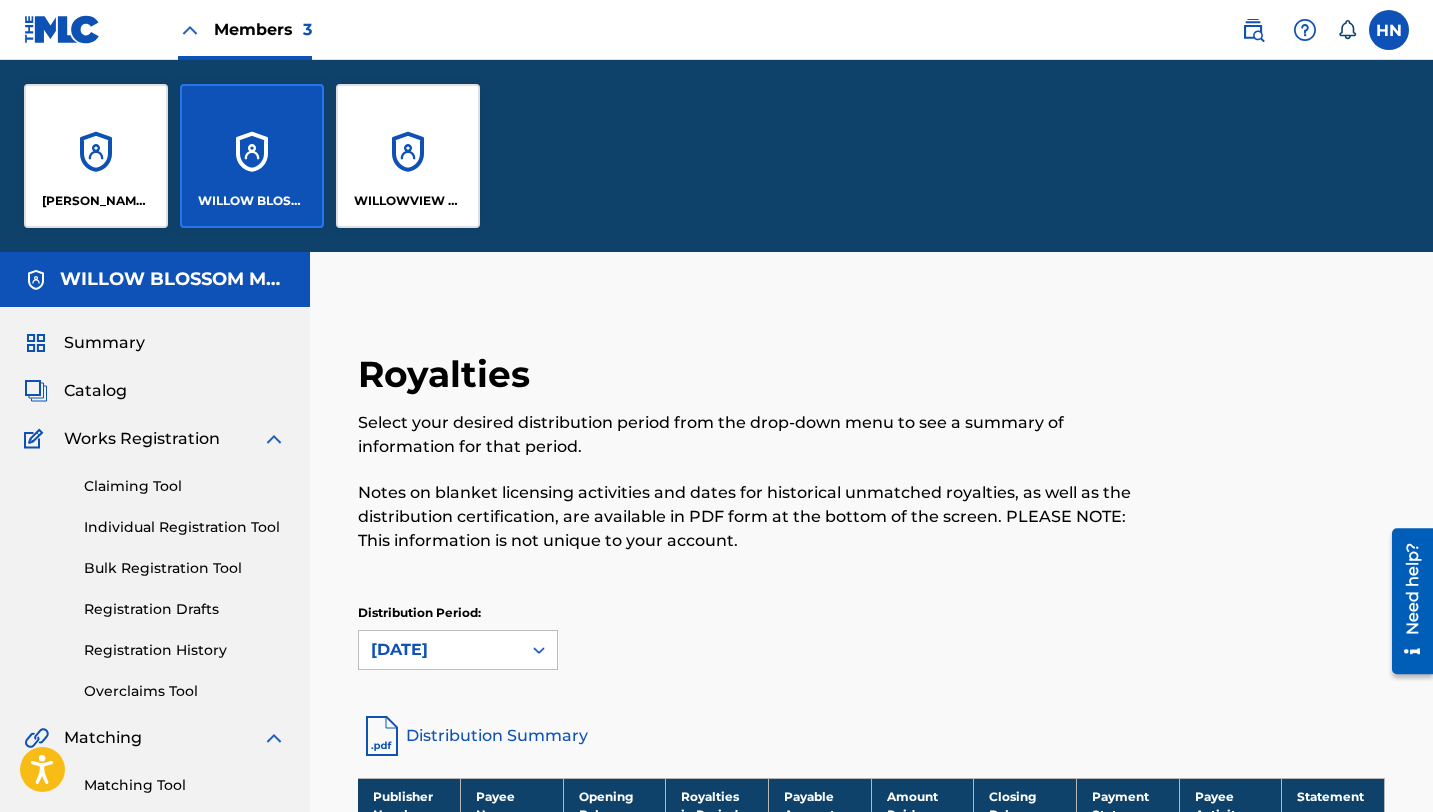 click on "[PERSON_NAME] PUBLISHING CO. R/H RECORDING CO." at bounding box center [96, 156] 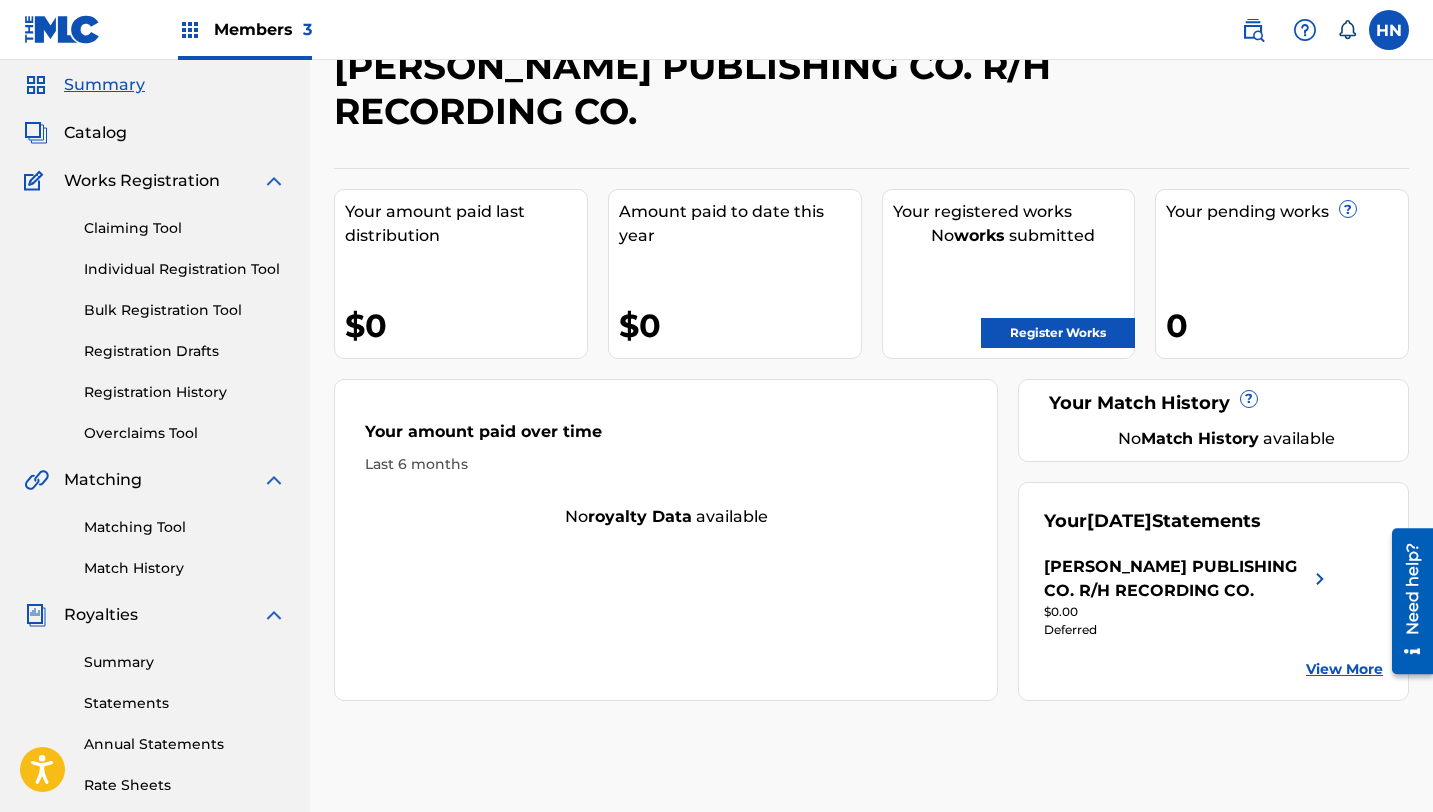 scroll, scrollTop: 75, scrollLeft: 0, axis: vertical 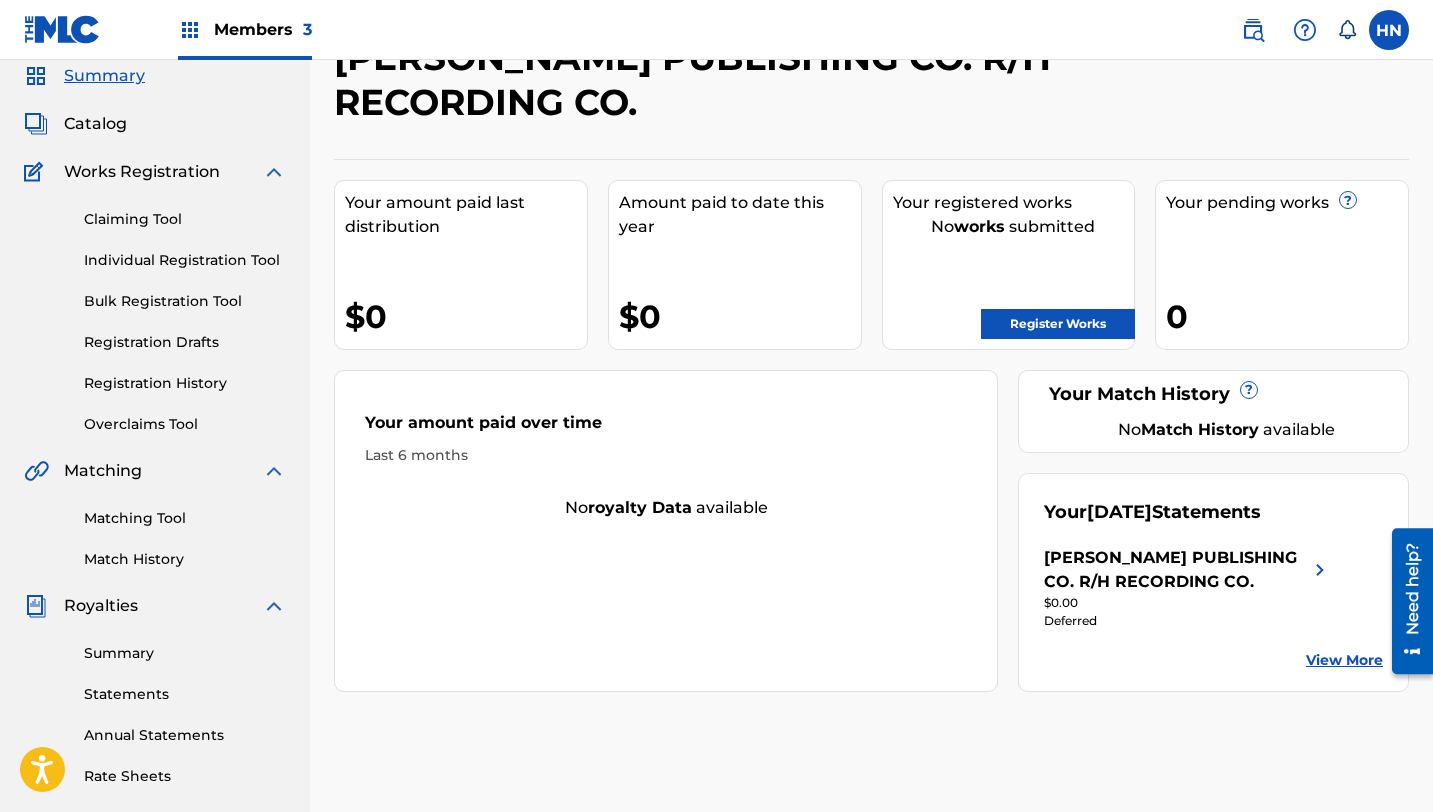 click on "View More" at bounding box center (1344, 660) 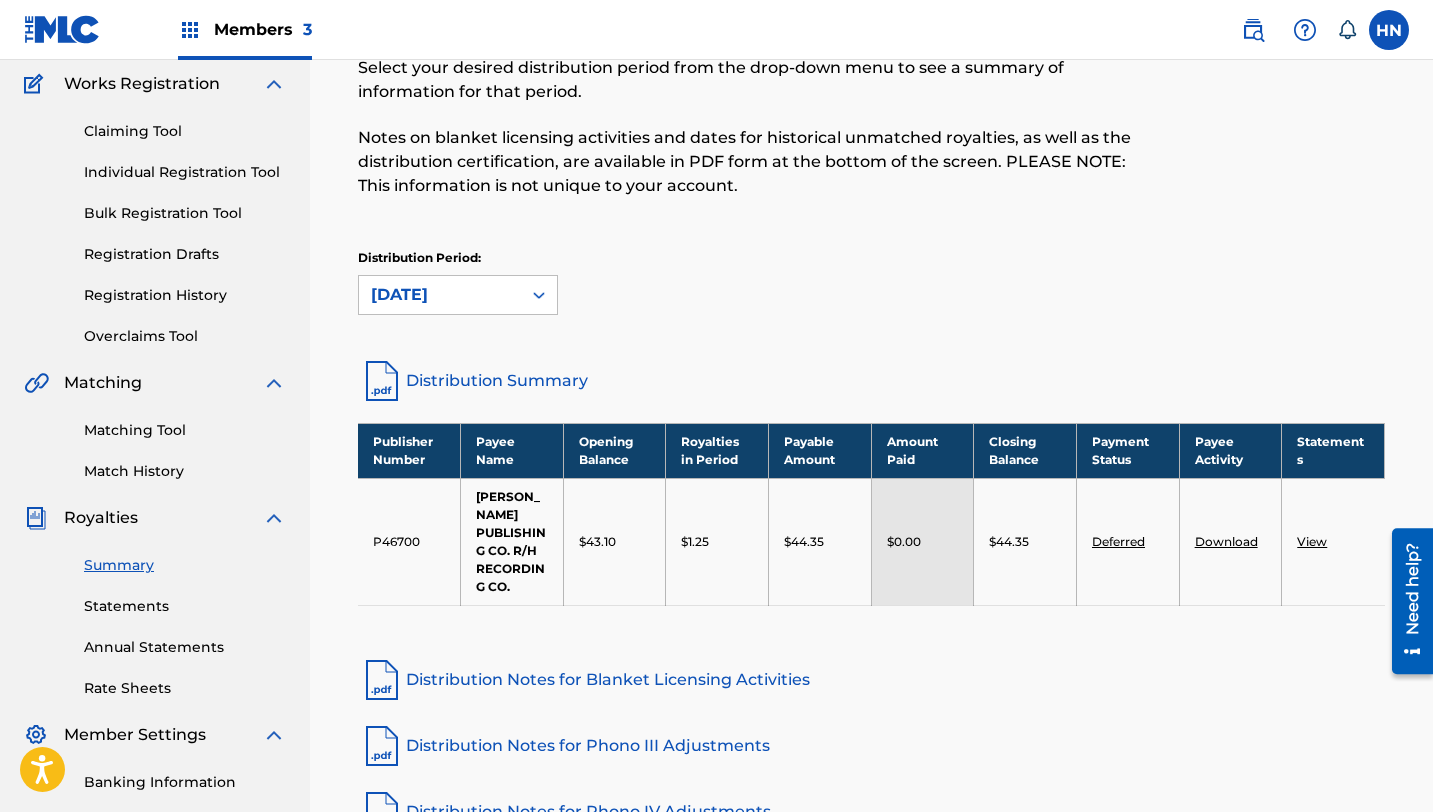 scroll, scrollTop: 159, scrollLeft: 0, axis: vertical 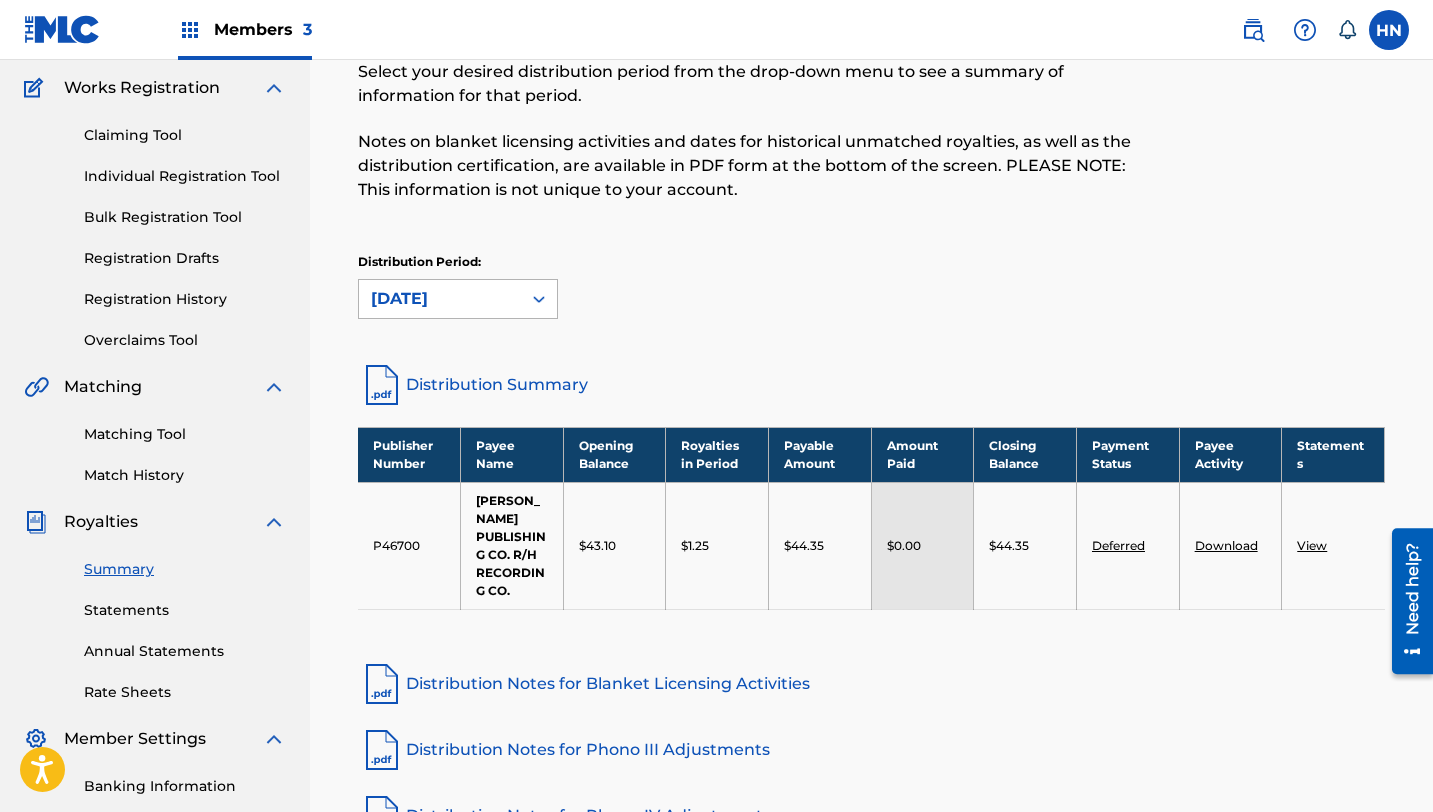click 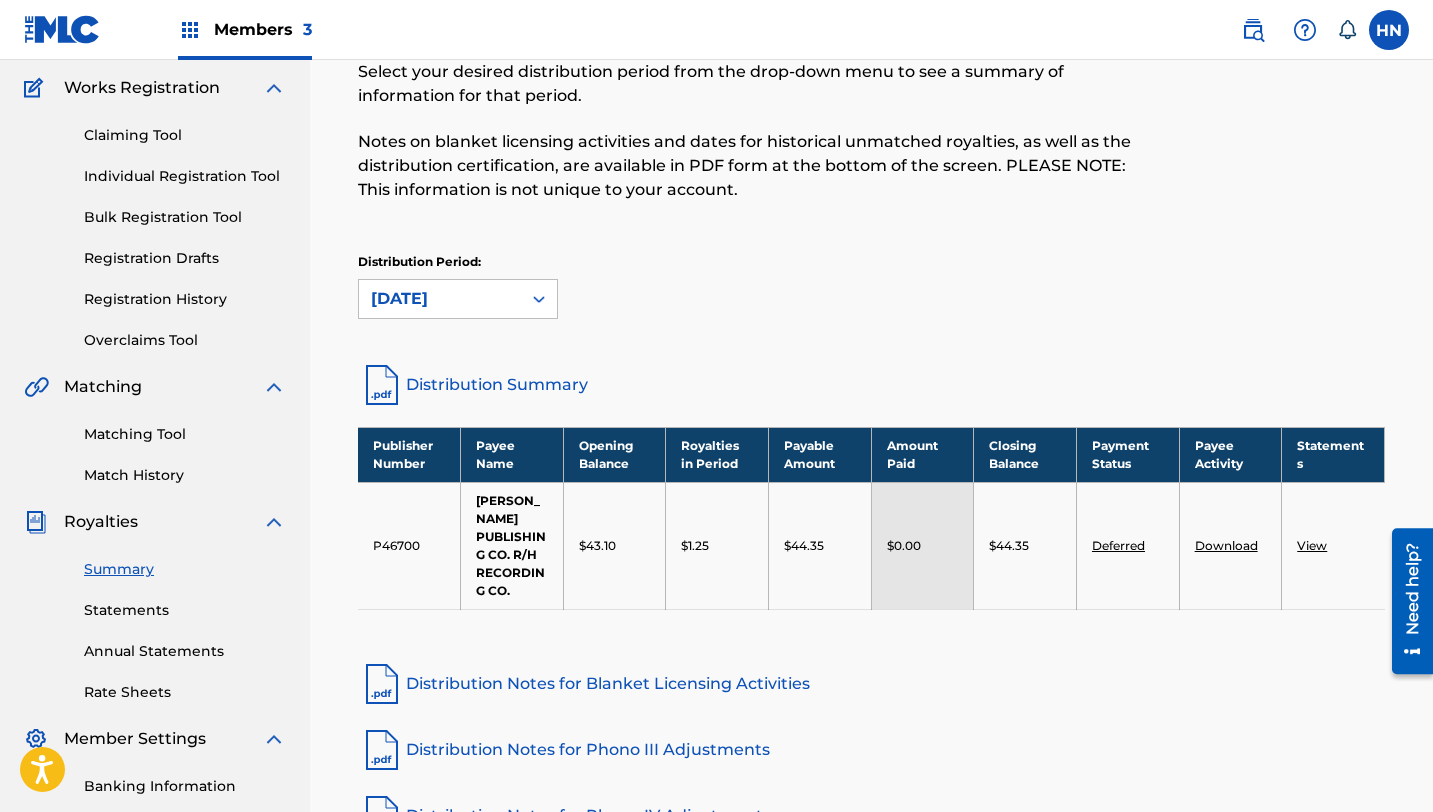 click on "Royalties Select your desired distribution period from the drop-down menu to see a summary of information for that period. Notes on blanket licensing activities and dates for historical unmatched royalties, as well as the distribution certification, are available in PDF form at the bottom of the screen. PLEASE NOTE: This information is not unique to your account. Distribution Period: July 2025" at bounding box center [871, 169] 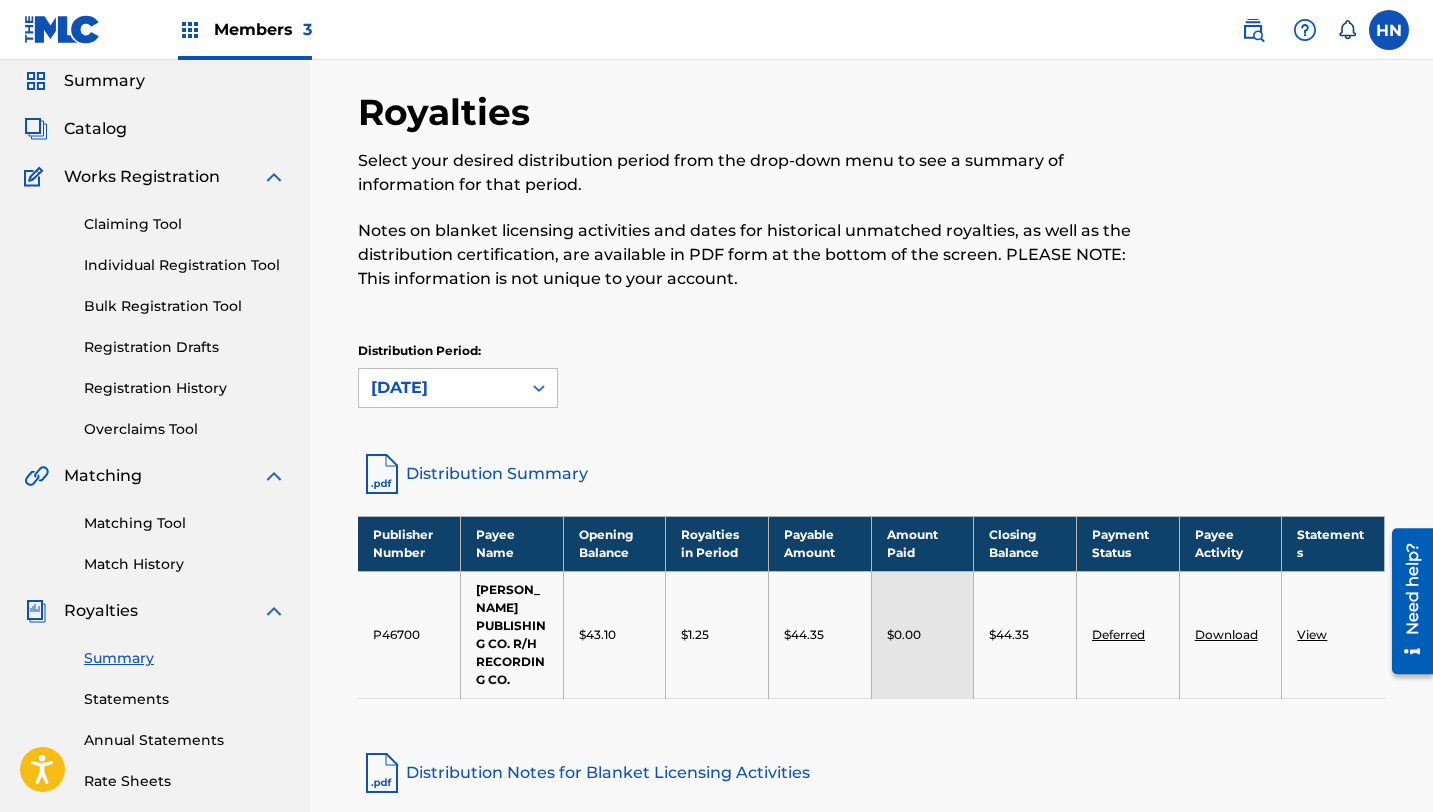 scroll, scrollTop: 432, scrollLeft: 0, axis: vertical 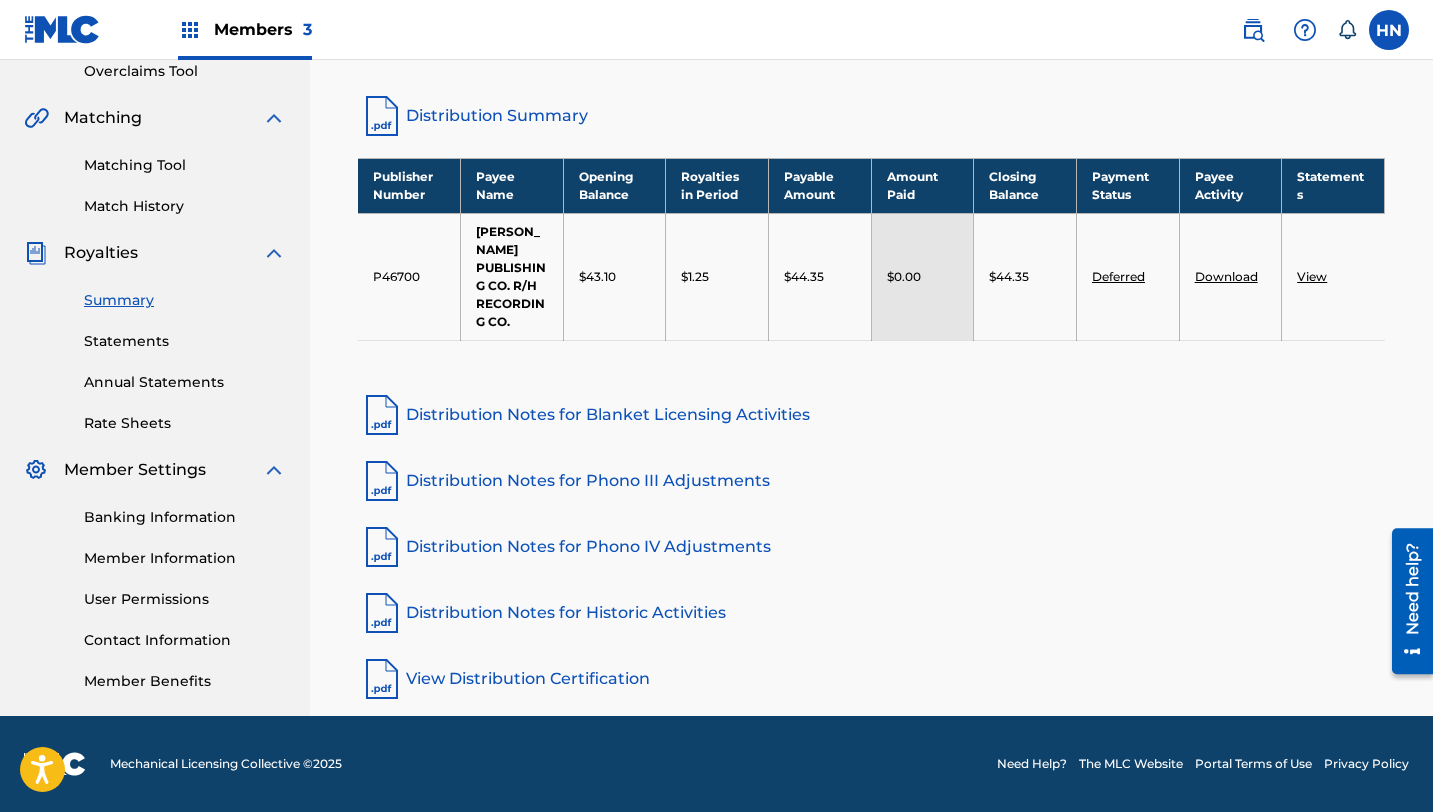 click on "Banking Information" at bounding box center (185, 517) 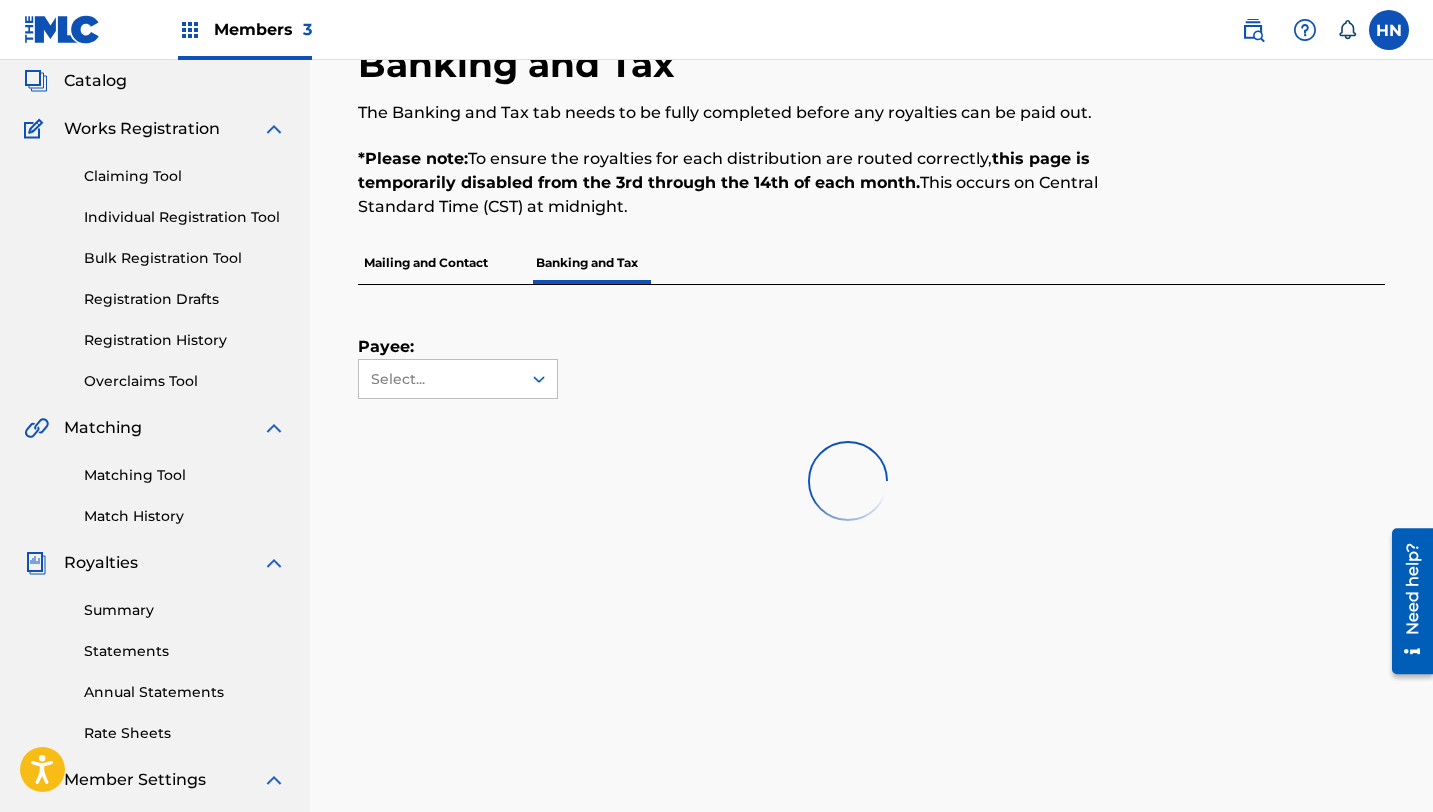 scroll, scrollTop: 428, scrollLeft: 0, axis: vertical 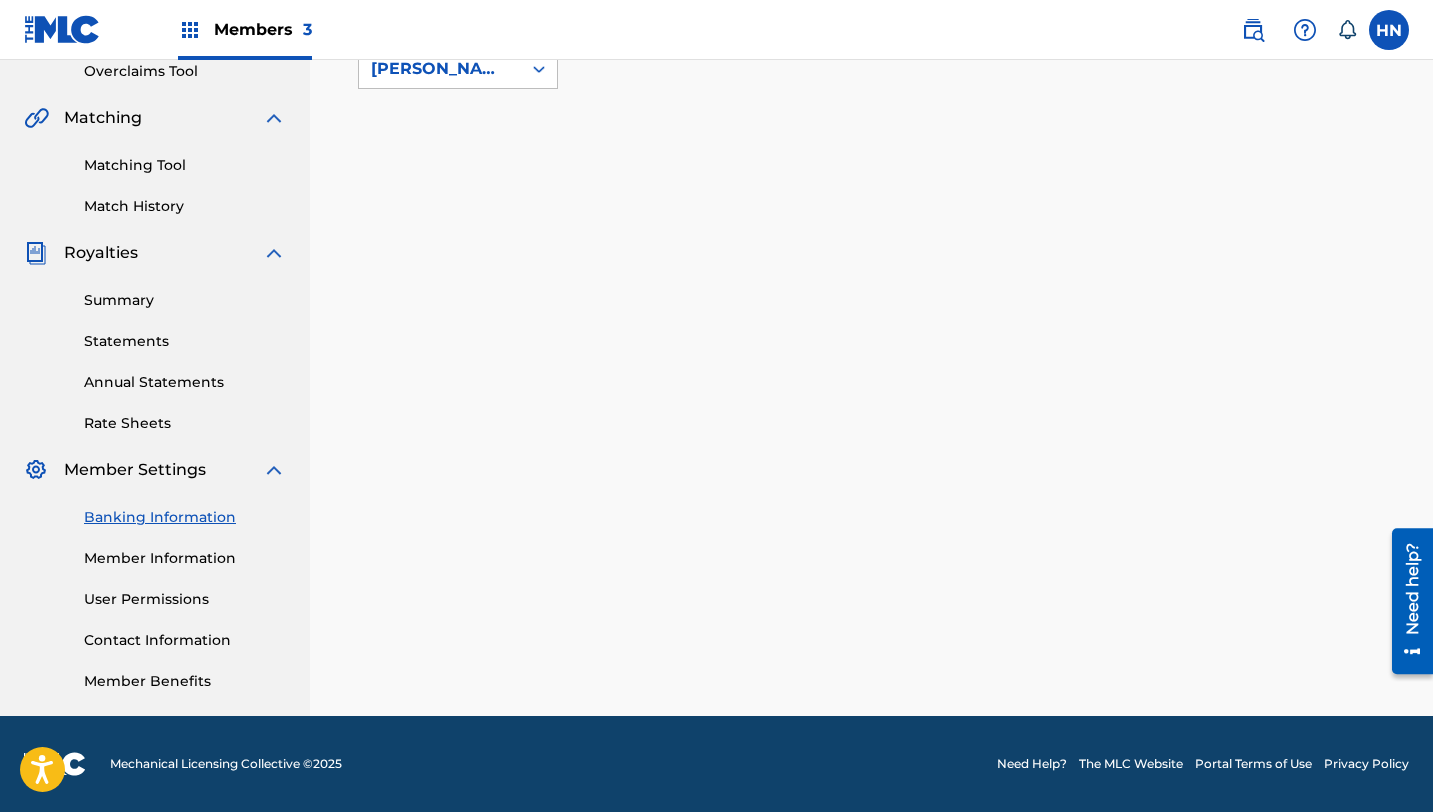 click on "User Permissions" at bounding box center (185, 599) 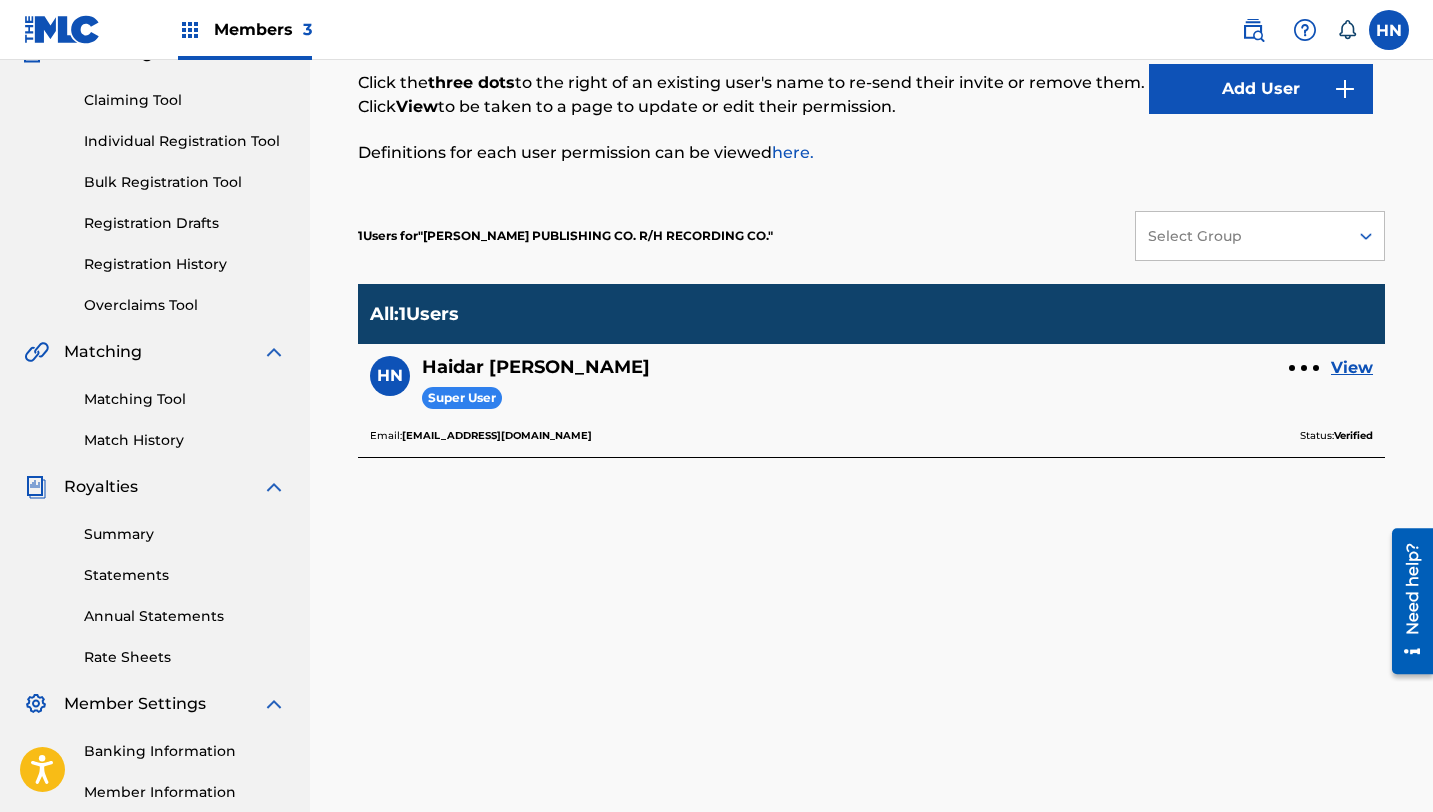 scroll, scrollTop: 0, scrollLeft: 0, axis: both 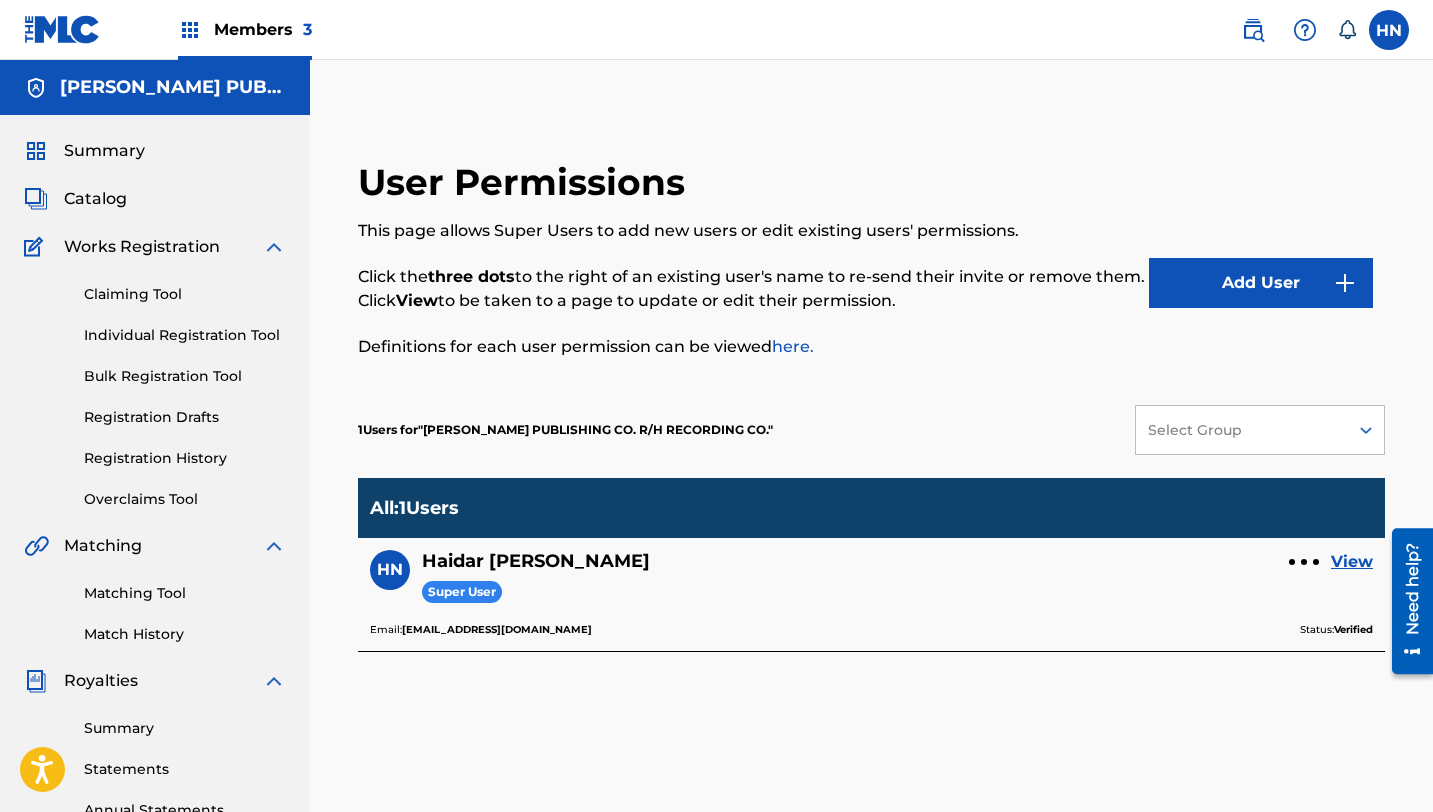 click on "Members    3" at bounding box center [263, 29] 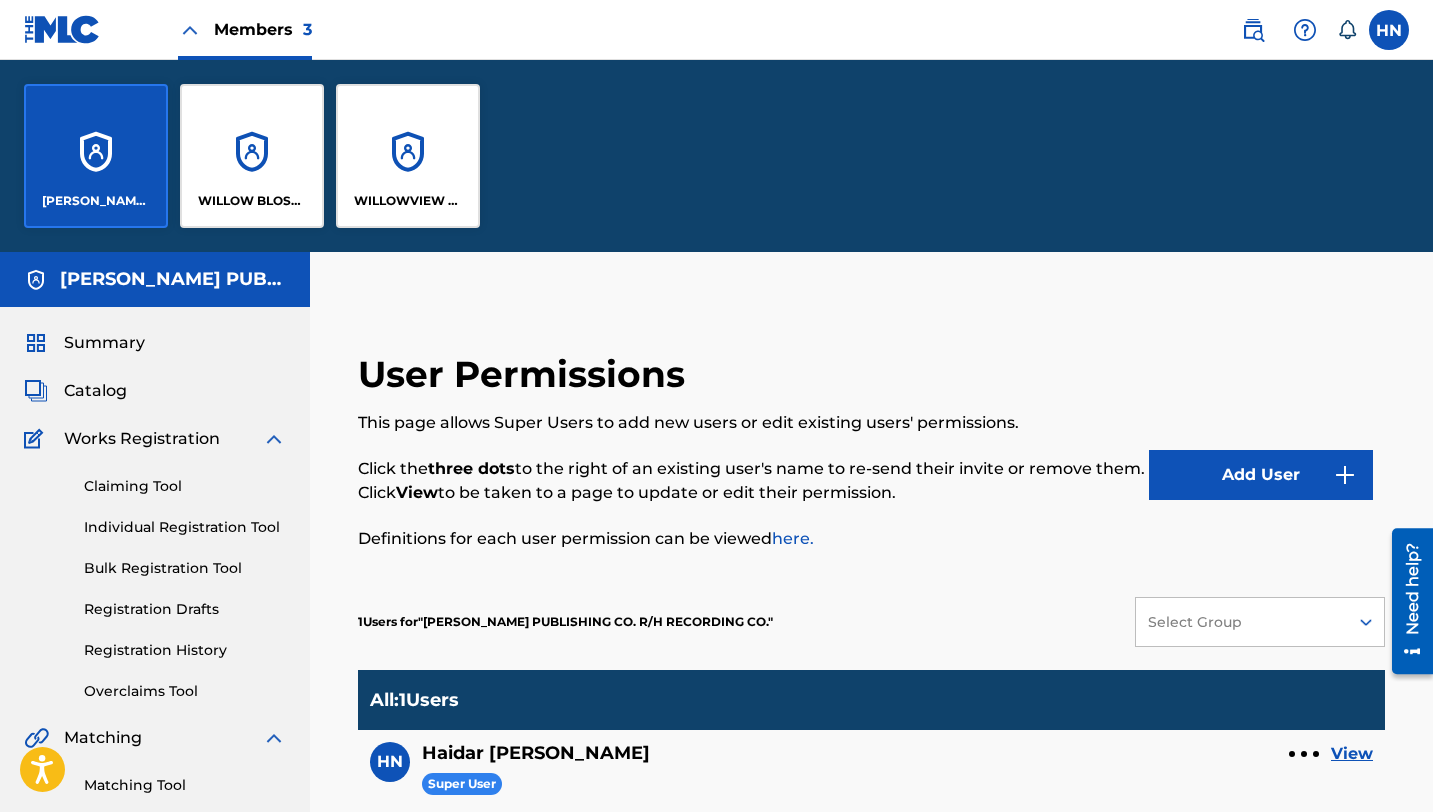 click on "WILLOW BLOSSOM MUSIC" at bounding box center [252, 156] 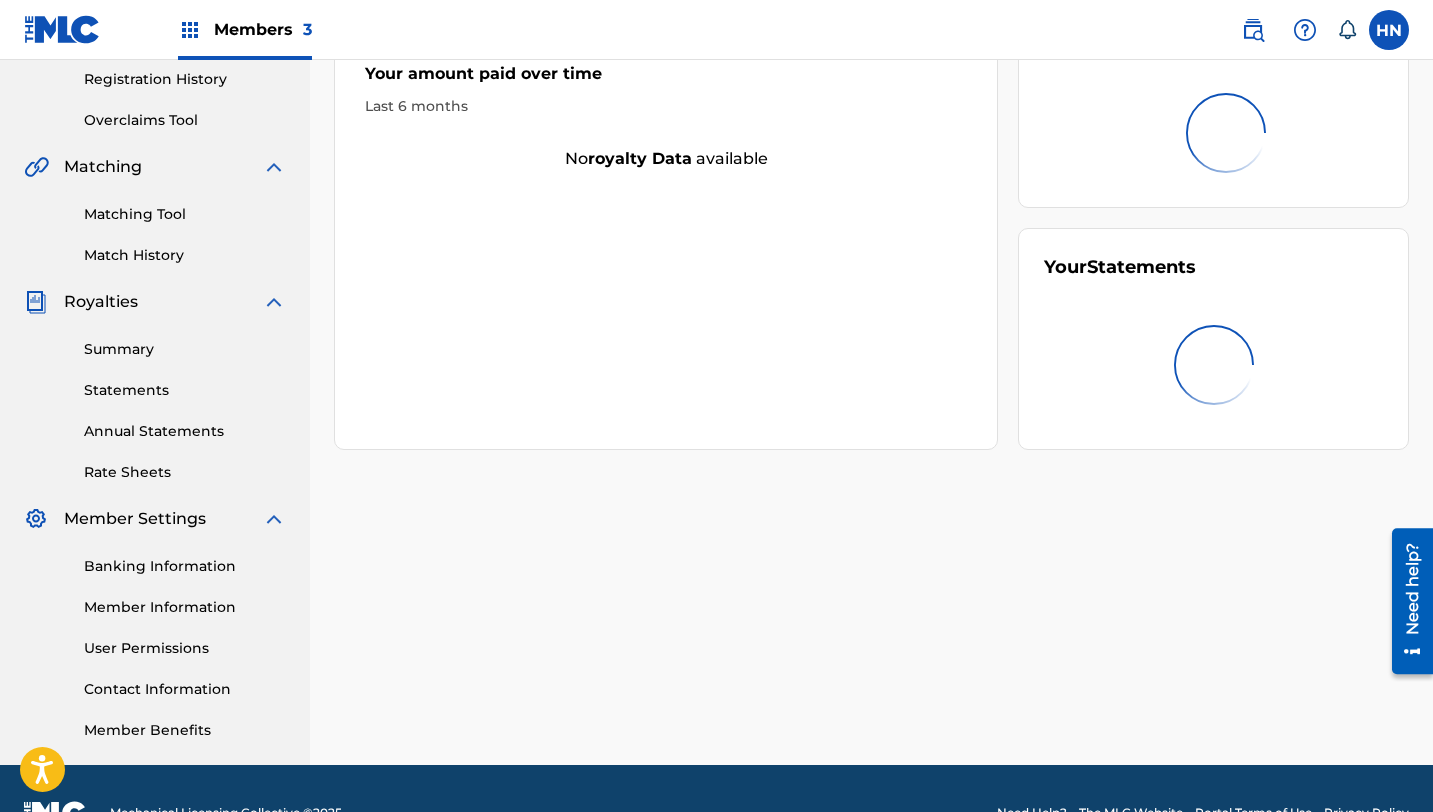 scroll, scrollTop: 428, scrollLeft: 0, axis: vertical 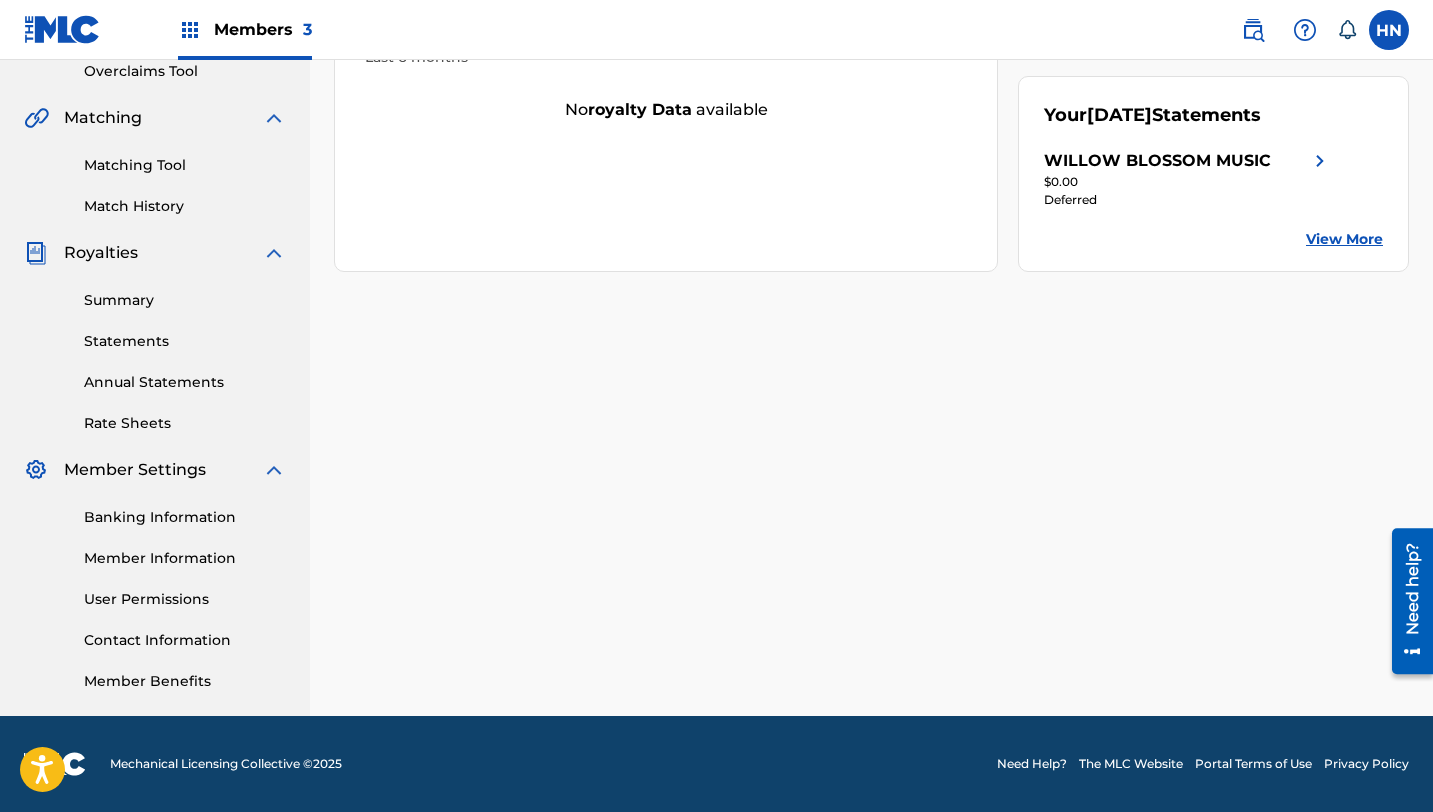 click on "Member Benefits" at bounding box center (185, 681) 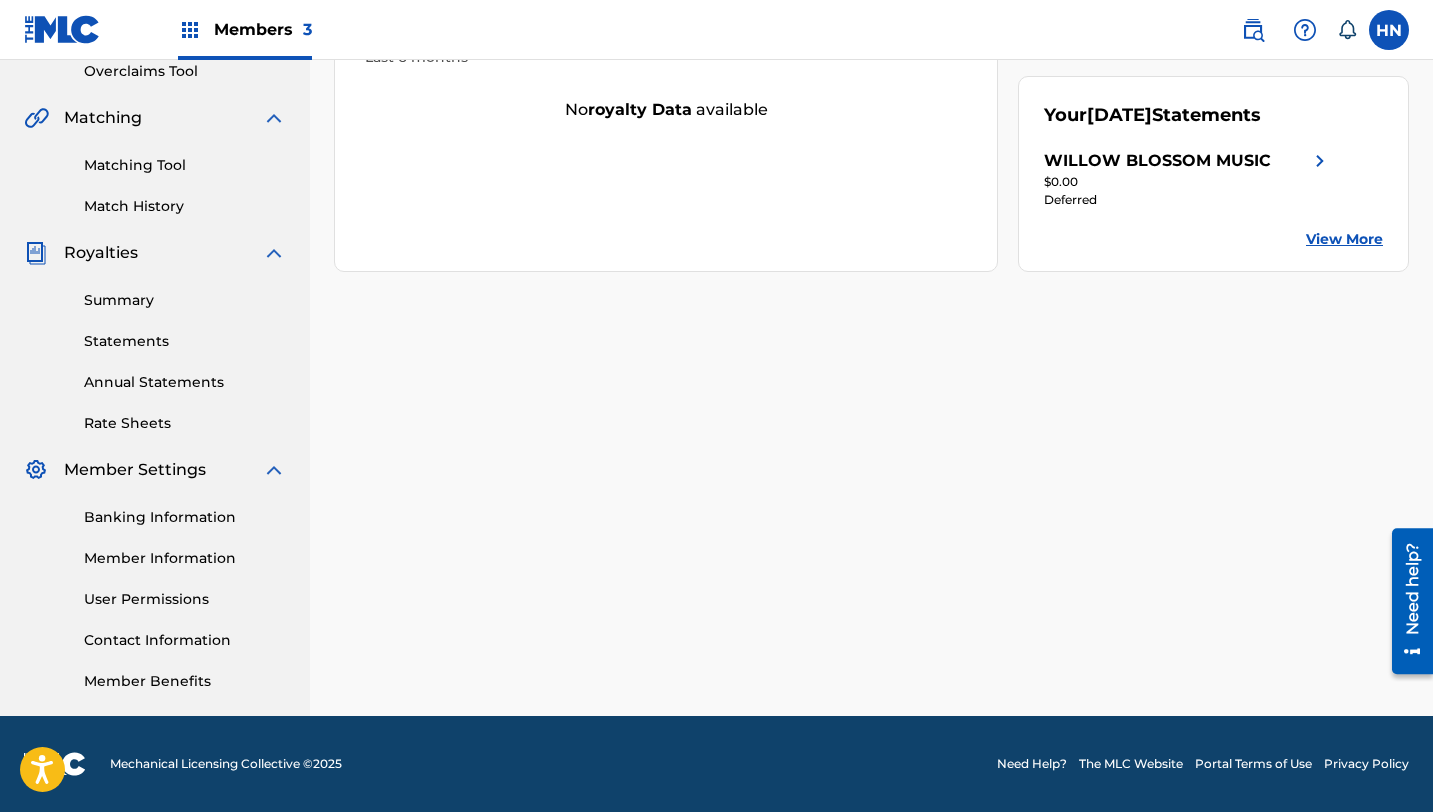 click on "User Permissions" at bounding box center (185, 599) 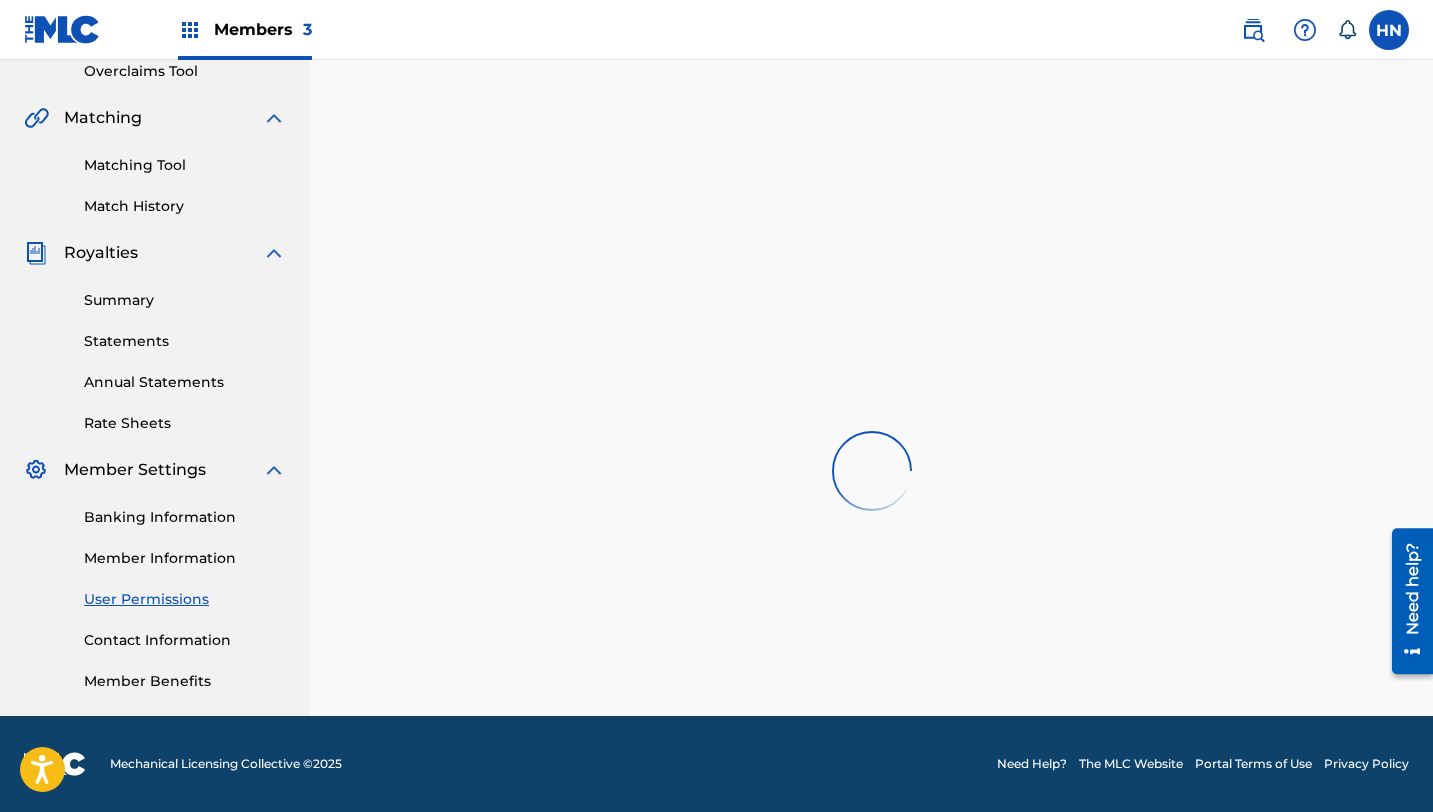 scroll, scrollTop: 0, scrollLeft: 0, axis: both 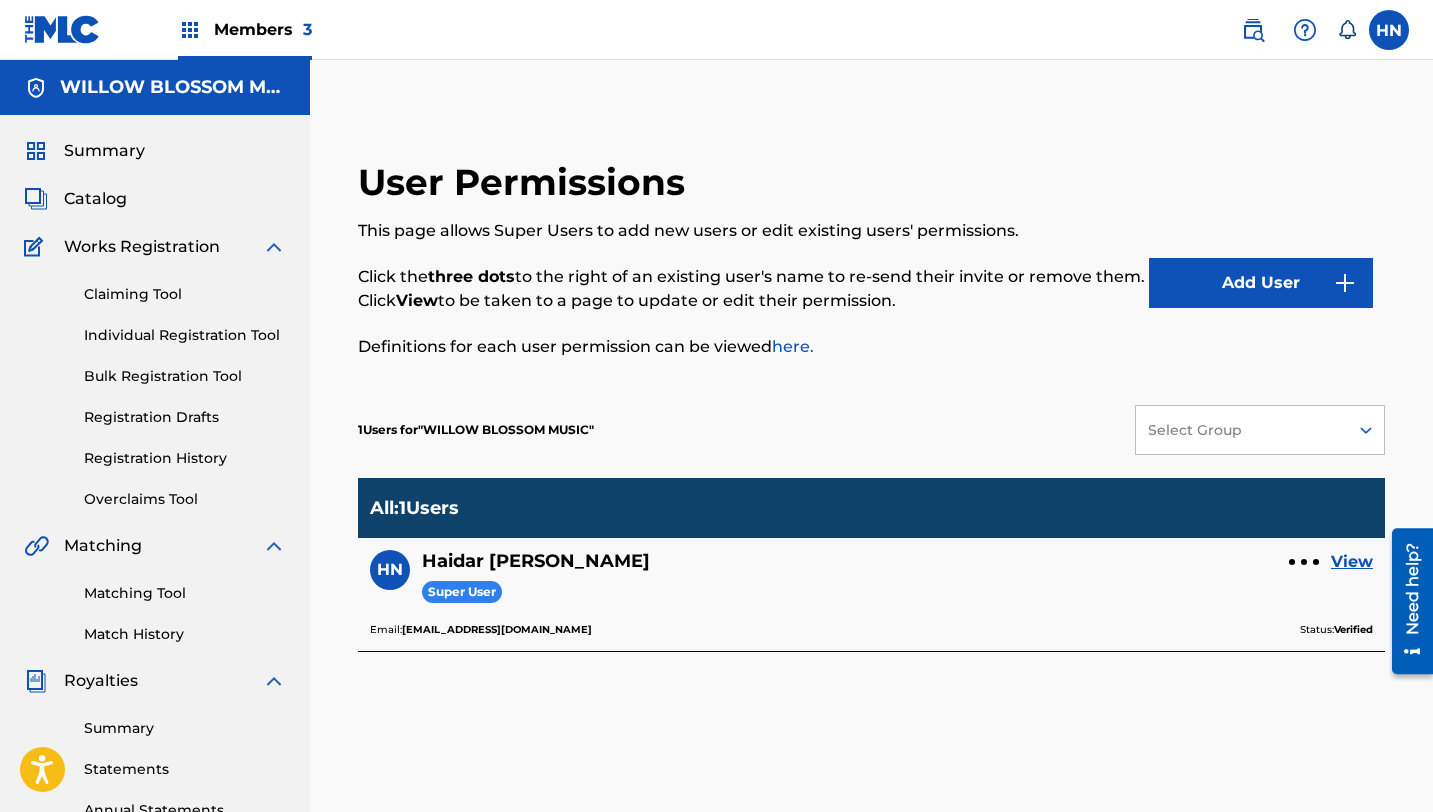 click on "Members    3" at bounding box center [263, 29] 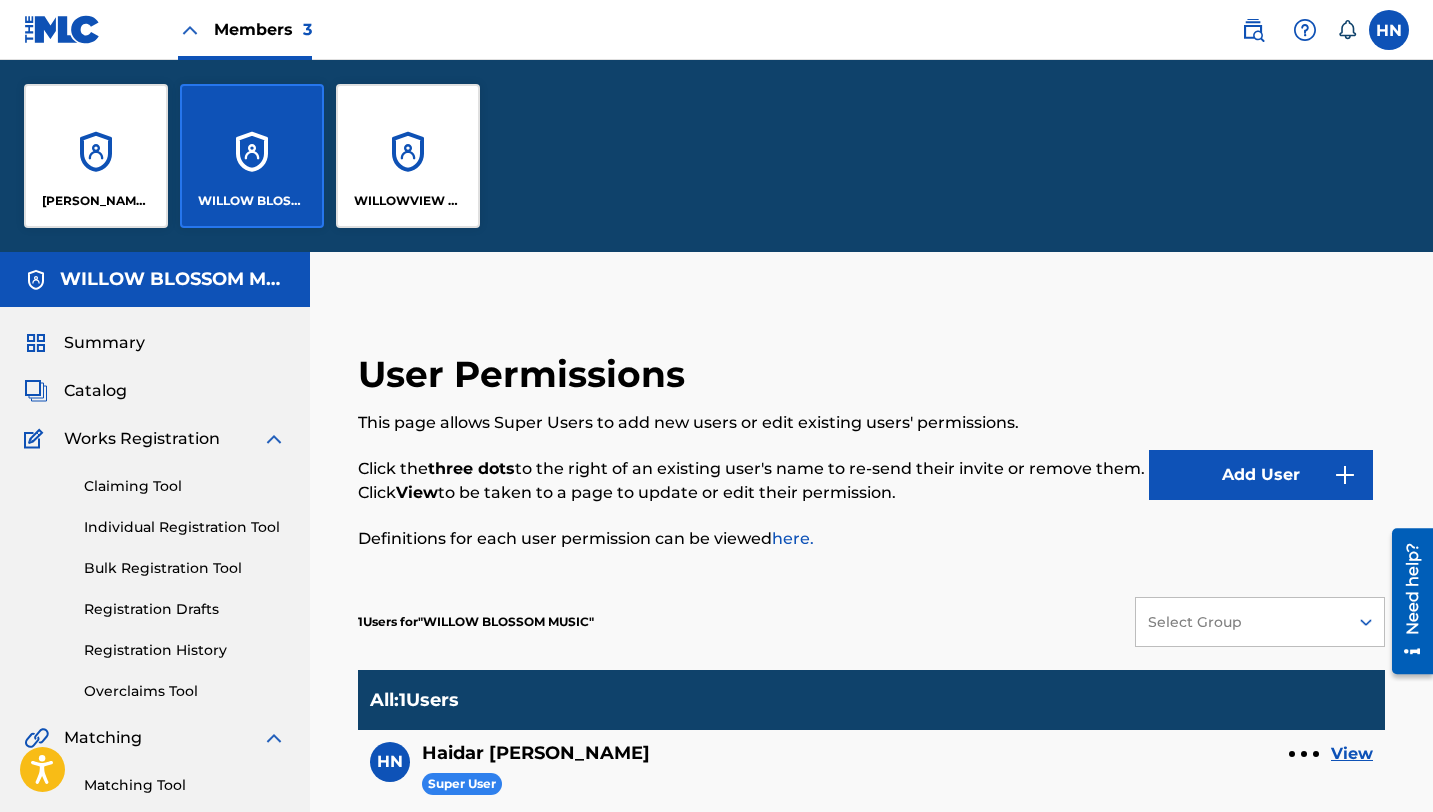 click on "WILLOWVIEW PUBLISHING" at bounding box center (408, 156) 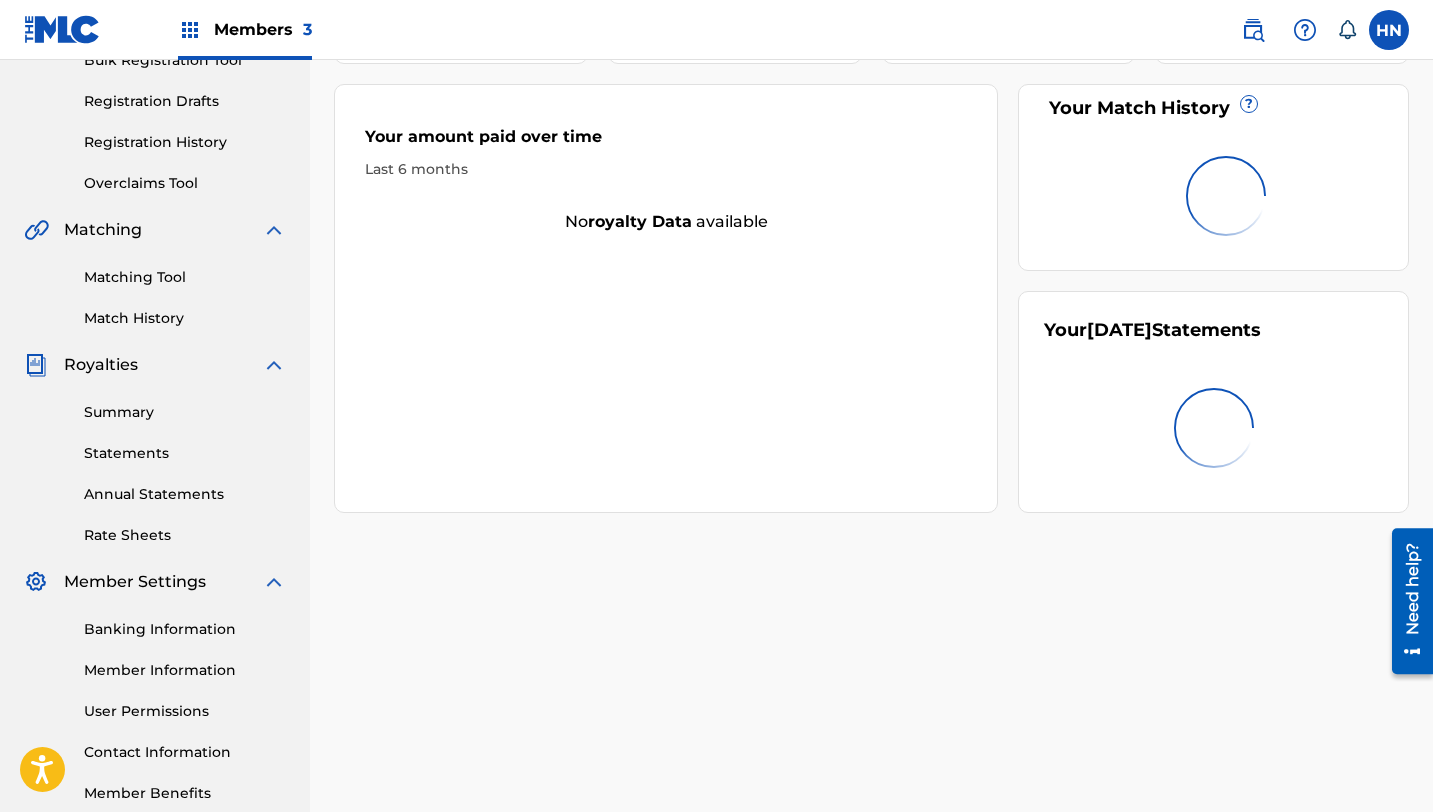 scroll, scrollTop: 428, scrollLeft: 0, axis: vertical 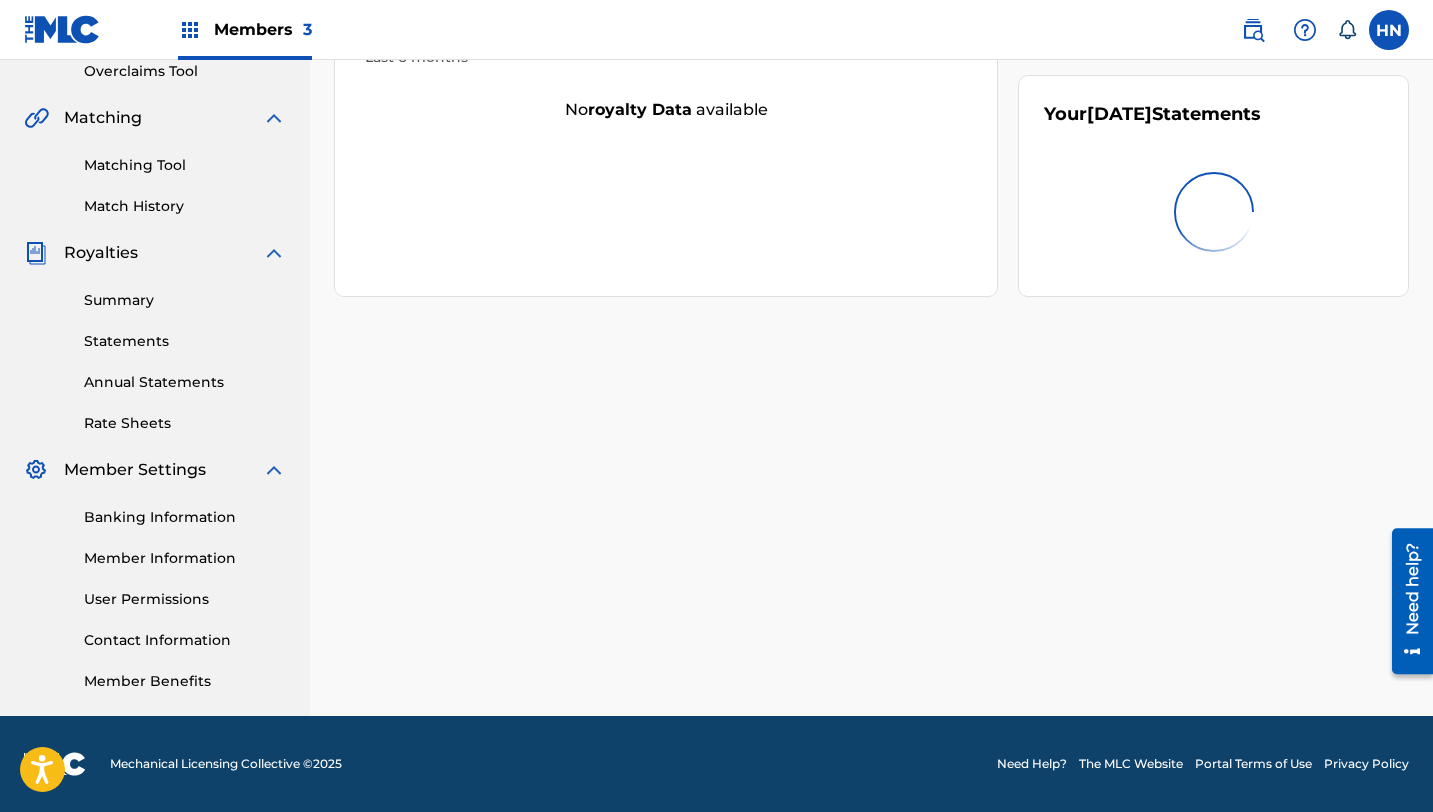 click on "User Permissions" at bounding box center (185, 599) 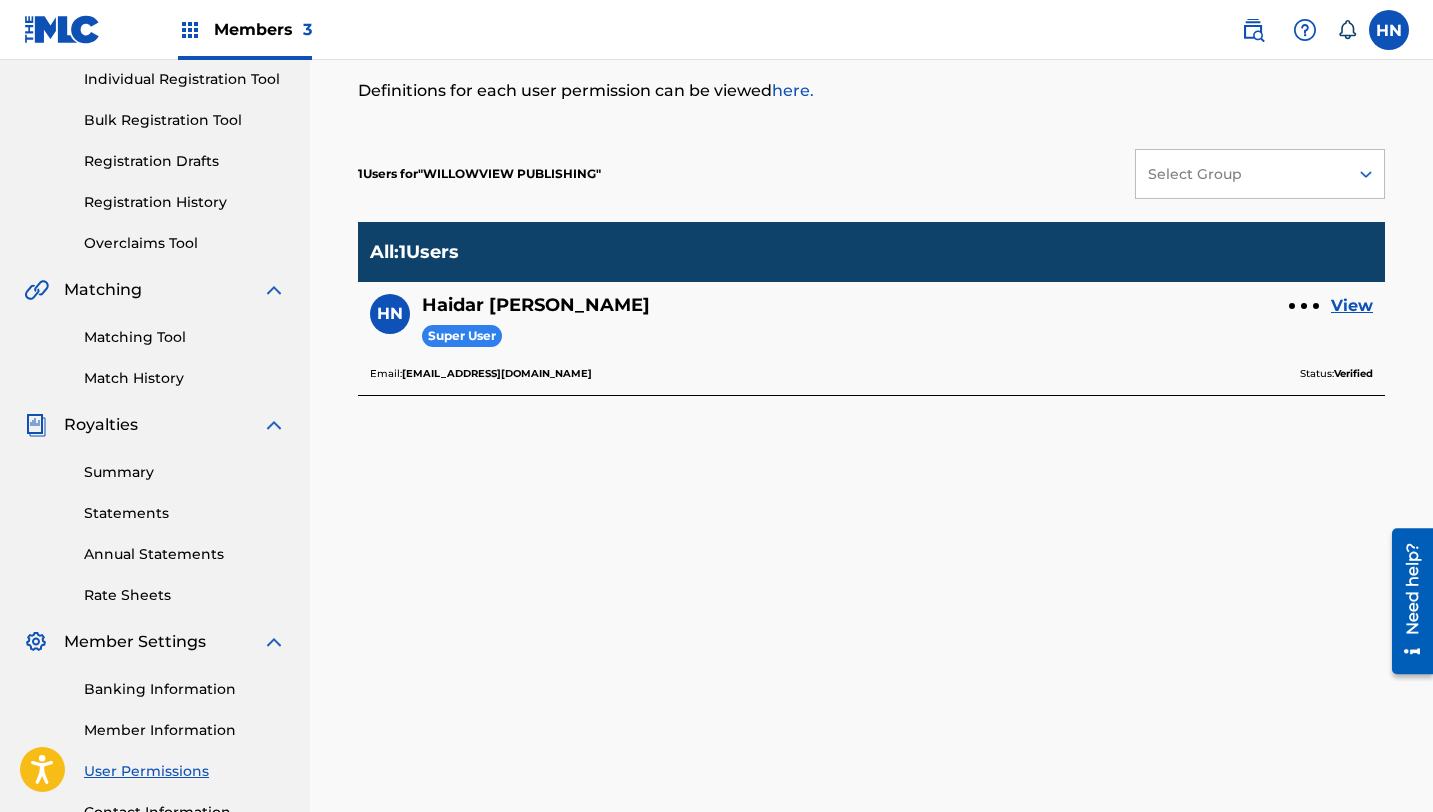 scroll, scrollTop: 255, scrollLeft: 0, axis: vertical 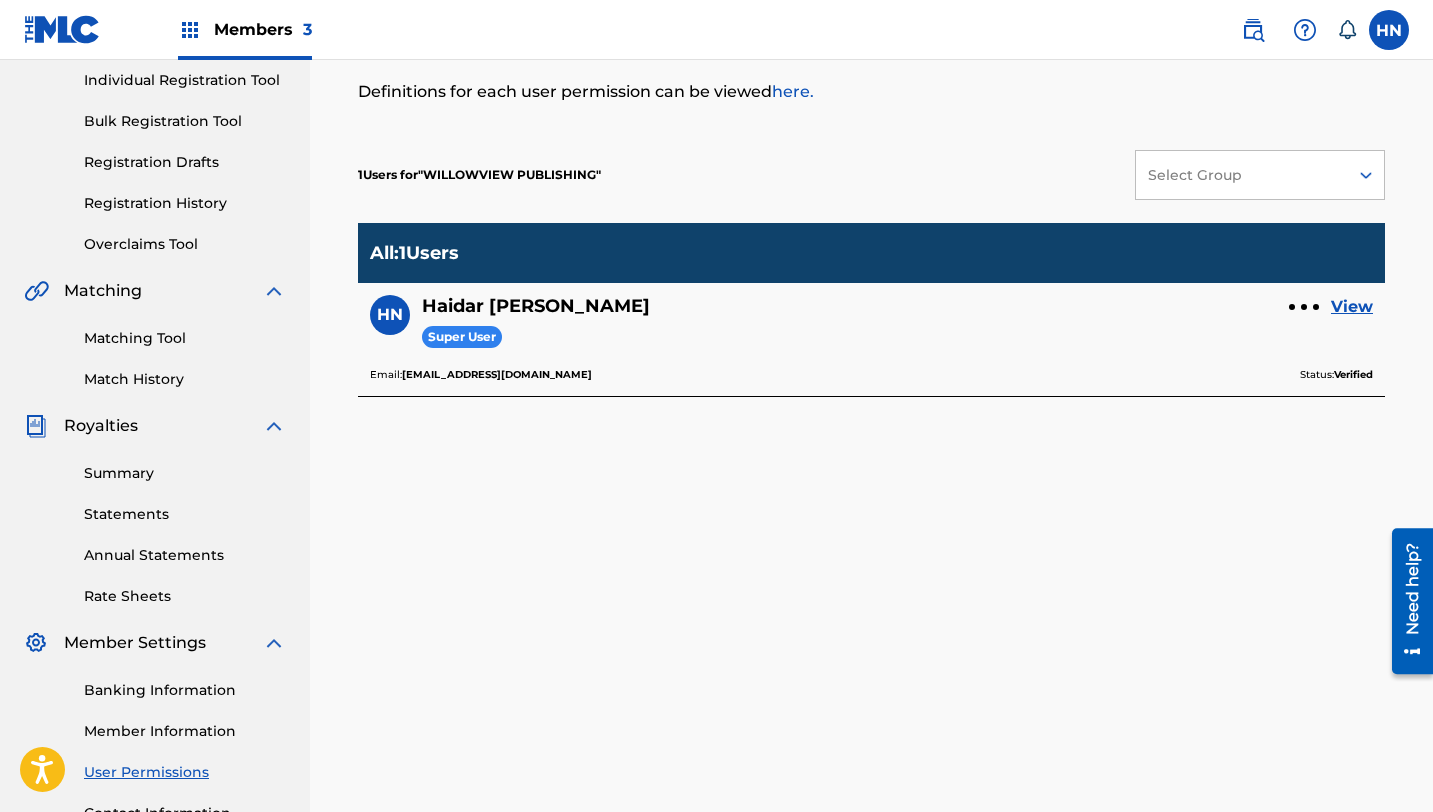 click on "Select Group" at bounding box center (1241, 175) 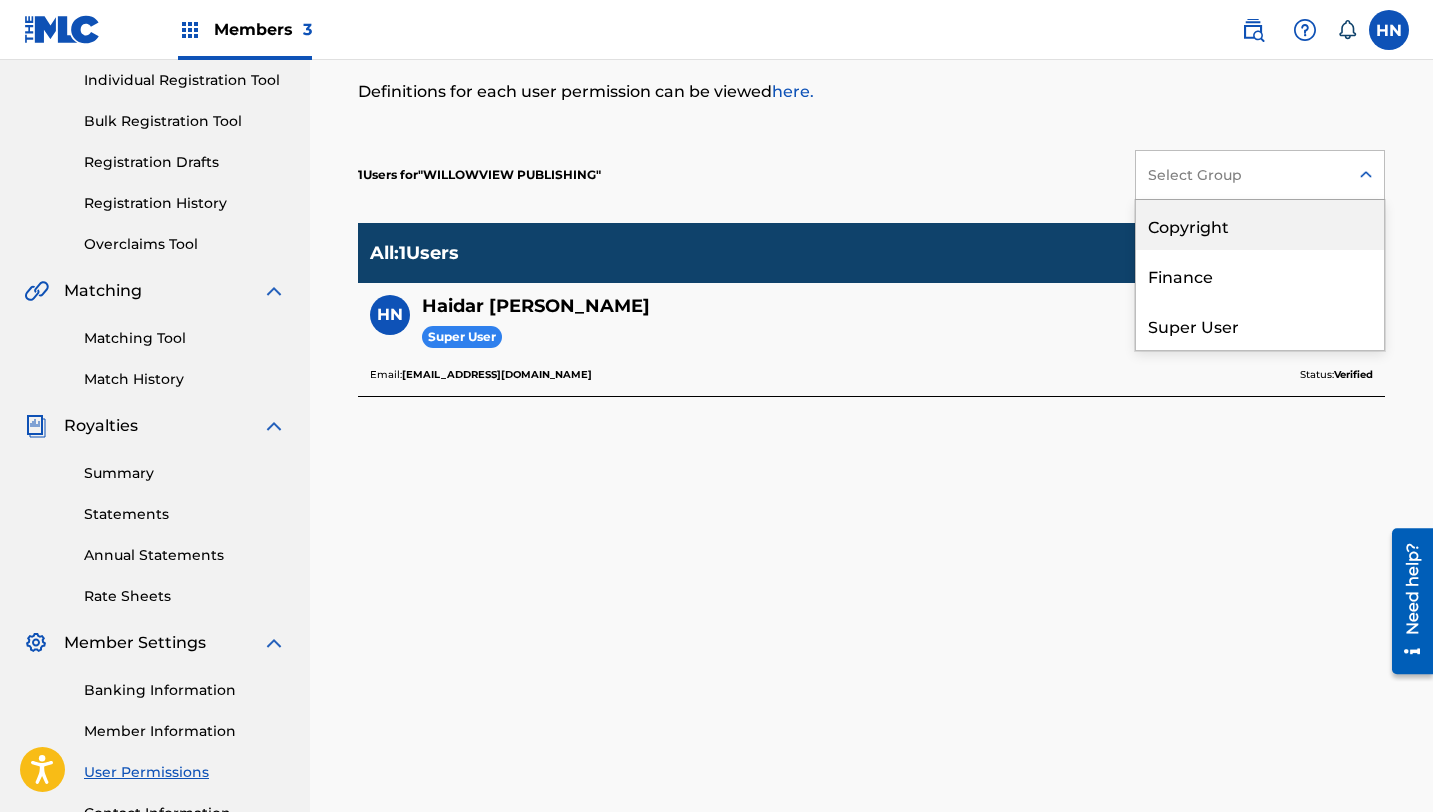 click on "User Permissions This page allows Super Users to add new users or edit existing users' permissions. Click the  three dots  to the right of an existing user's name to re-send their invite or remove them. Click  View   to be taken to a page to update or edit their permission. Definitions for each user permission can be viewed  here. Add User 1  Users for  " WILLOWVIEW PUBLISHING " Copyright, 1 of 3. 3 results available. Use Up and Down to choose options, press Enter to select the currently focused option, press Escape to exit the menu, press Tab to select the option and exit the menu. Select Group Copyright Finance Super User All :  1  Users HN Haidar   Nasser Super User View Email:  lazyxazy866@gmail.com Status:  Verified" at bounding box center [871, 422] 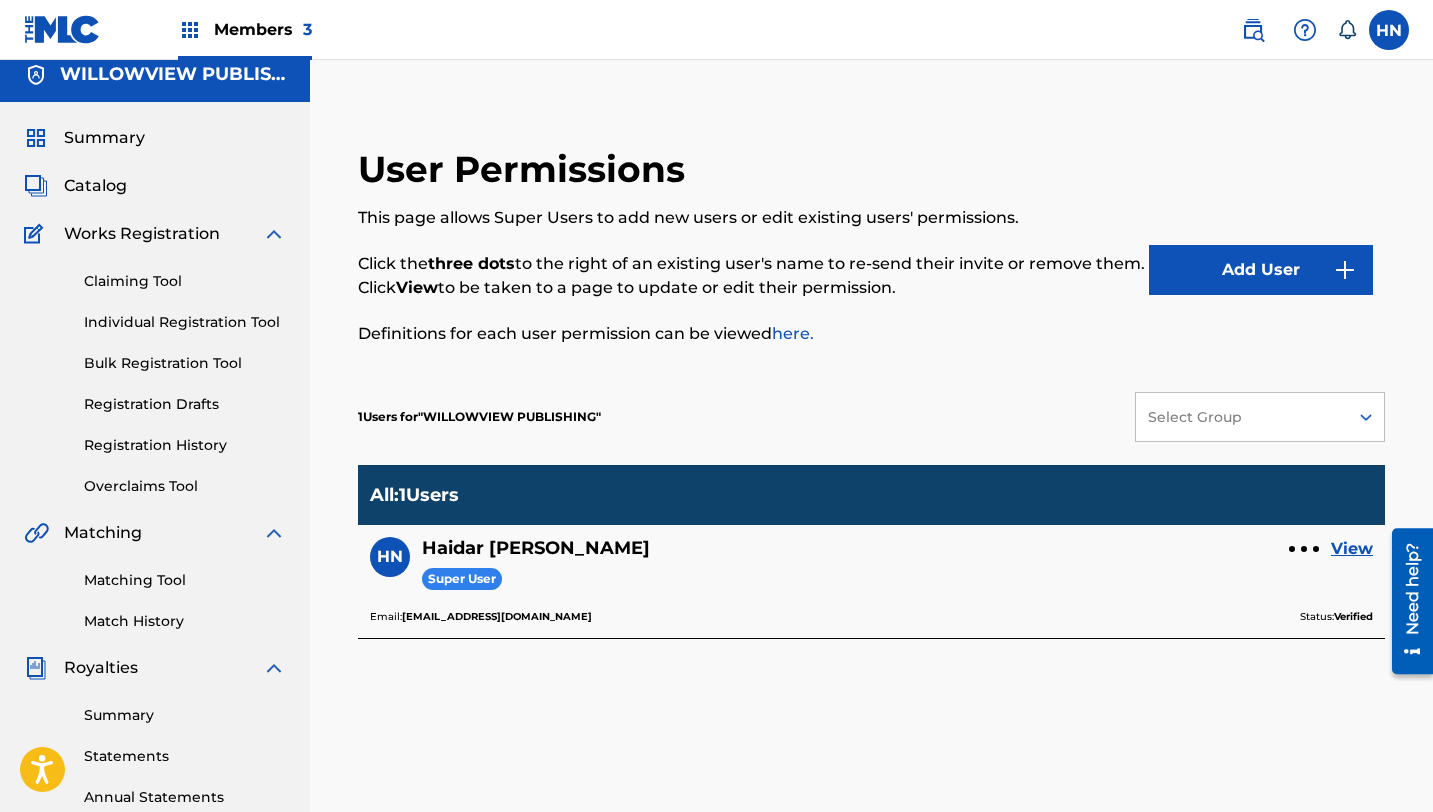 scroll, scrollTop: 0, scrollLeft: 0, axis: both 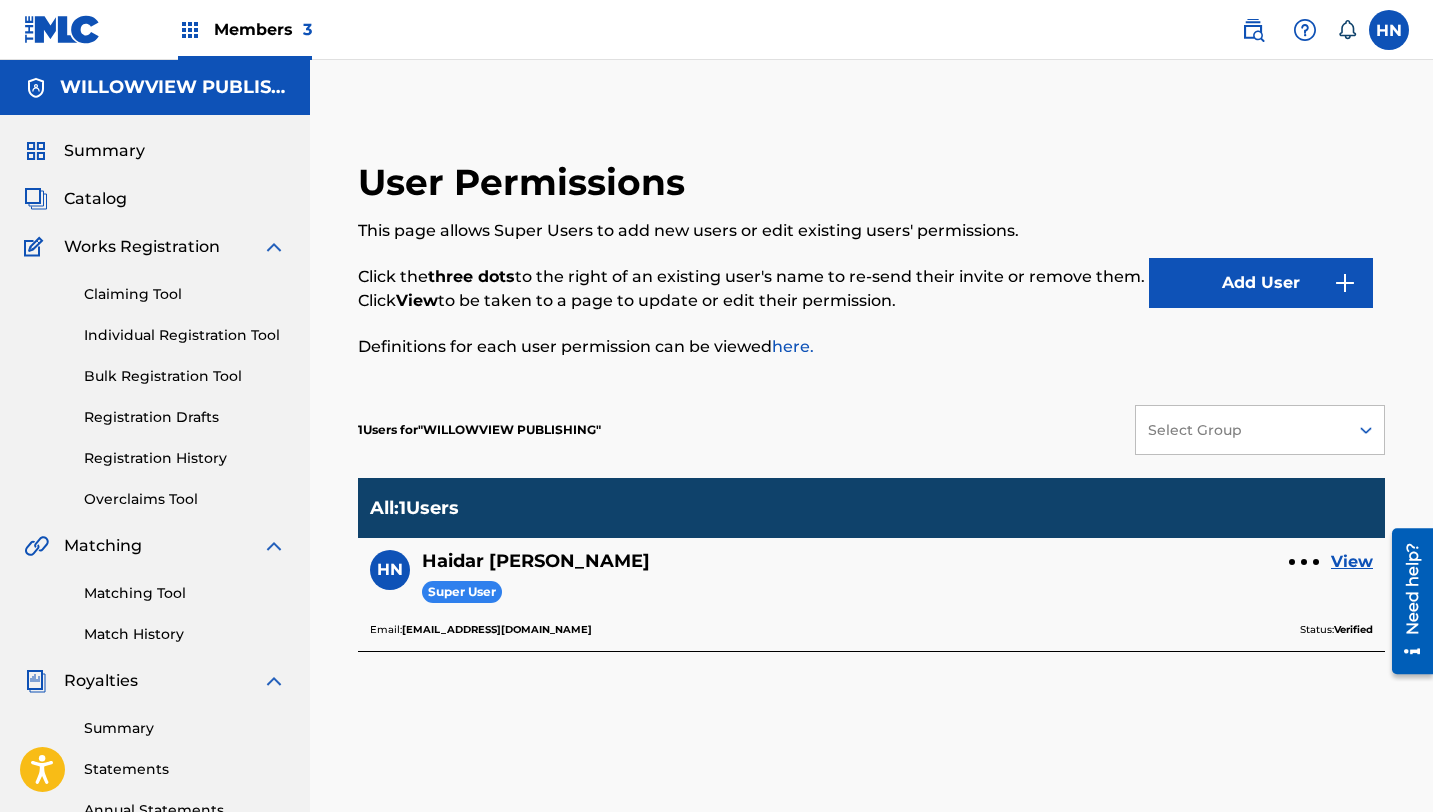 click on "Summary" at bounding box center [104, 151] 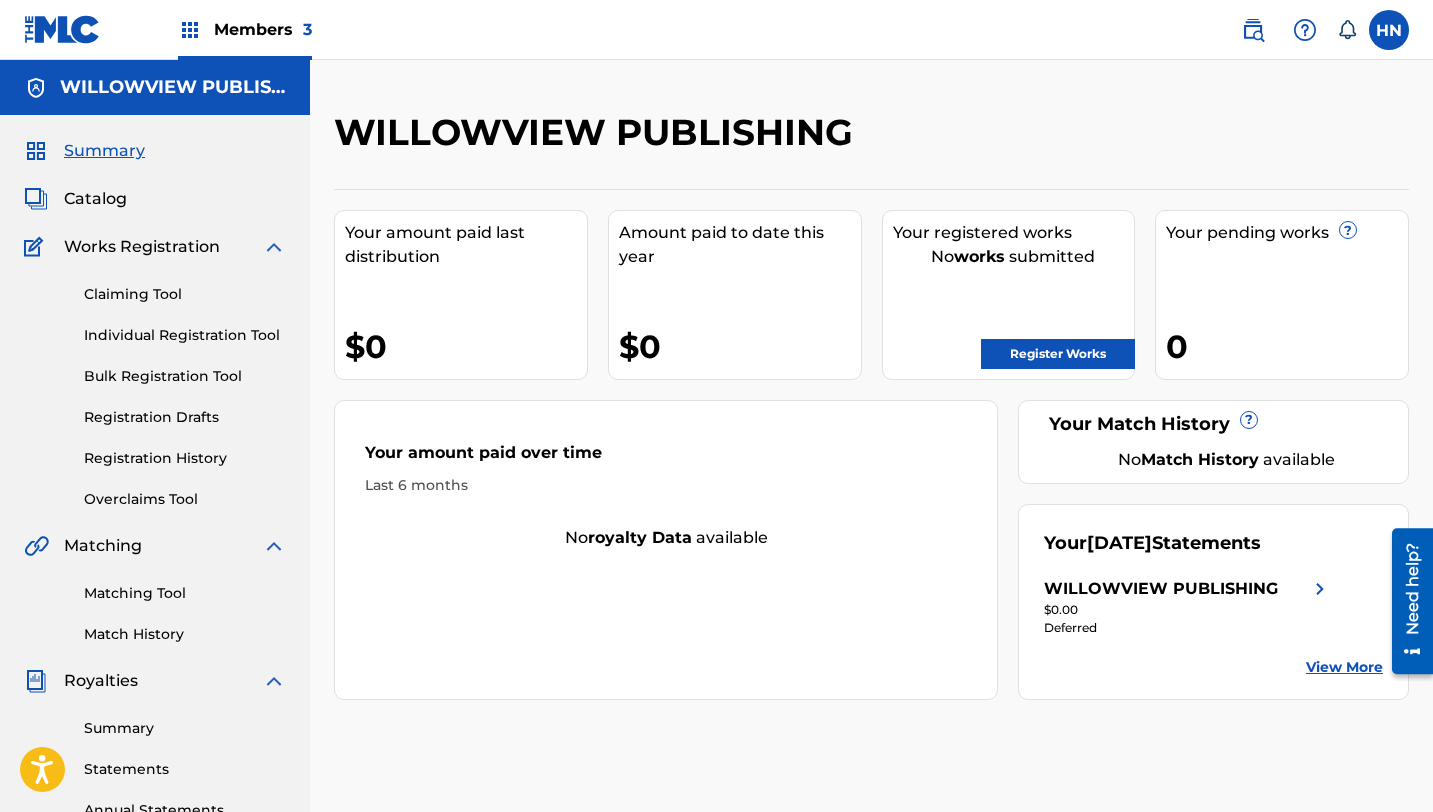 click at bounding box center [1389, 30] 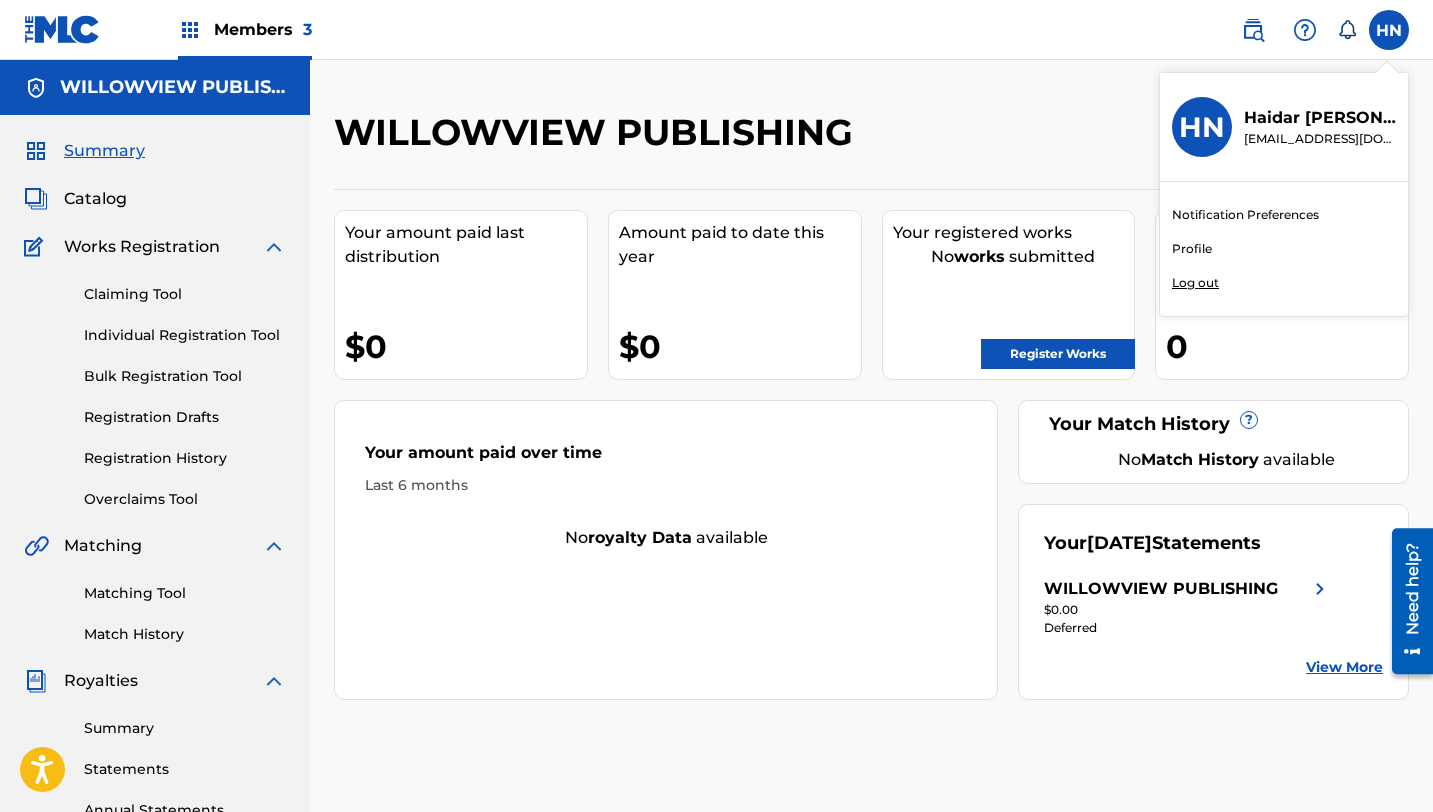 click on "Profile" at bounding box center [1192, 249] 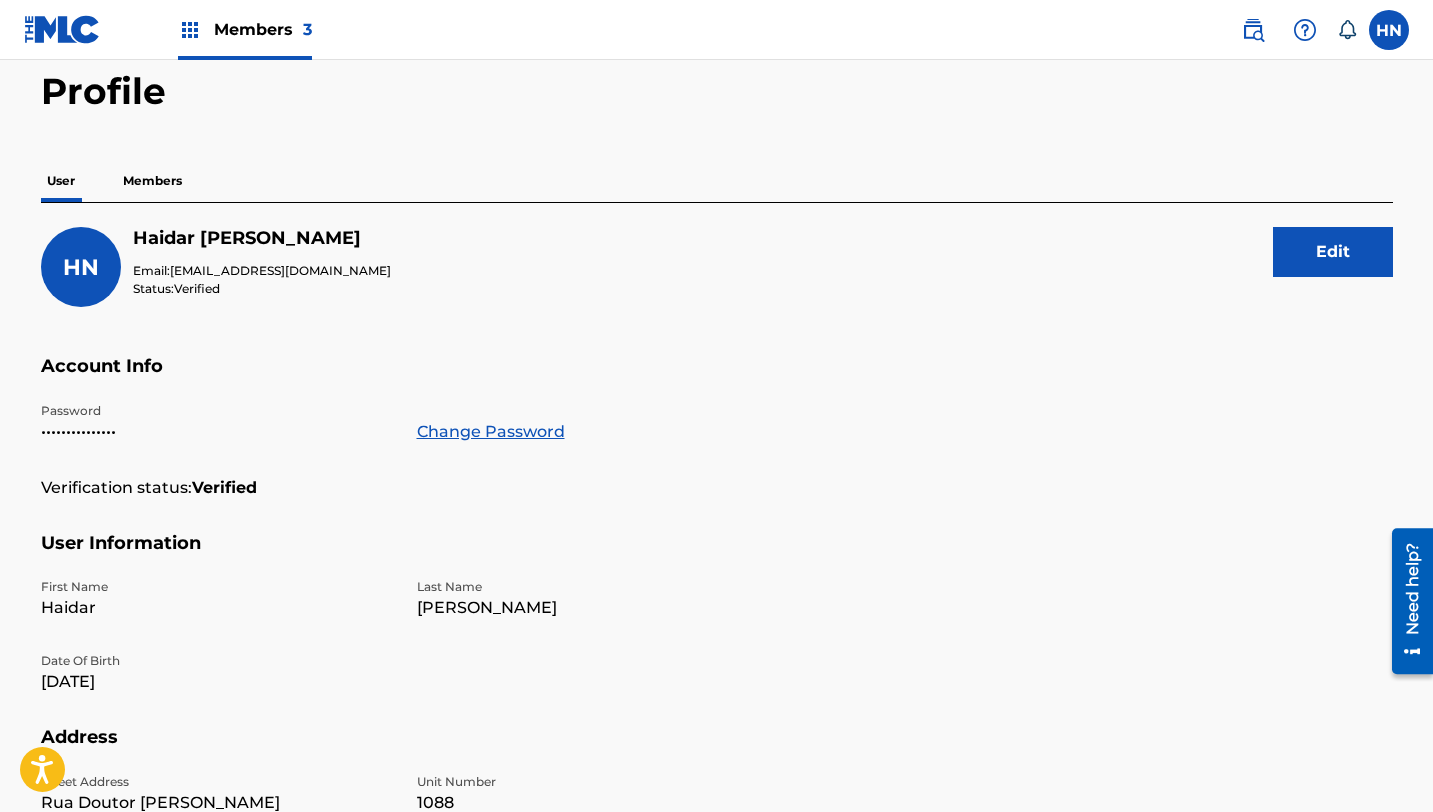 scroll, scrollTop: 77, scrollLeft: 0, axis: vertical 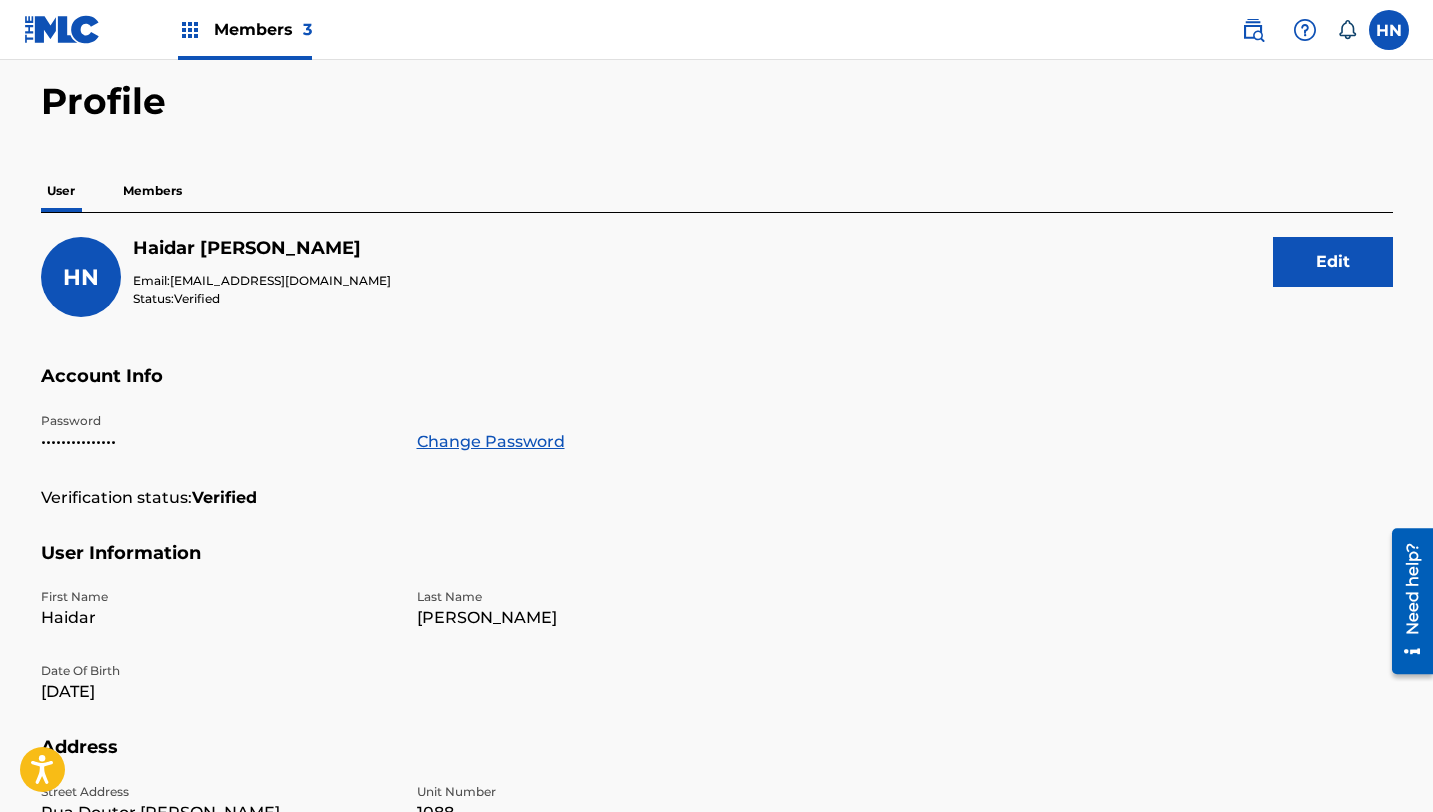 click on "Members    3" at bounding box center (263, 29) 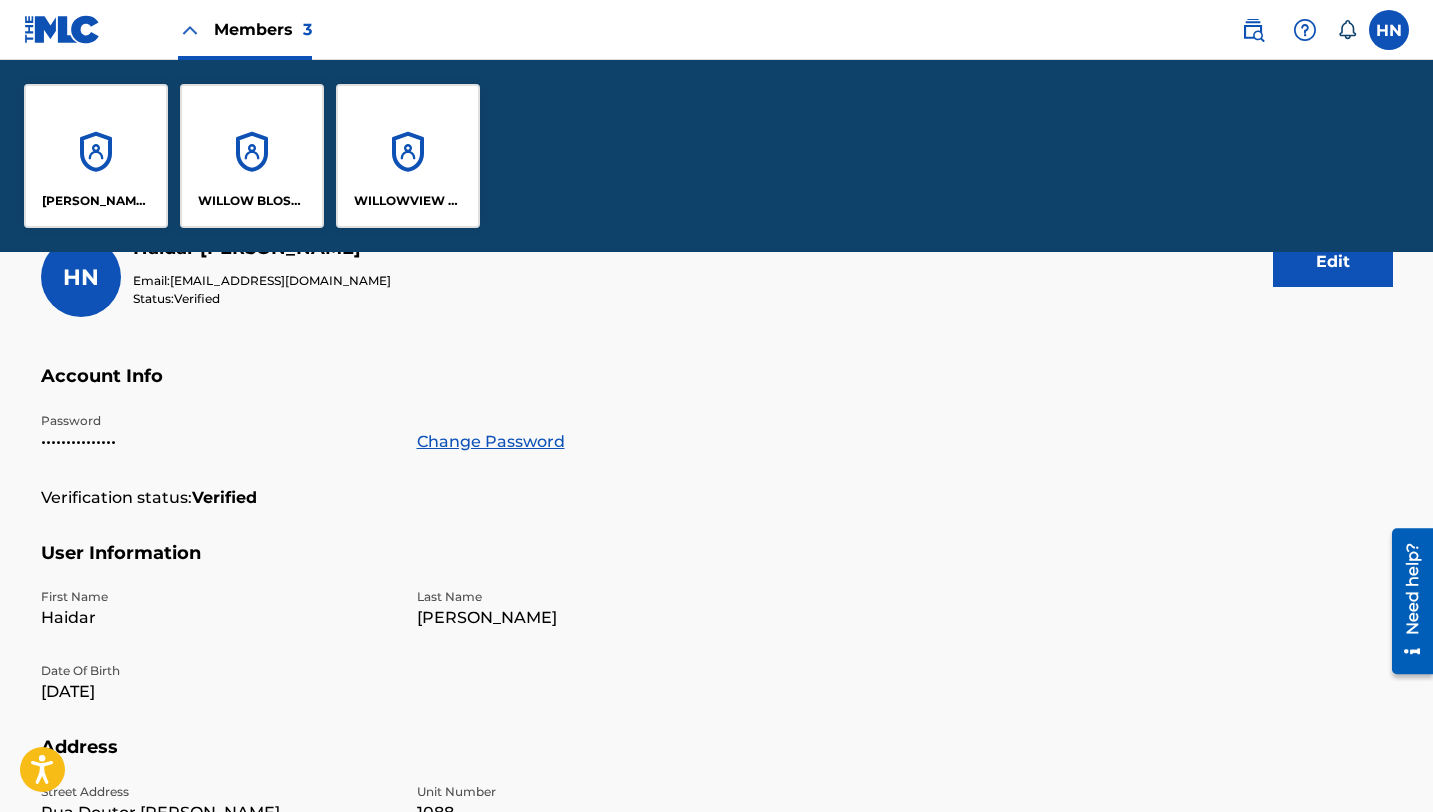 click on "WILLOWVIEW PUBLISHING" at bounding box center (408, 156) 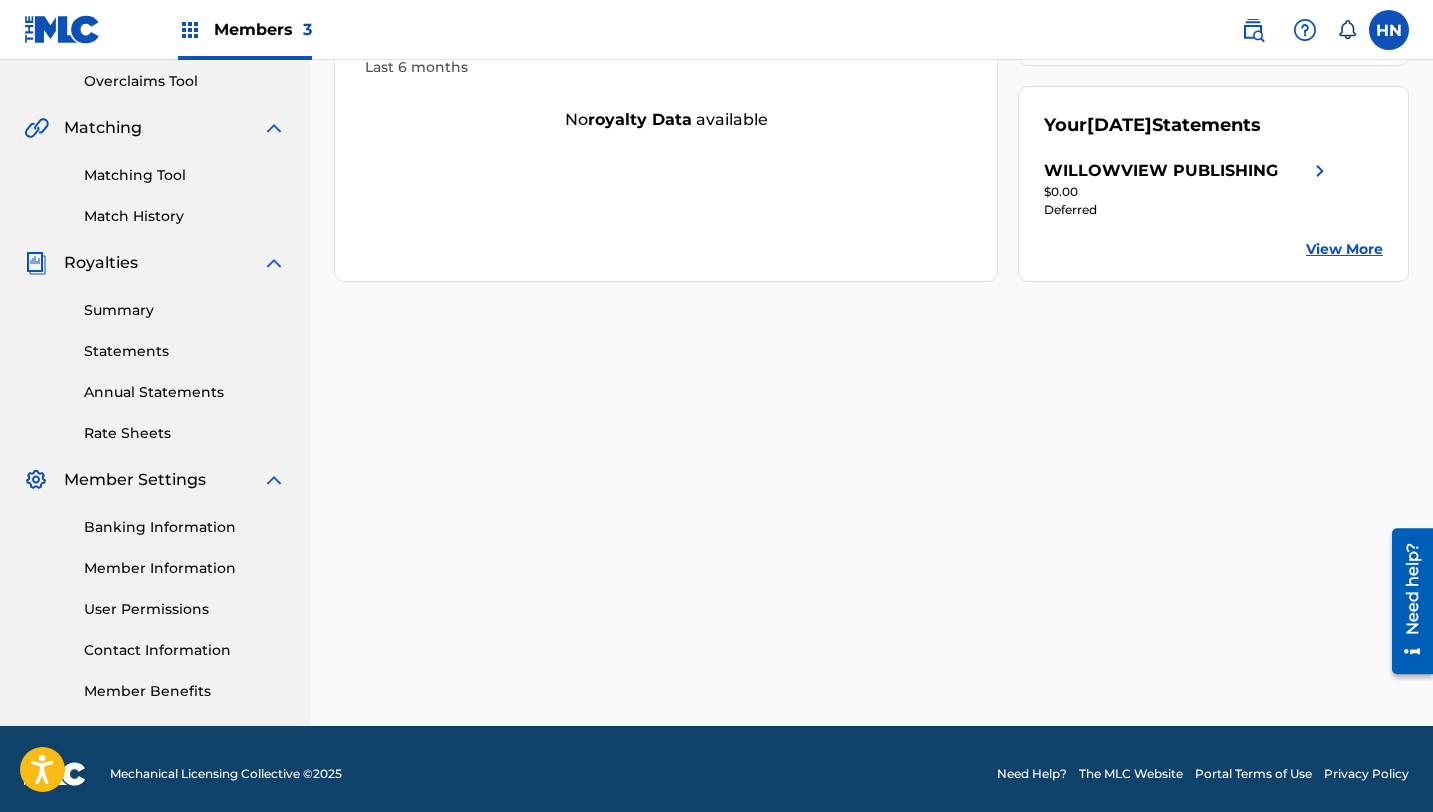scroll, scrollTop: 428, scrollLeft: 0, axis: vertical 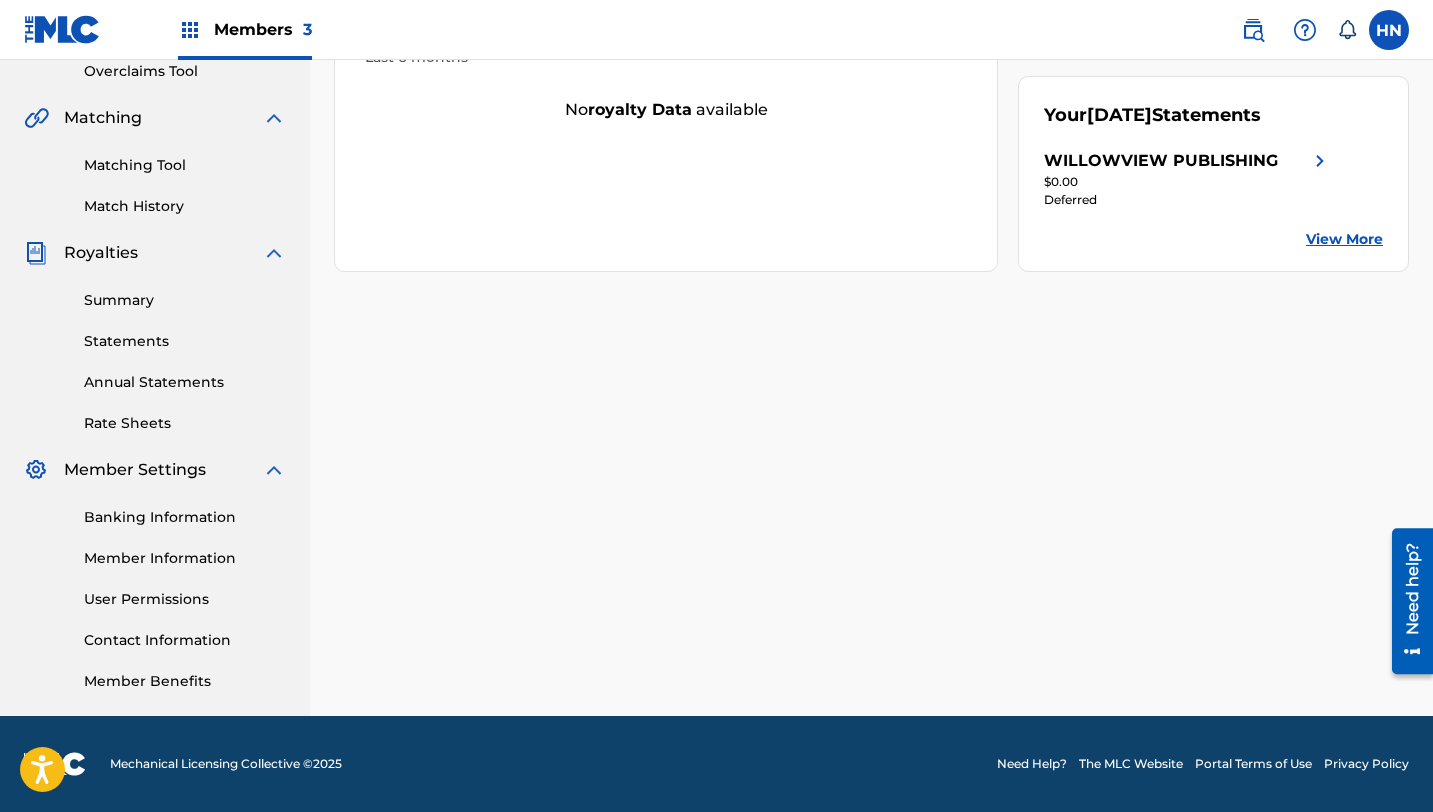 click on "Banking Information" at bounding box center [185, 517] 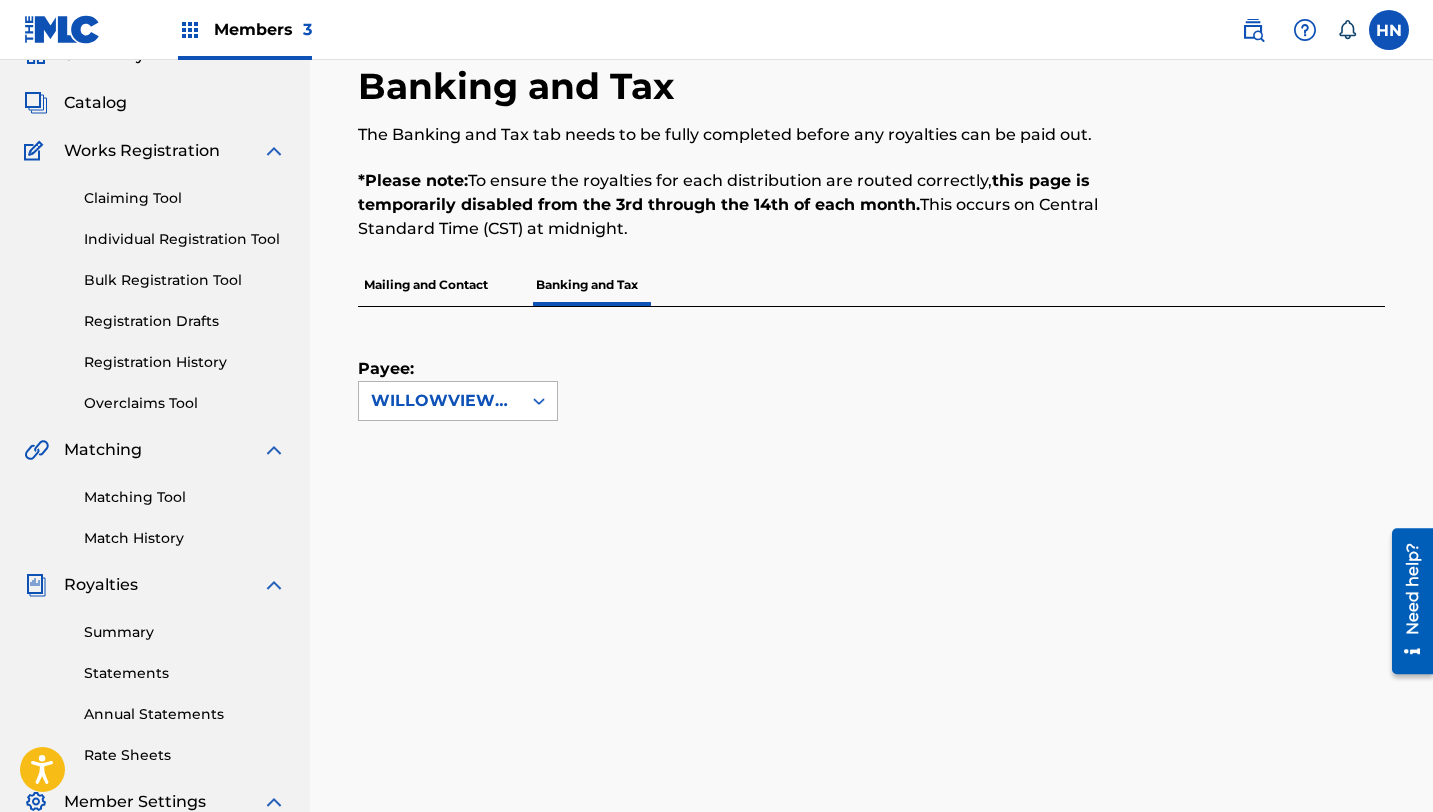 scroll, scrollTop: 111, scrollLeft: 0, axis: vertical 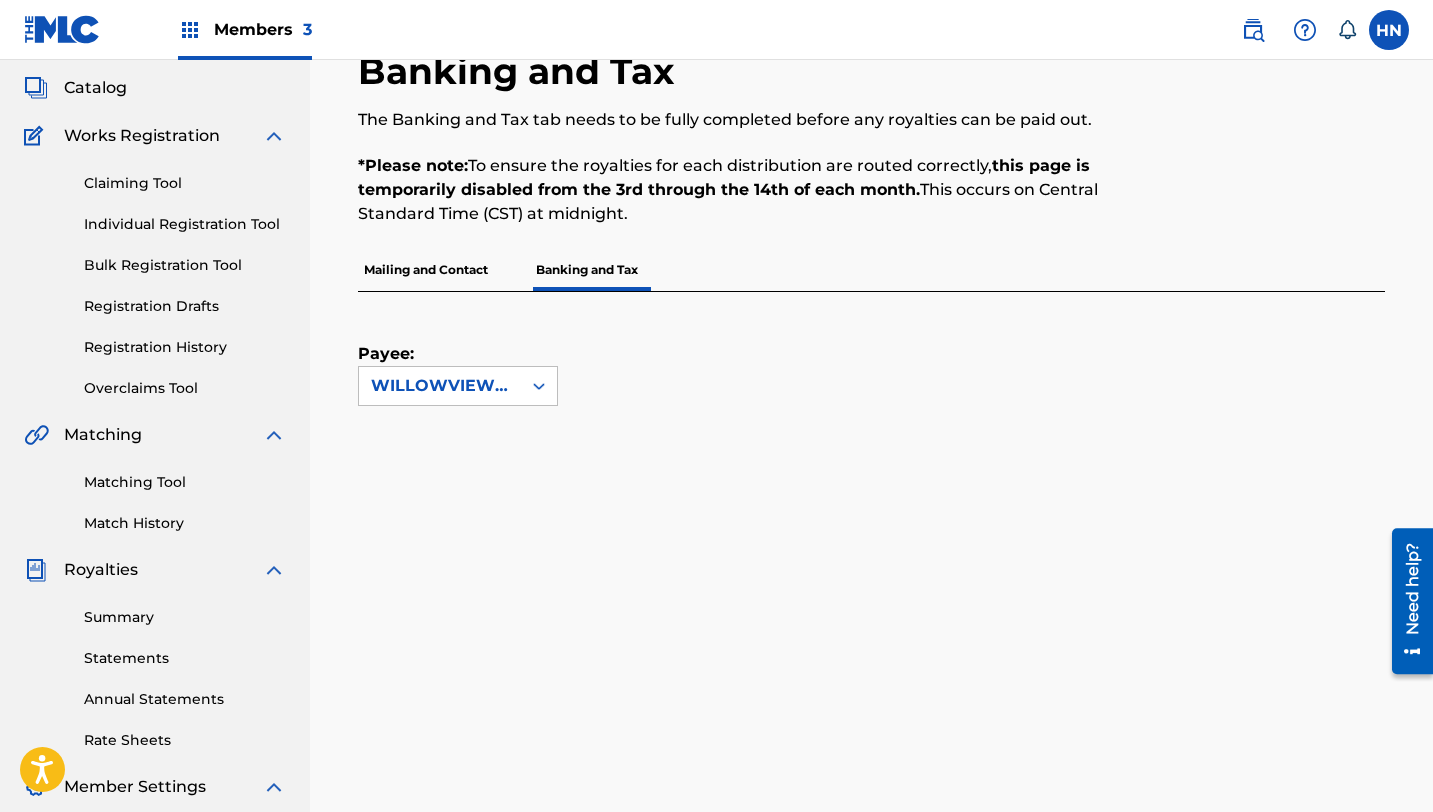 click on "Mailing and Contact" at bounding box center [426, 270] 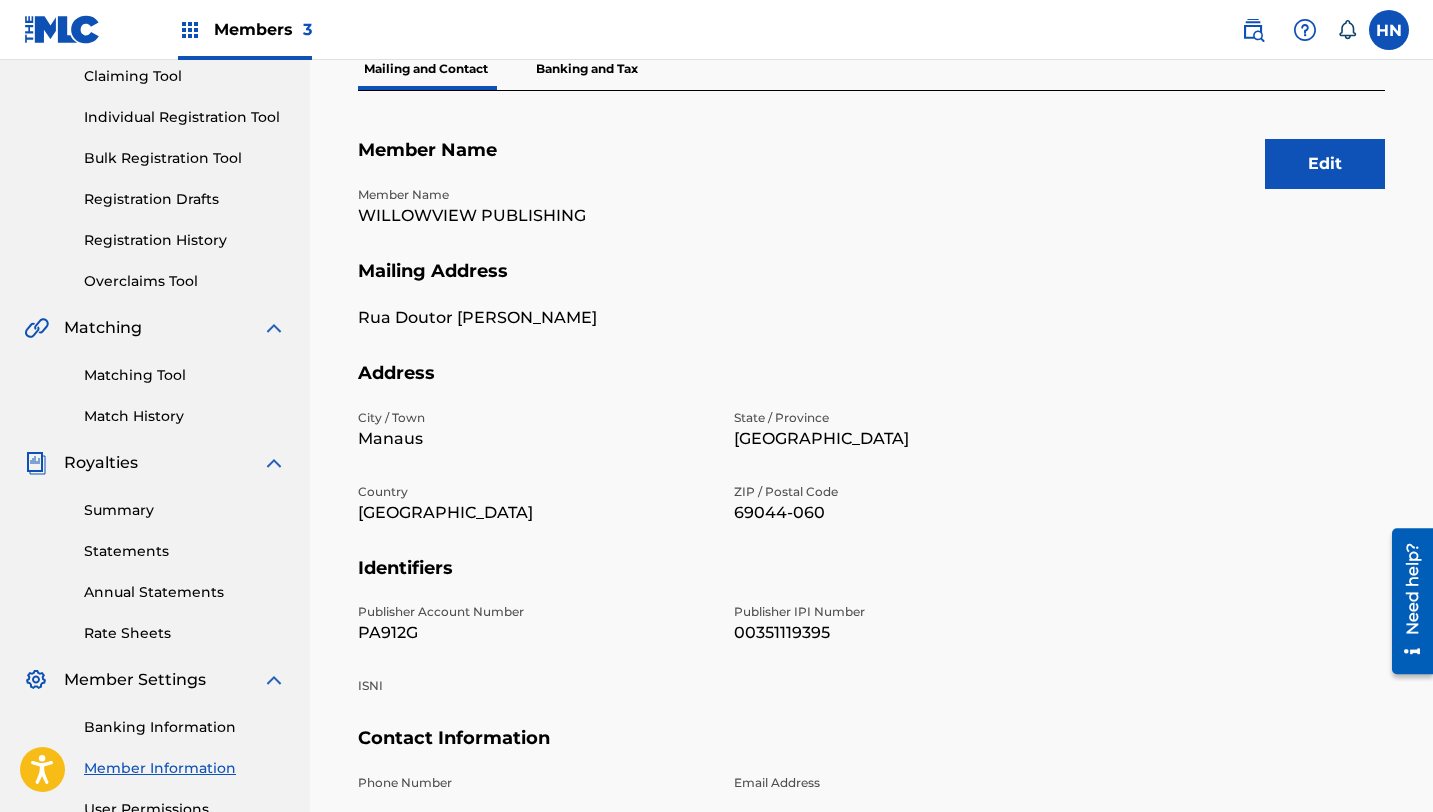 scroll, scrollTop: 217, scrollLeft: 0, axis: vertical 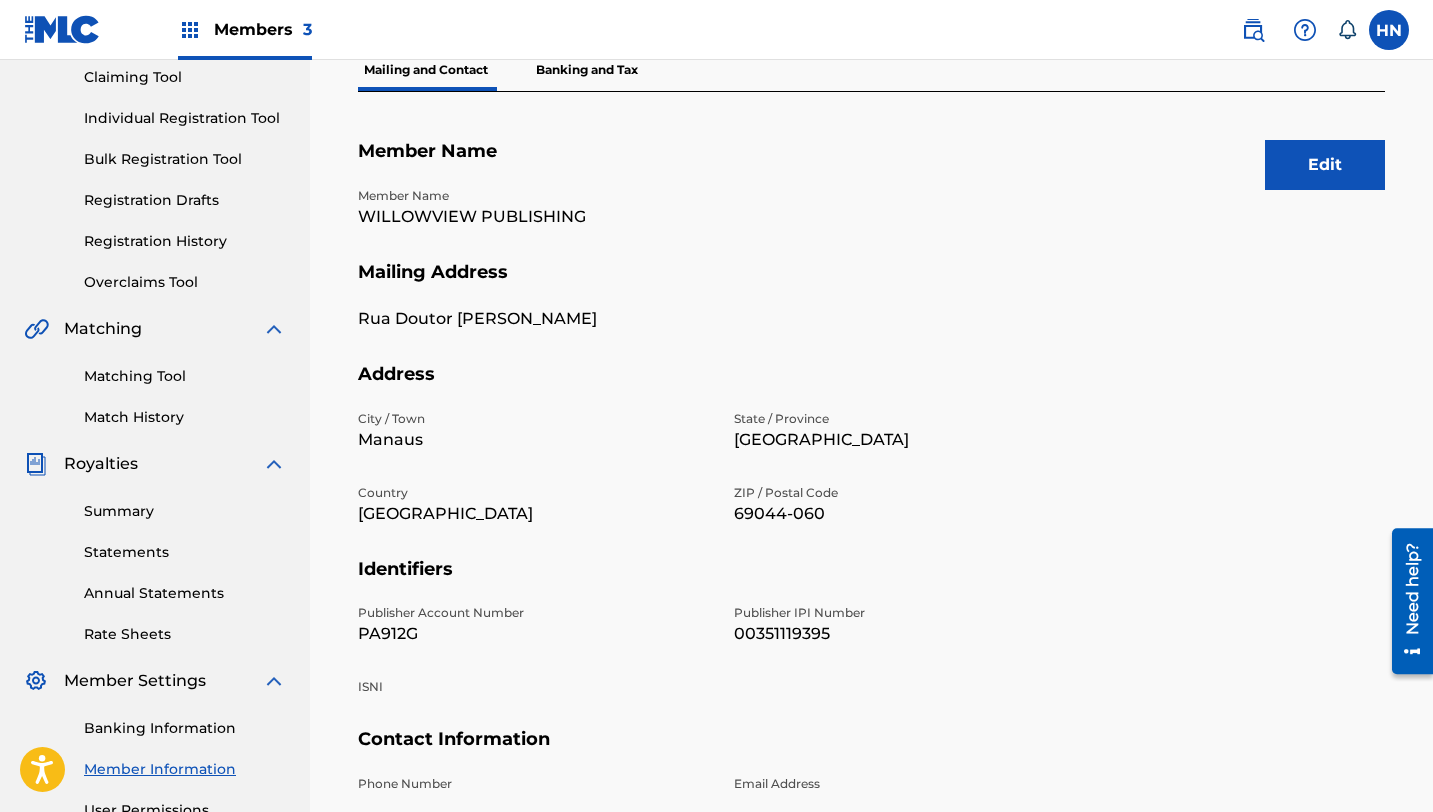 click on "Edit" at bounding box center (1325, 165) 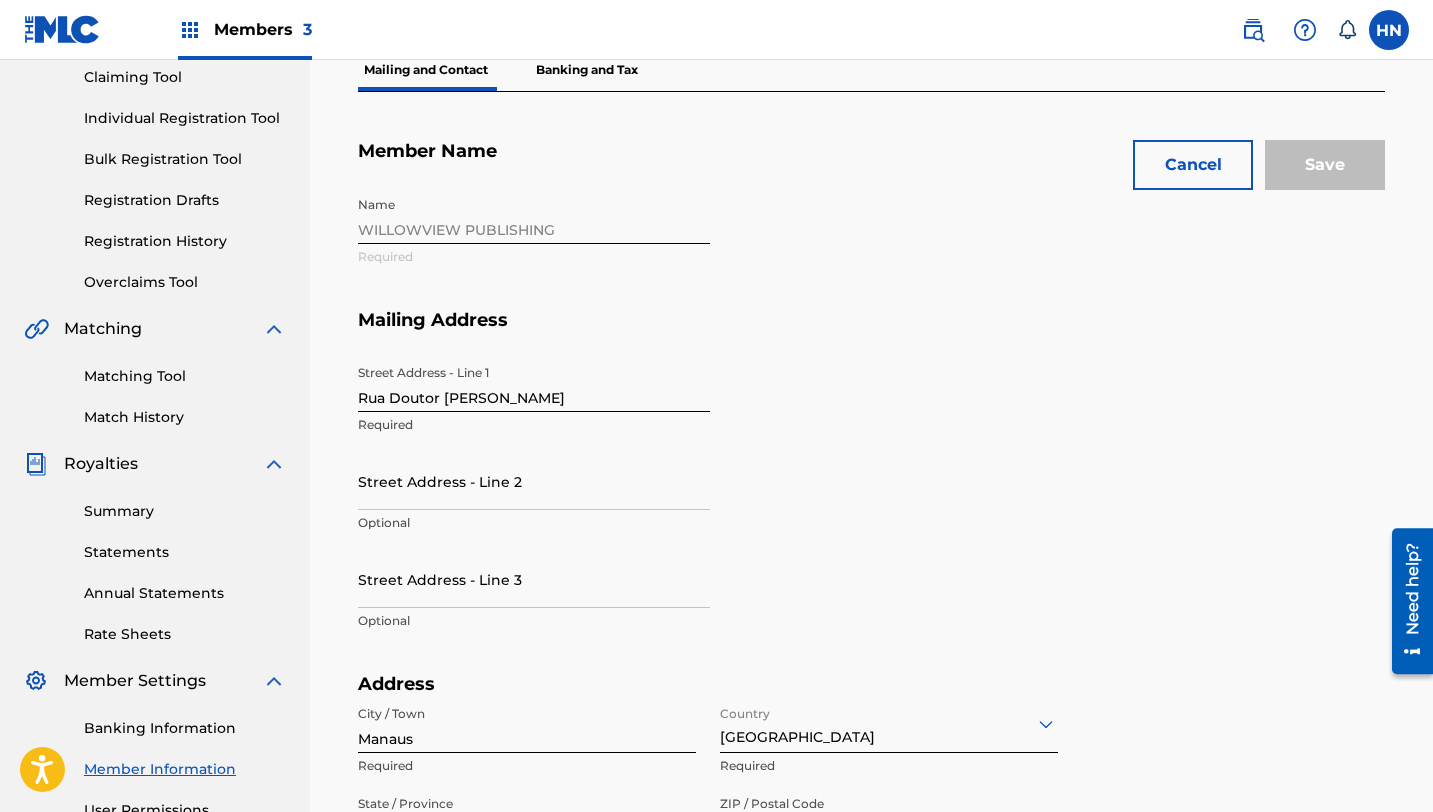 click on "Name WILLOWVIEW PUBLISHING Required" at bounding box center [722, 248] 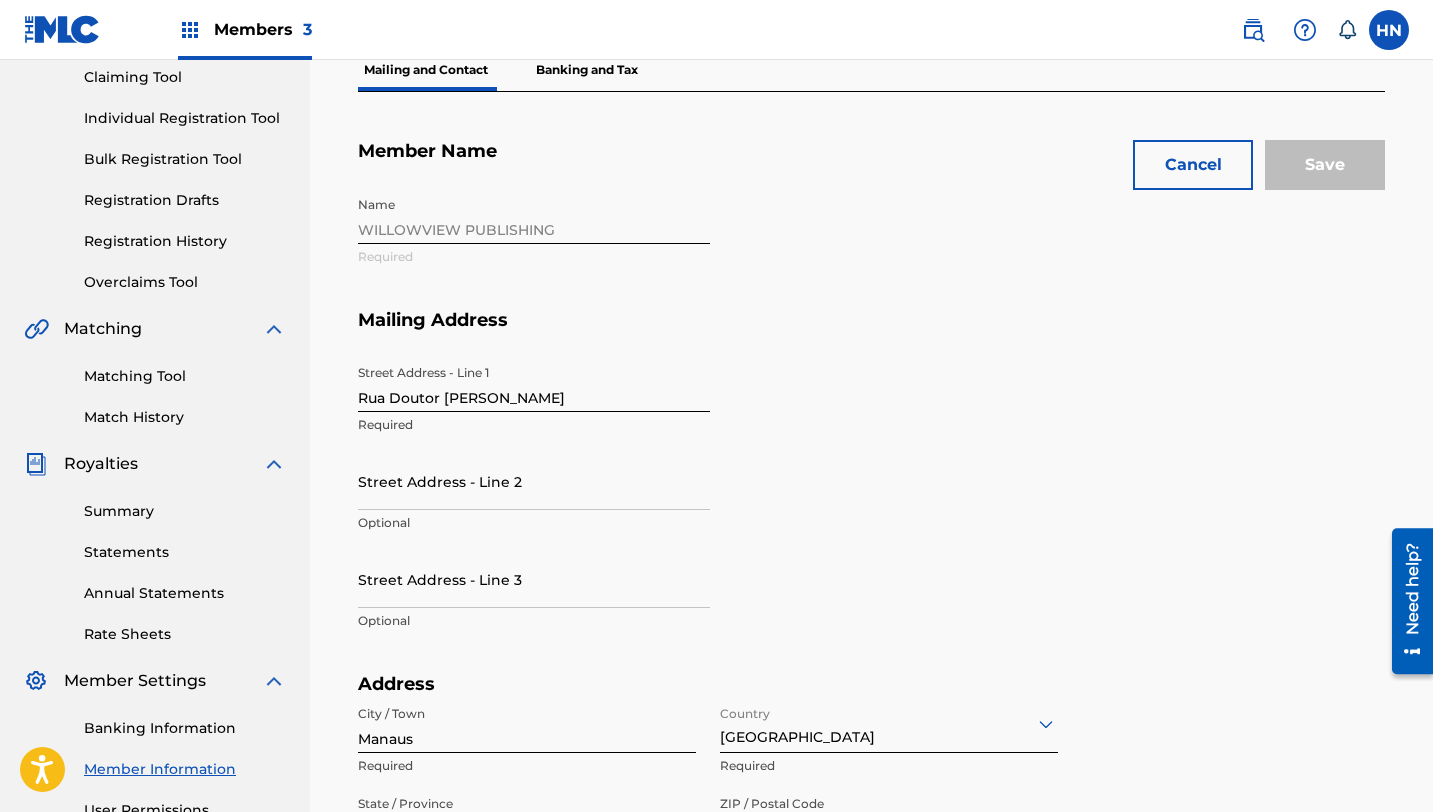 click on "Cancel" at bounding box center (1193, 165) 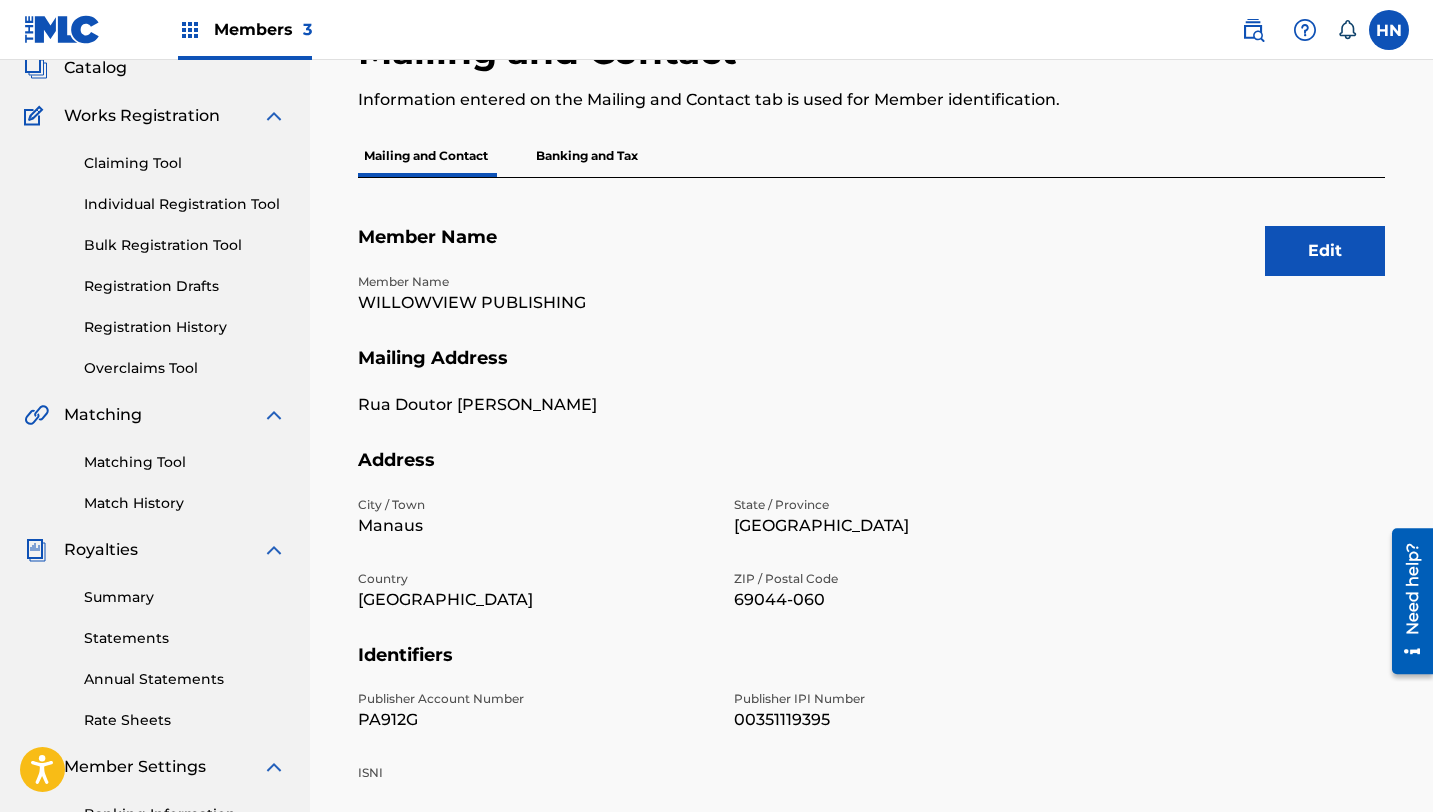 scroll, scrollTop: 144, scrollLeft: 0, axis: vertical 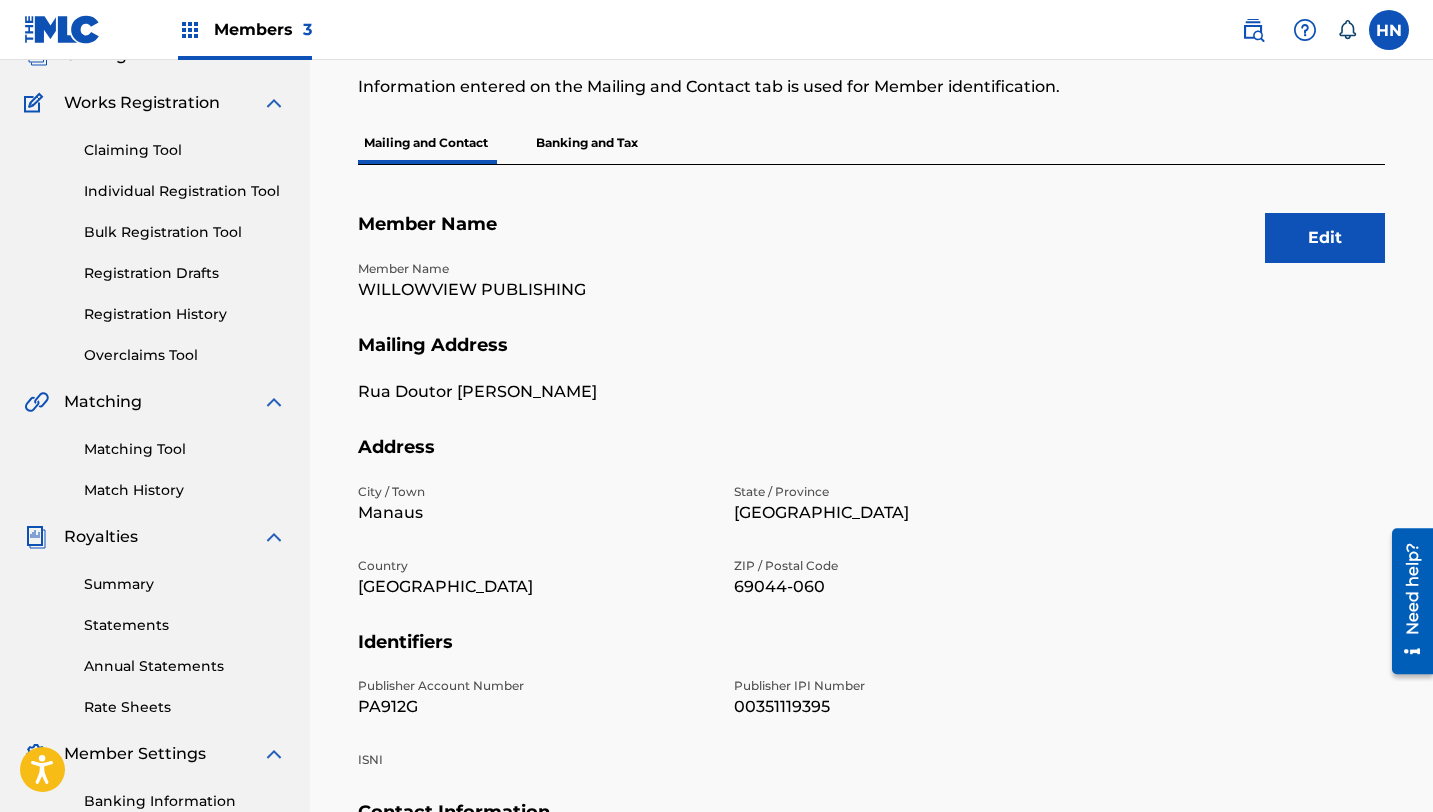 click on "Edit" at bounding box center (1325, 238) 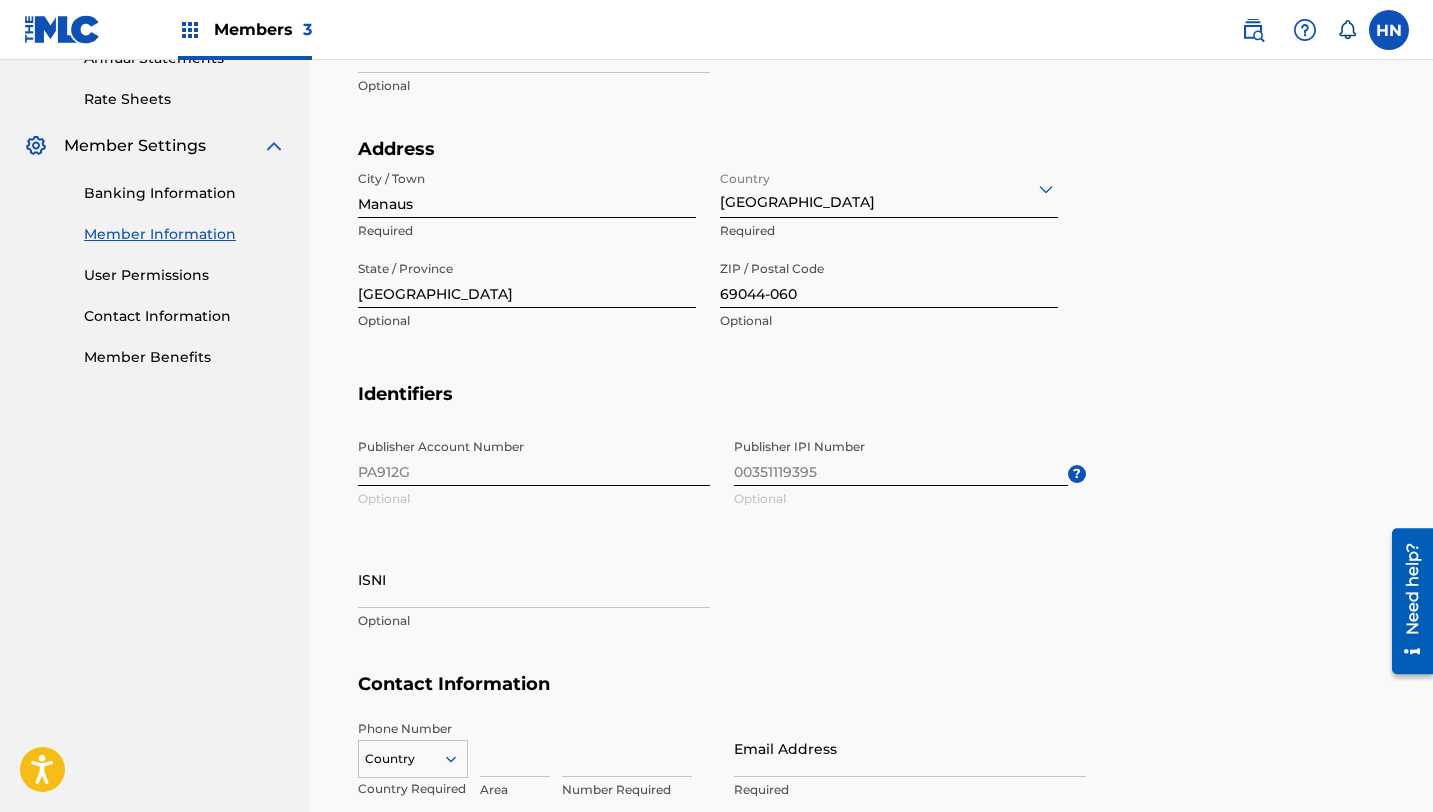 scroll, scrollTop: 782, scrollLeft: 0, axis: vertical 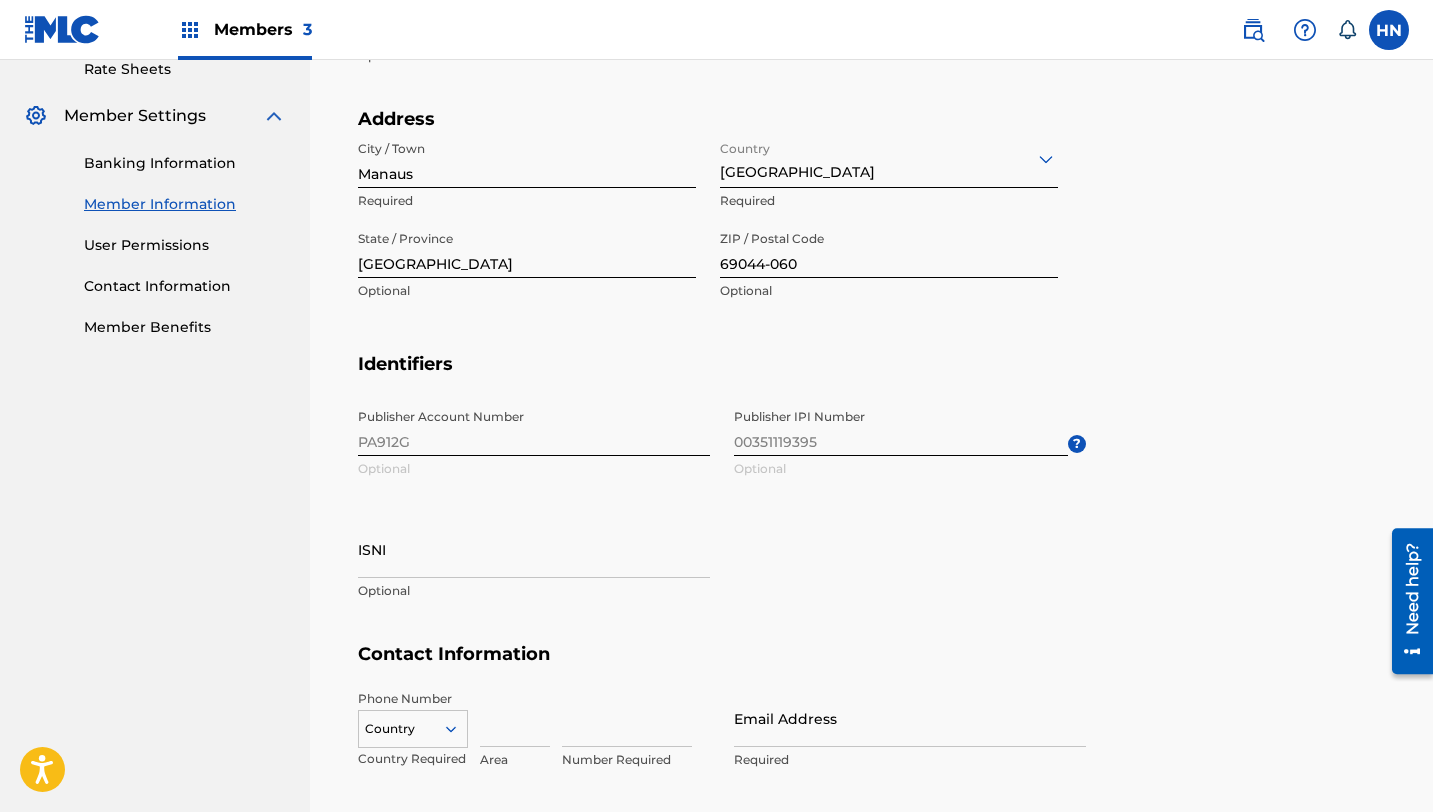click on "Publisher IPI Number 00351119395 Optional ?" at bounding box center [910, 444] 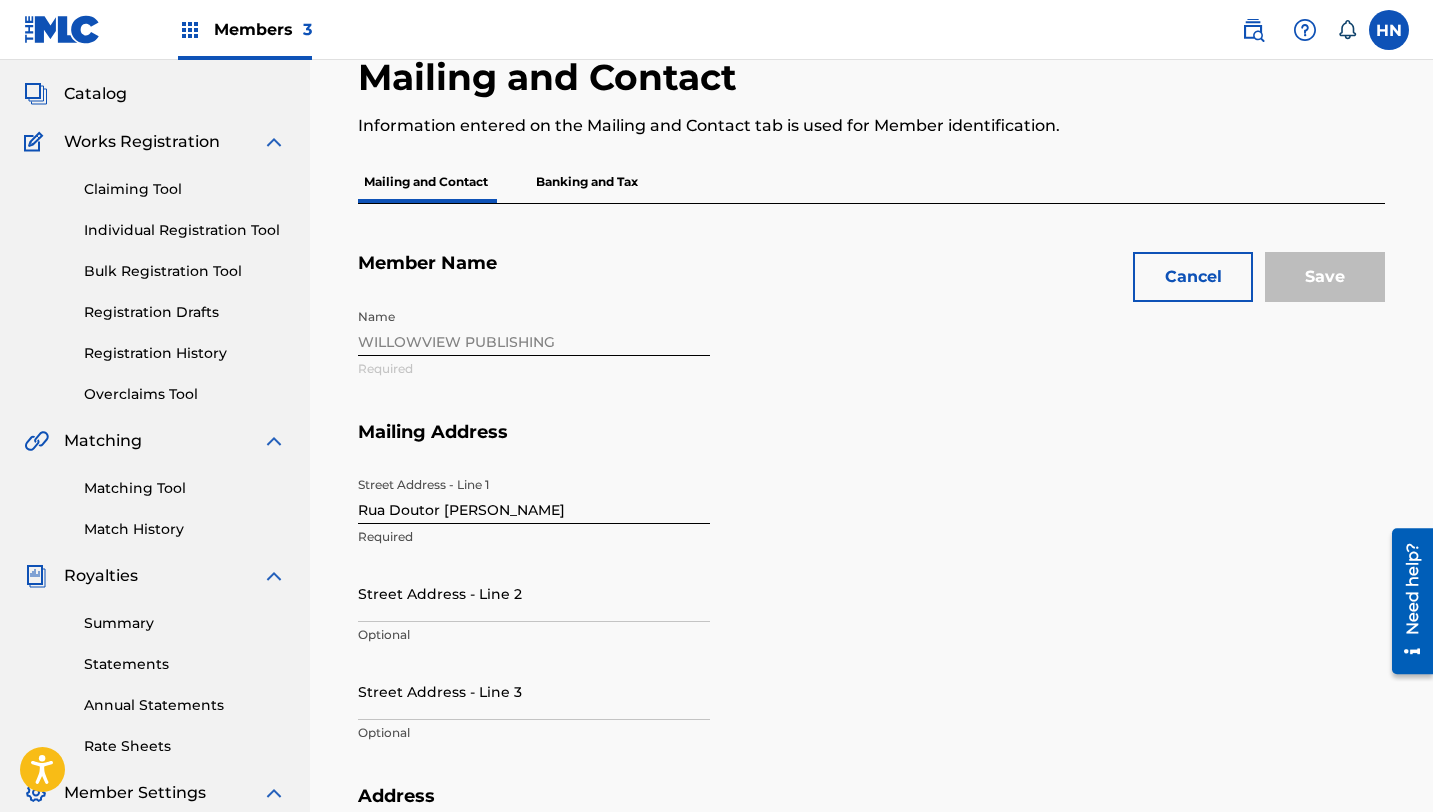 scroll, scrollTop: 52, scrollLeft: 0, axis: vertical 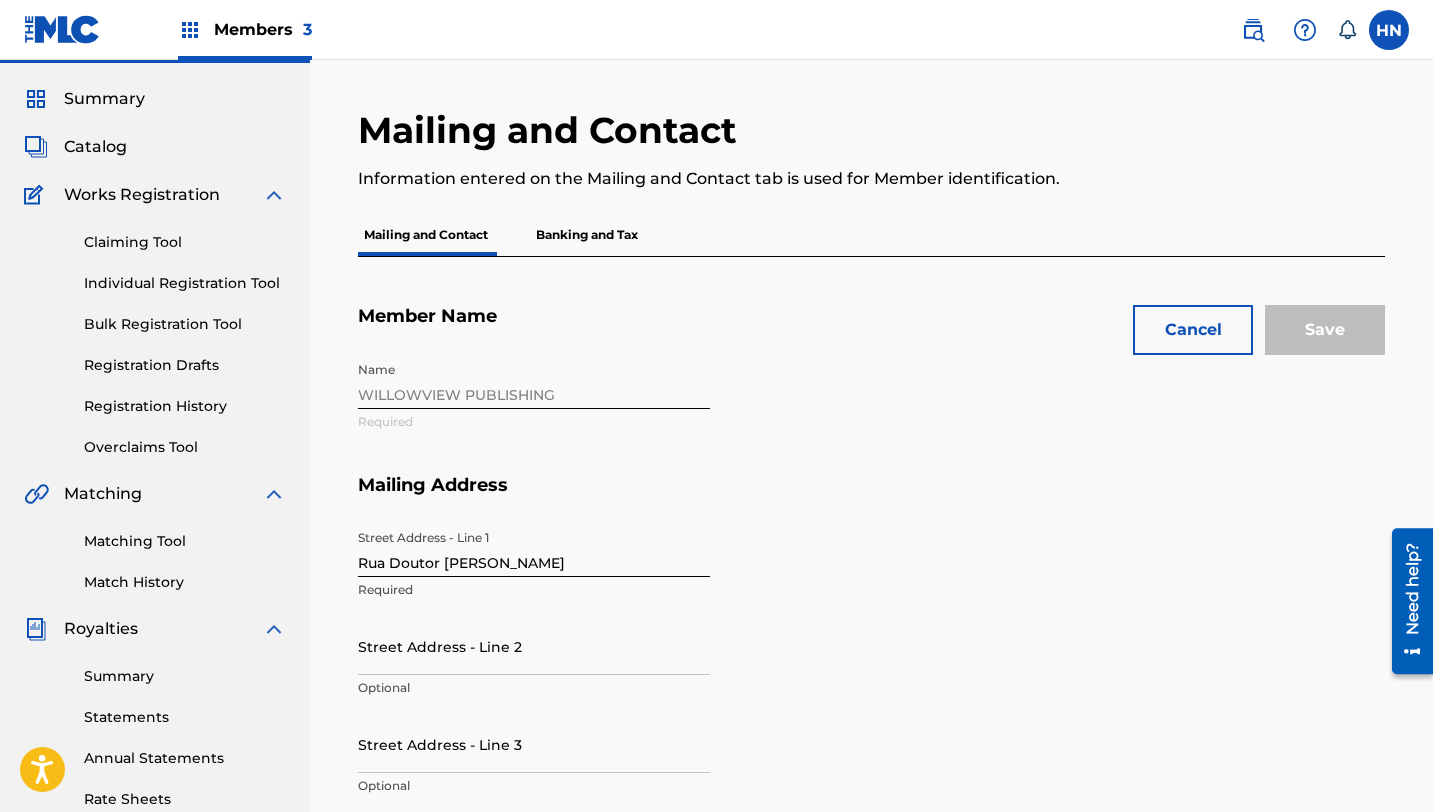 click on "Cancel" at bounding box center (1193, 330) 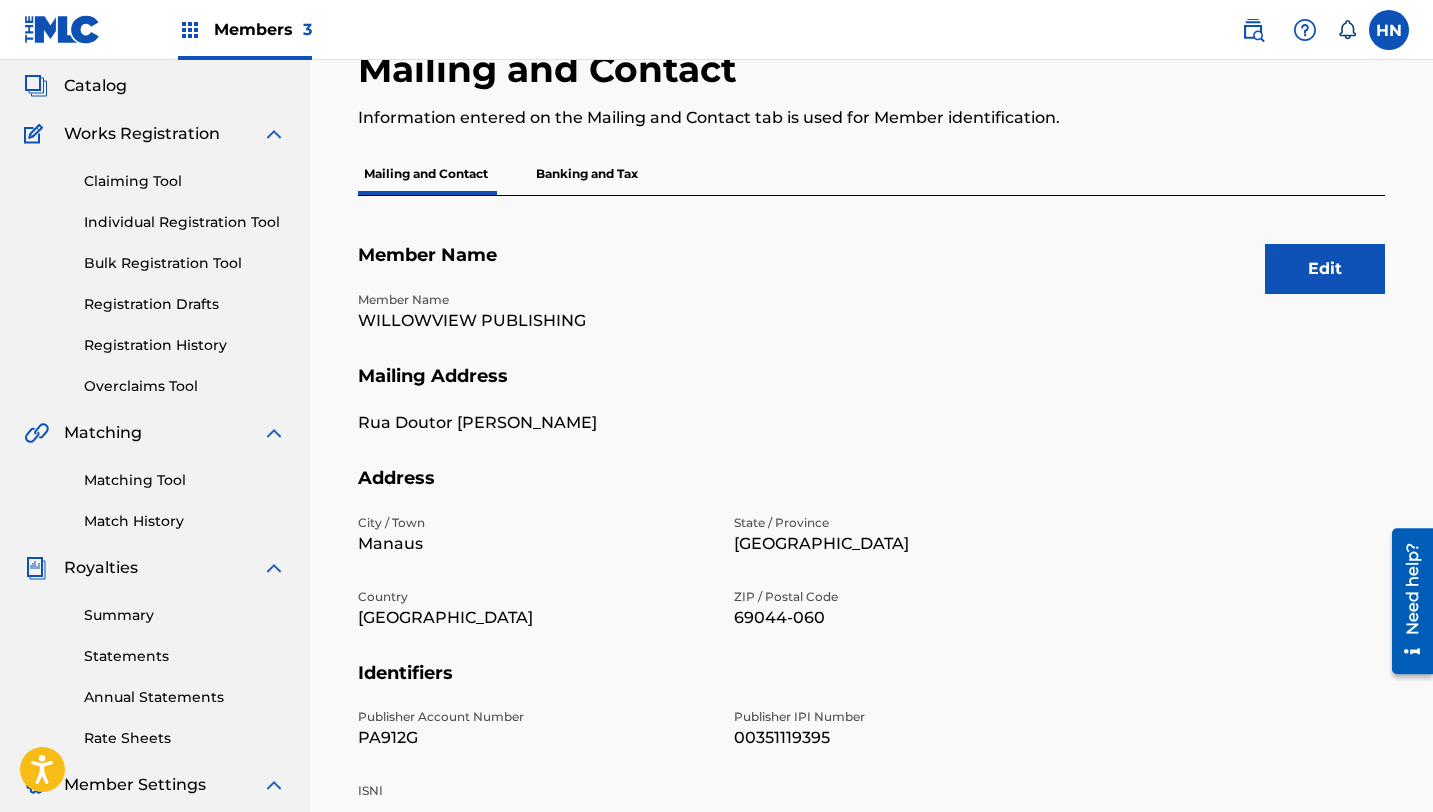 scroll, scrollTop: 0, scrollLeft: 0, axis: both 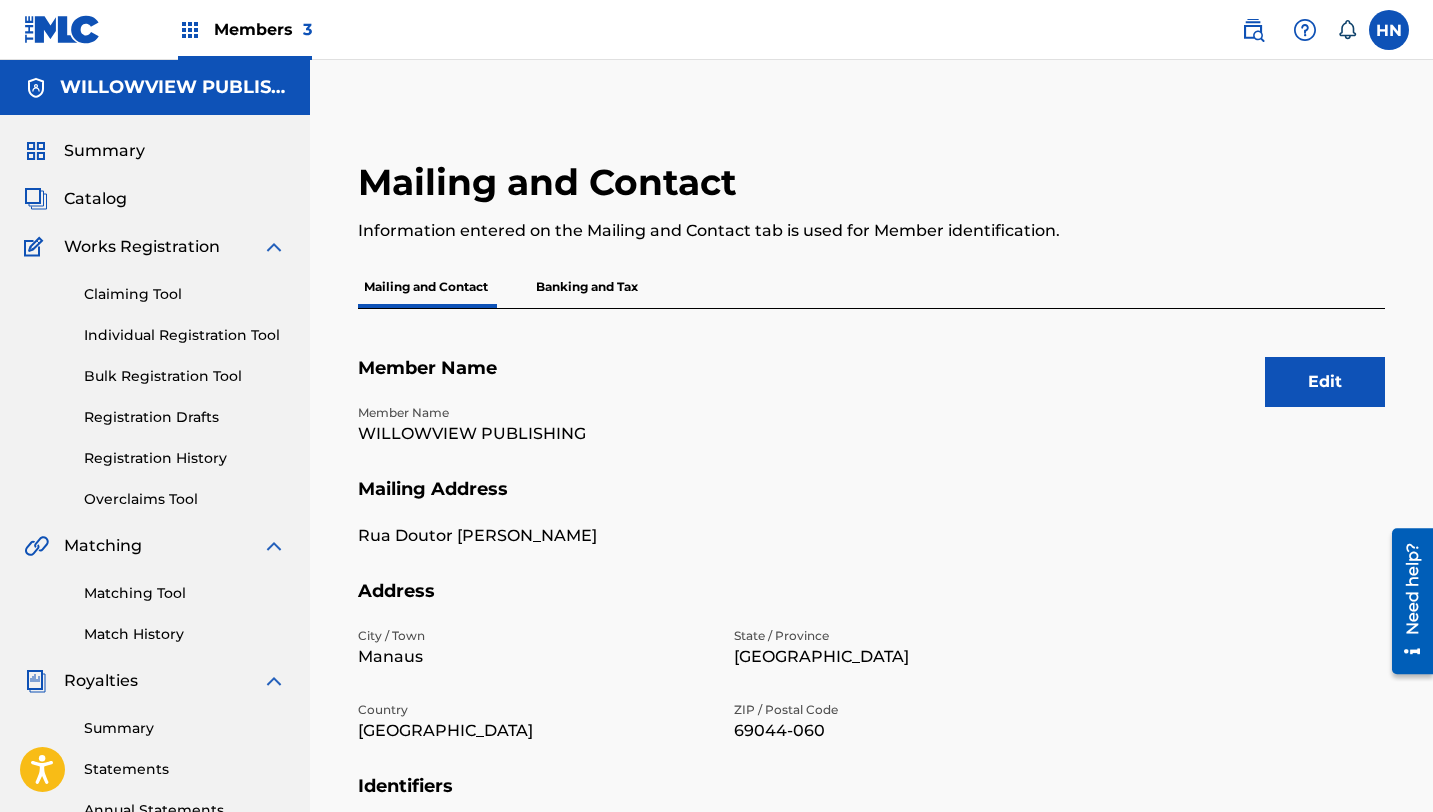 click on "Members    3" at bounding box center [245, 29] 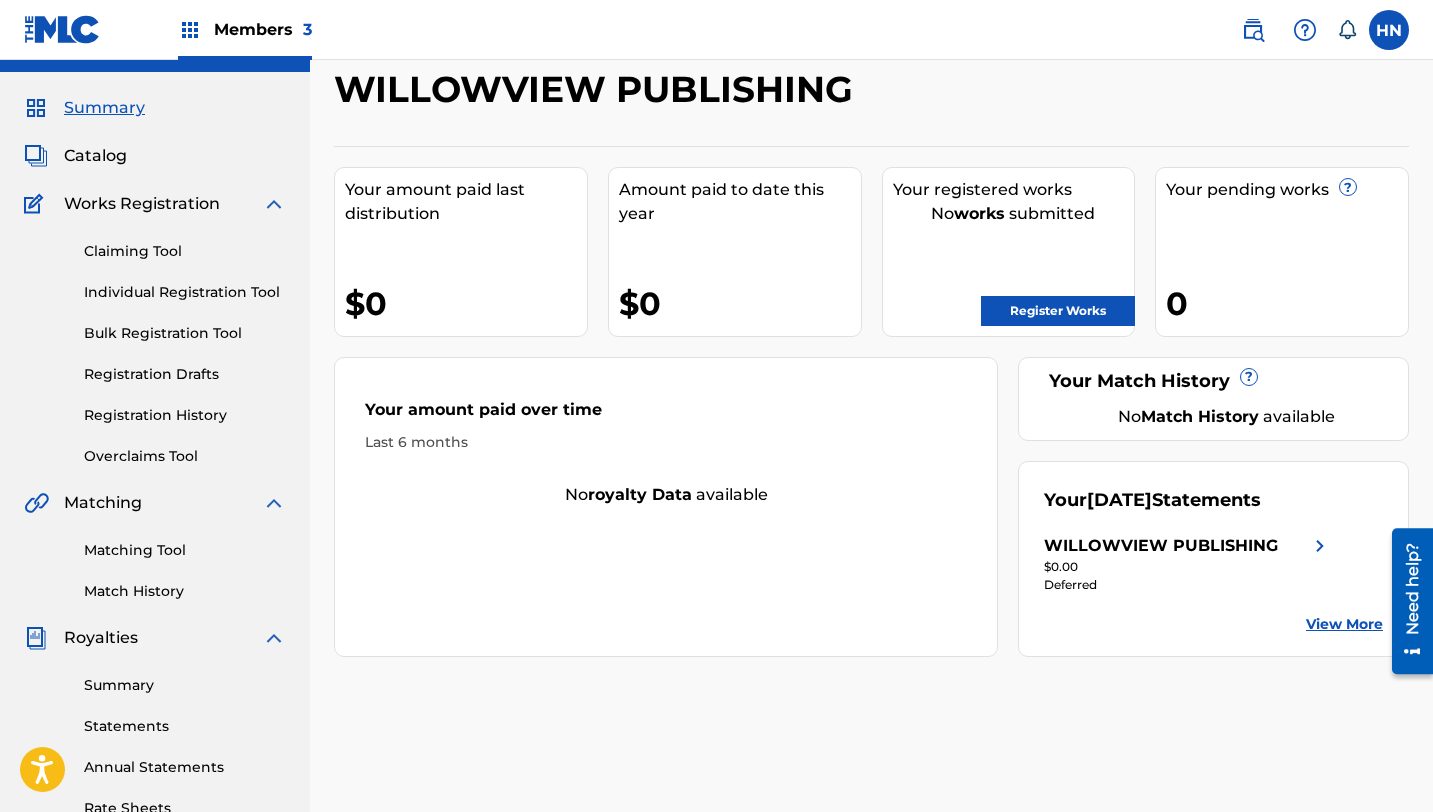 scroll, scrollTop: 45, scrollLeft: 0, axis: vertical 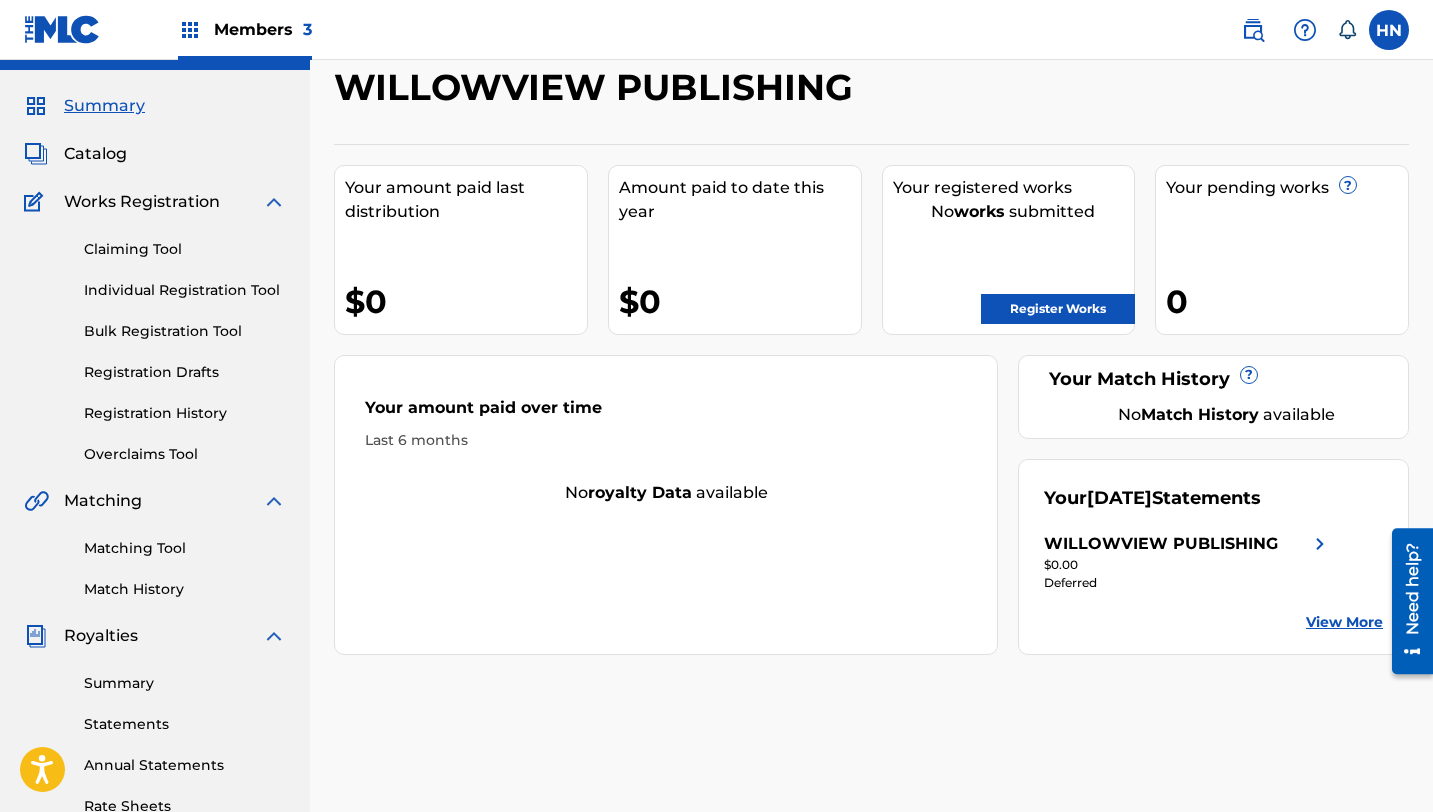 click on "View More" at bounding box center [1344, 622] 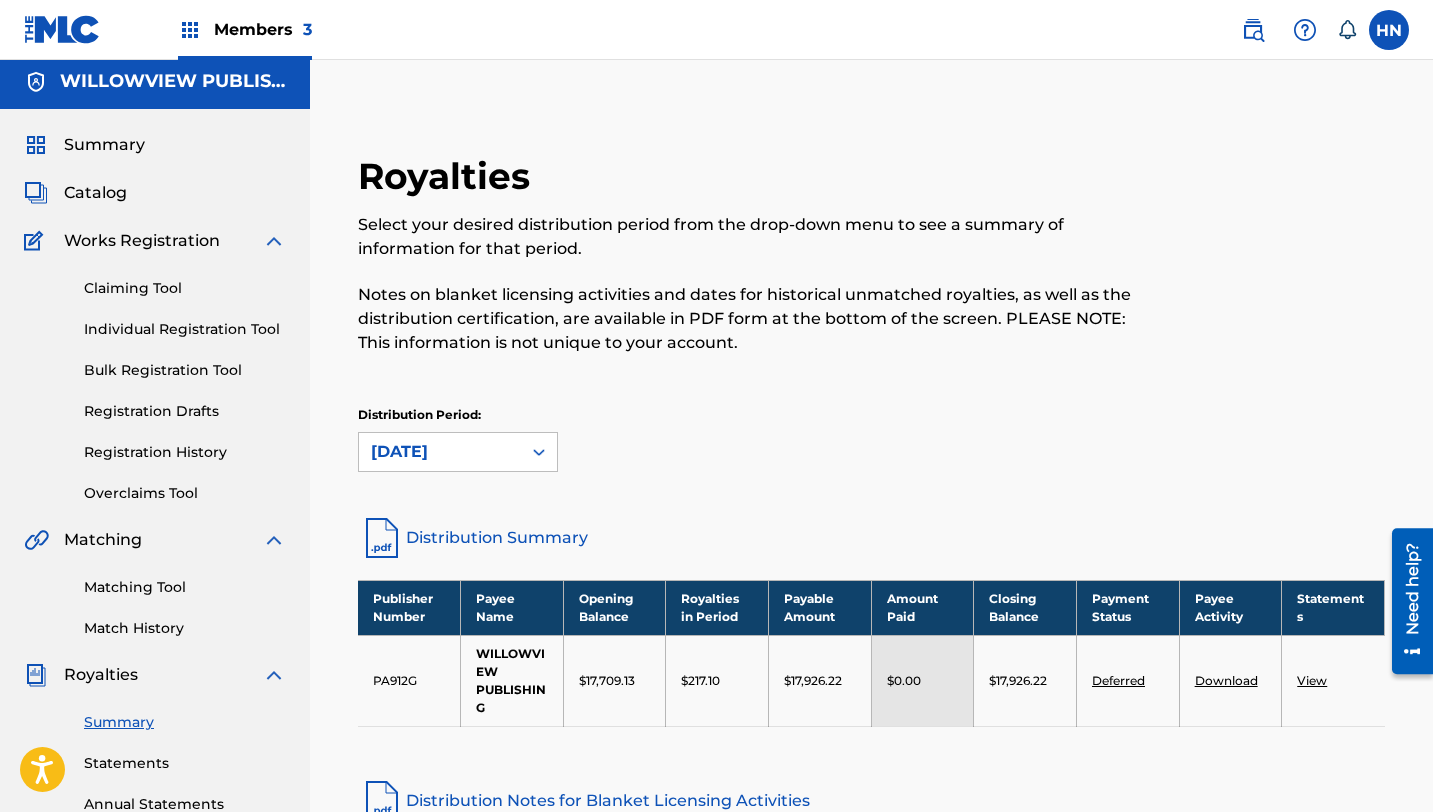 scroll, scrollTop: 0, scrollLeft: 0, axis: both 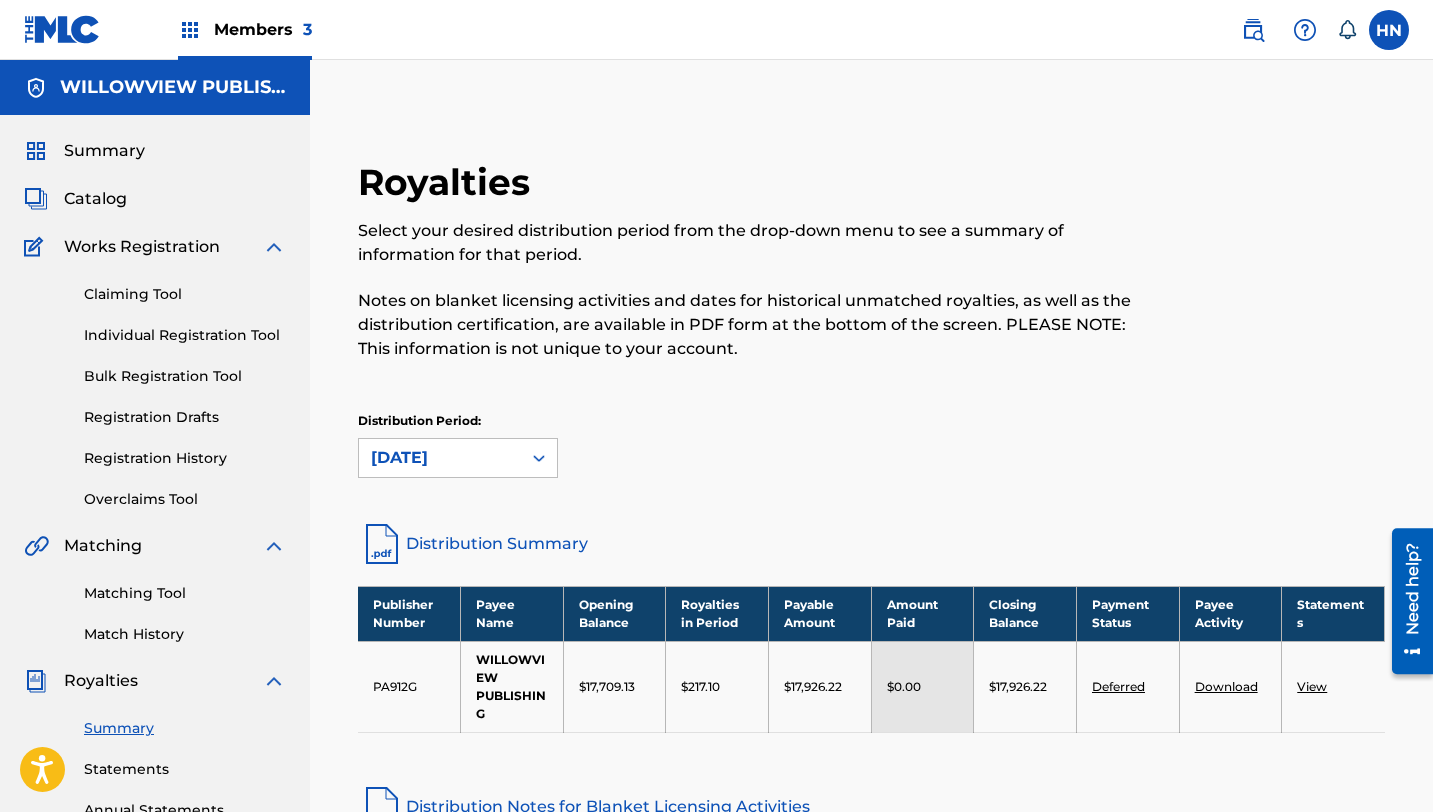 click on "Members    3" at bounding box center [263, 29] 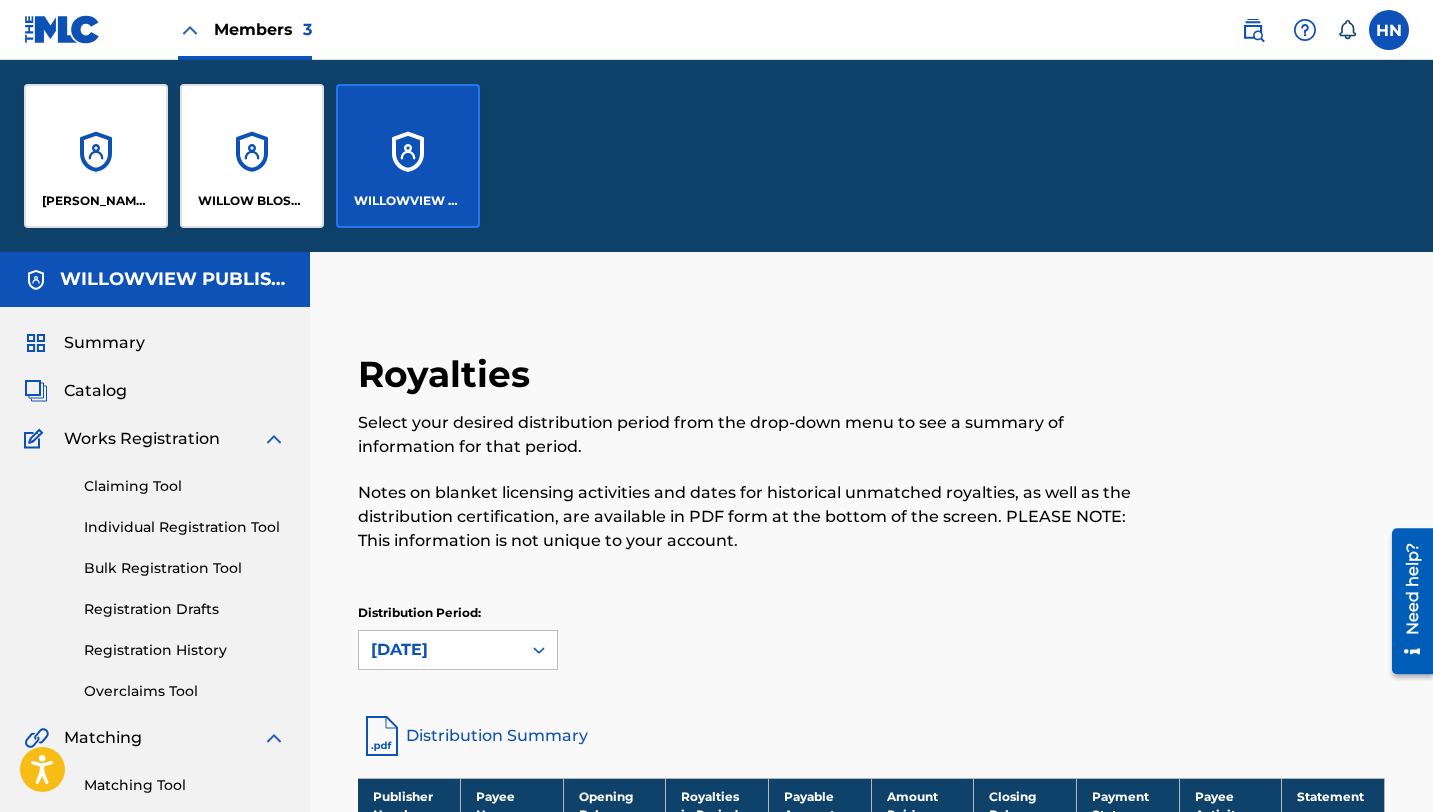 click on "[PERSON_NAME] PUBLISHING CO. R/H RECORDING CO." at bounding box center (96, 156) 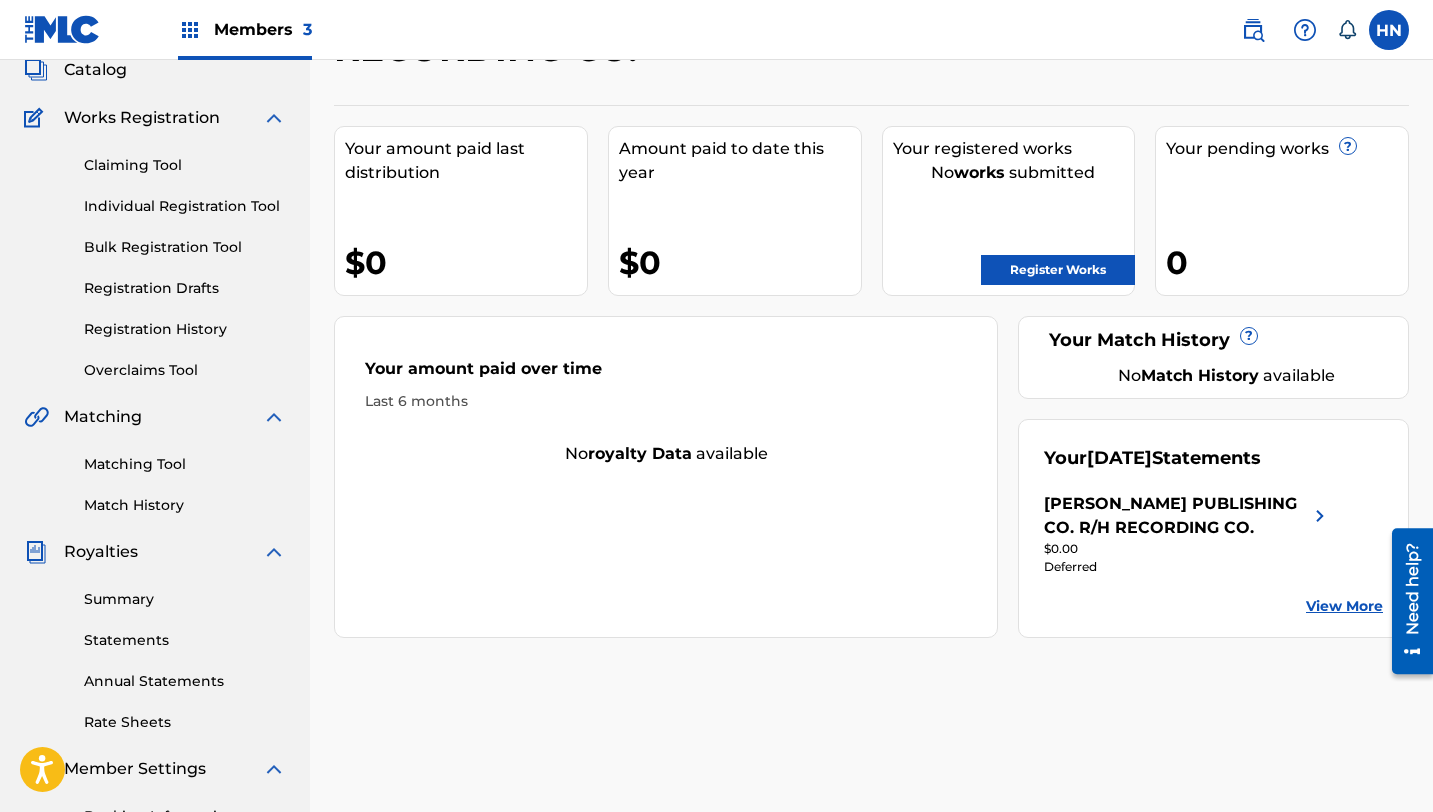 scroll, scrollTop: 171, scrollLeft: 0, axis: vertical 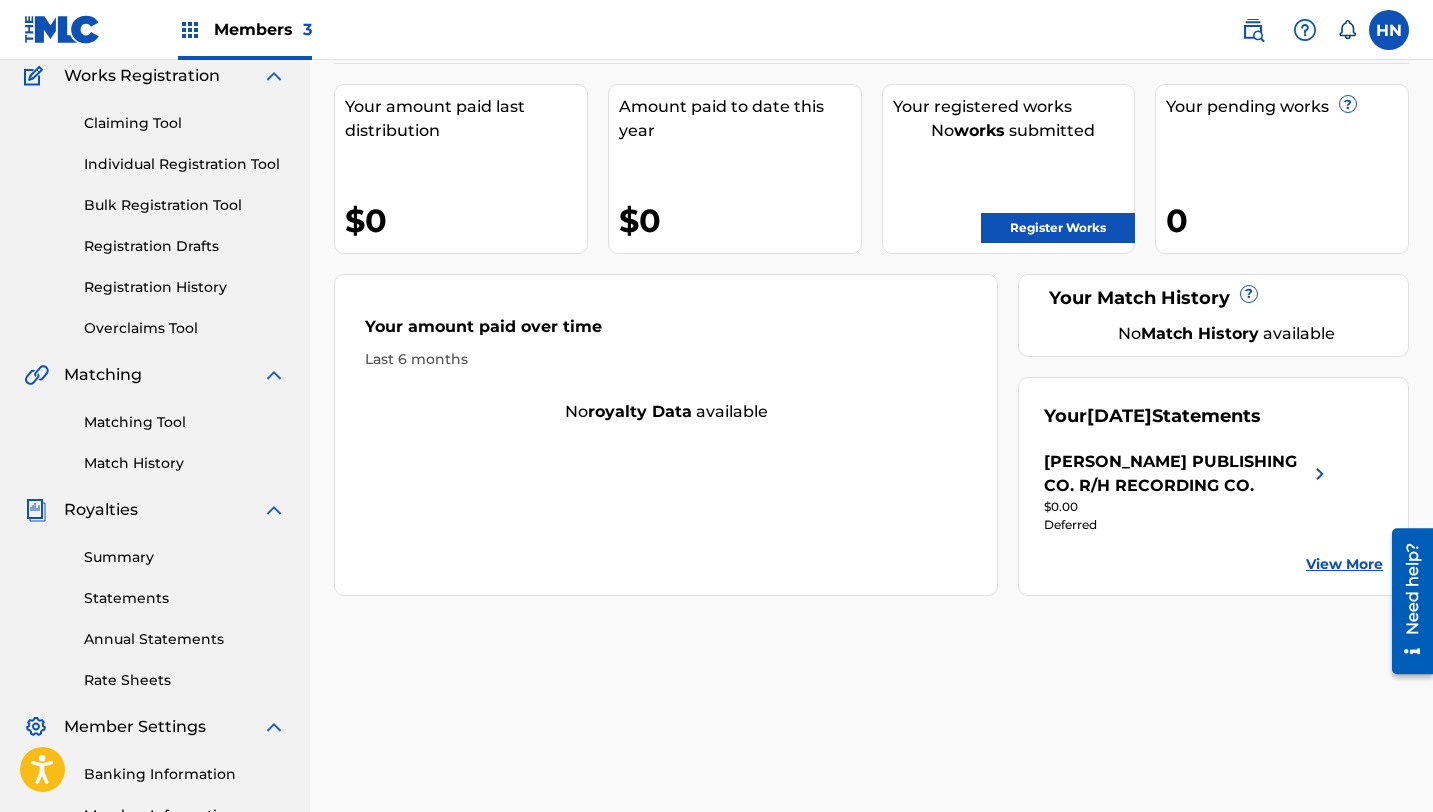 click on "View More" at bounding box center [1344, 564] 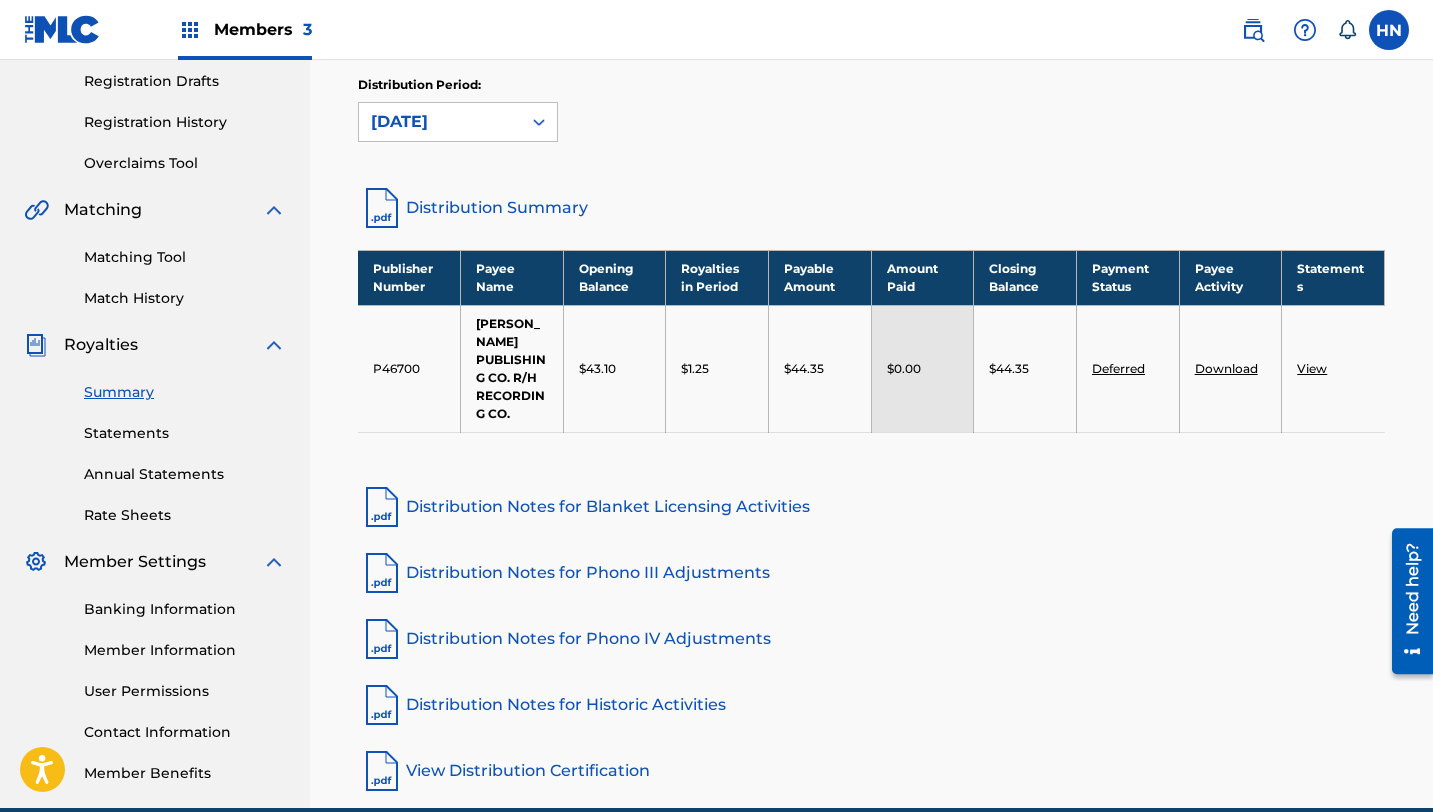 scroll, scrollTop: 432, scrollLeft: 0, axis: vertical 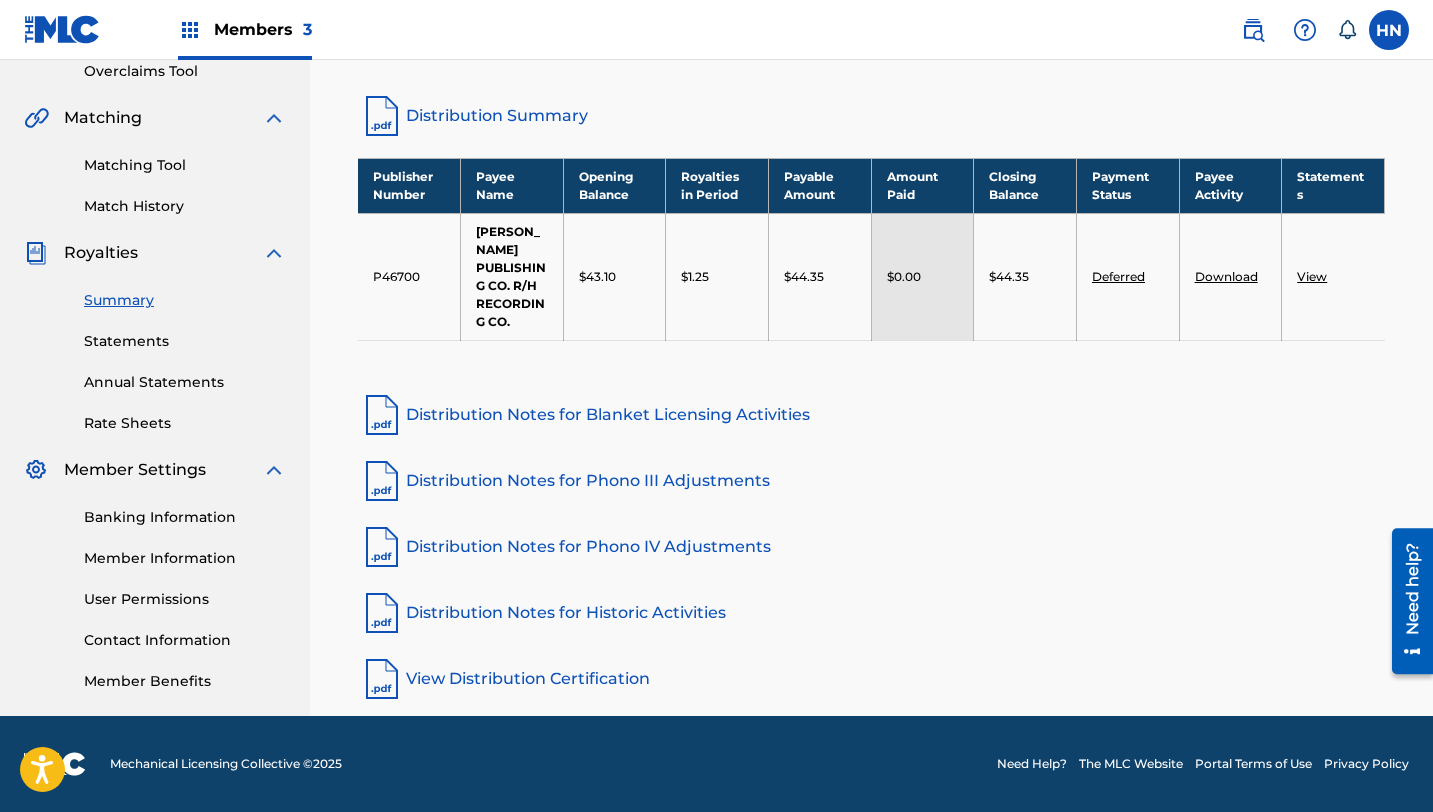 click on "Banking Information" at bounding box center (185, 517) 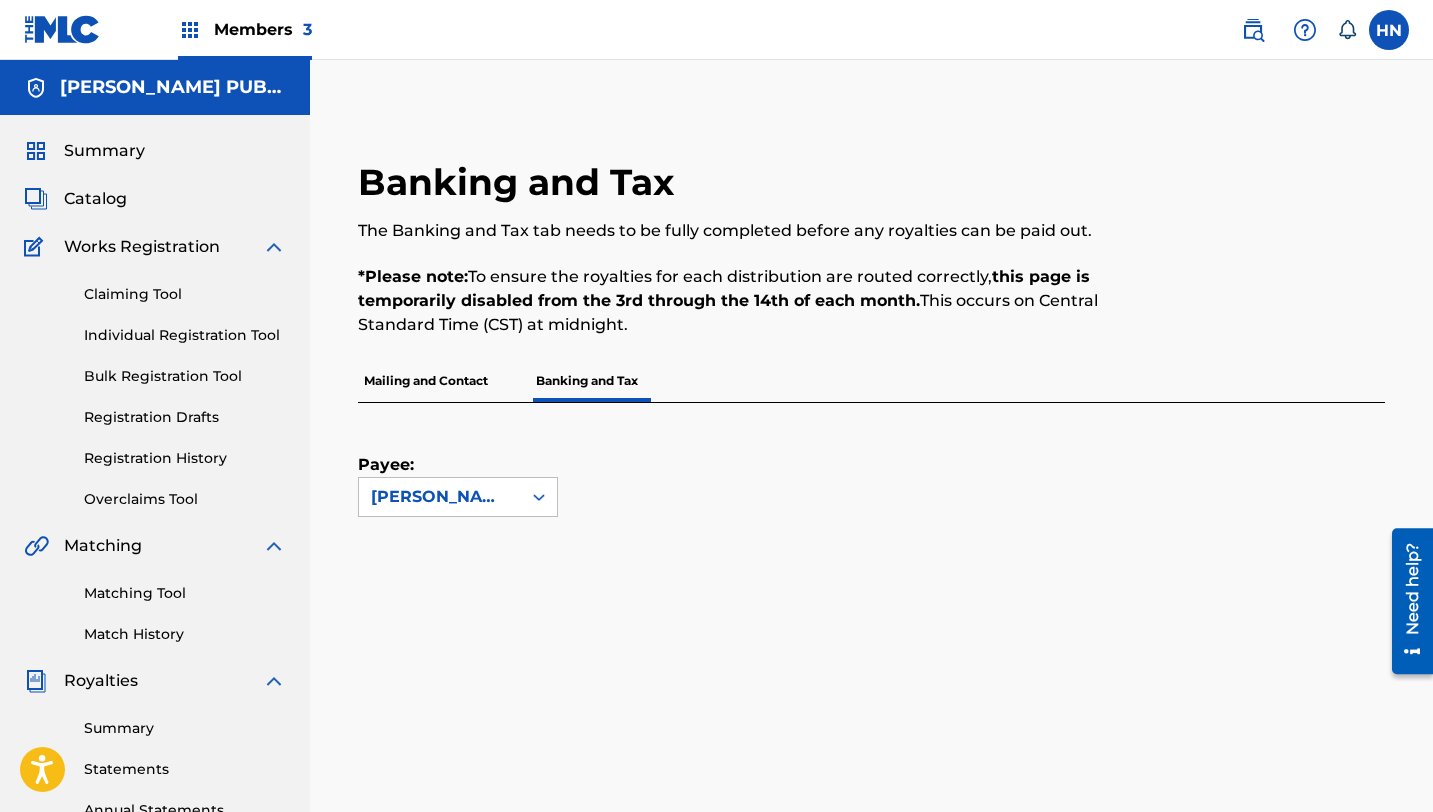 click on "Mailing and Contact" at bounding box center [426, 381] 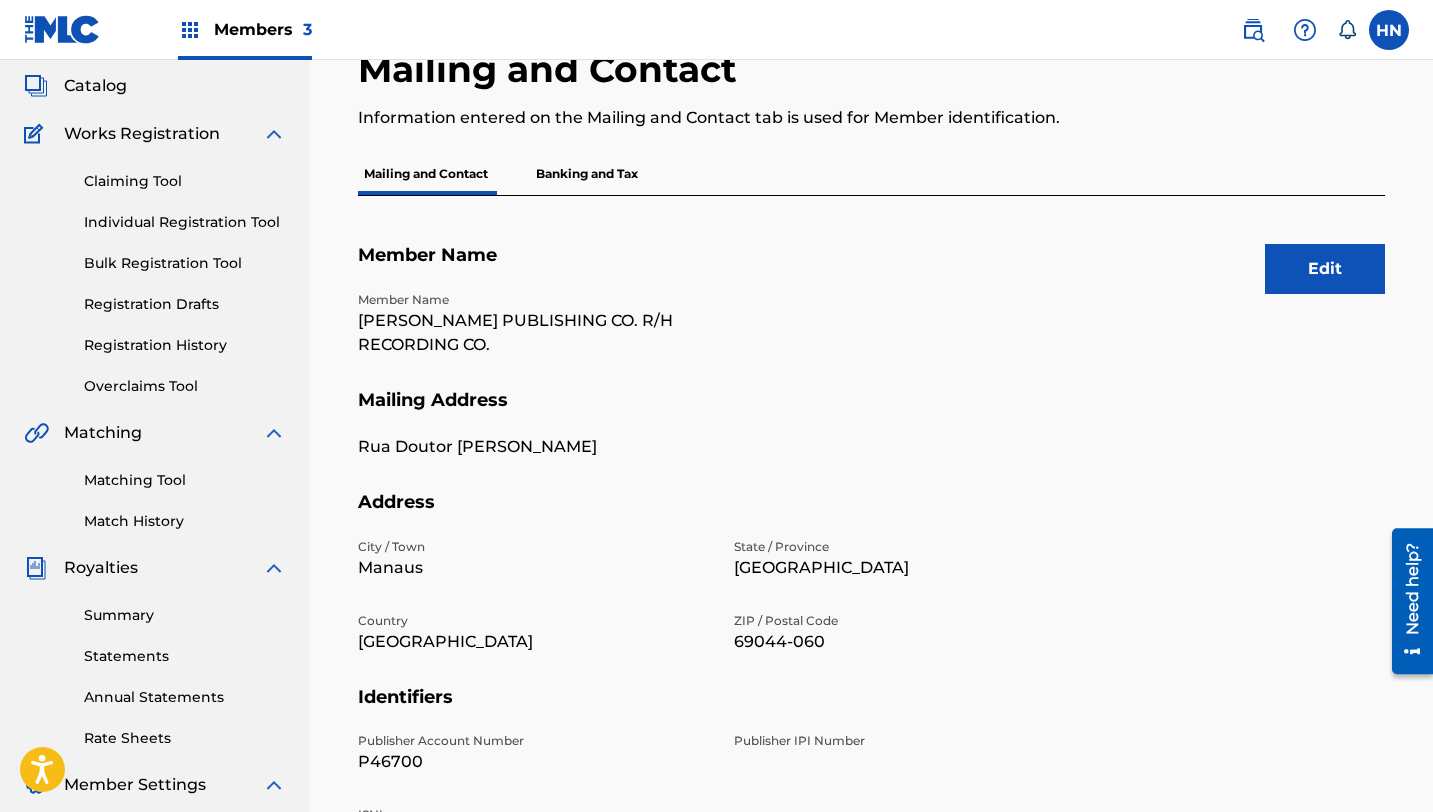 scroll, scrollTop: 0, scrollLeft: 0, axis: both 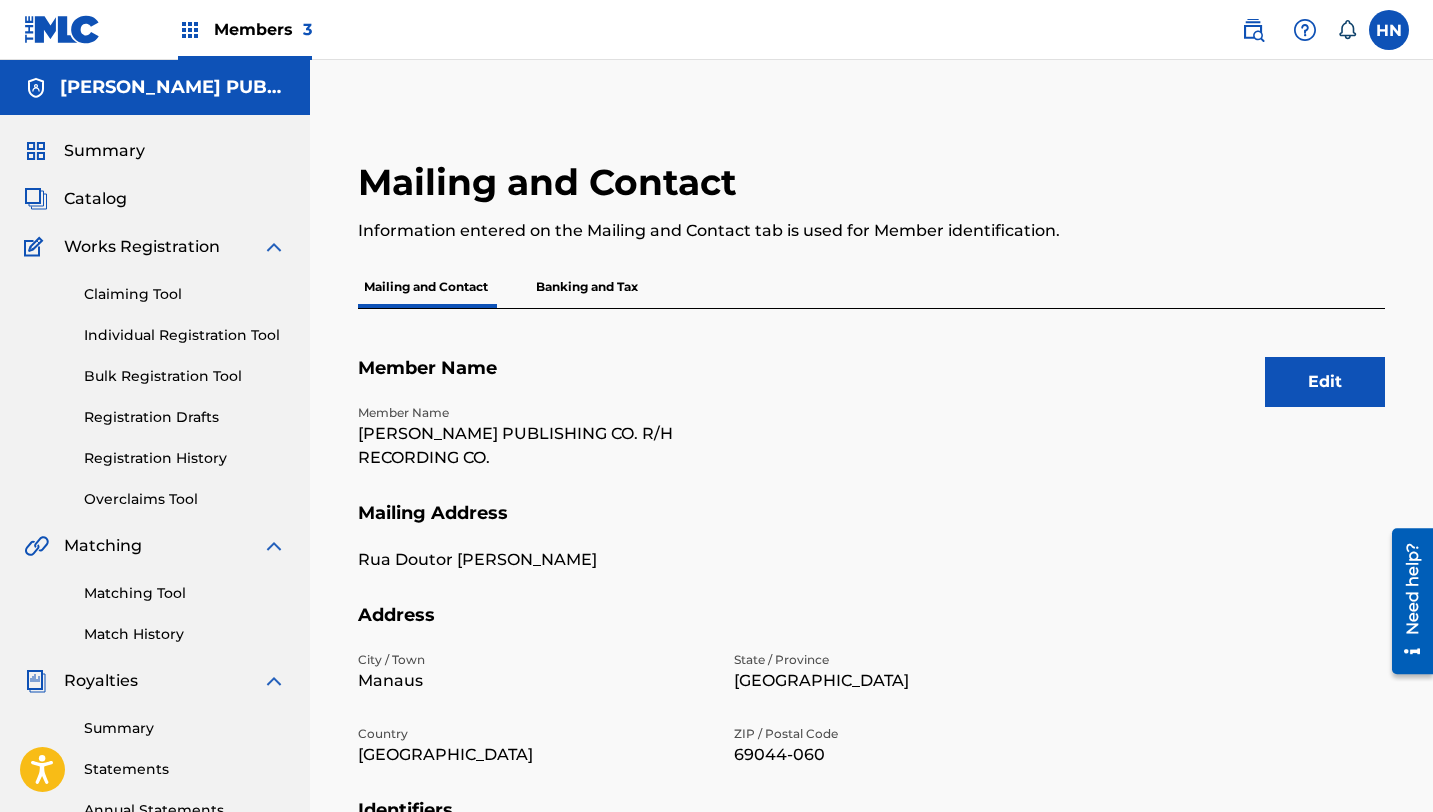 click on "Need help?" at bounding box center (1412, 588) 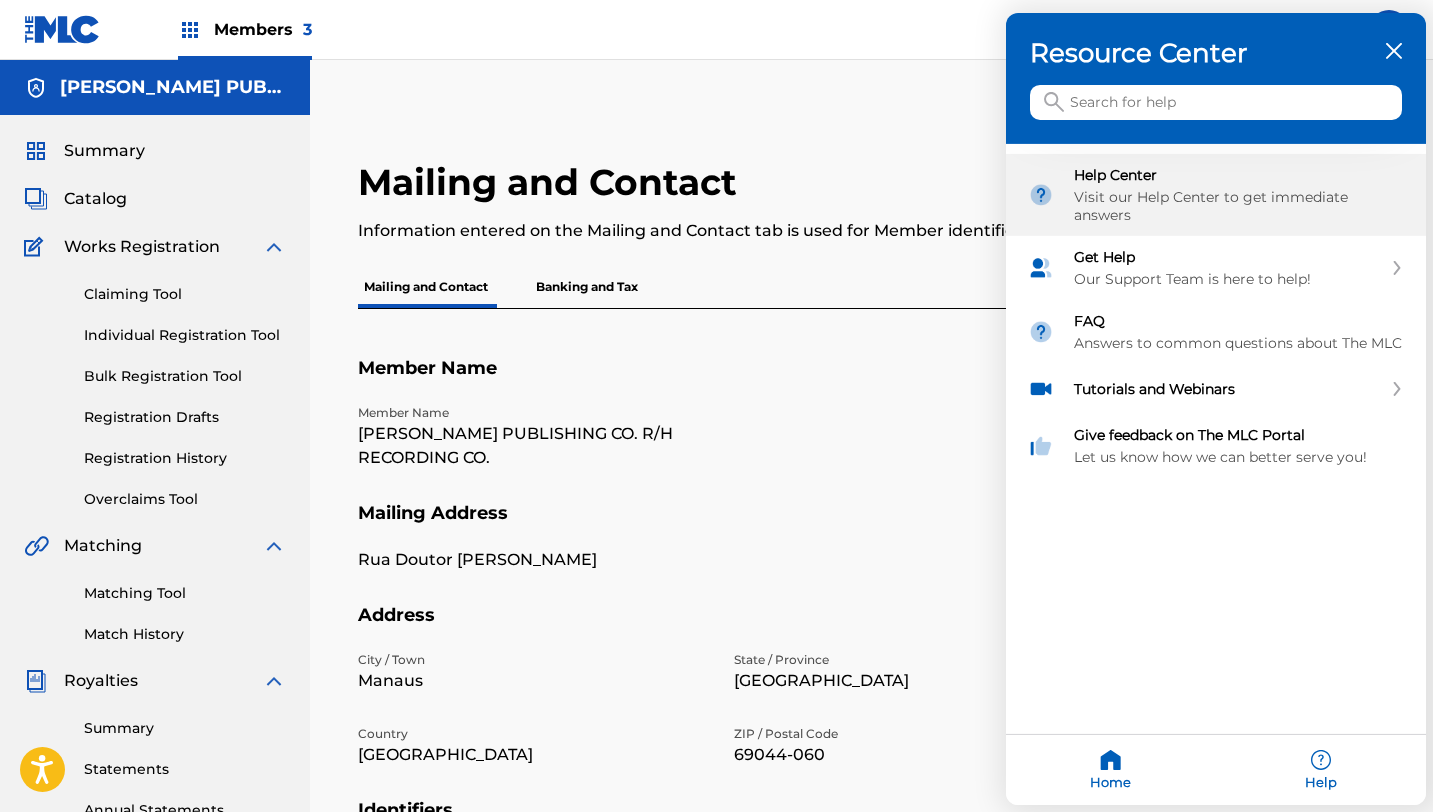 click on "Visit our Help Center to get immediate answers" at bounding box center (1239, 206) 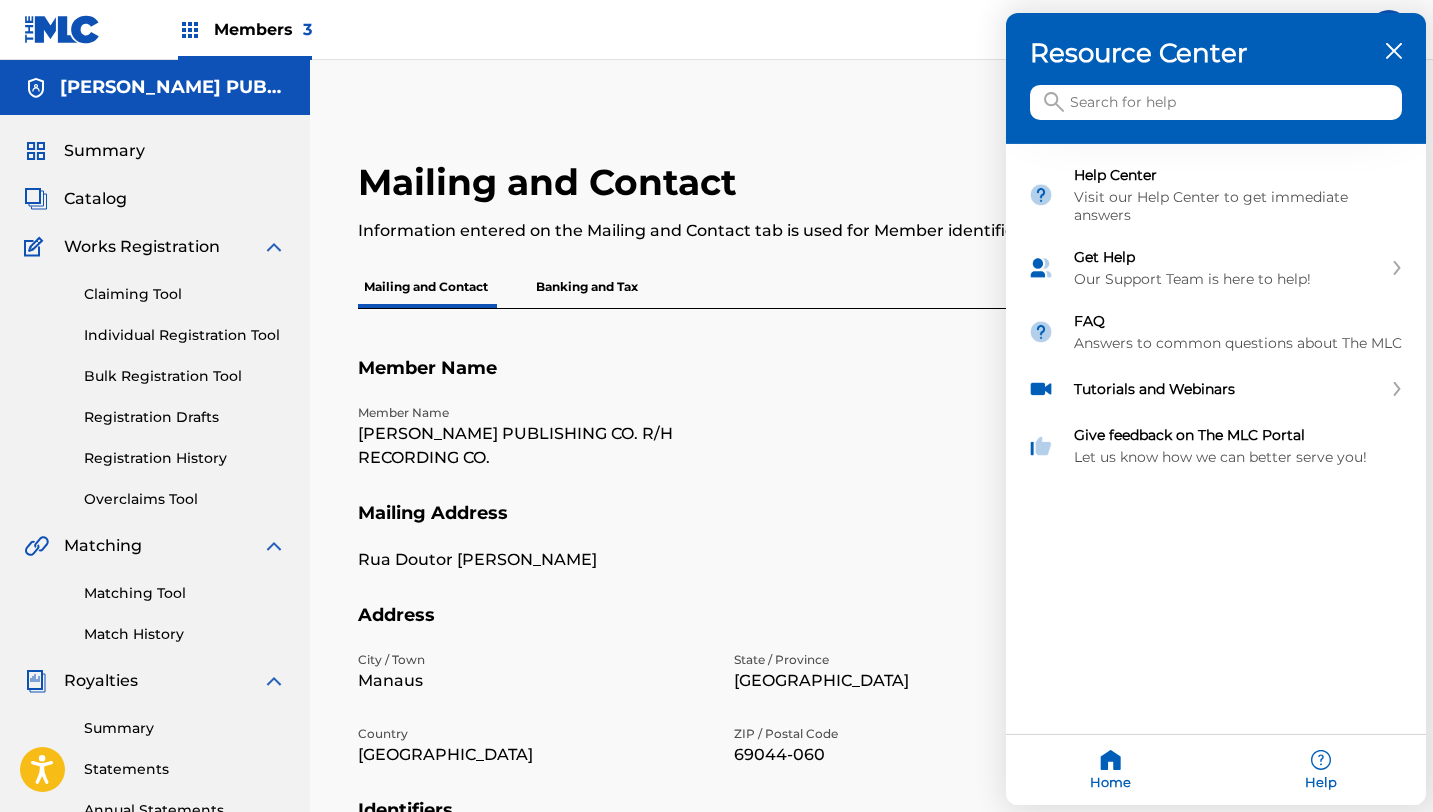 click on "Resource Center" at bounding box center (1216, 53) 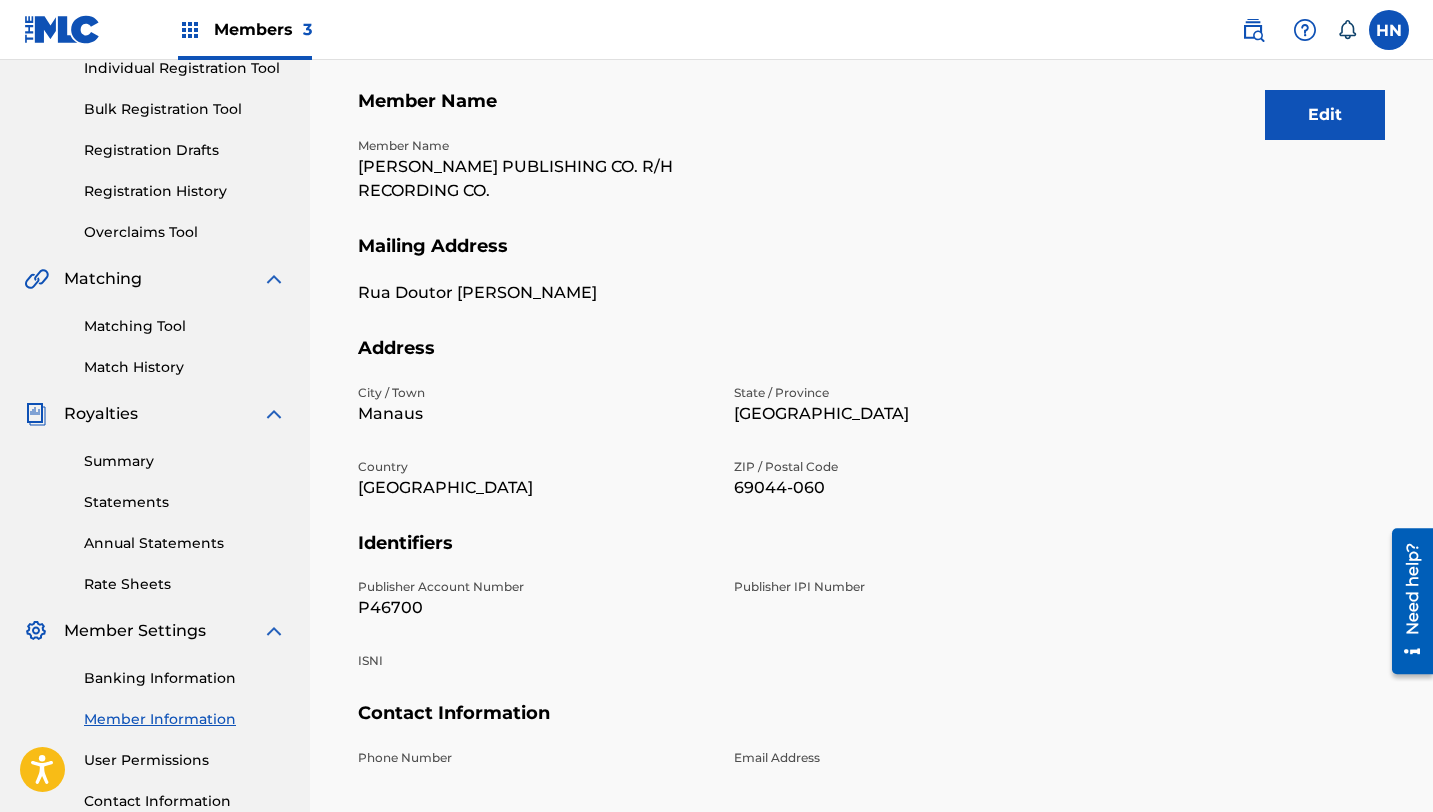 scroll, scrollTop: 254, scrollLeft: 0, axis: vertical 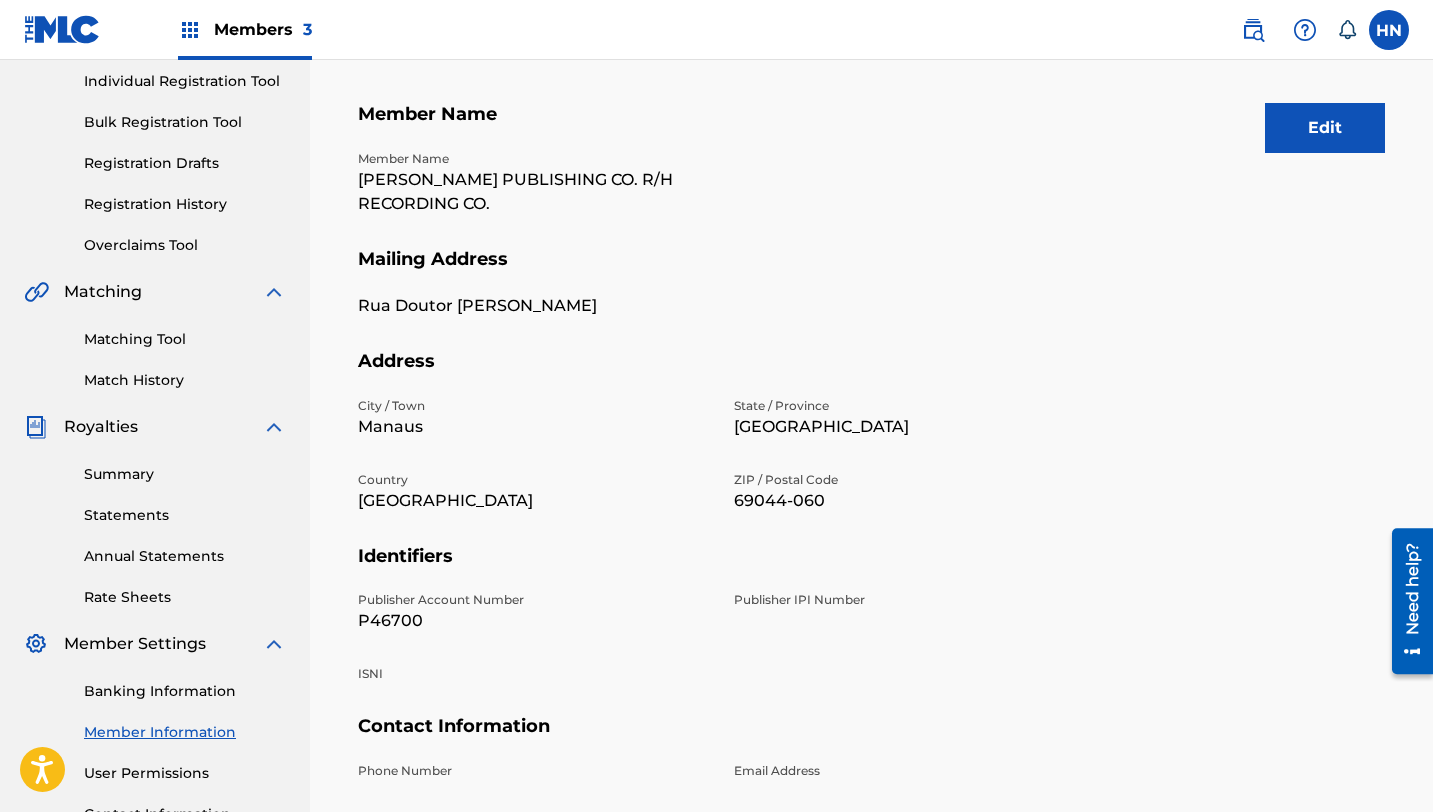 click on "Edit" at bounding box center [1325, 128] 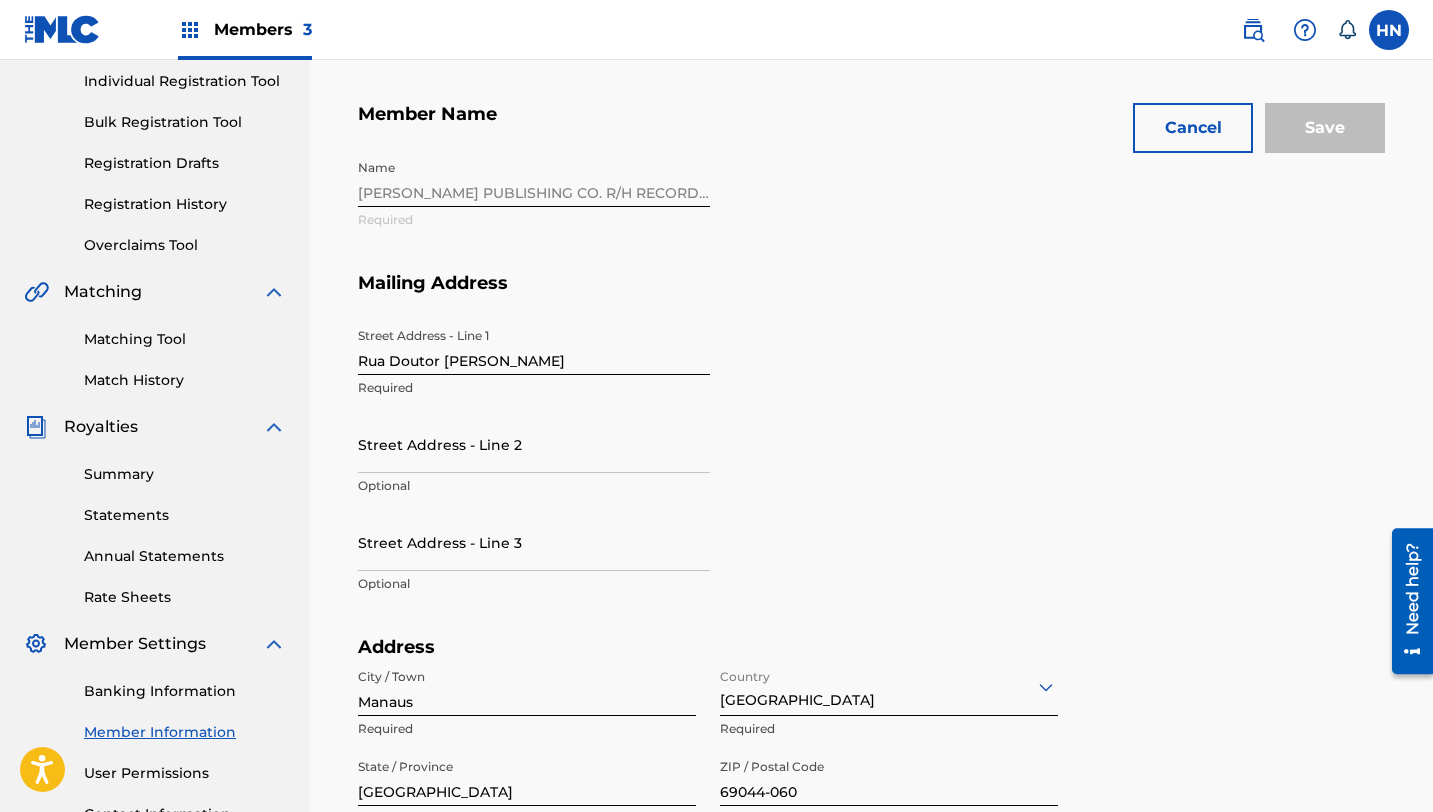 click on "Rua Doutor Francisco Cardon" at bounding box center (534, 346) 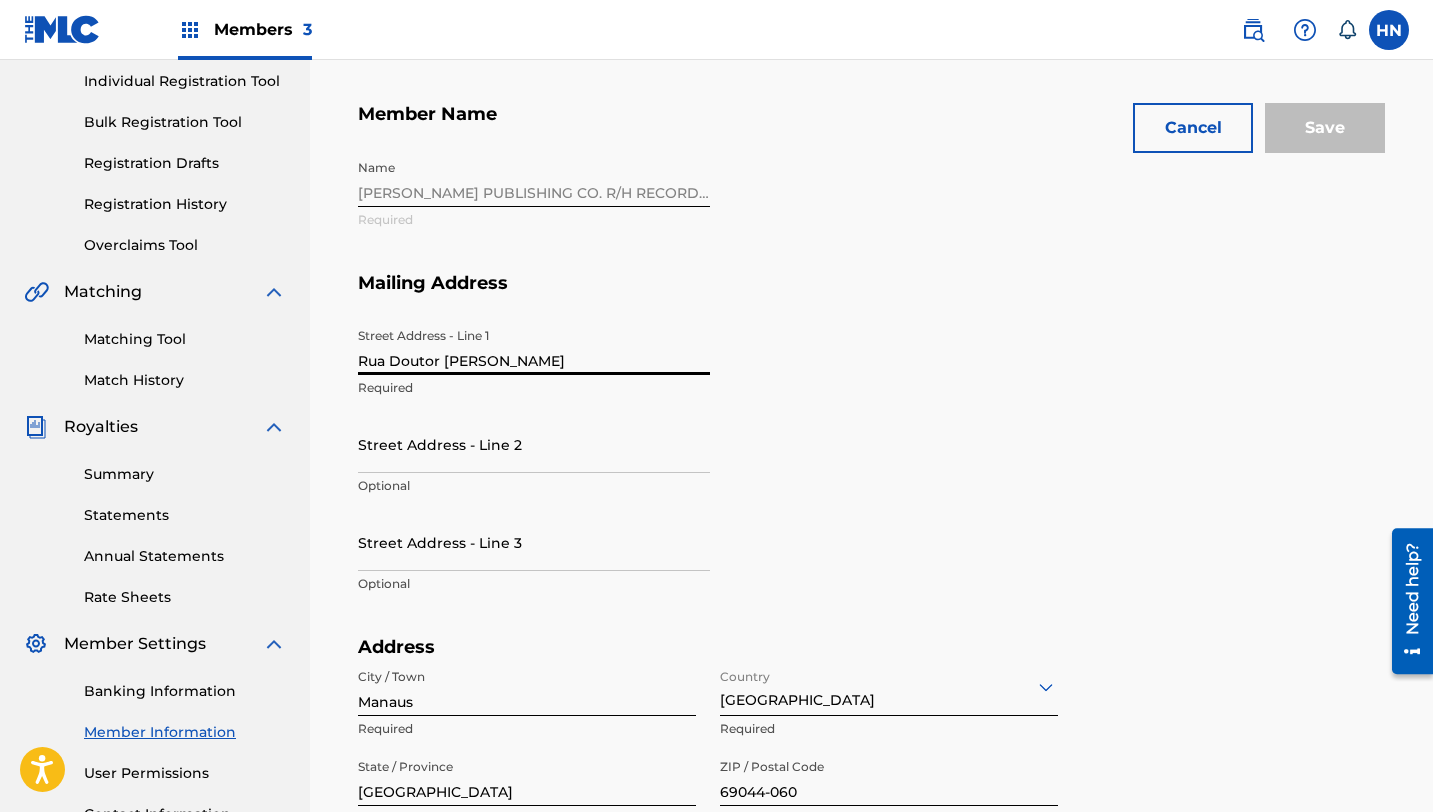 click on "Rua Doutor Francisco Cardon" at bounding box center [534, 346] 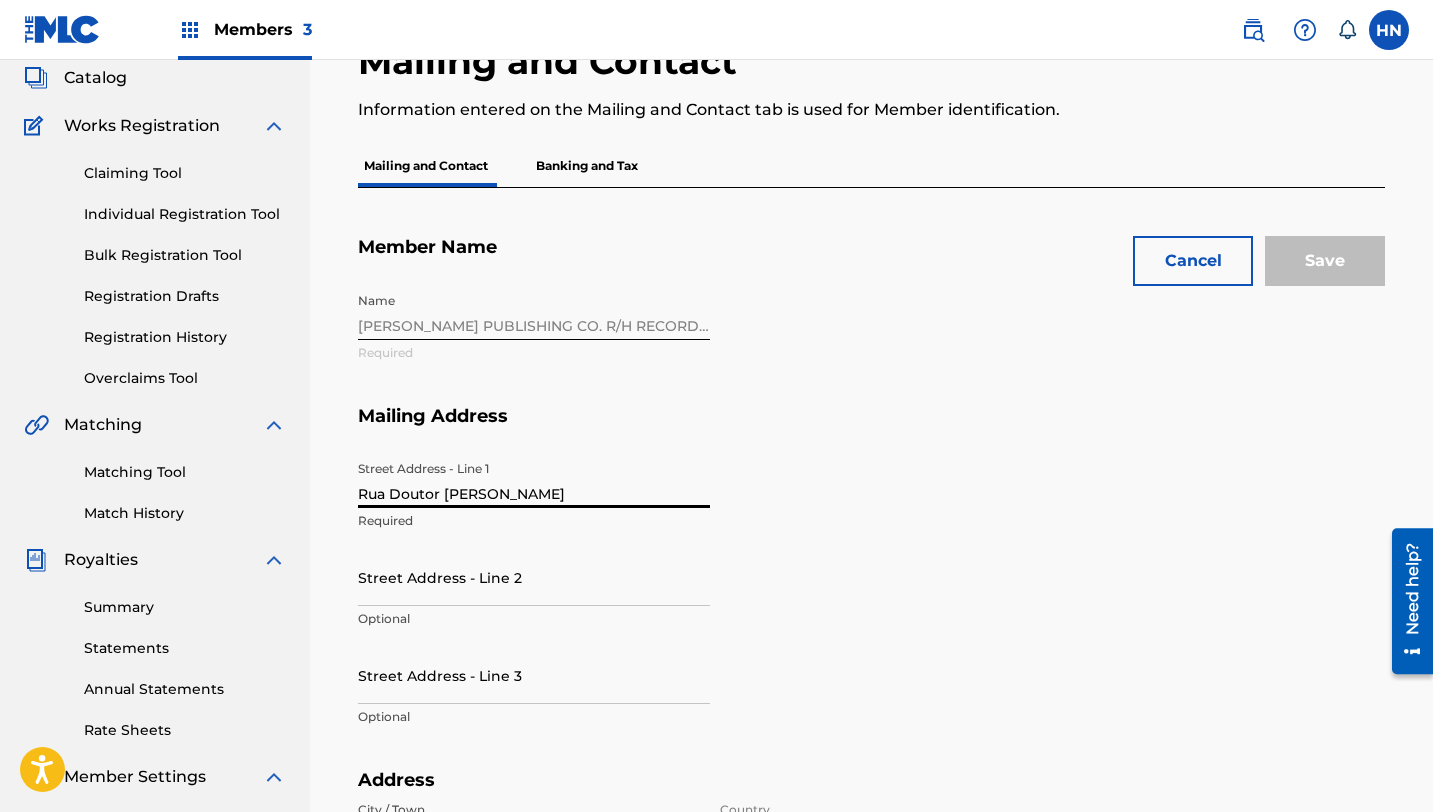 scroll, scrollTop: 0, scrollLeft: 0, axis: both 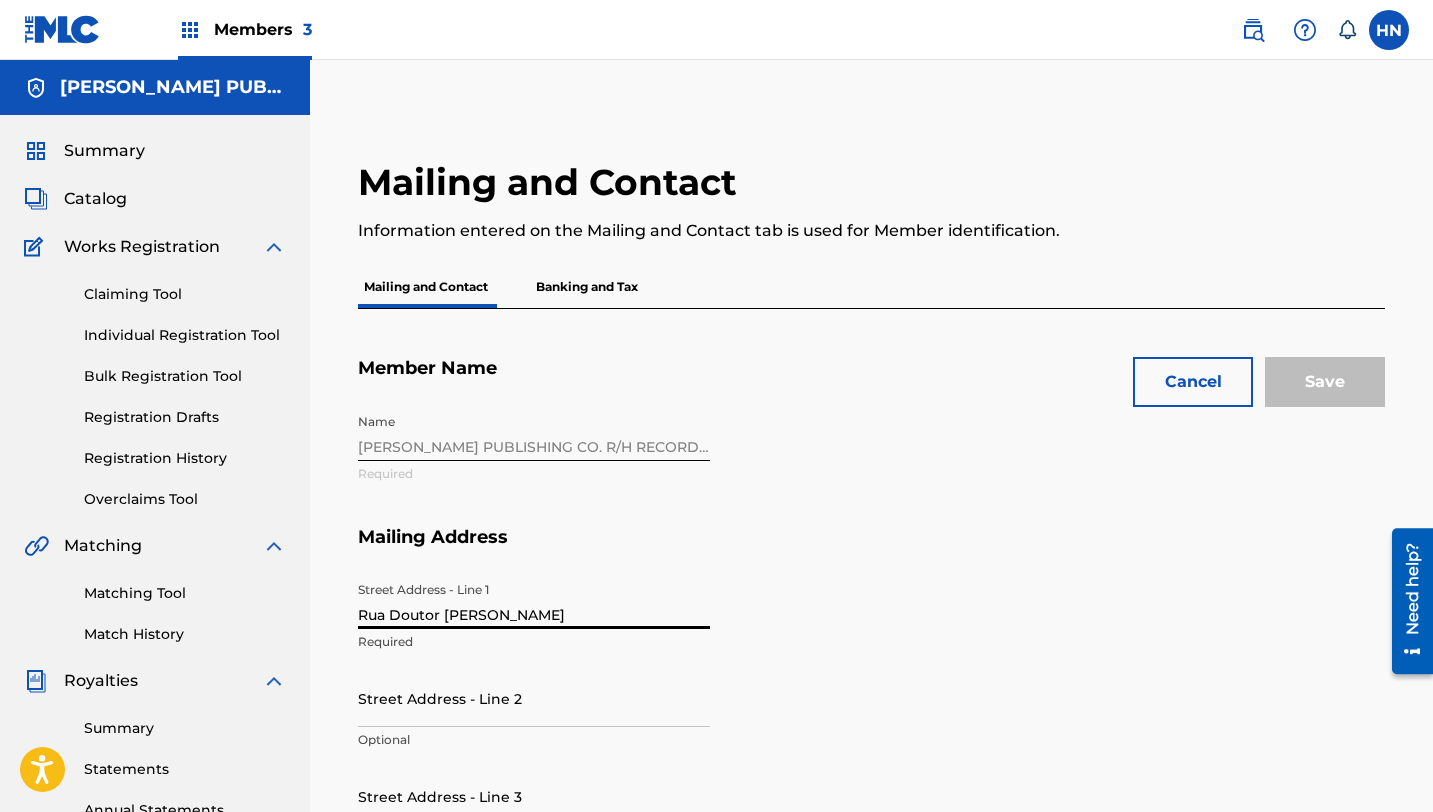 click on "Summary" at bounding box center (104, 151) 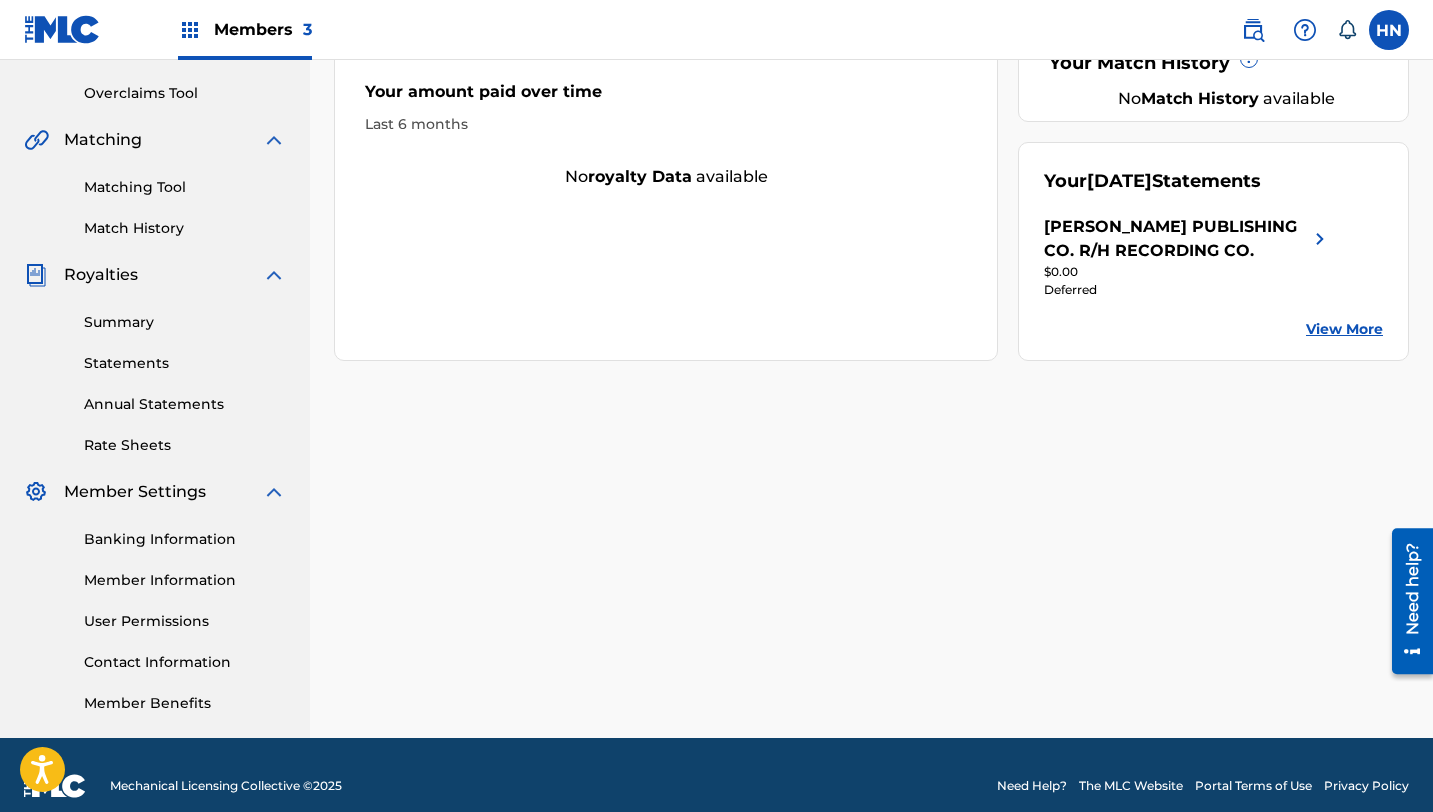 scroll, scrollTop: 428, scrollLeft: 0, axis: vertical 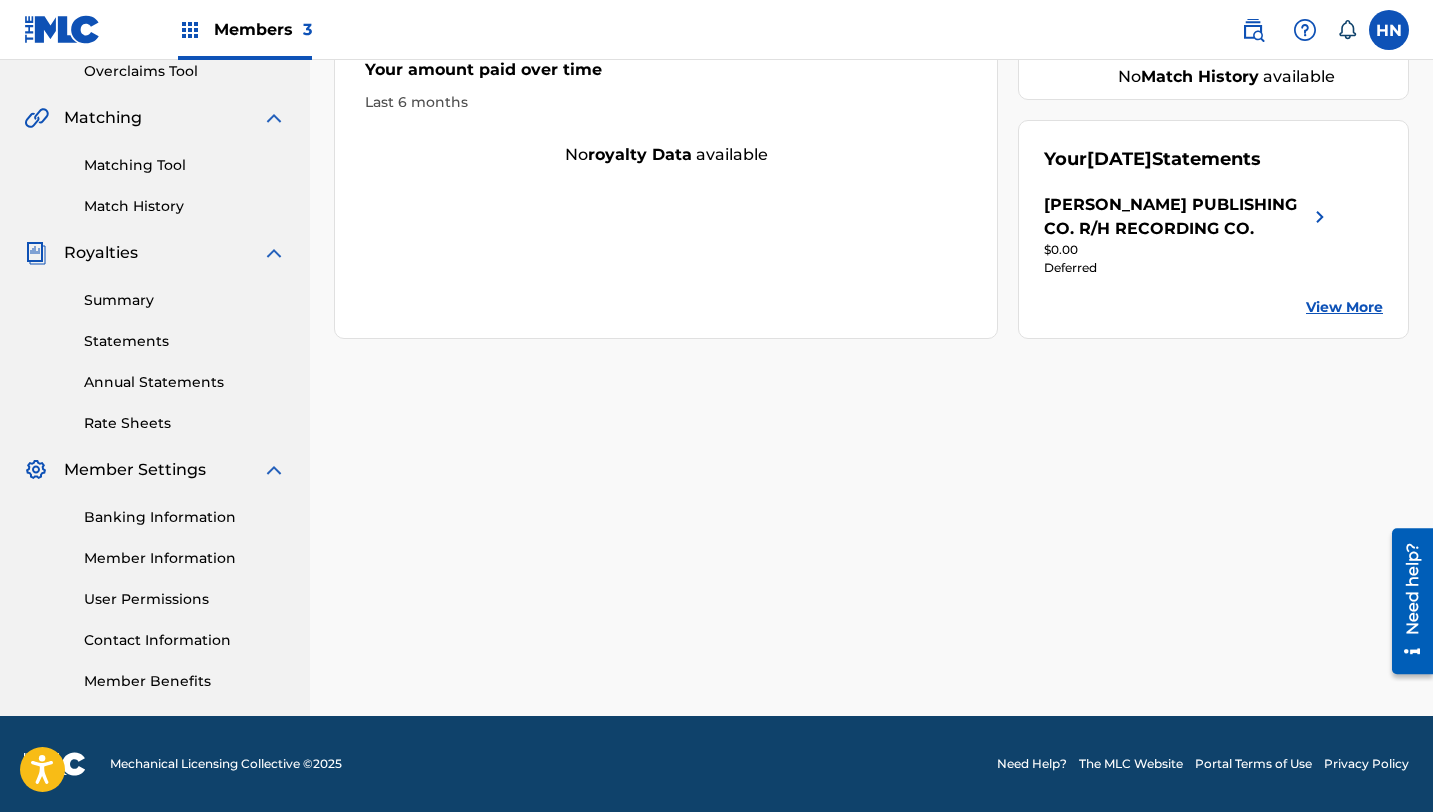 click on "Banking Information" at bounding box center [185, 517] 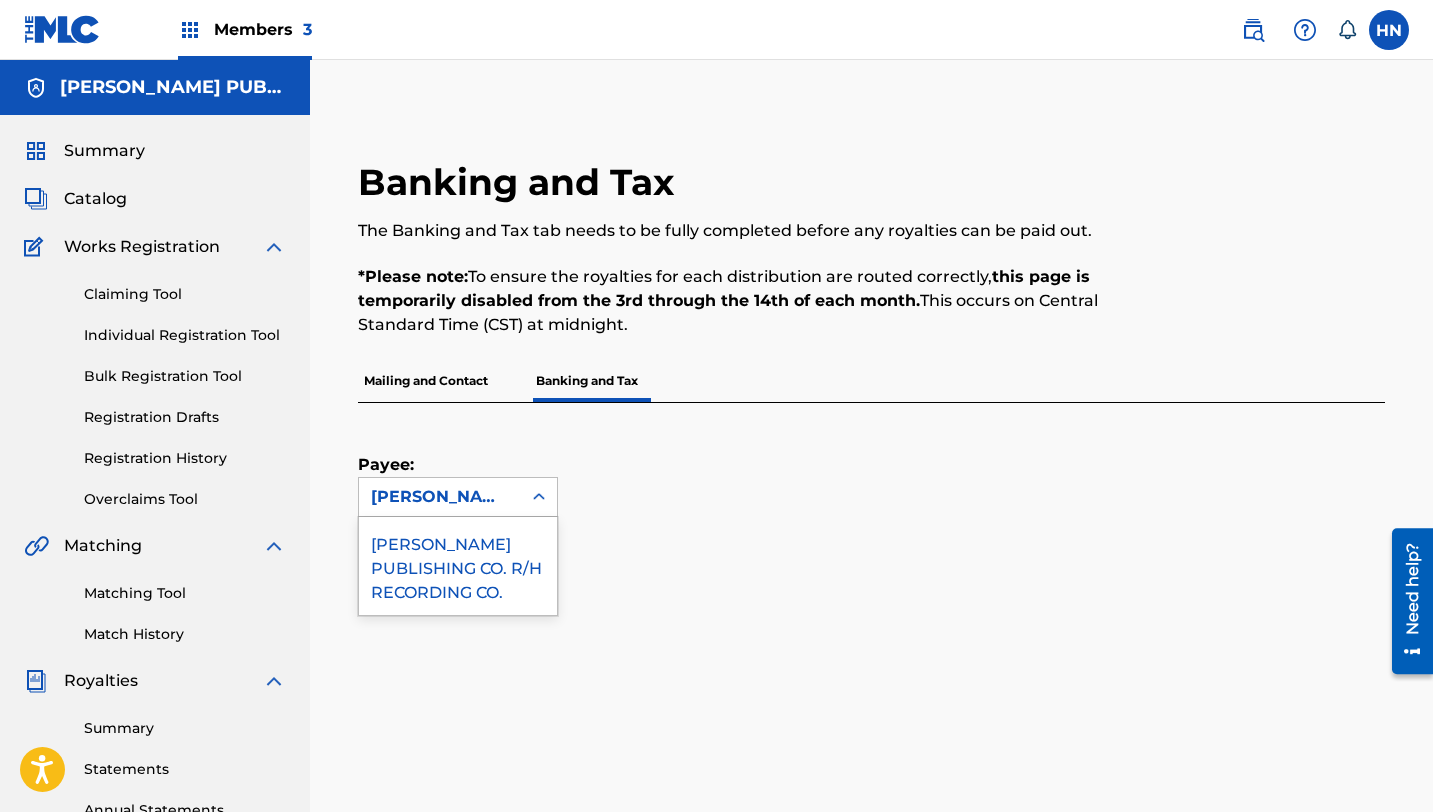 click on "[PERSON_NAME] PUBLISHING CO. R/H RECORDING CO." at bounding box center (440, 497) 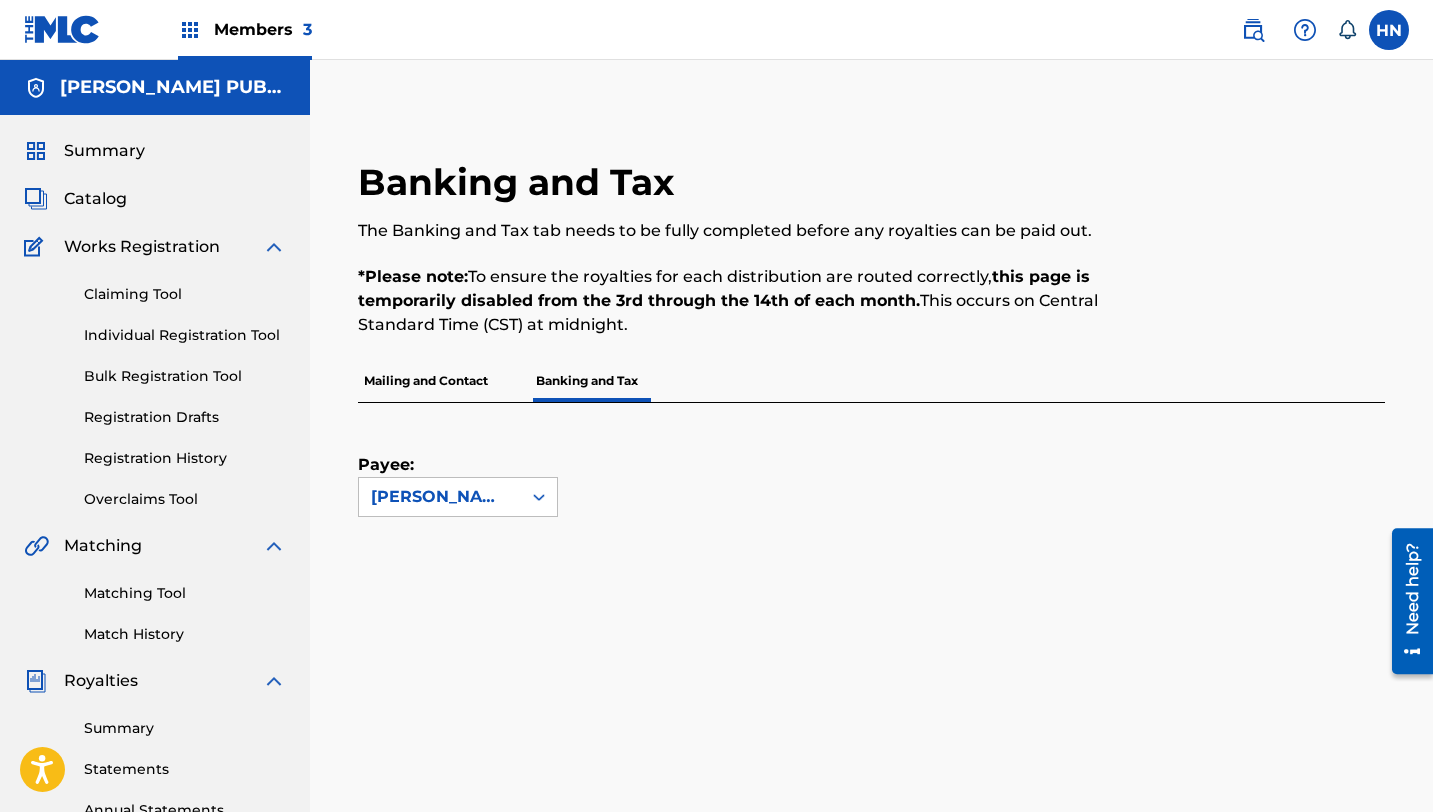 click on "Payee: RED HOLLOWAY PUBLISHING CO. R/H RECORDING CO." at bounding box center [847, 460] 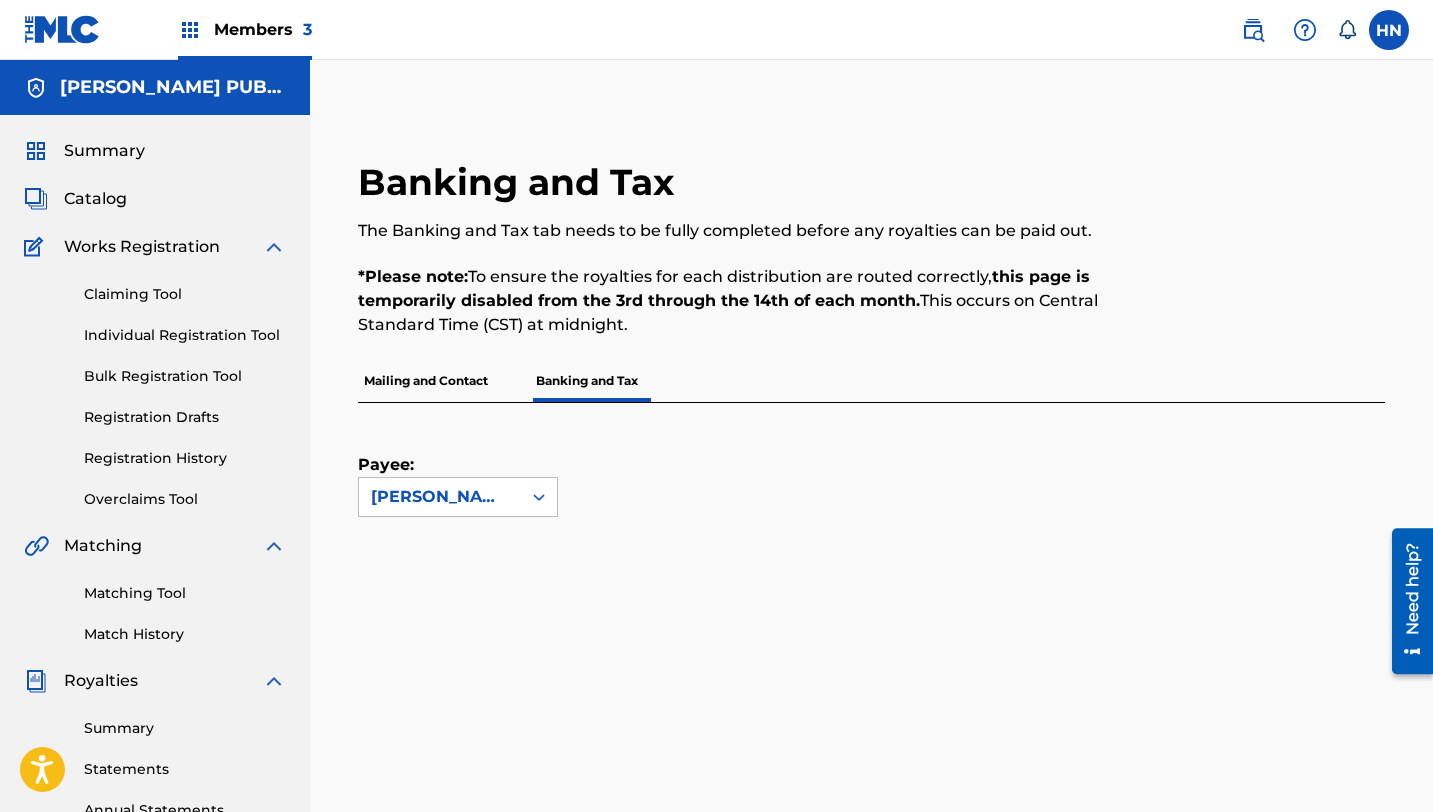 click on "Summary" at bounding box center (104, 151) 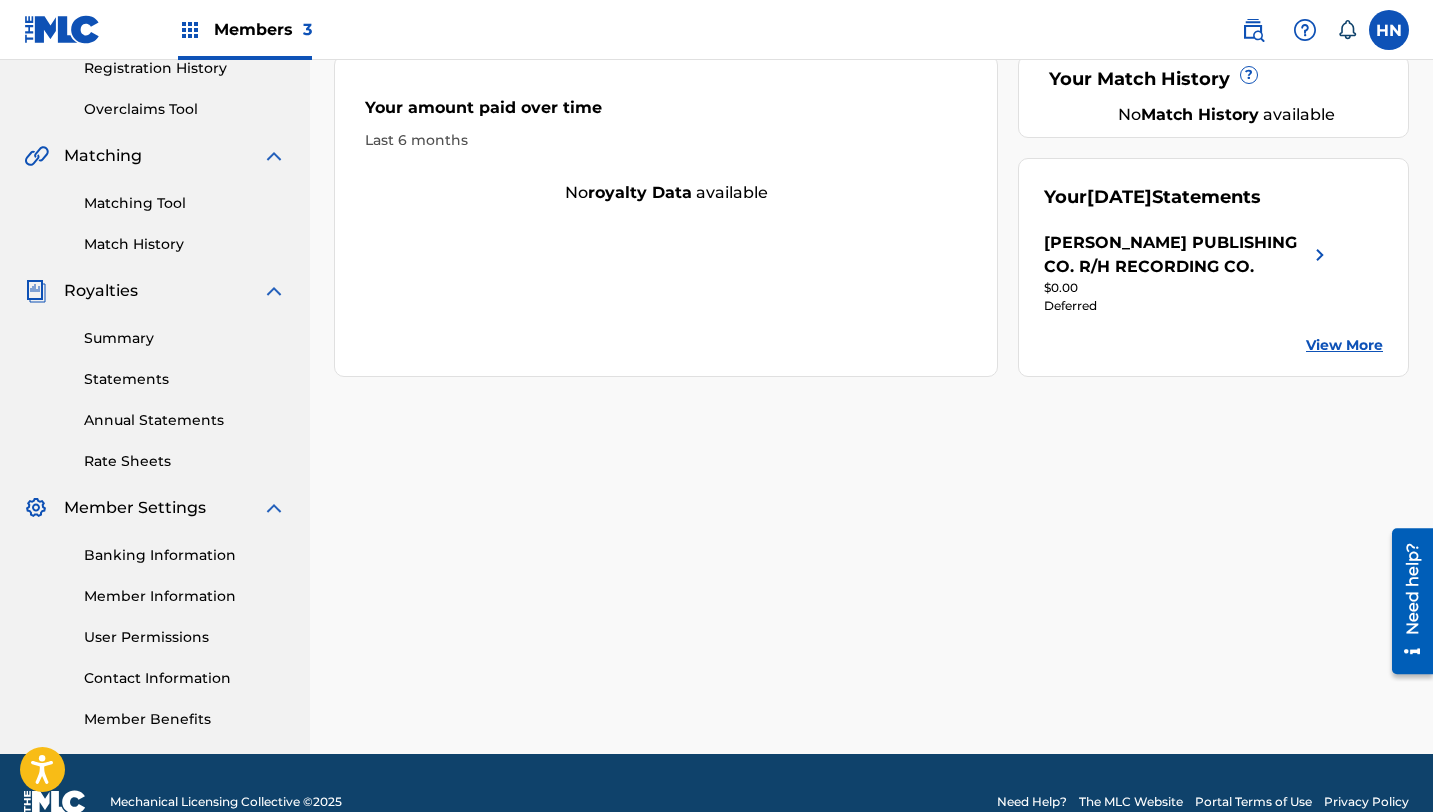 scroll, scrollTop: 428, scrollLeft: 0, axis: vertical 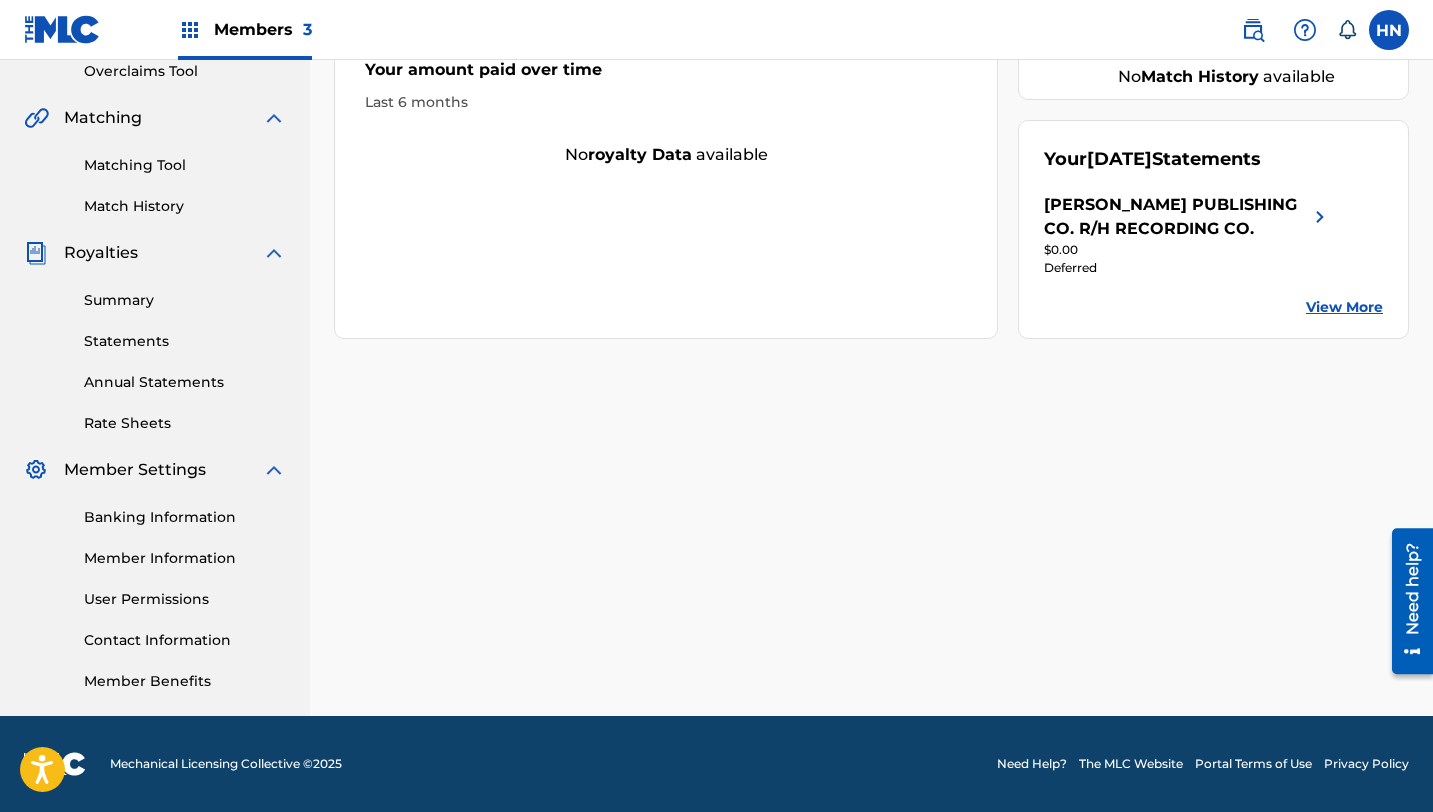 click on "Banking Information" at bounding box center [185, 517] 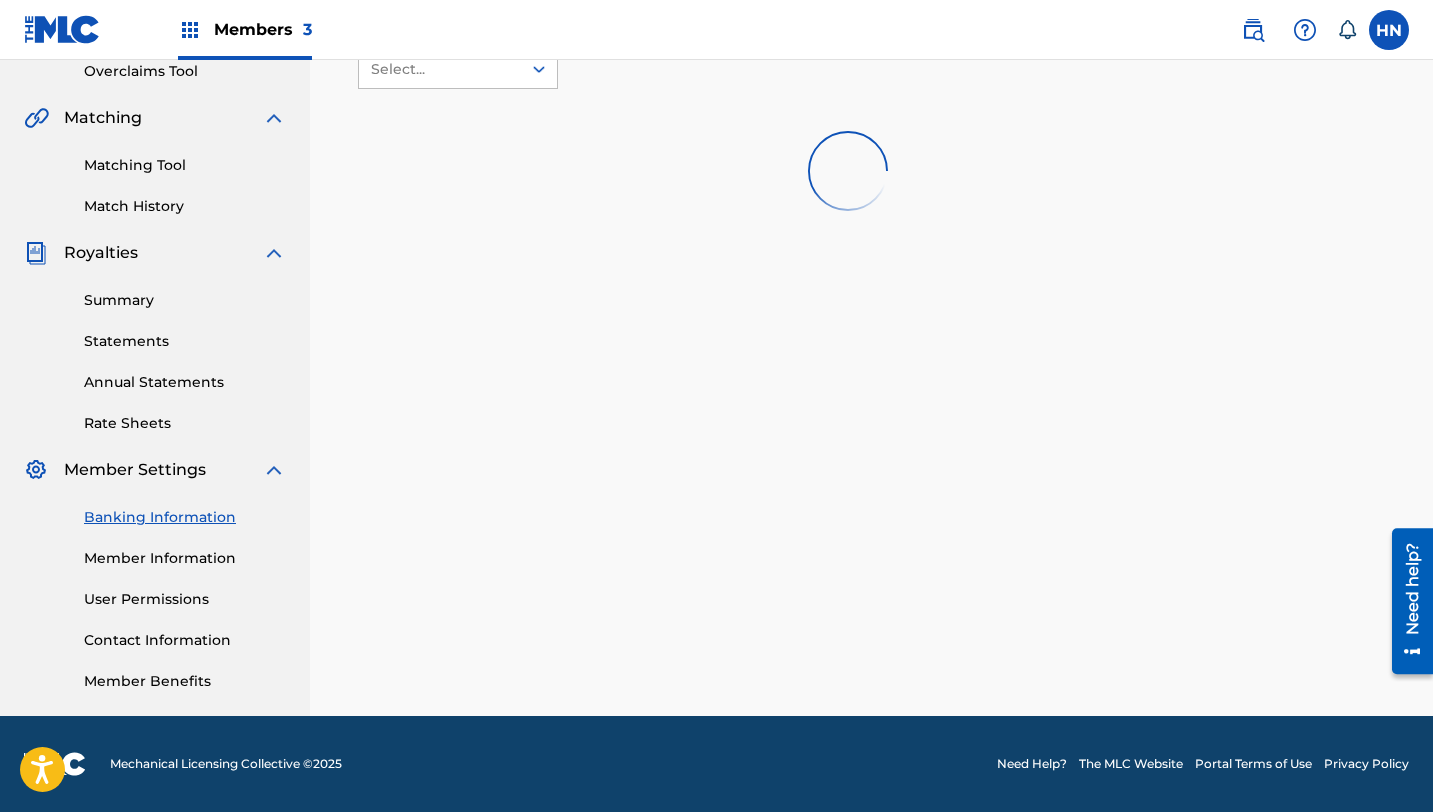 scroll, scrollTop: 0, scrollLeft: 0, axis: both 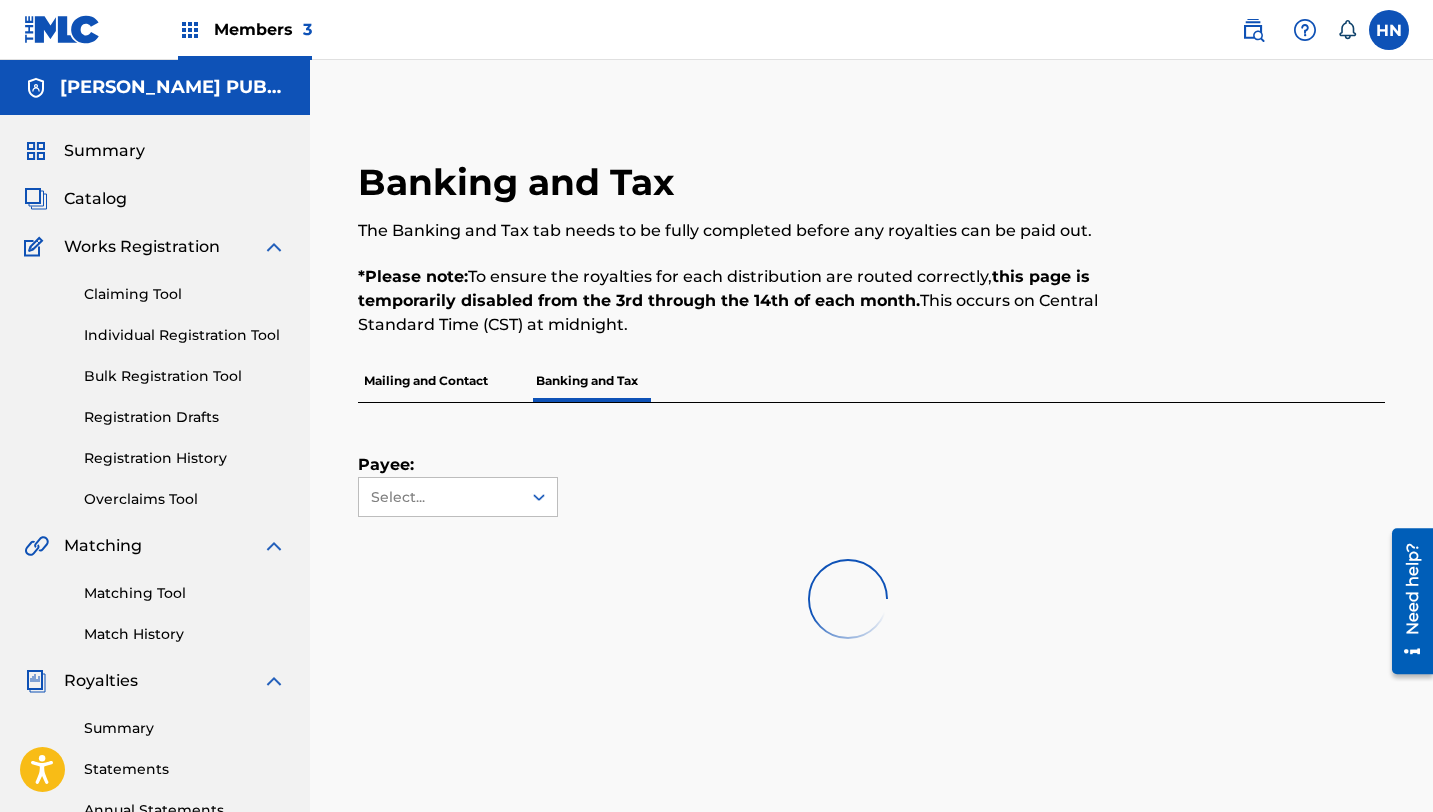 click on "Mailing and Contact" at bounding box center [426, 381] 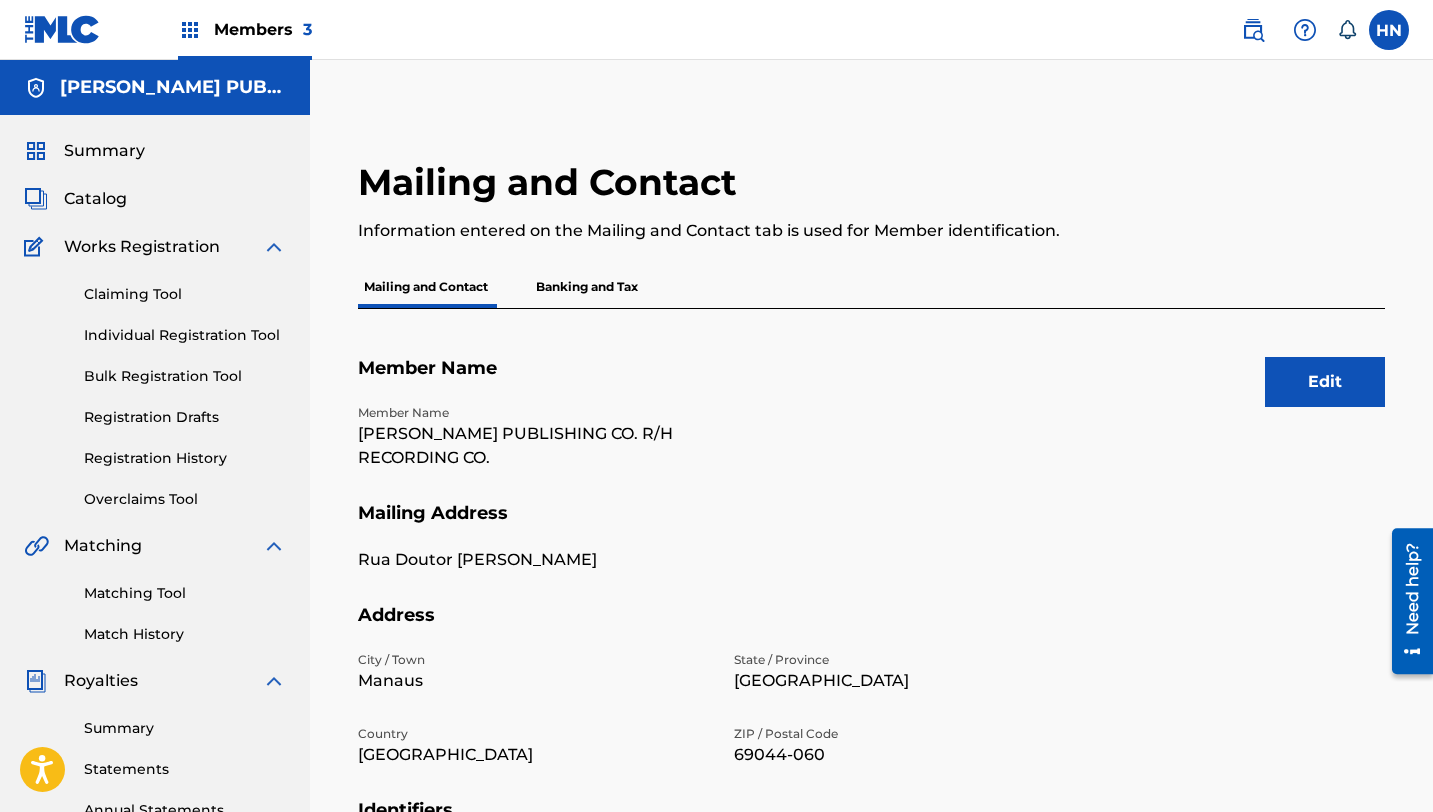 click on "Edit" at bounding box center [1325, 382] 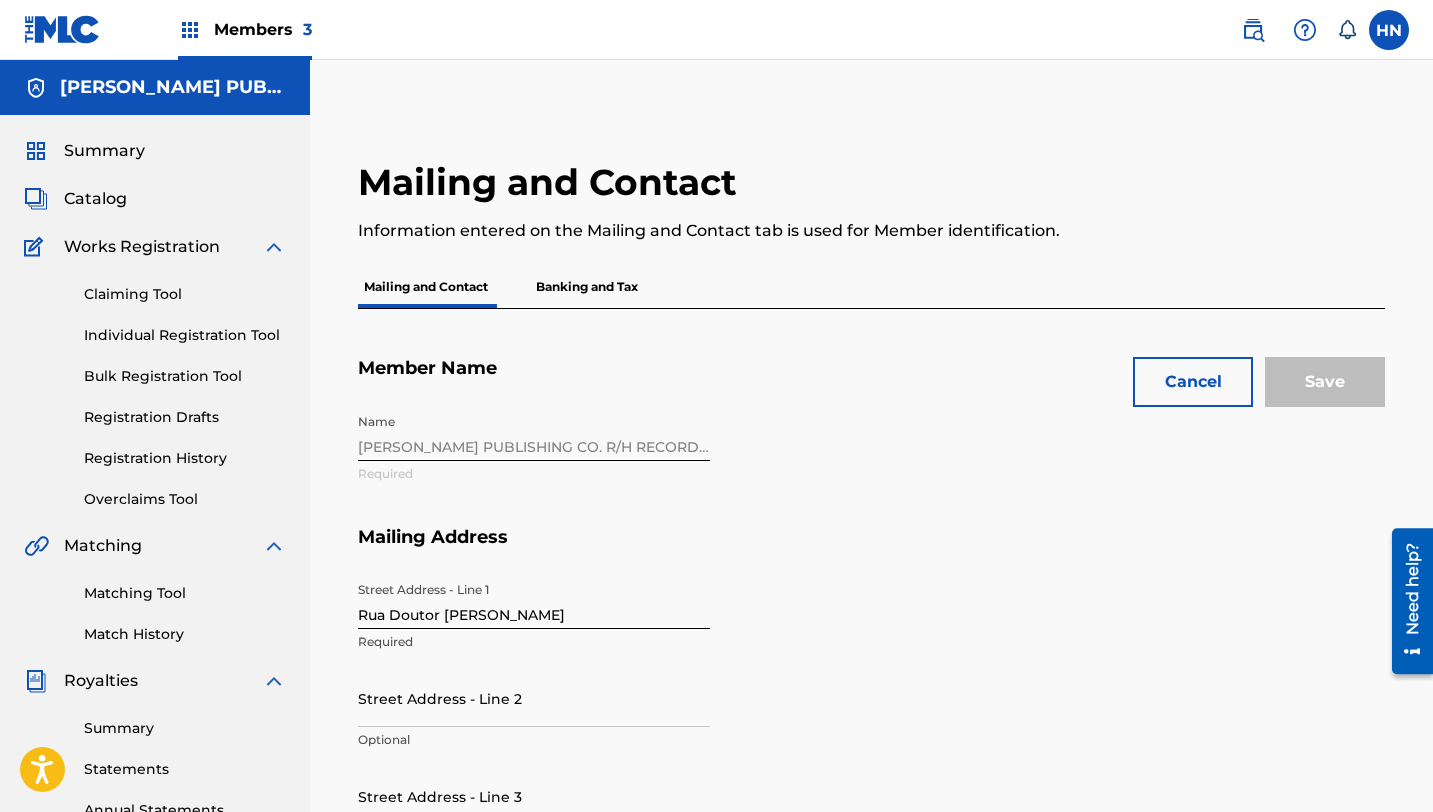 click on "Name RED HOLLOWAY PUBLISHING CO. R/H RECORDING CO. Required" at bounding box center (722, 465) 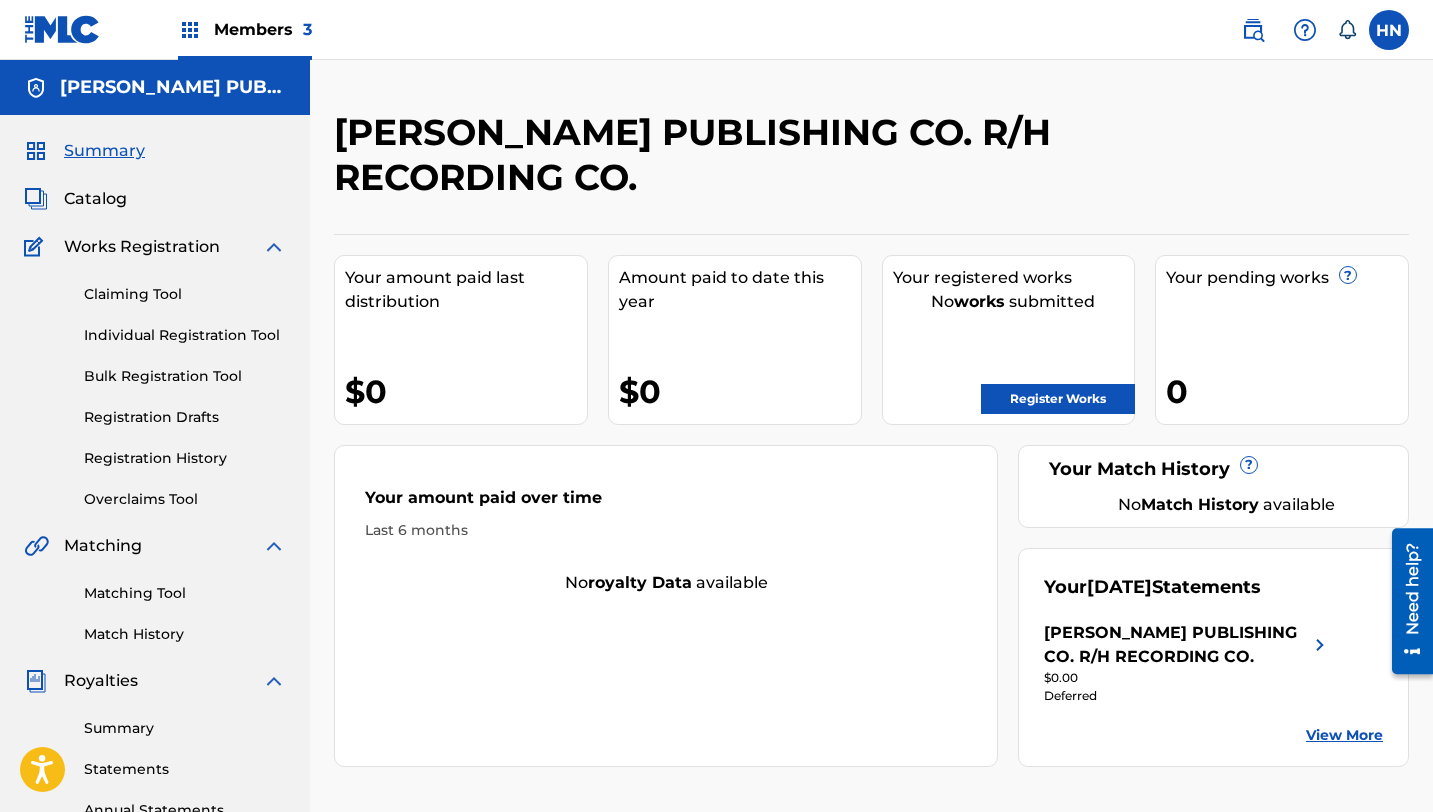 click on "Your  July 2025  Statements RED HOLLOWAY PUBLISHING CO. R/H RECORDING CO. $0.00 Deferred View More" at bounding box center [1213, 657] 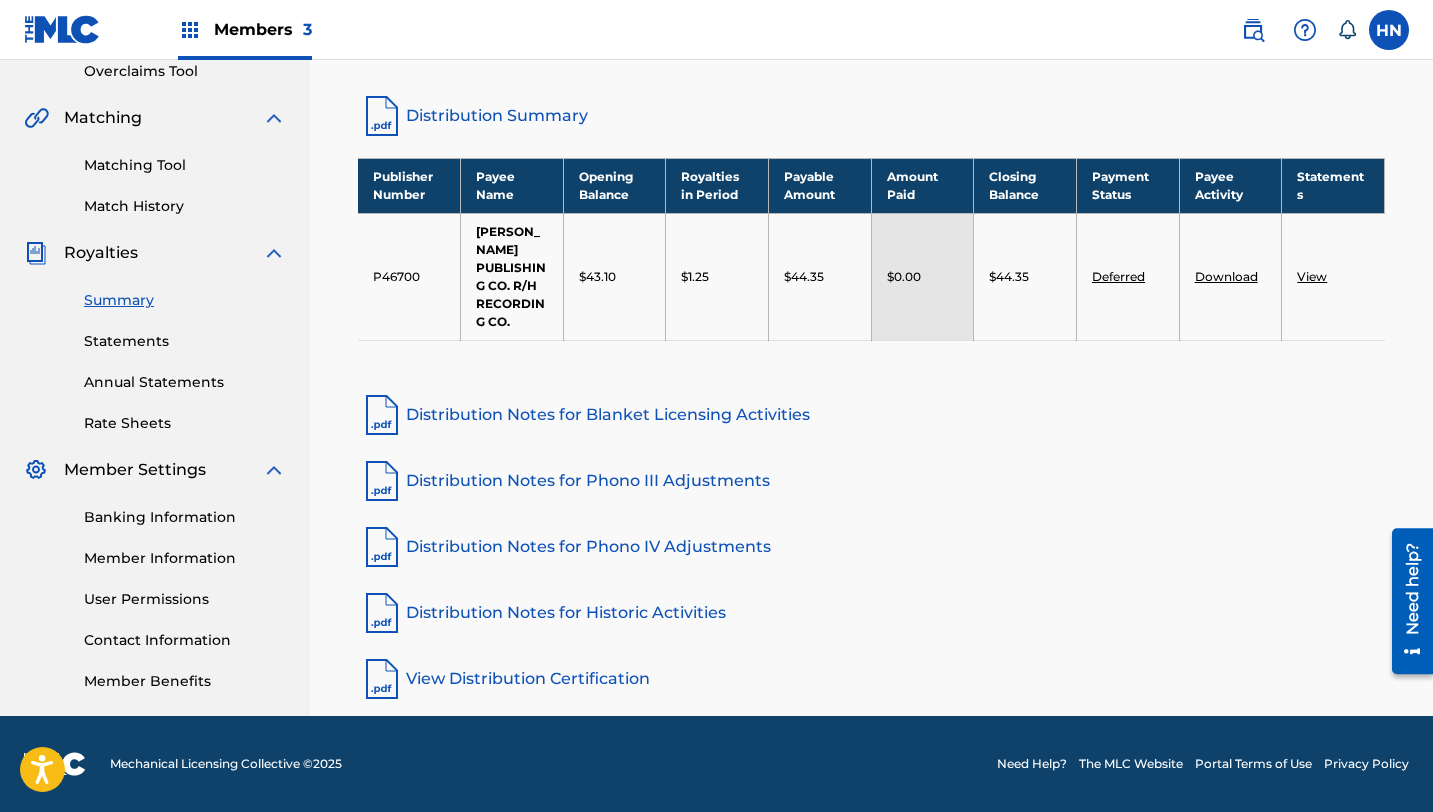 scroll, scrollTop: 432, scrollLeft: 0, axis: vertical 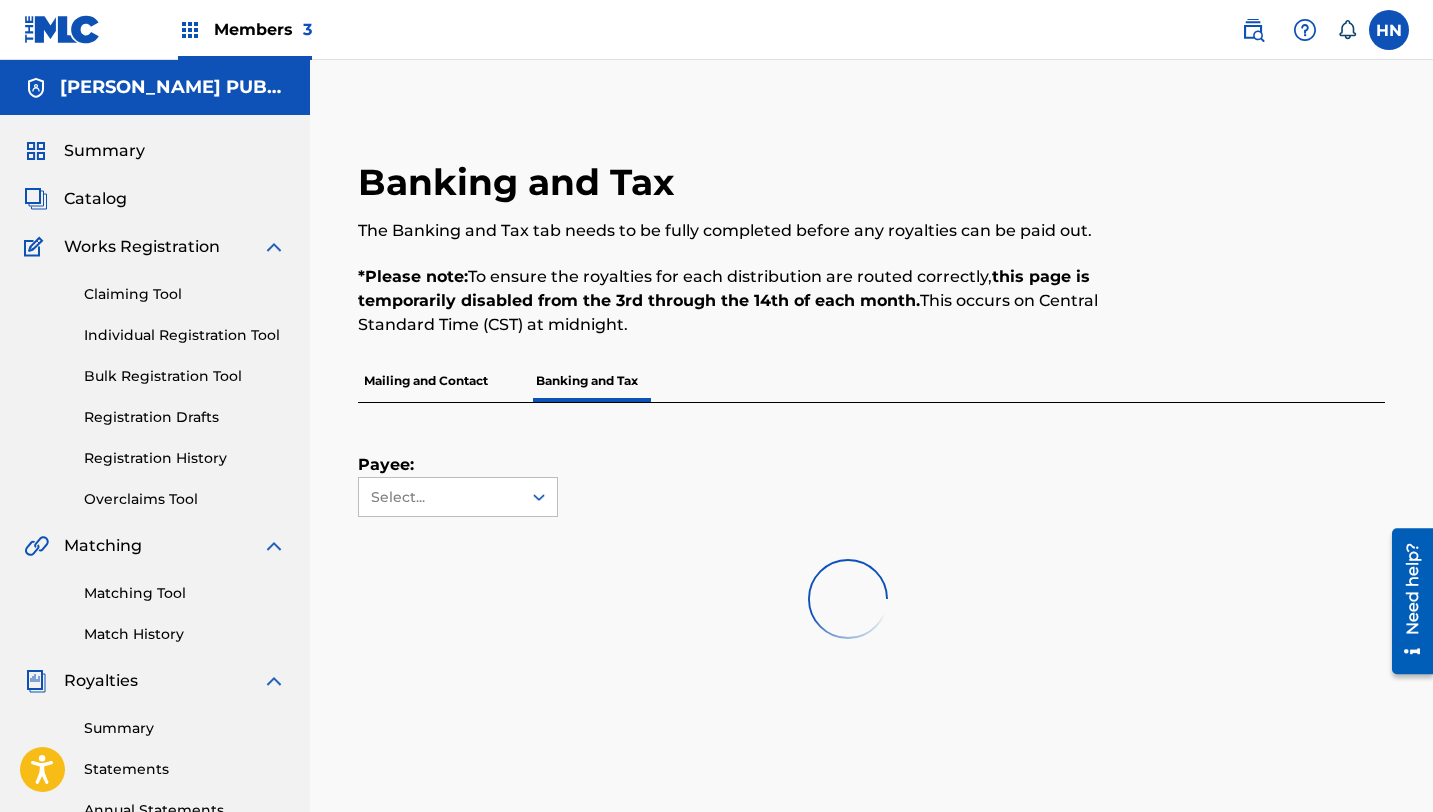 click on "Mailing and Contact" at bounding box center [426, 381] 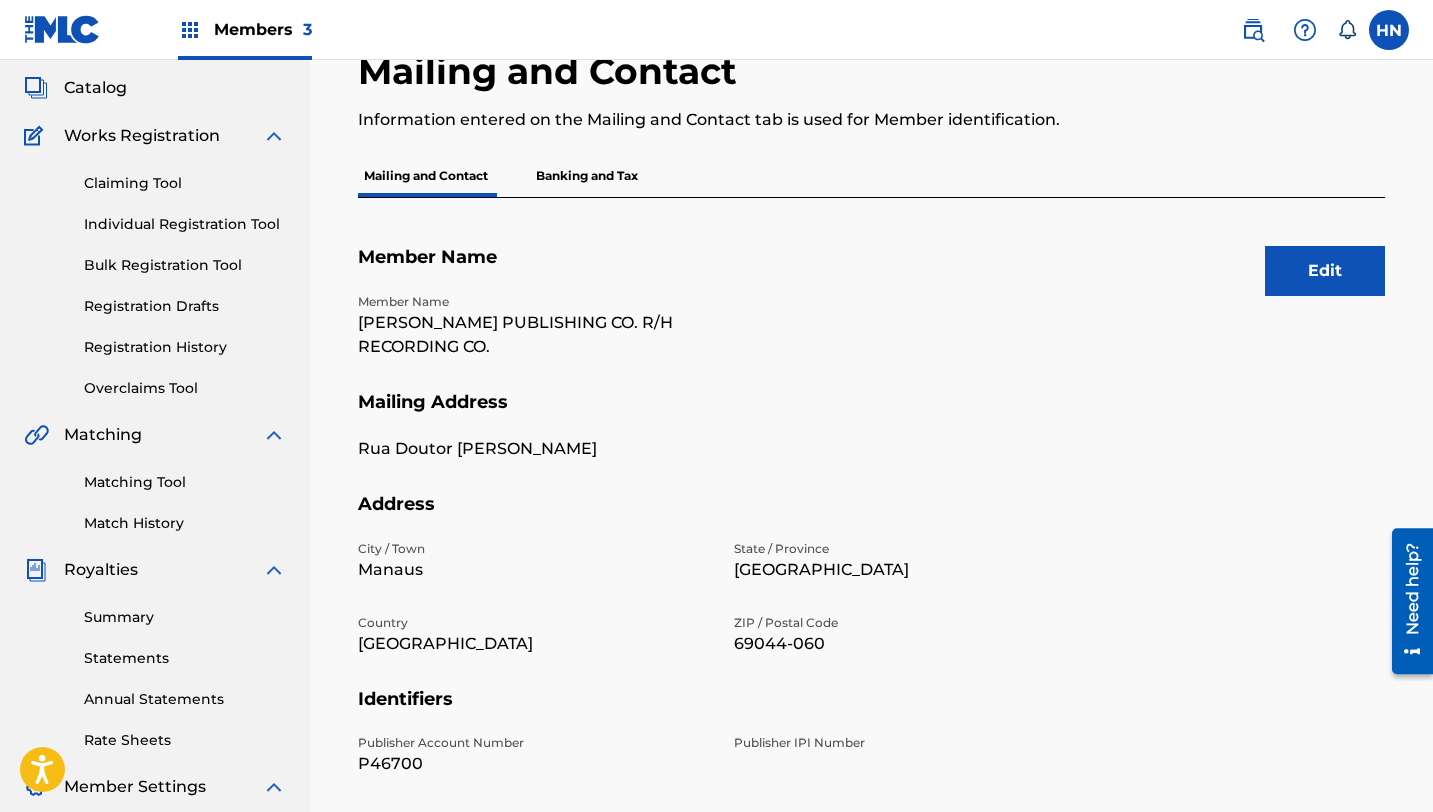 scroll, scrollTop: 122, scrollLeft: 0, axis: vertical 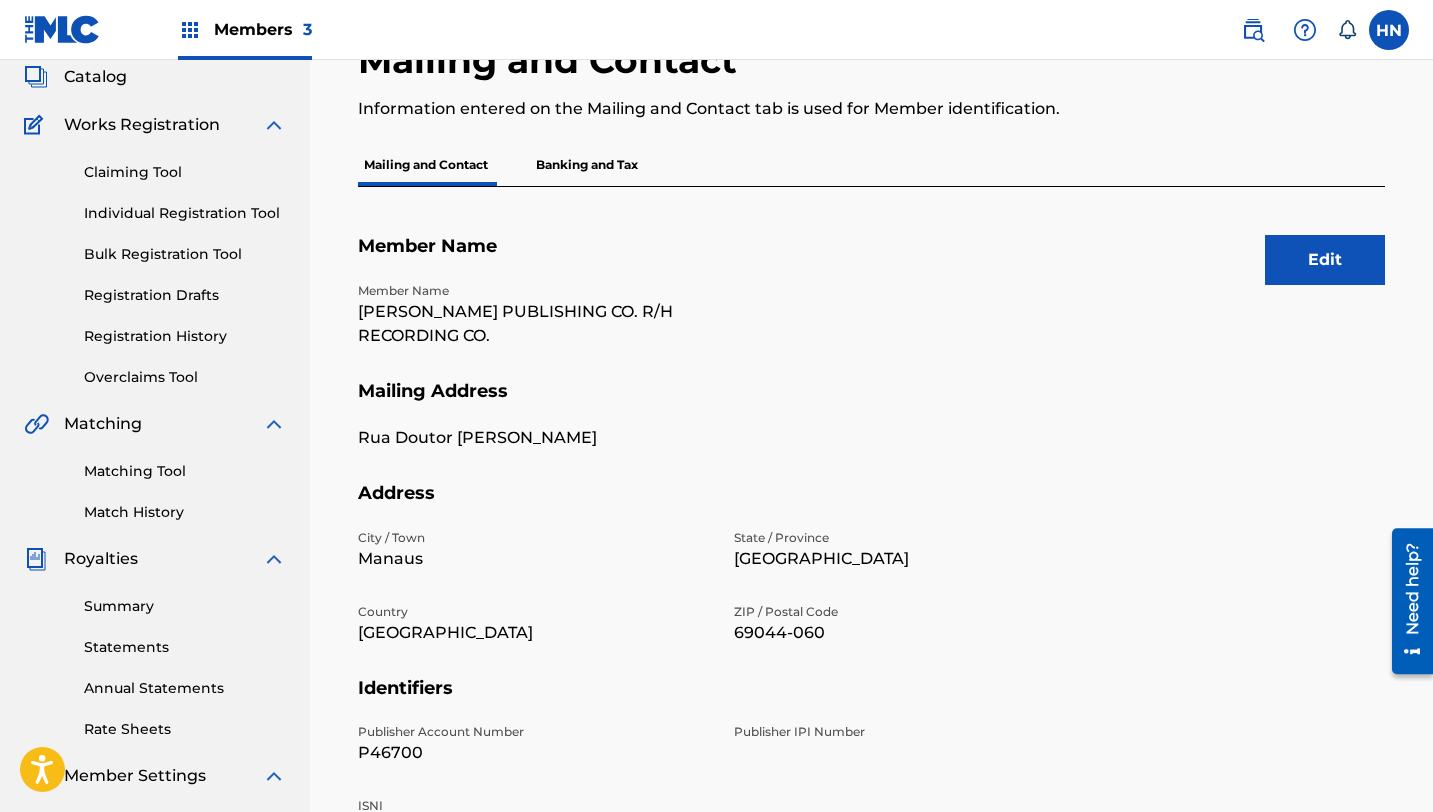 click on "Edit" at bounding box center [1325, 260] 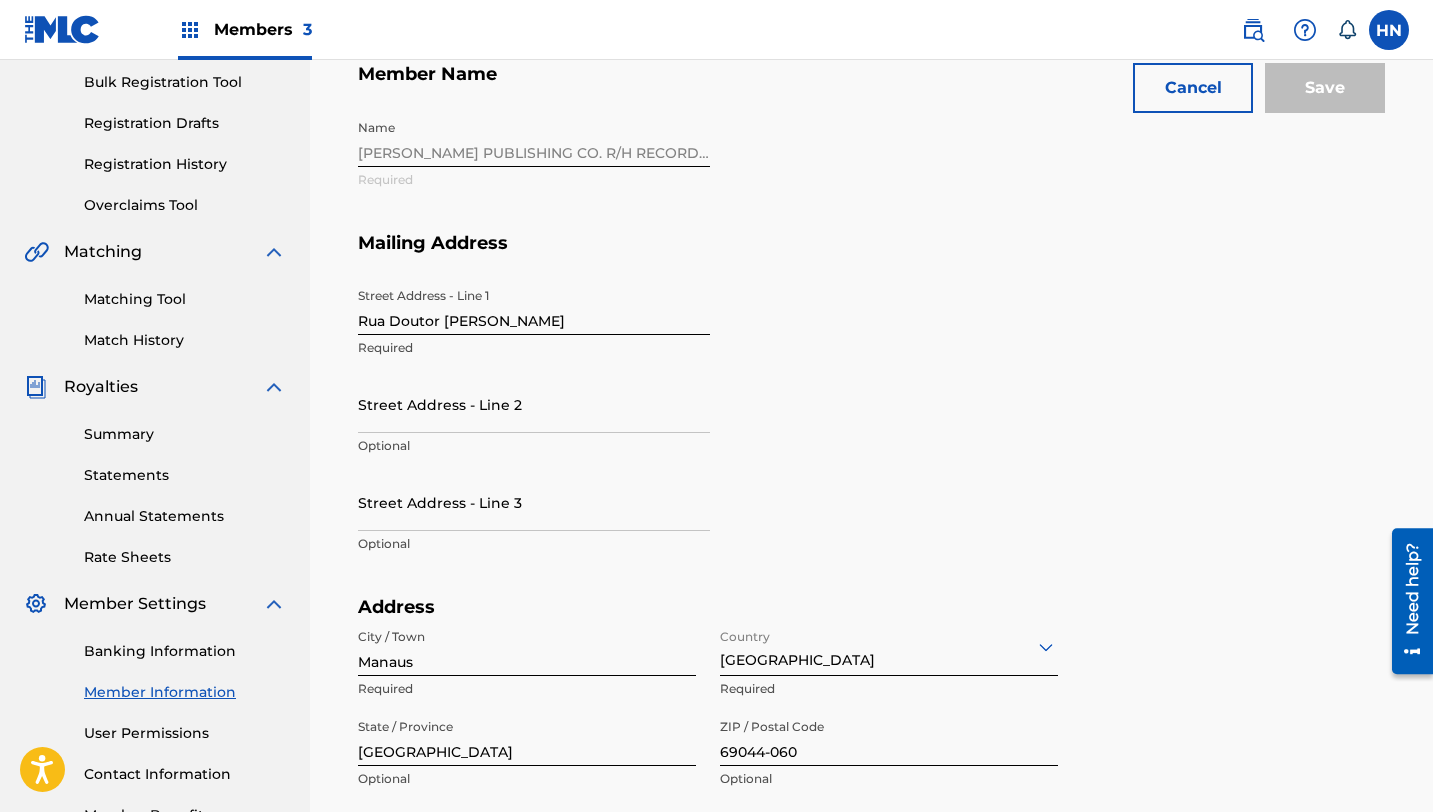 scroll, scrollTop: 296, scrollLeft: 0, axis: vertical 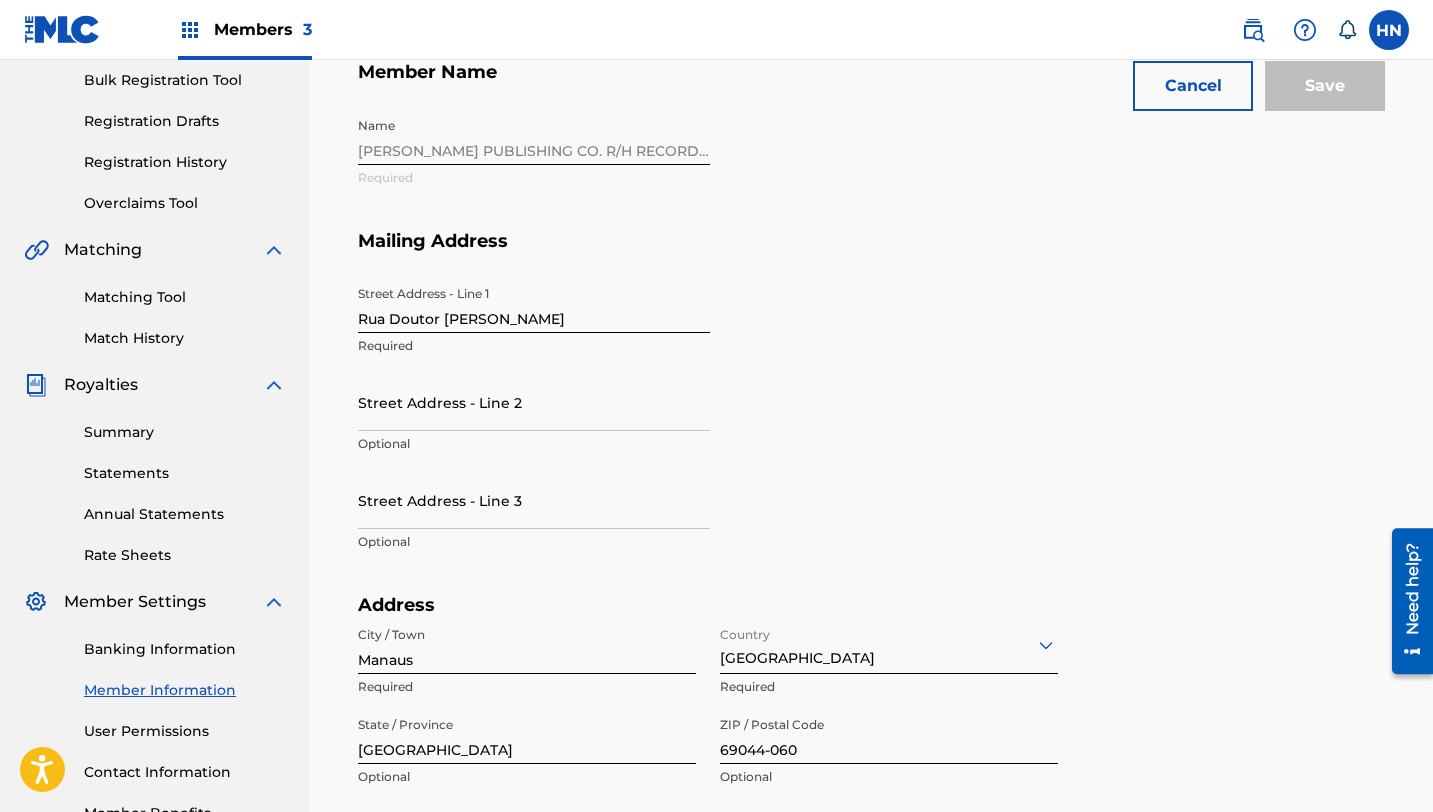 click on "Rua Doutor Francisco Cardon" at bounding box center (534, 304) 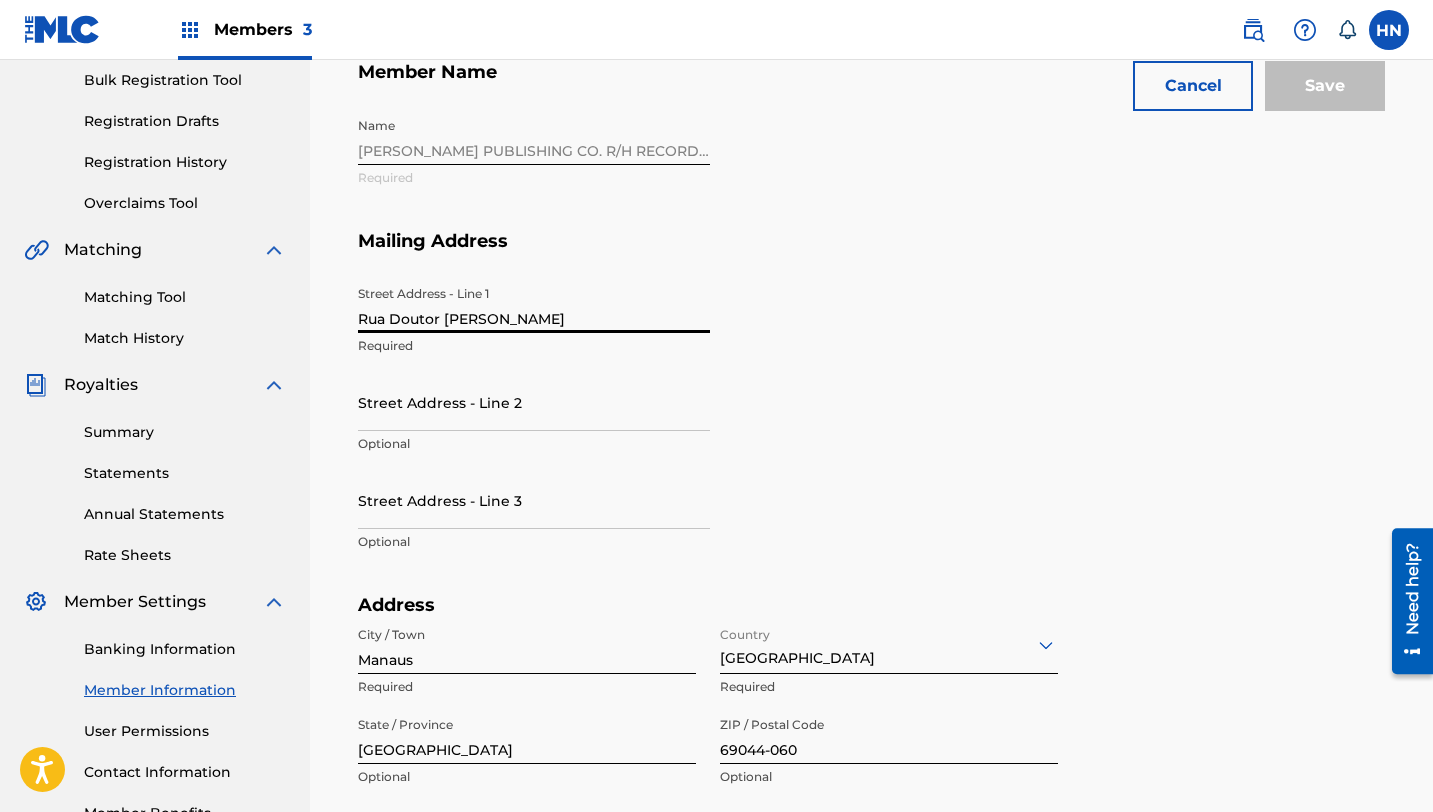 click on "Rua Doutor Francisco Cardon" at bounding box center (534, 304) 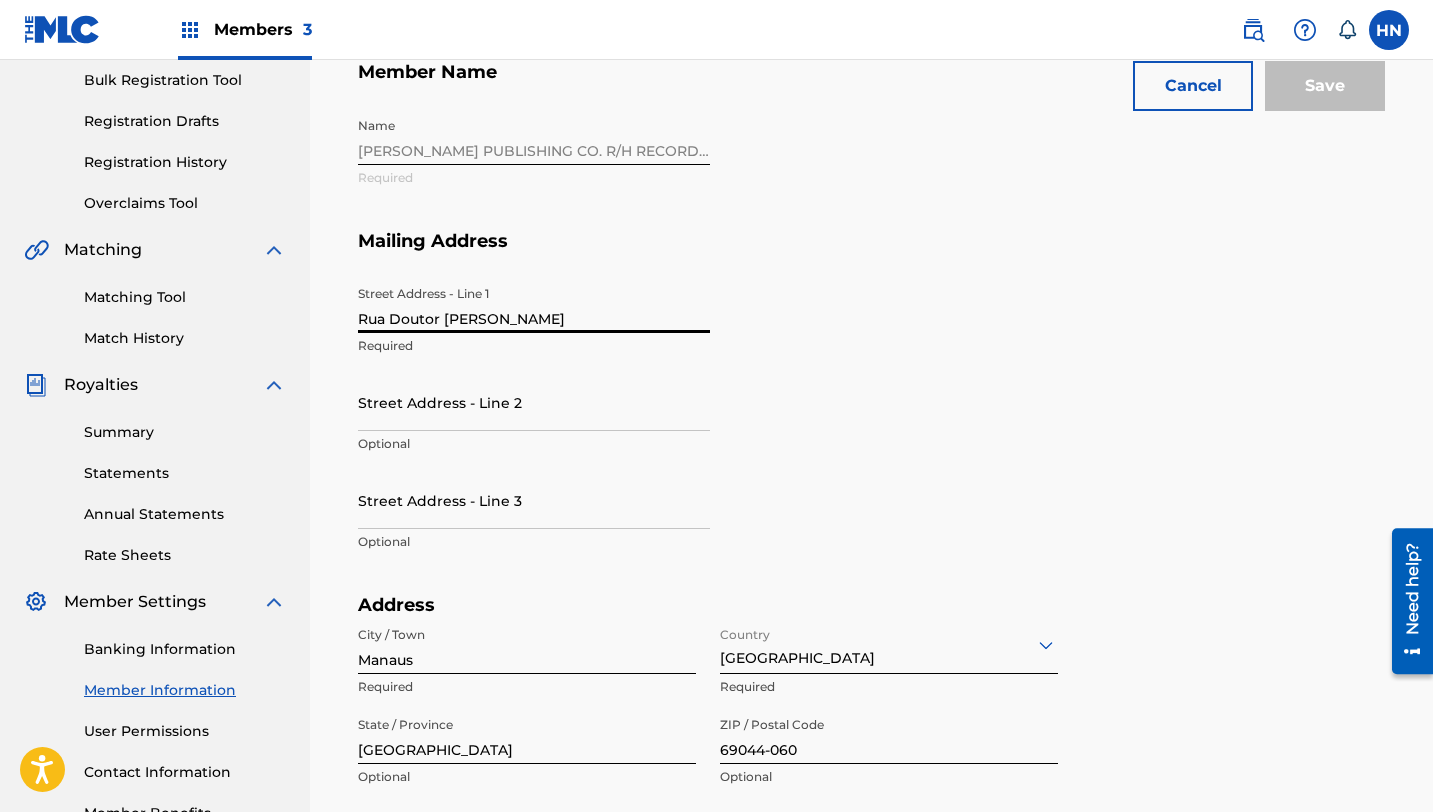 paste on "4th Floor Imperial House, 15 Kingsway, London, United Kingdom, WC2B 6UN" 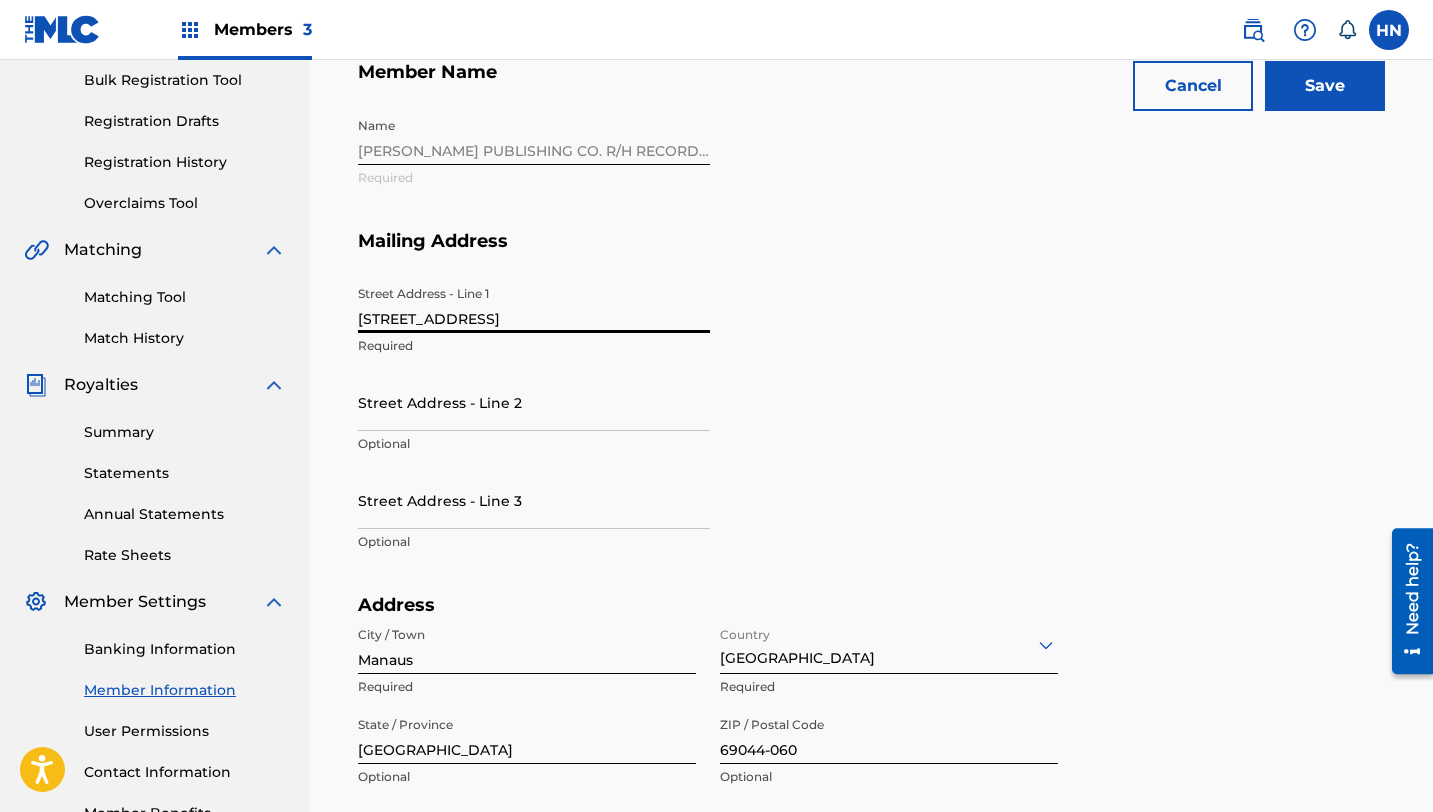 scroll, scrollTop: 0, scrollLeft: 188, axis: horizontal 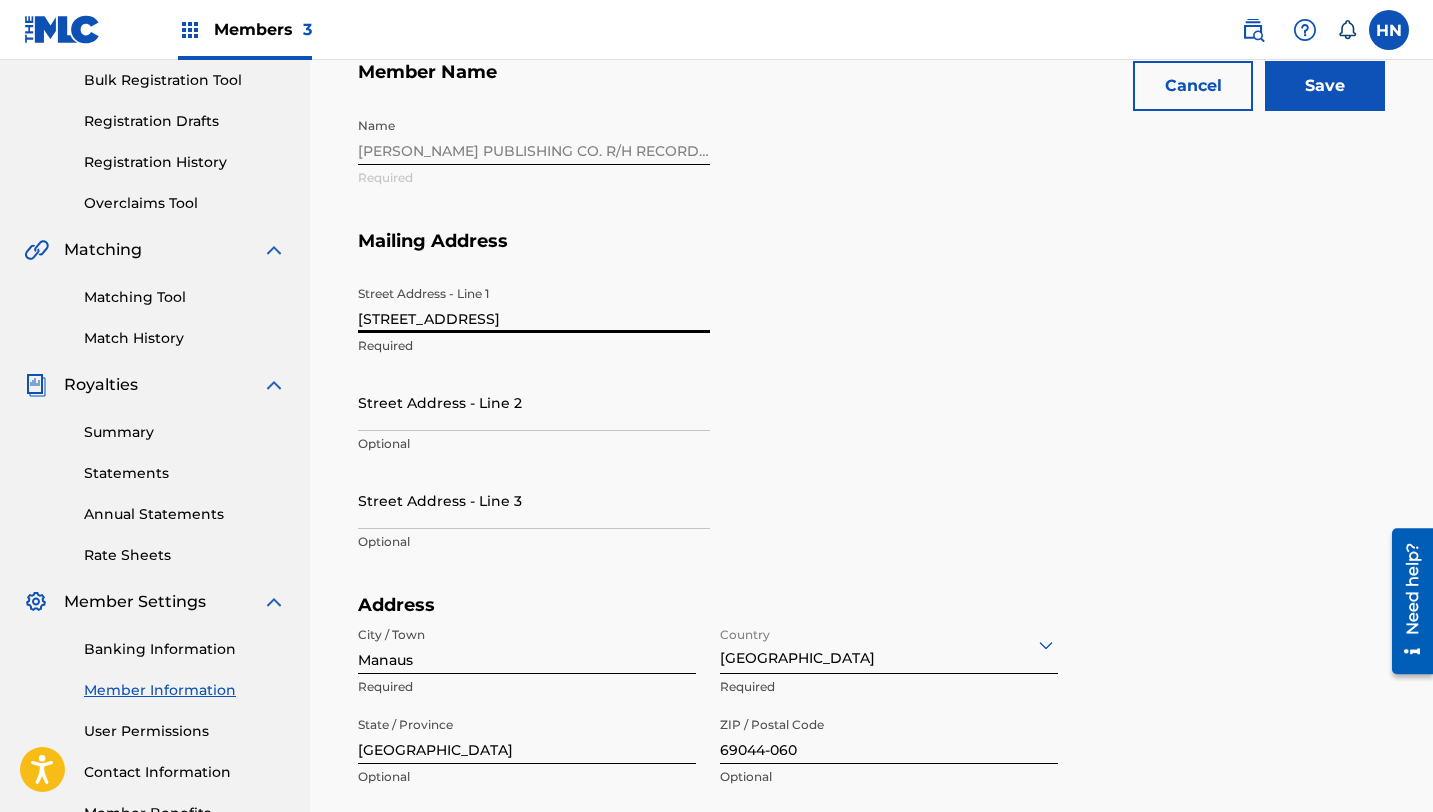 drag, startPoint x: 631, startPoint y: 317, endPoint x: 713, endPoint y: 320, distance: 82.05486 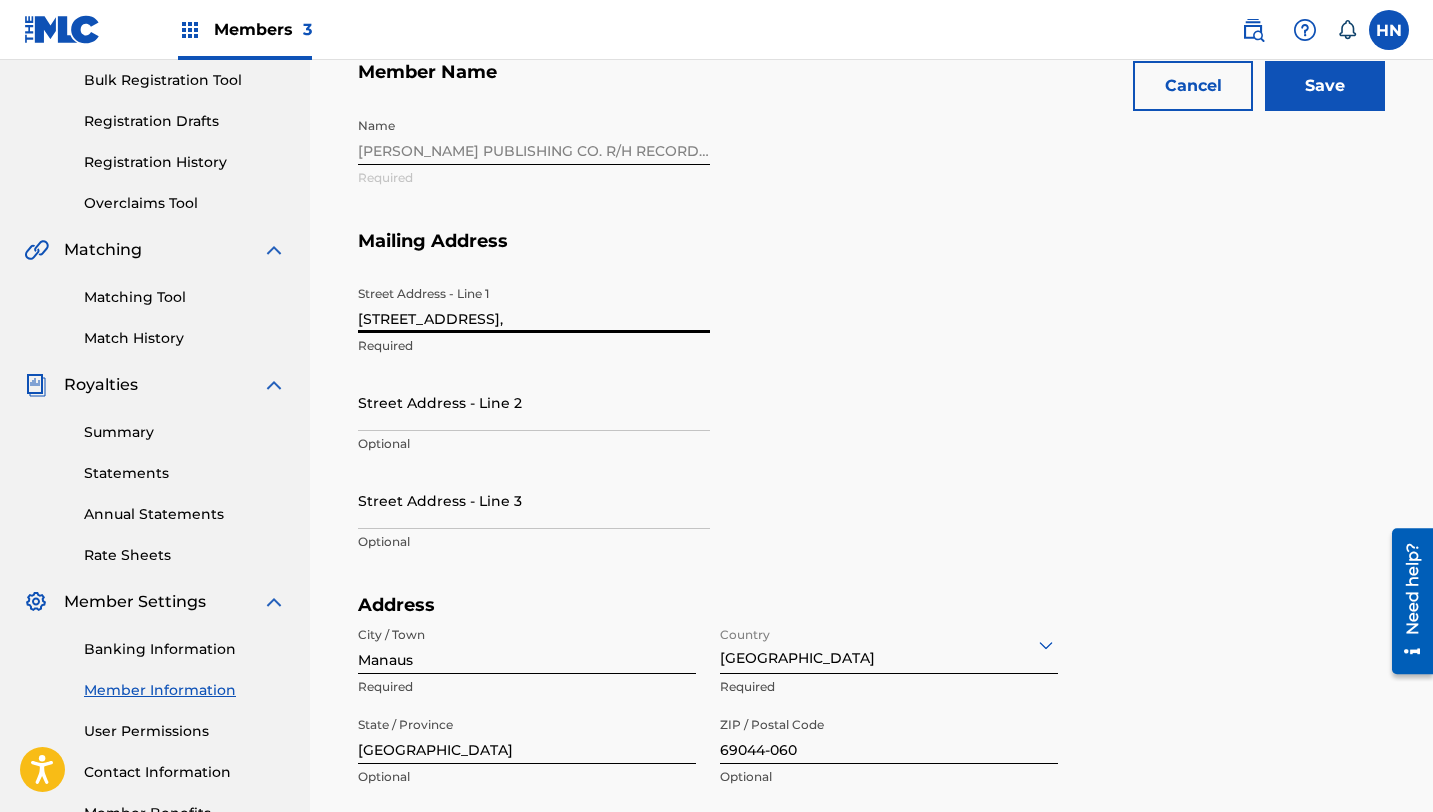 scroll, scrollTop: 0, scrollLeft: 110, axis: horizontal 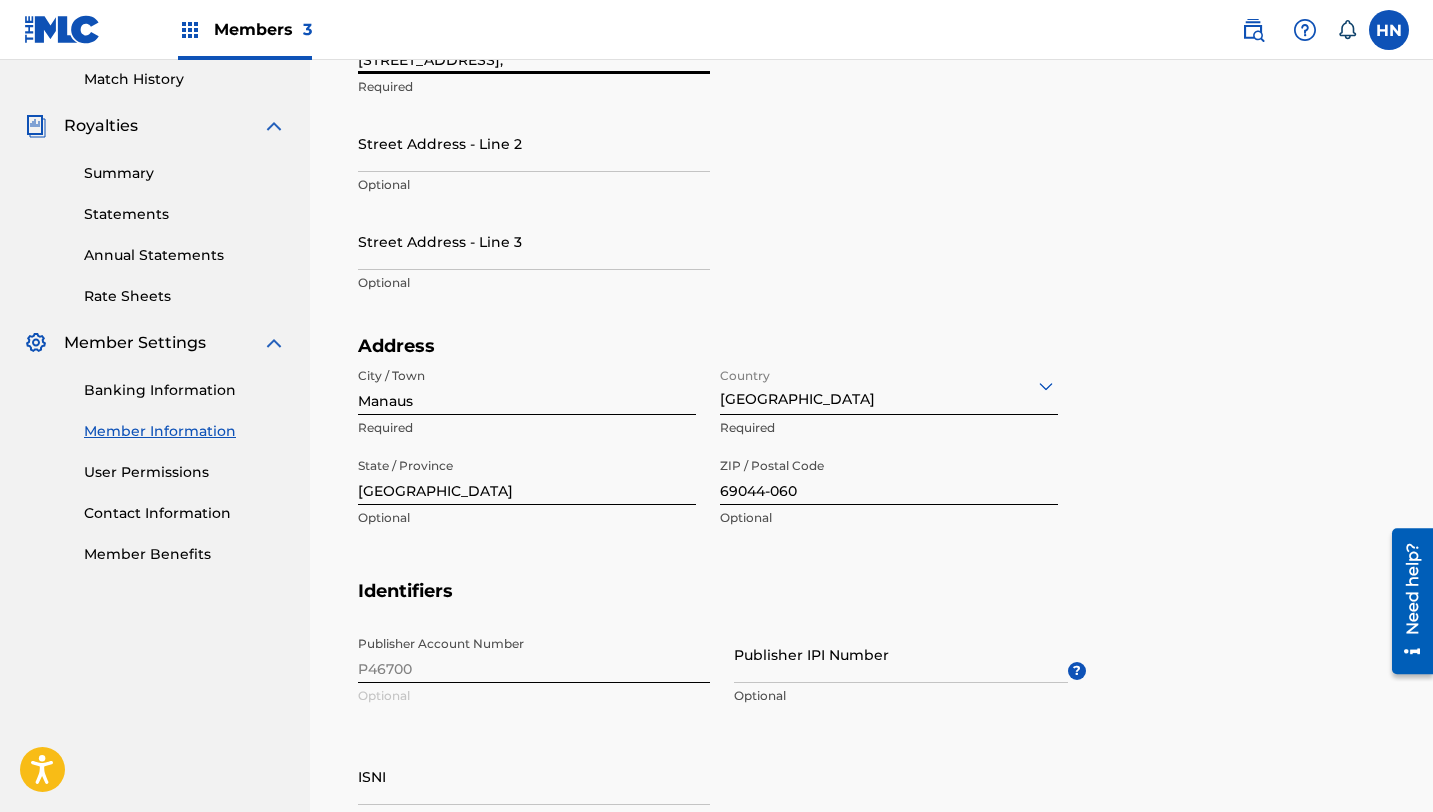 type on "4th Floor Imperial House, 15 Kingsway, London, United Kingdom," 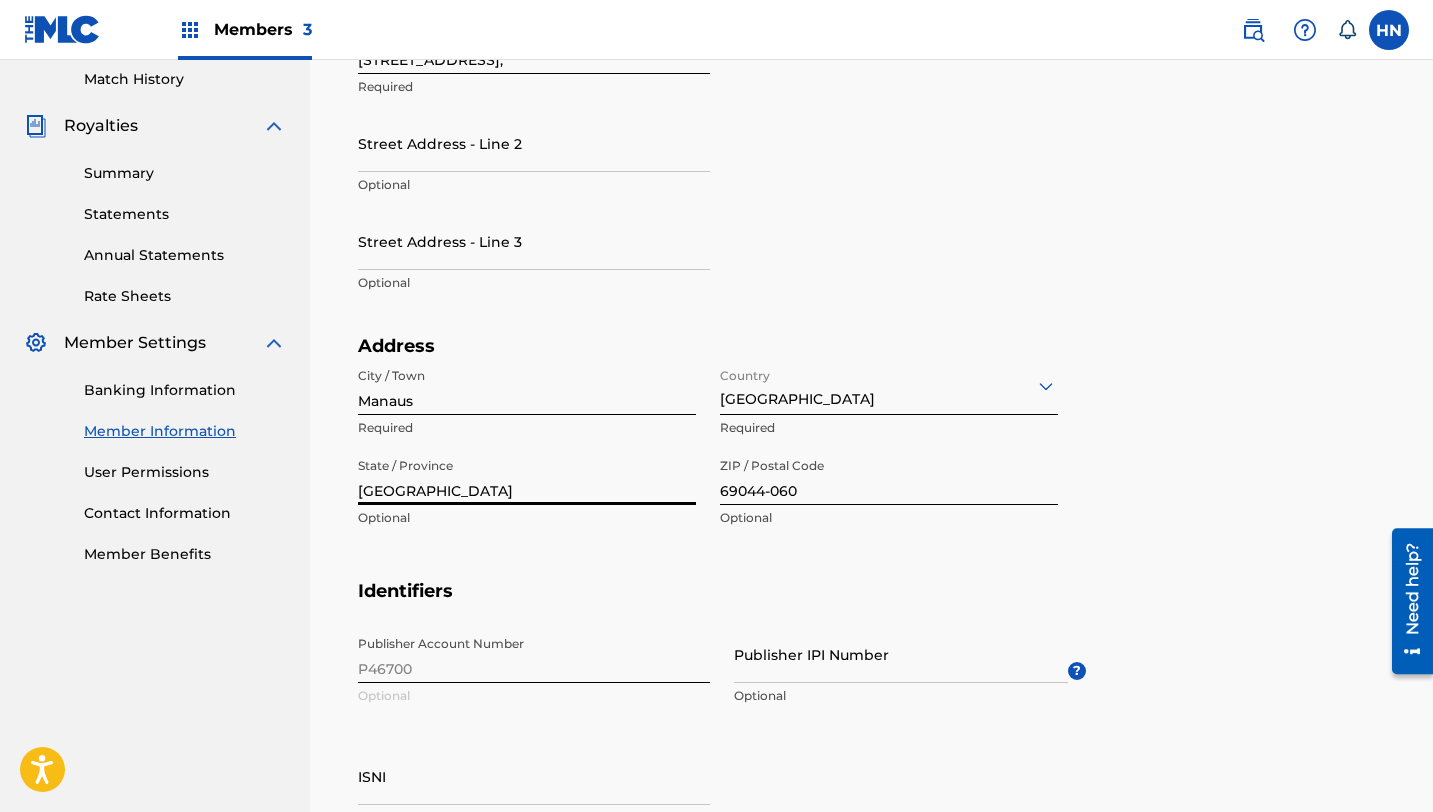 click on "Amazonas" at bounding box center [527, 476] 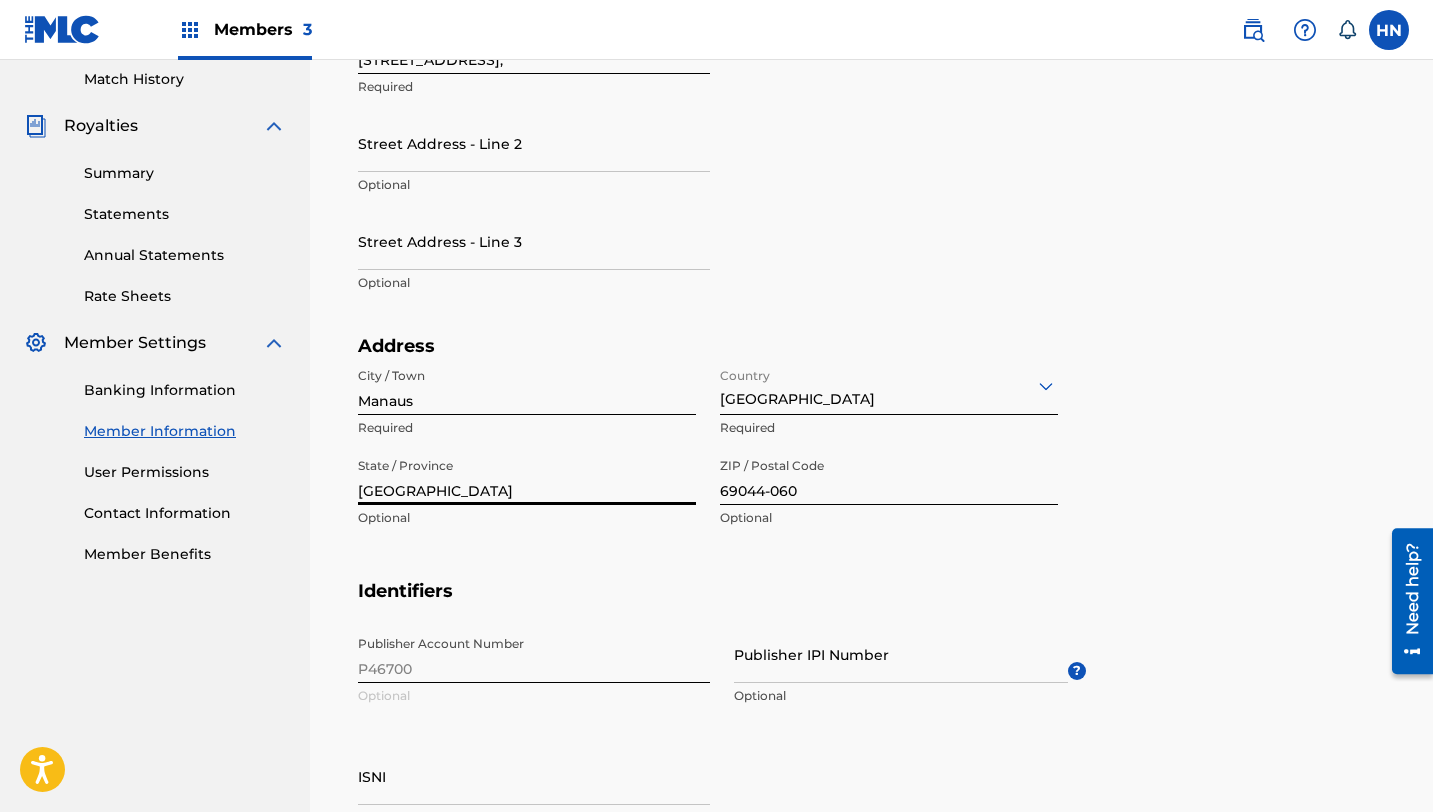 paste on "WC2B 6UN" 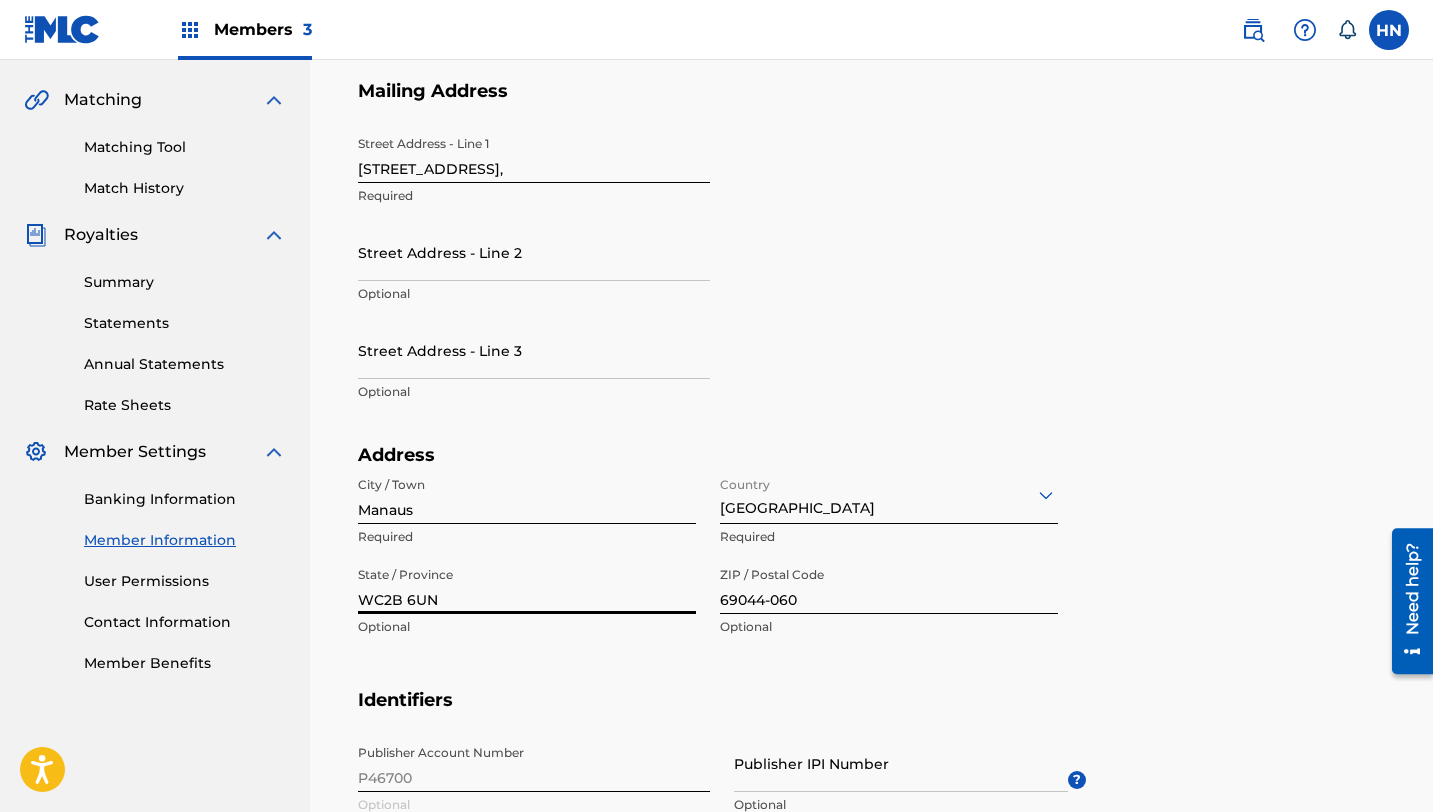 scroll, scrollTop: 396, scrollLeft: 0, axis: vertical 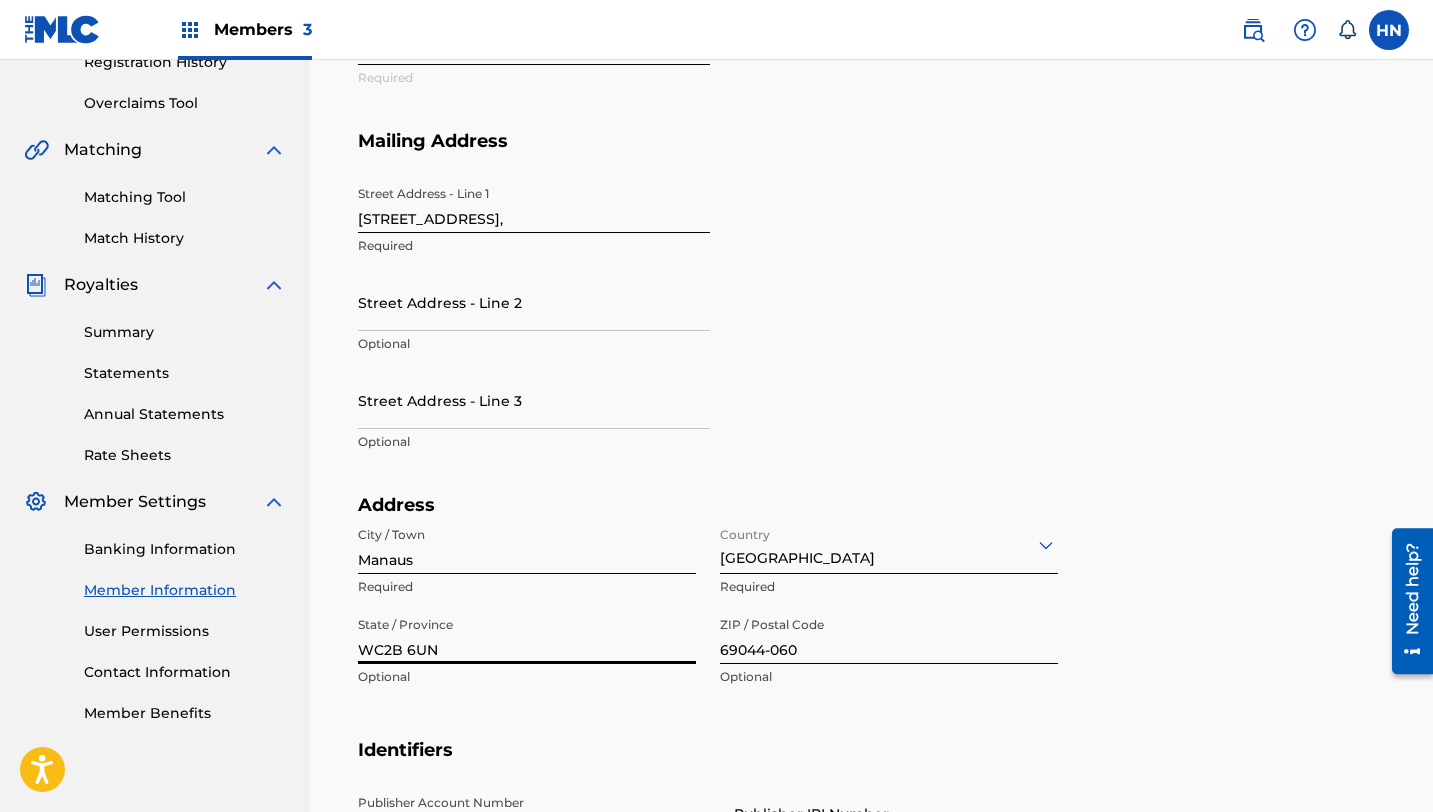 type on "WC2B 6UN" 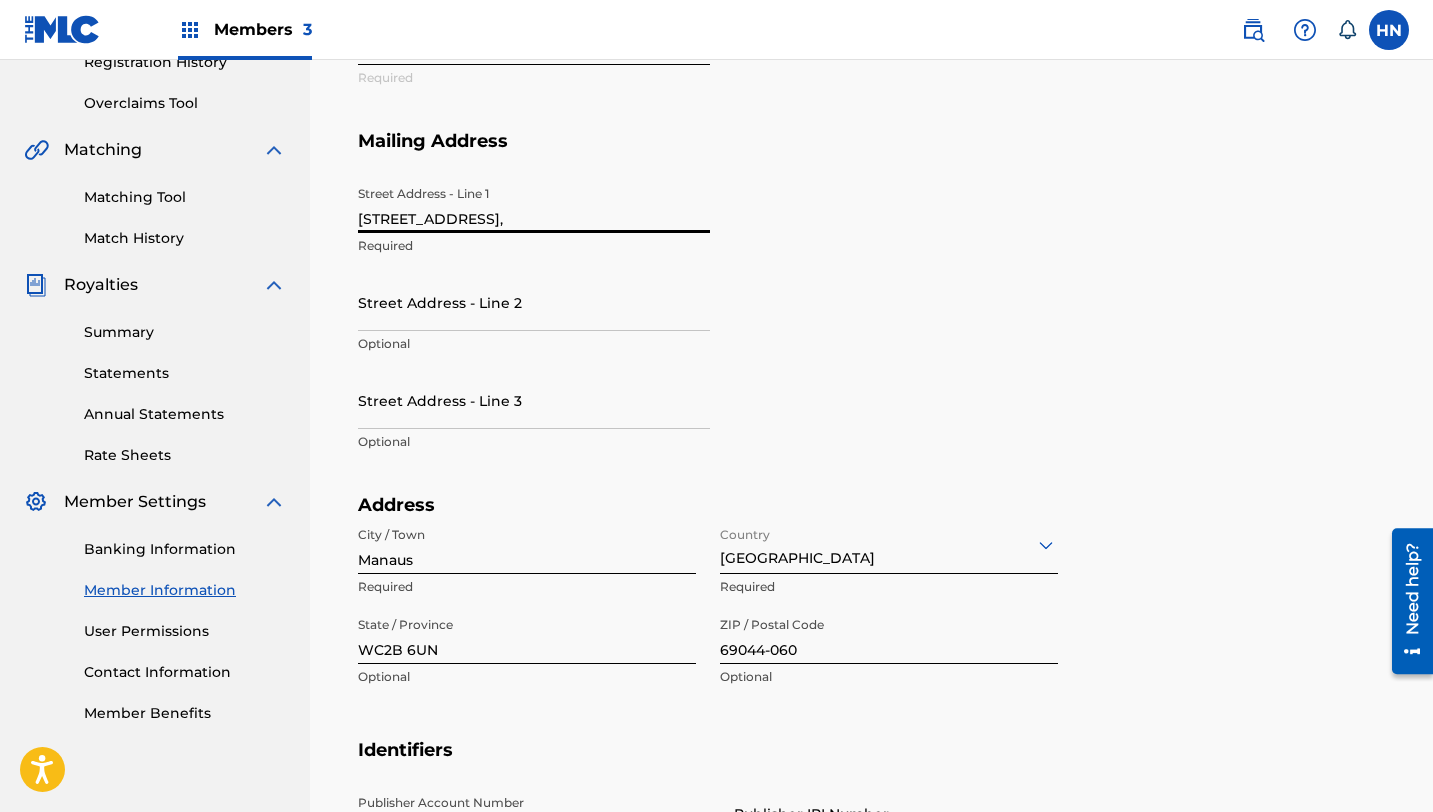 click on "4th Floor Imperial House, 15 Kingsway, London, United Kingdom," at bounding box center [534, 204] 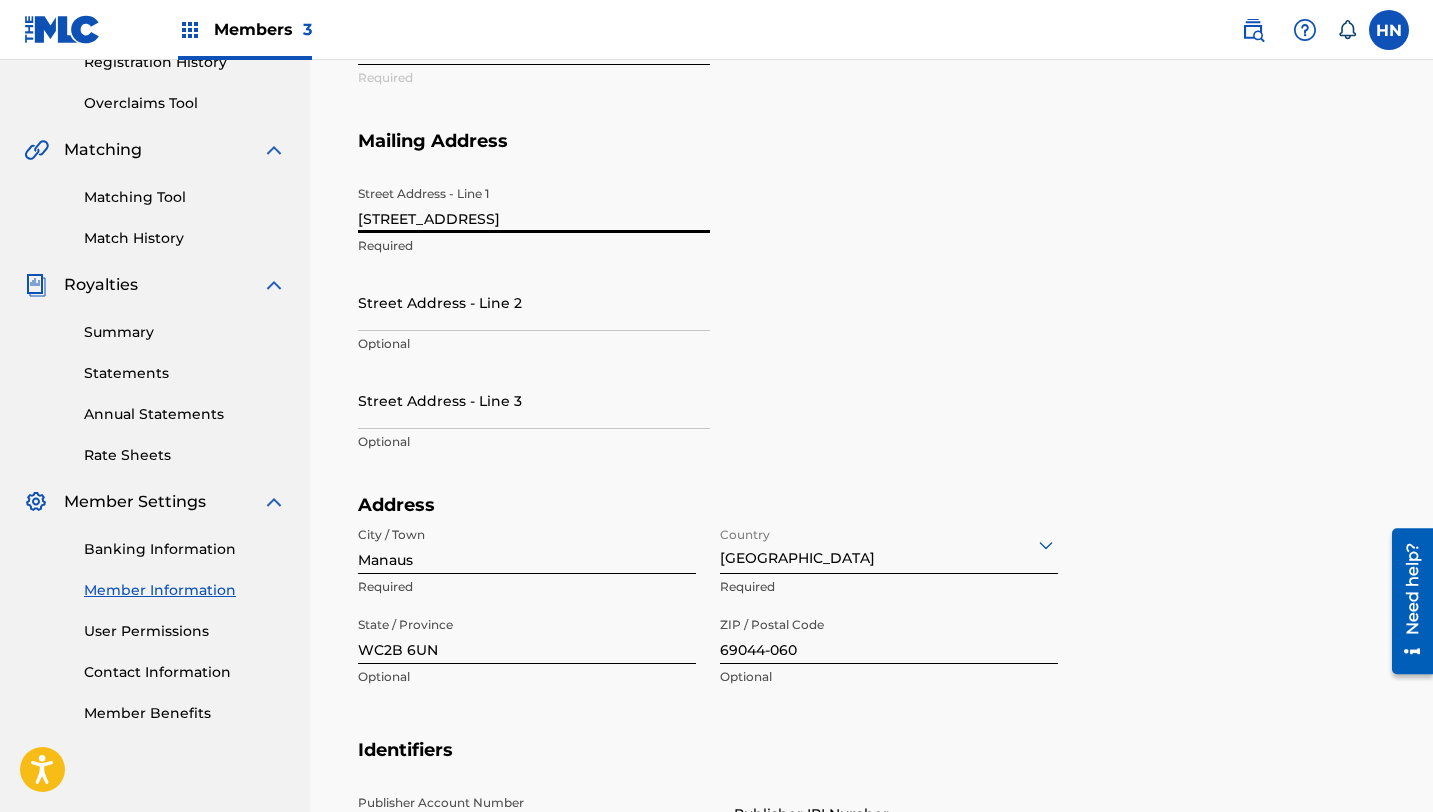 scroll, scrollTop: 0, scrollLeft: 107, axis: horizontal 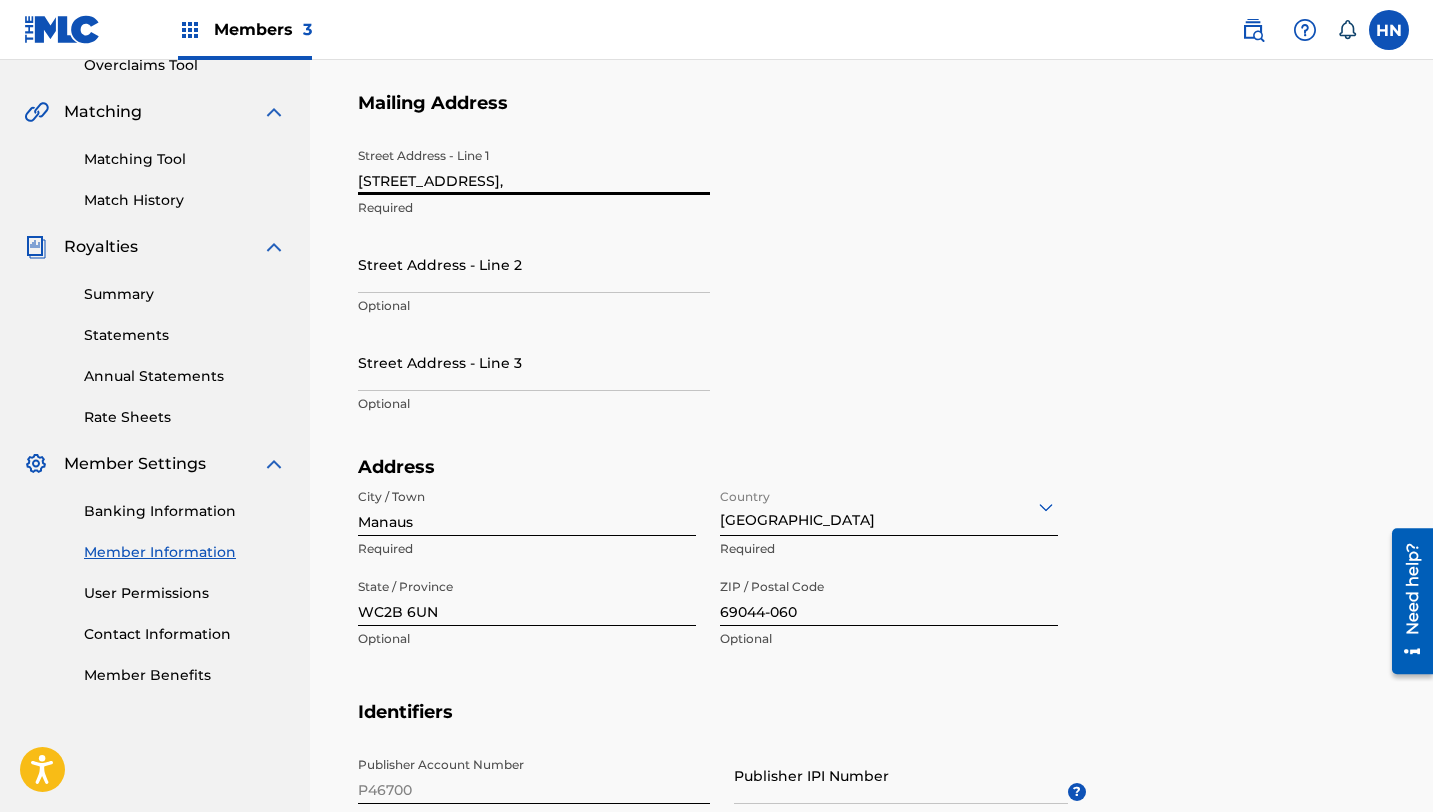 type on "4th Floor Imperial House, 15 Kingsway, London," 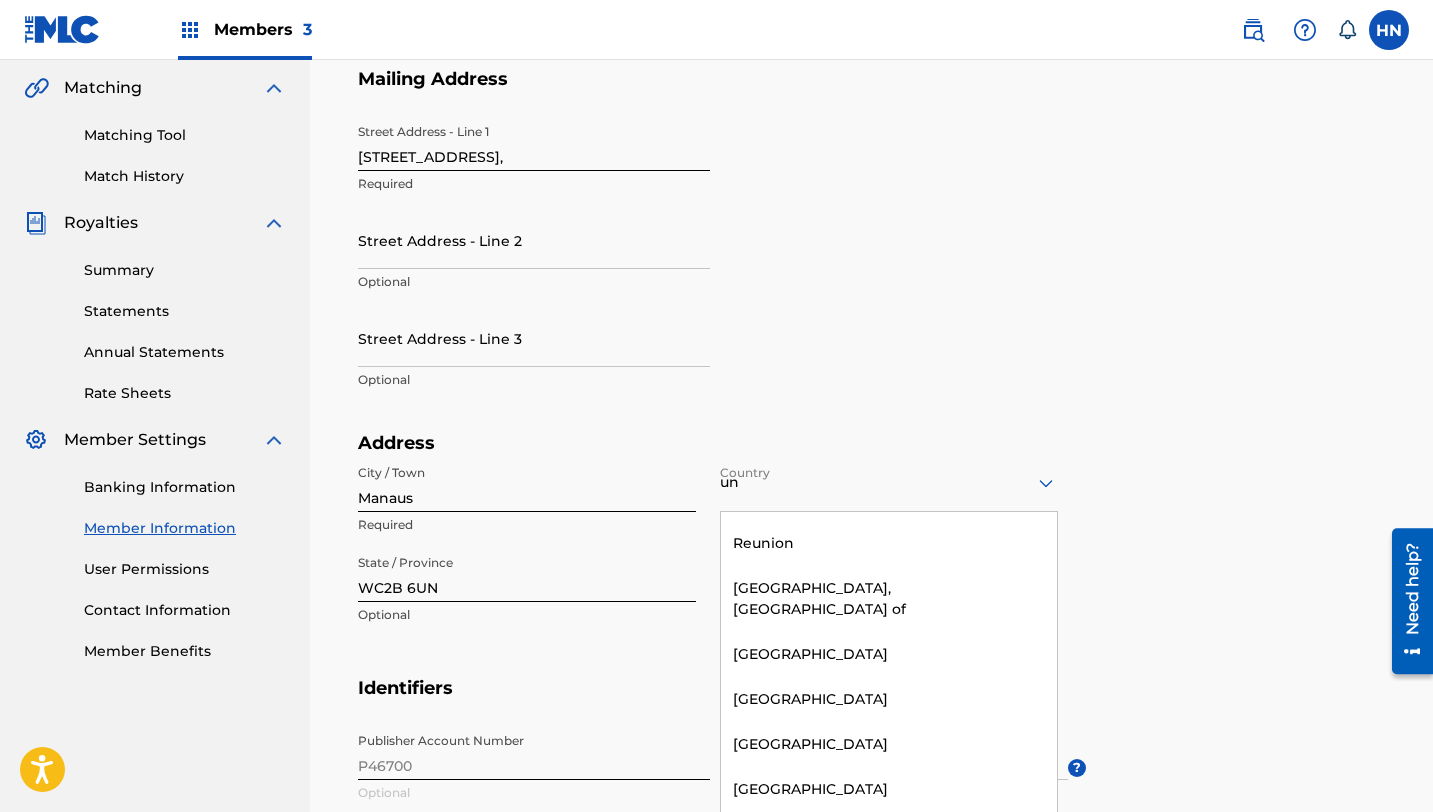 scroll, scrollTop: 0, scrollLeft: 0, axis: both 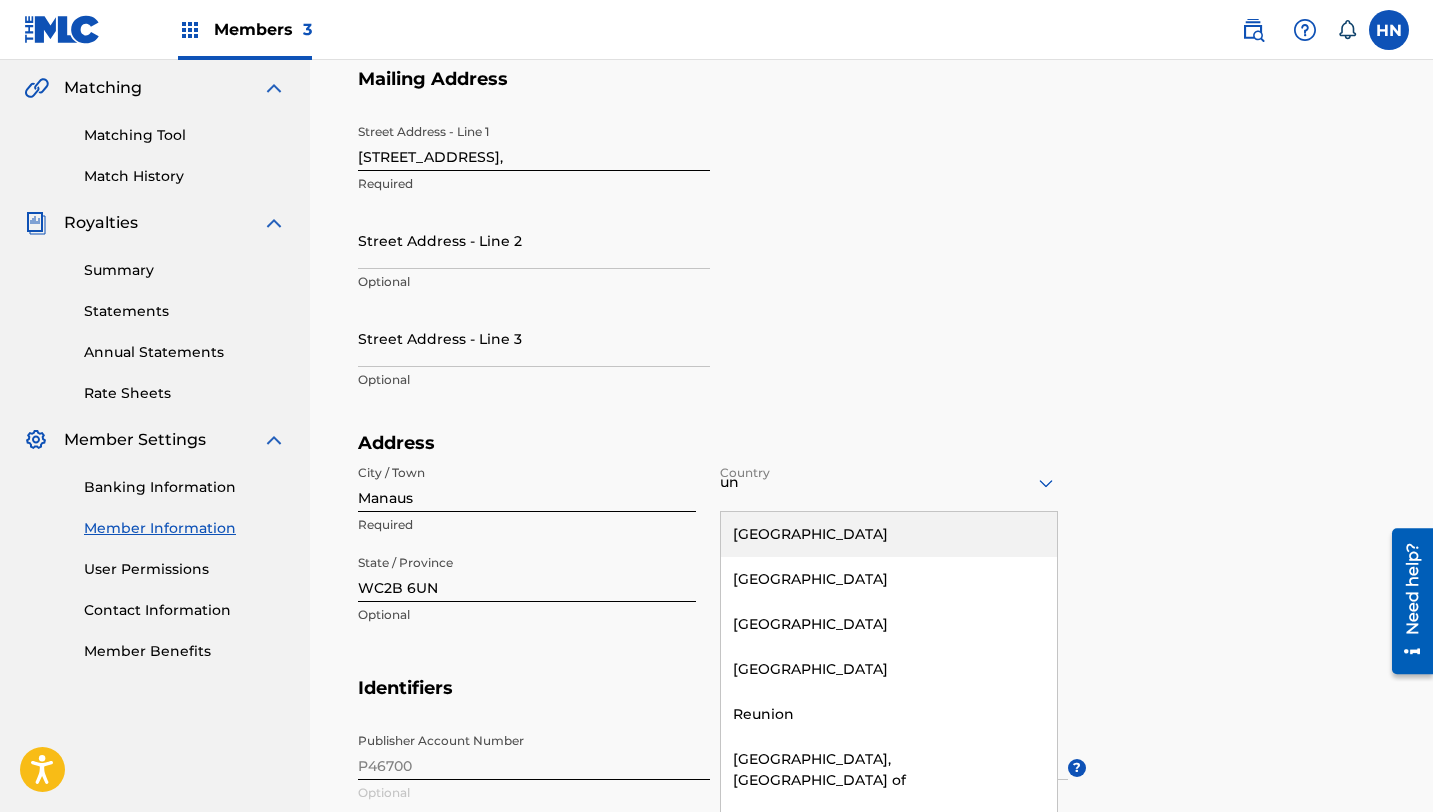 type on "uni" 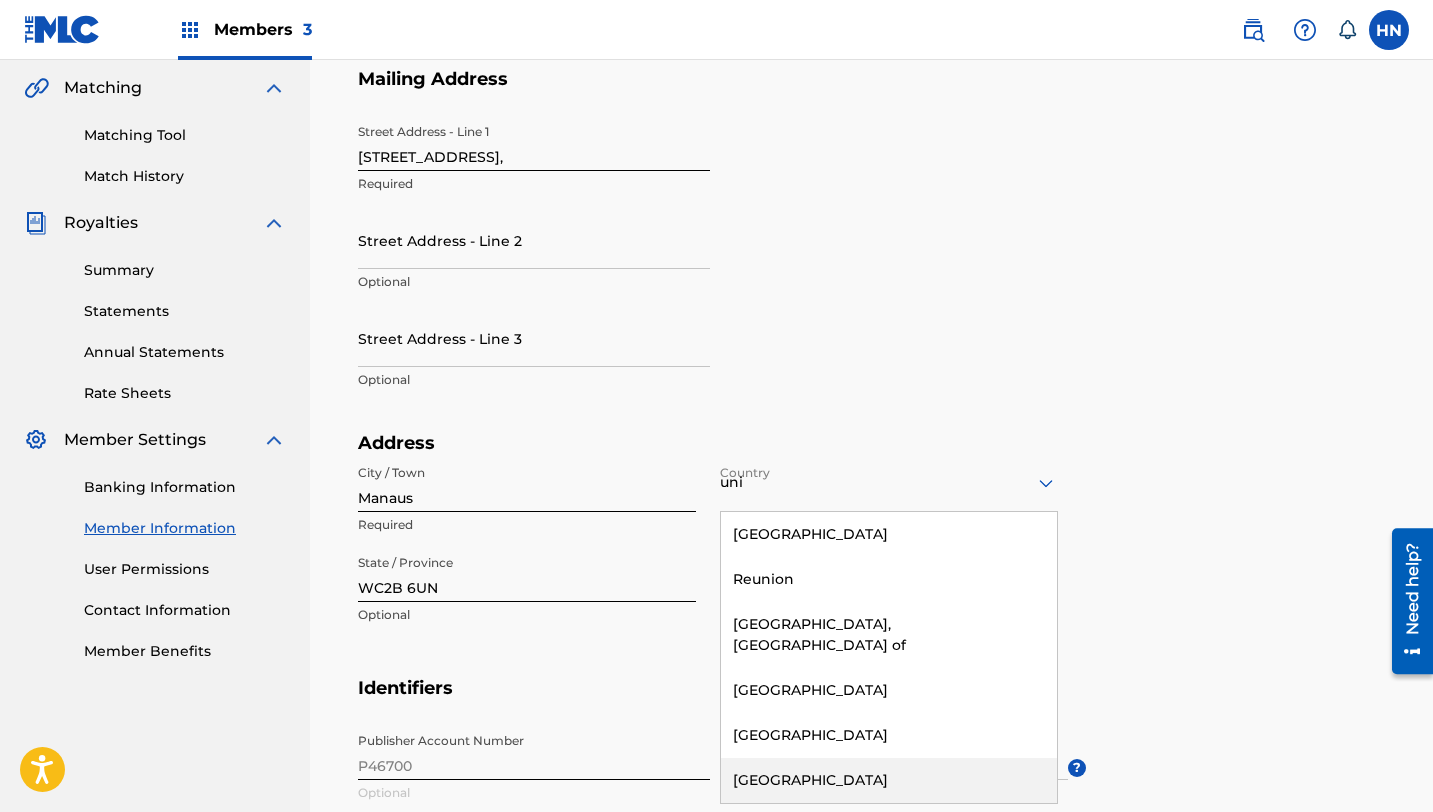 click on "United Kingdom" at bounding box center [889, 780] 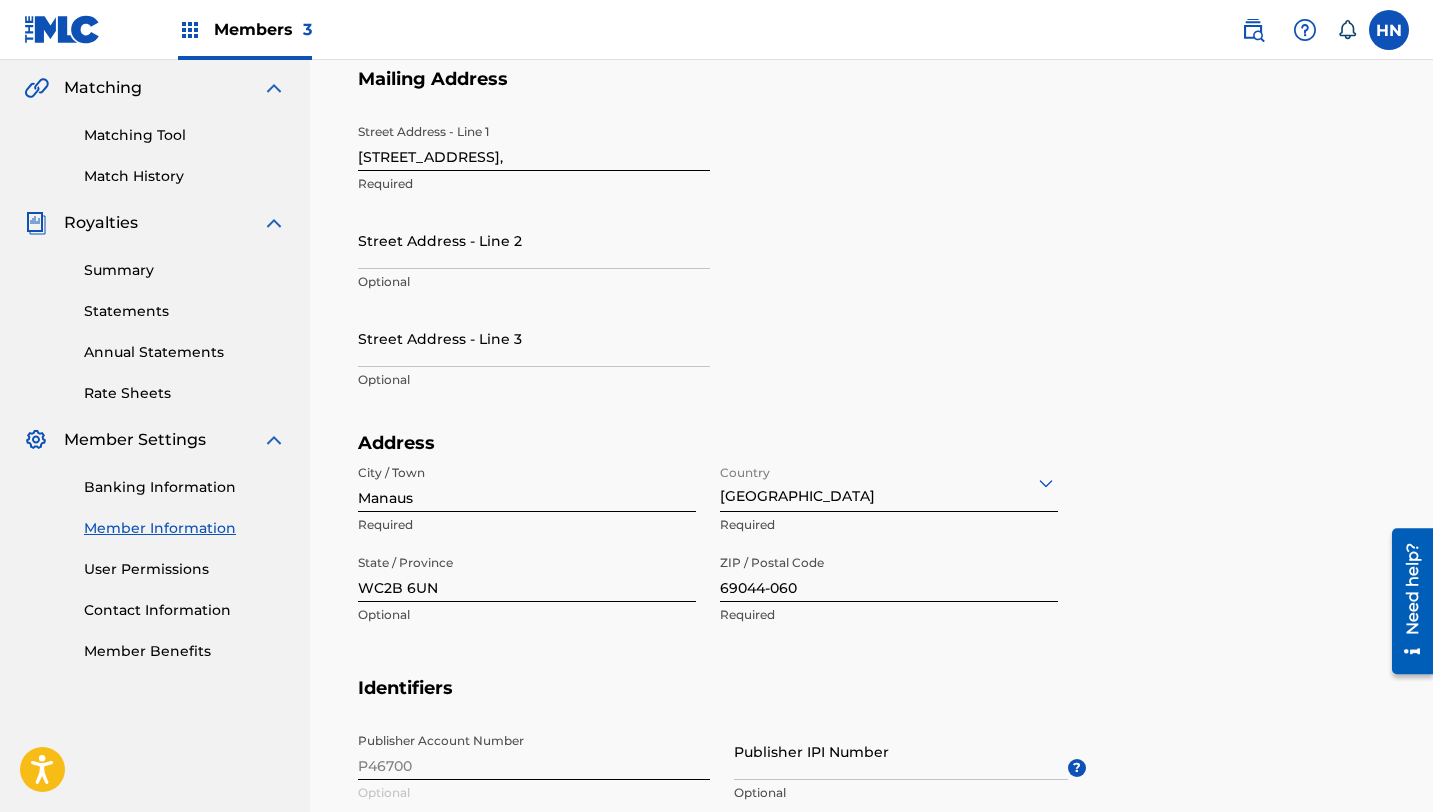 click on "Manaus" at bounding box center [527, 483] 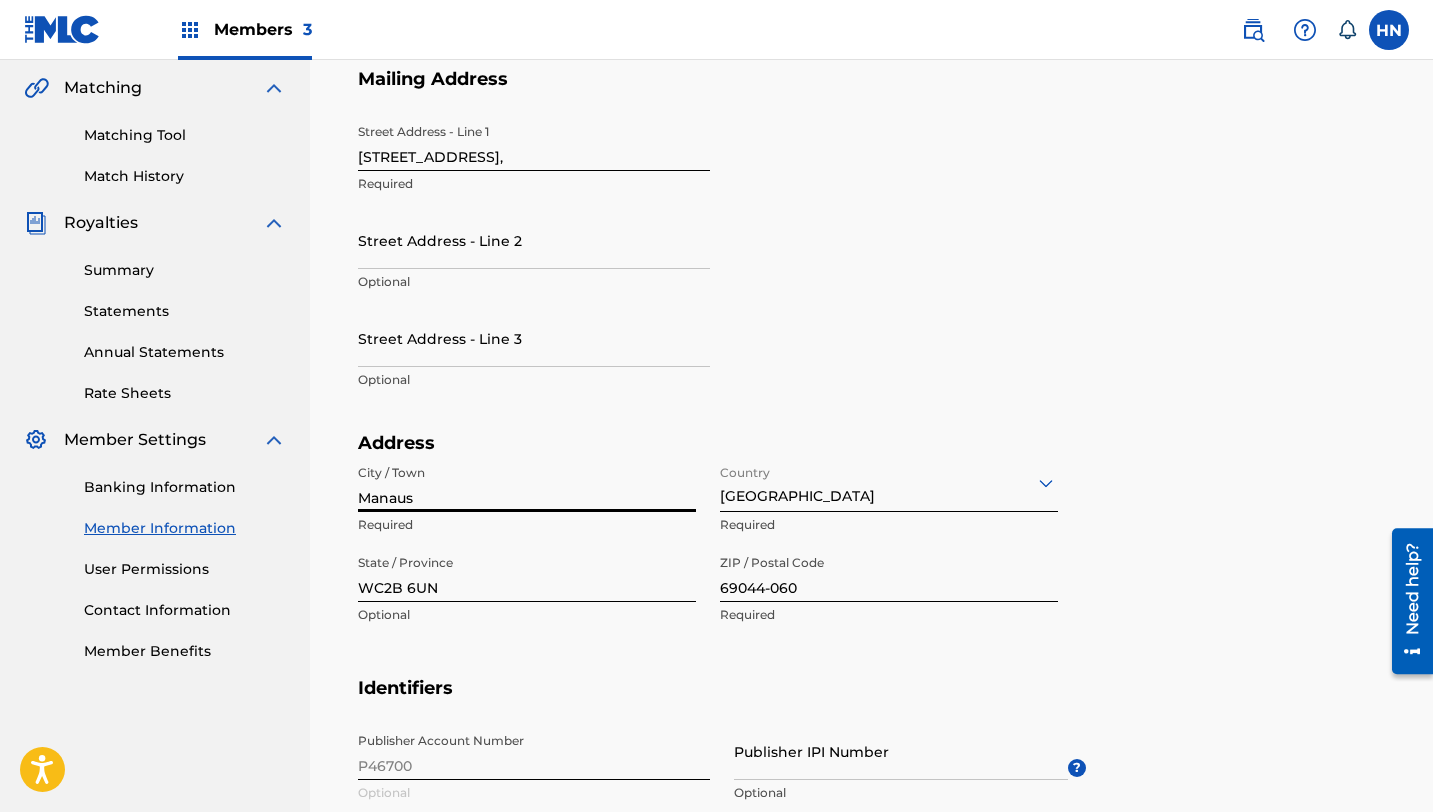click on "4th Floor Imperial House, 15 Kingsway, London," at bounding box center [534, 142] 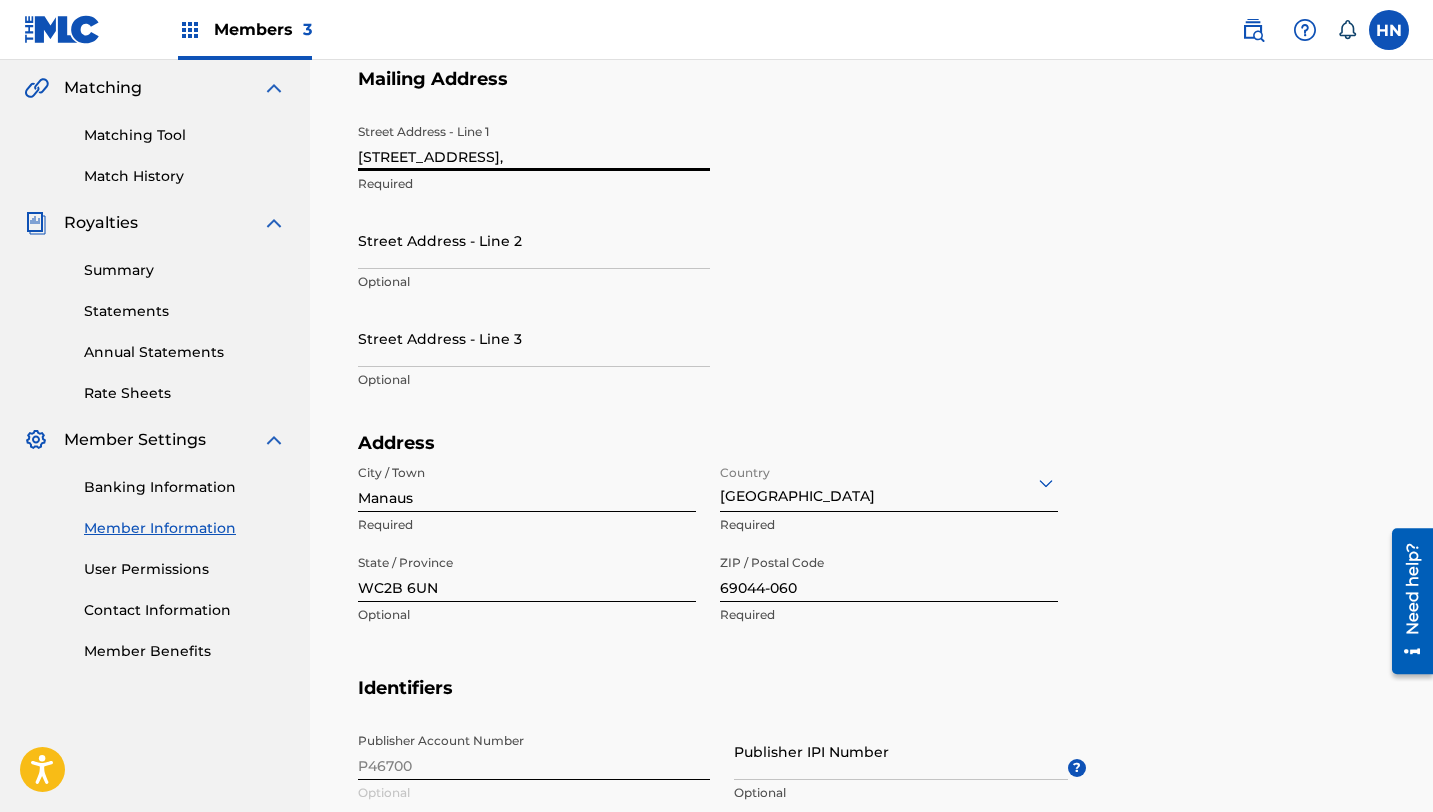 click on "4th Floor Imperial House, 15 Kingsway, London," at bounding box center [534, 142] 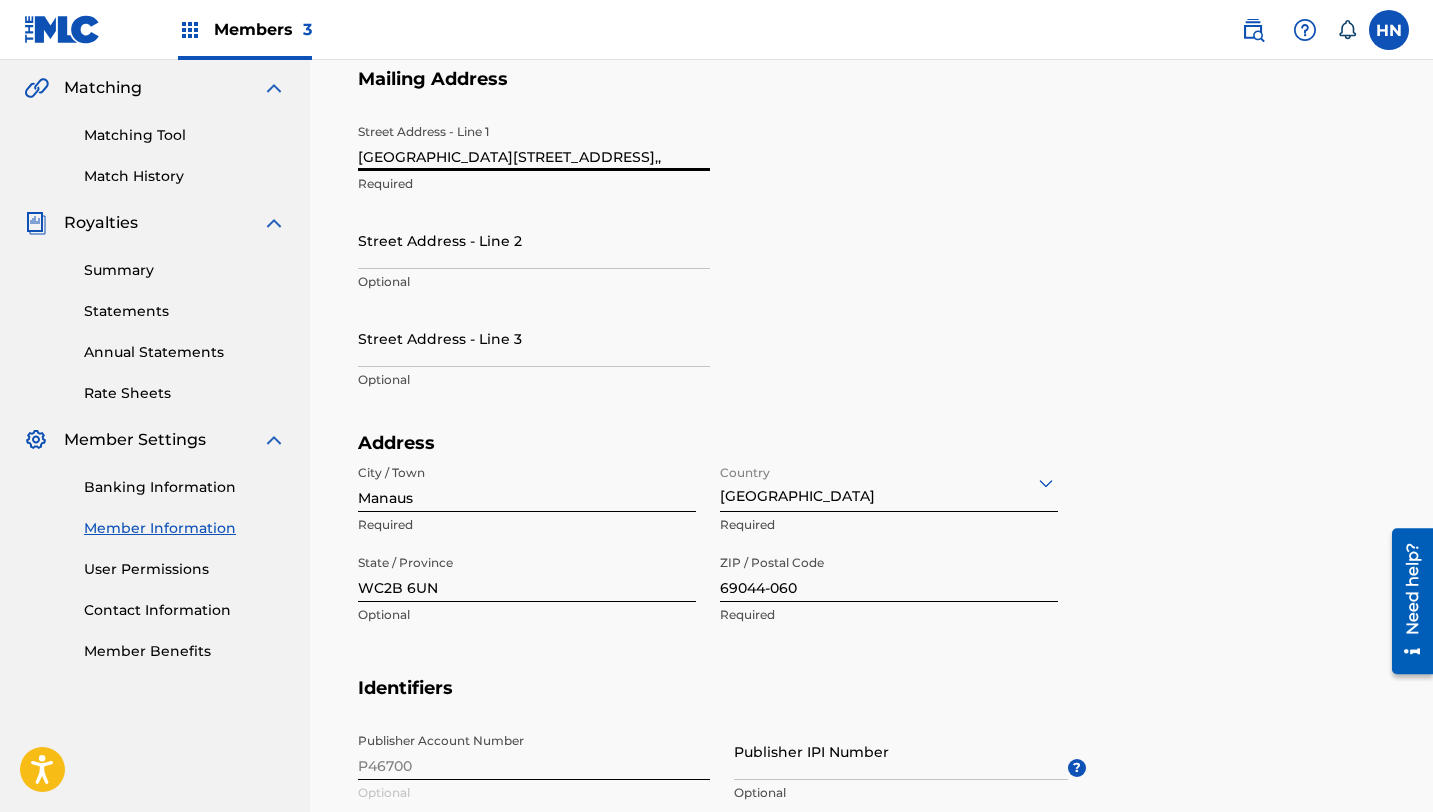 type on "4th Floor Imperial House, 15 Kingsway,," 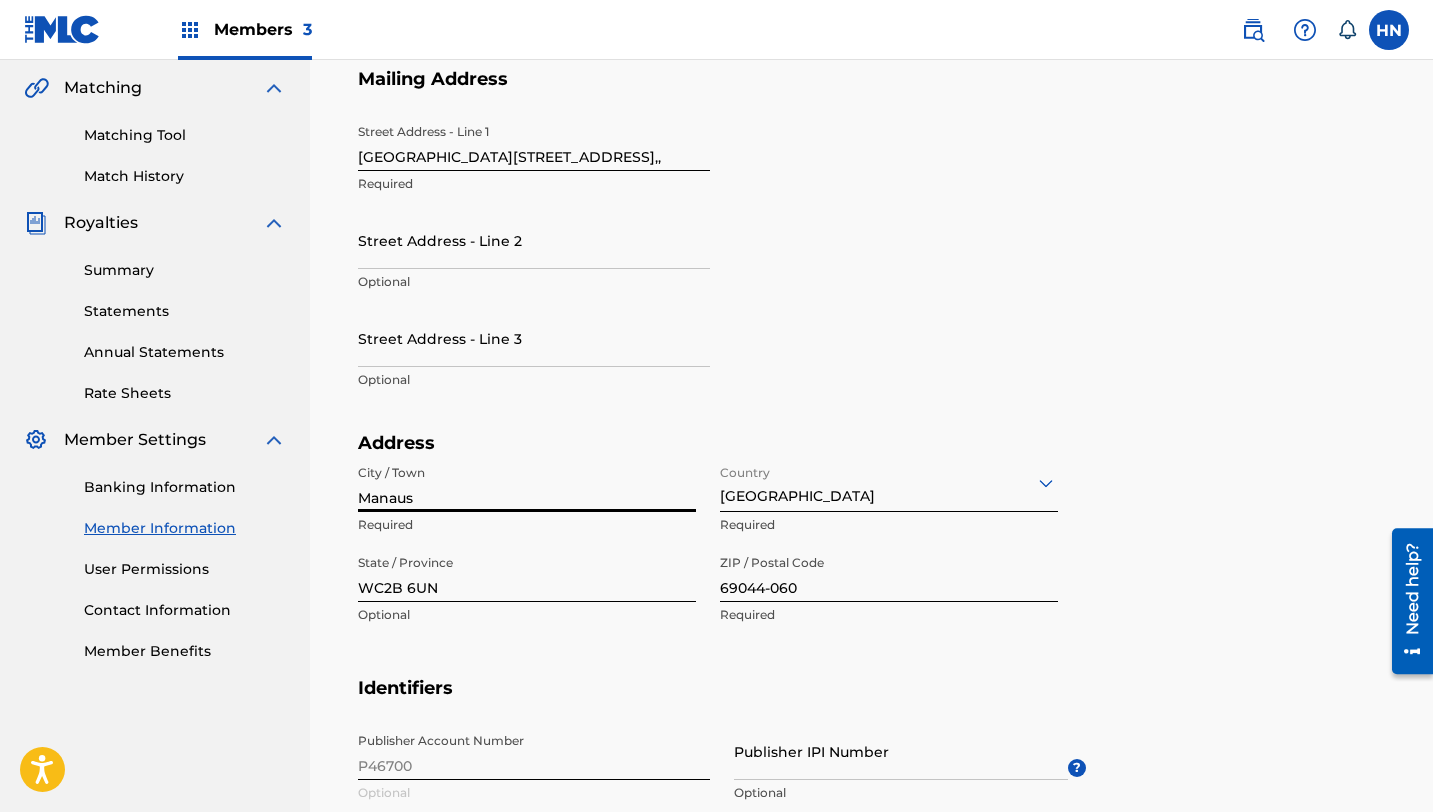 click on "Manaus" at bounding box center (527, 483) 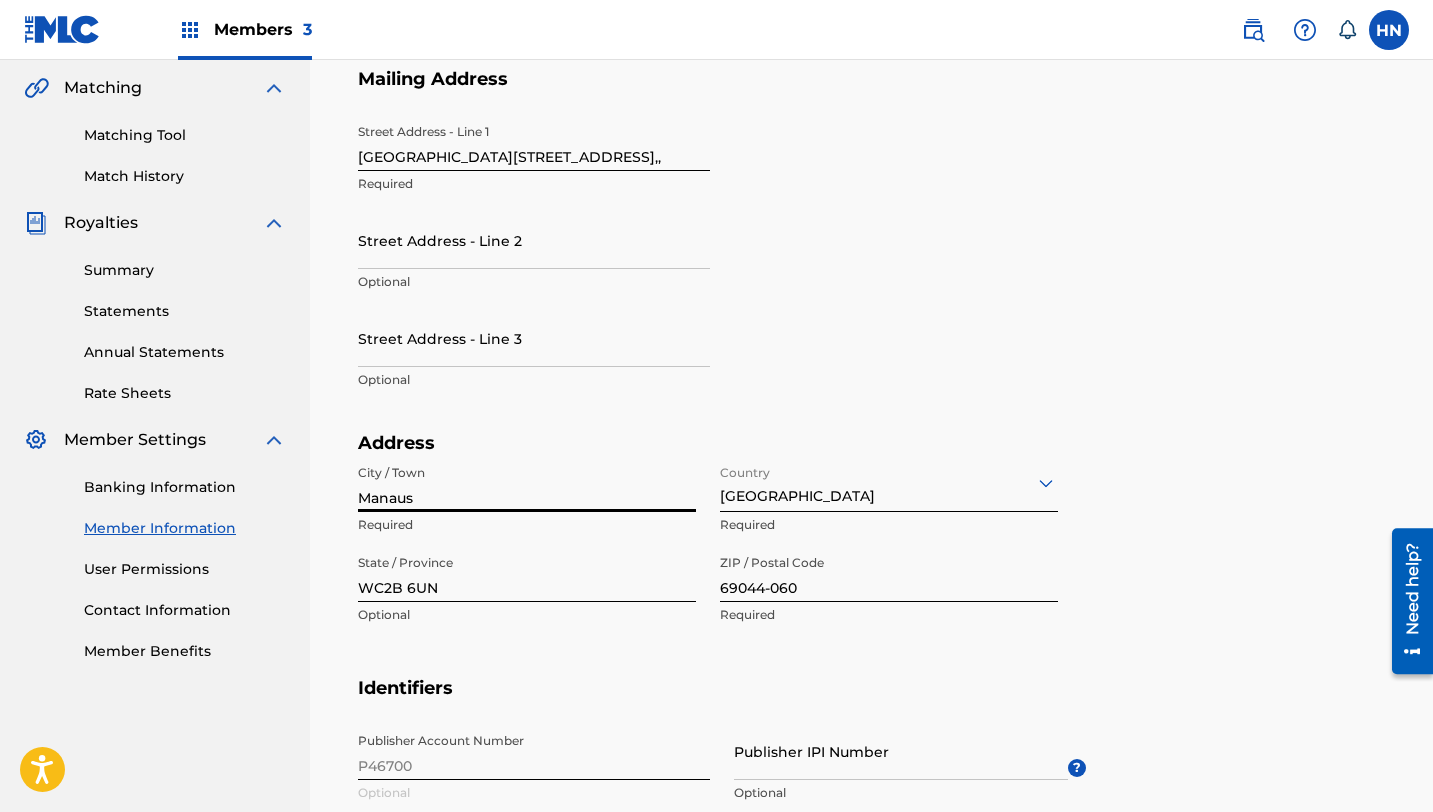 paste on "London" 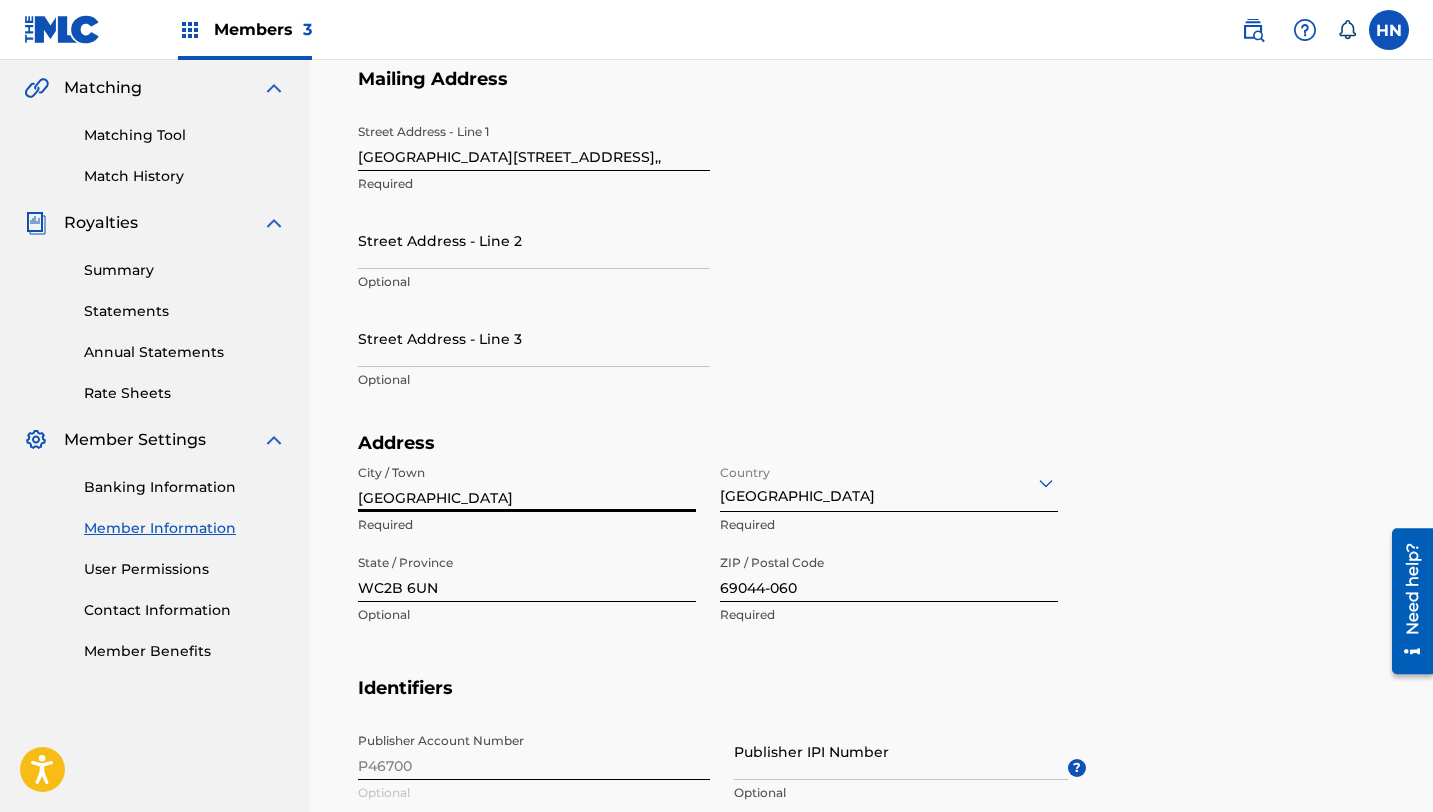 type on "London" 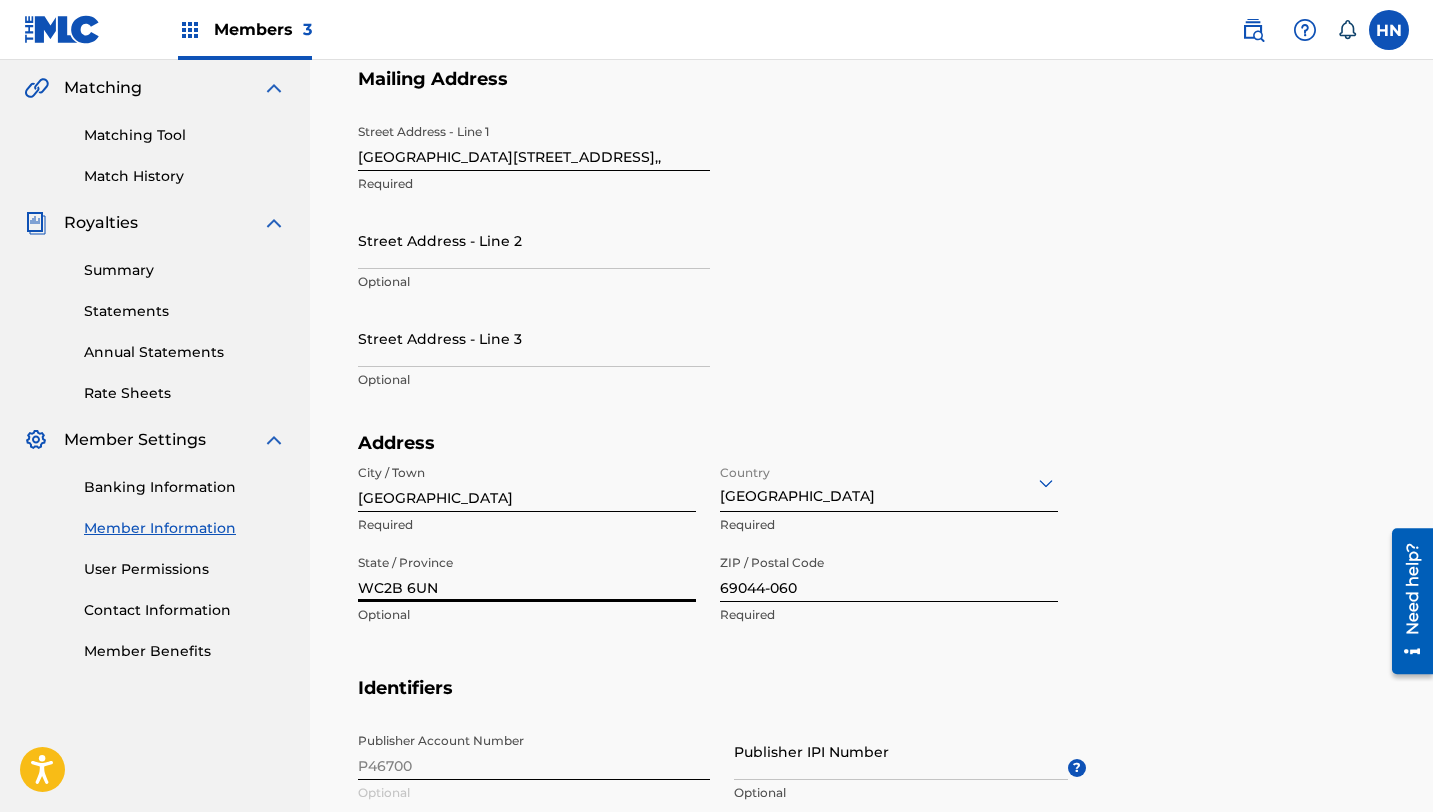click on "WC2B 6UN" at bounding box center [527, 573] 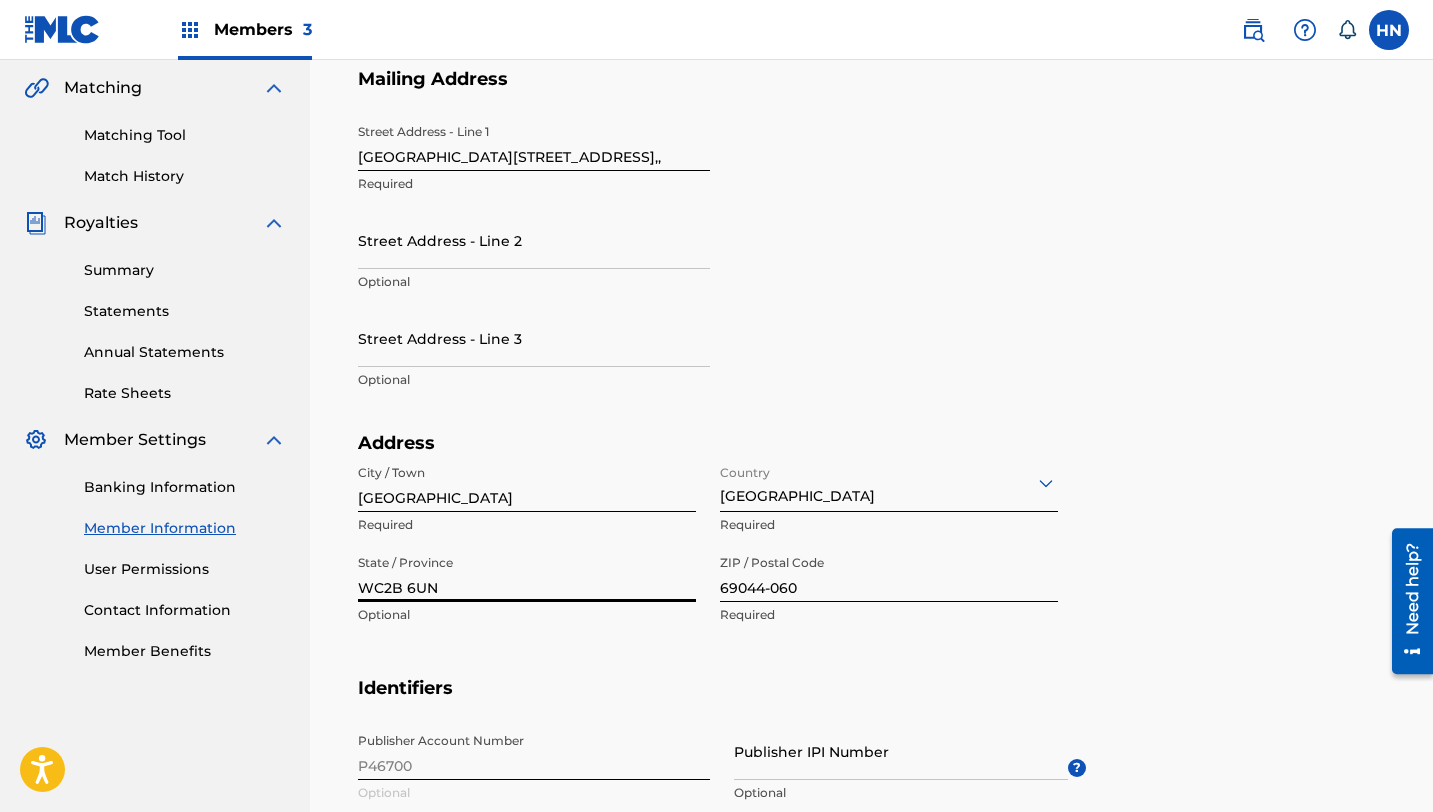paste on "London" 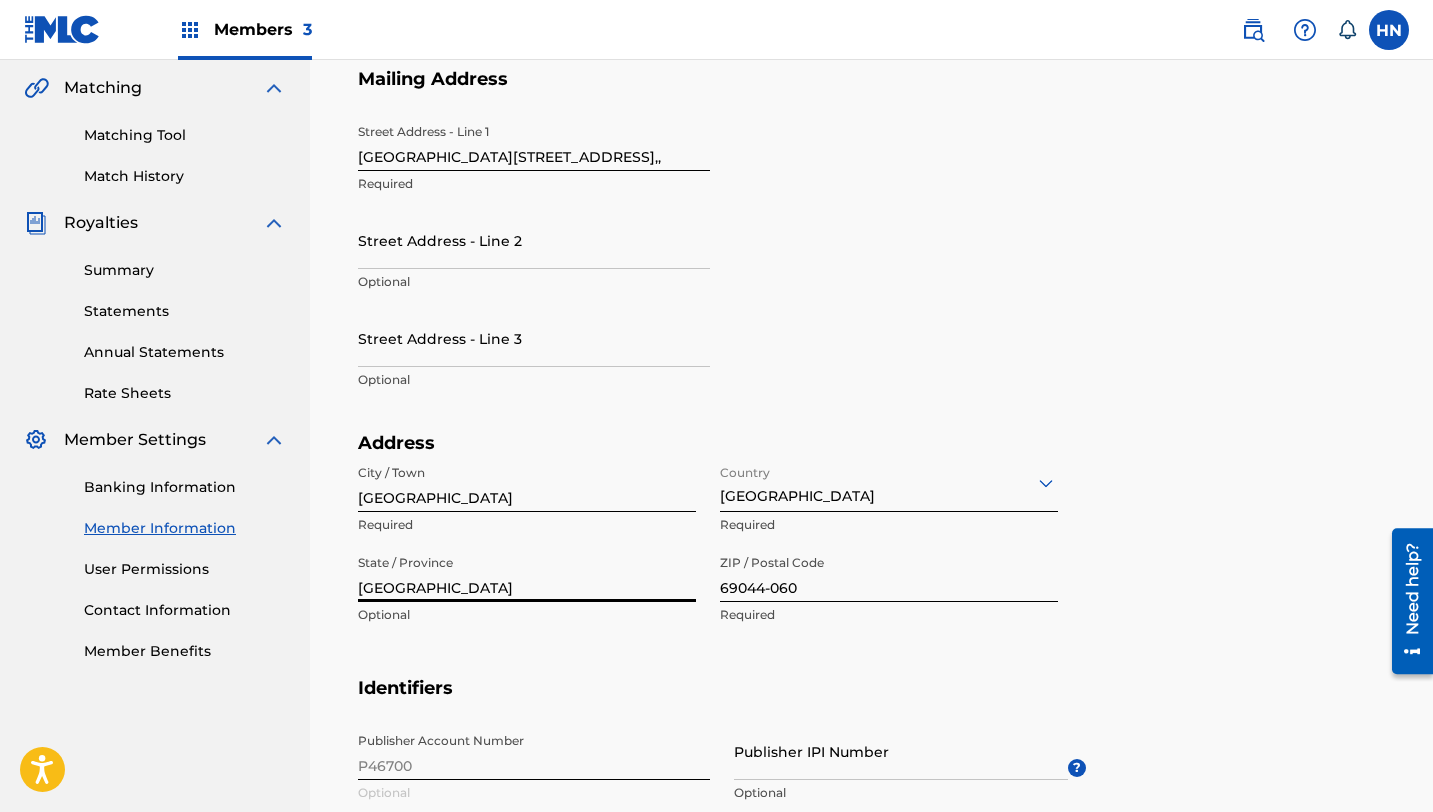 type on "London" 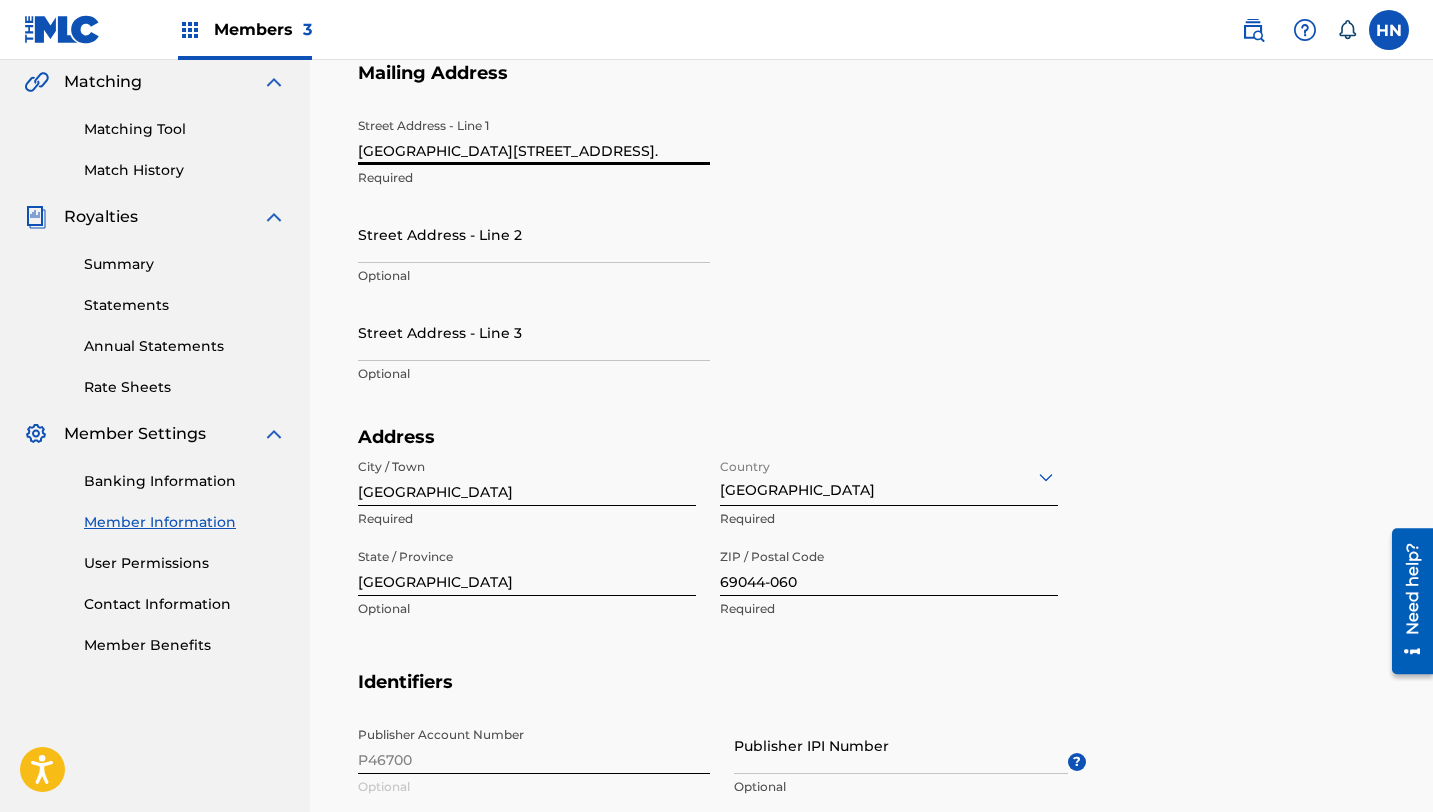 scroll, scrollTop: 469, scrollLeft: 0, axis: vertical 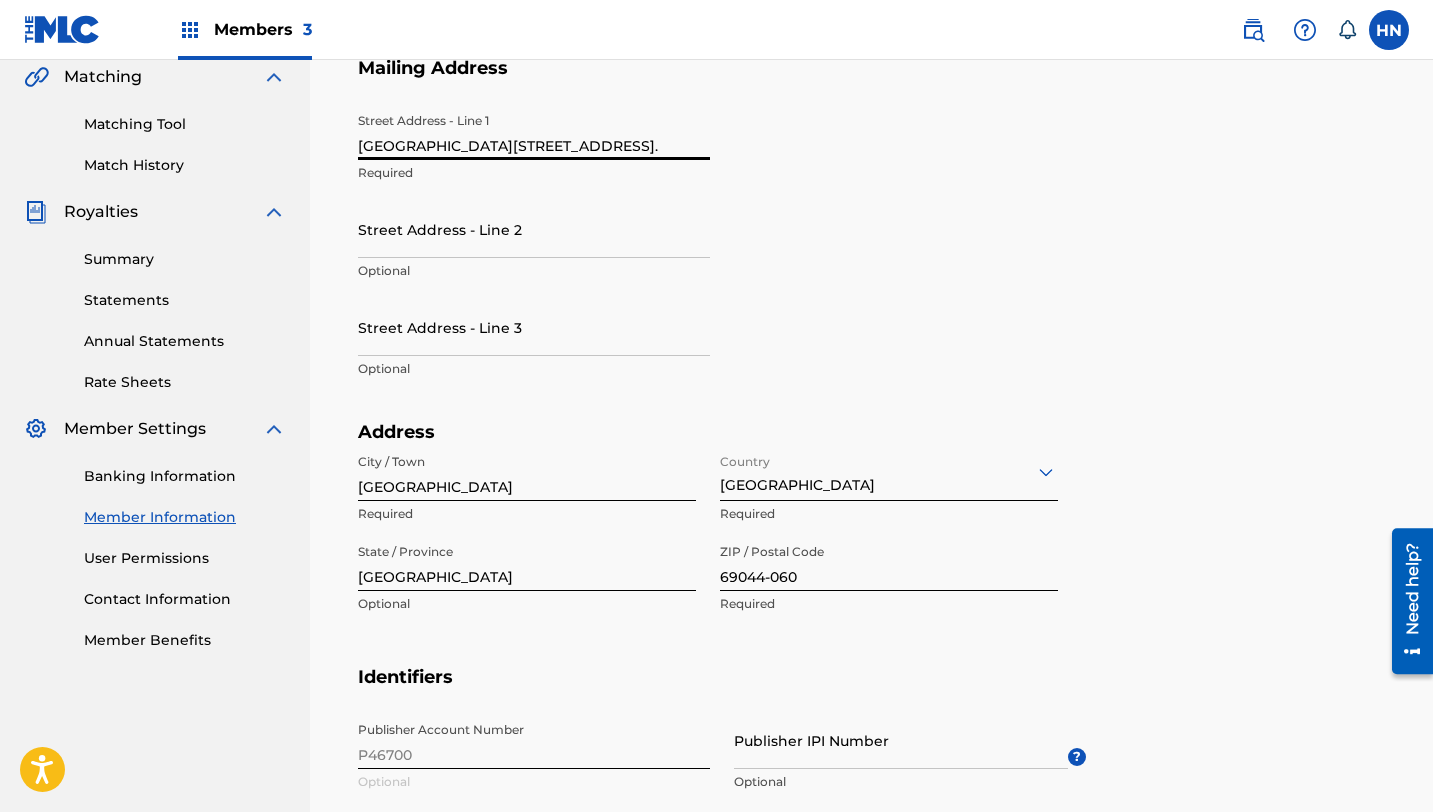 type on "4th Floor Imperial House, 15 Kingsway." 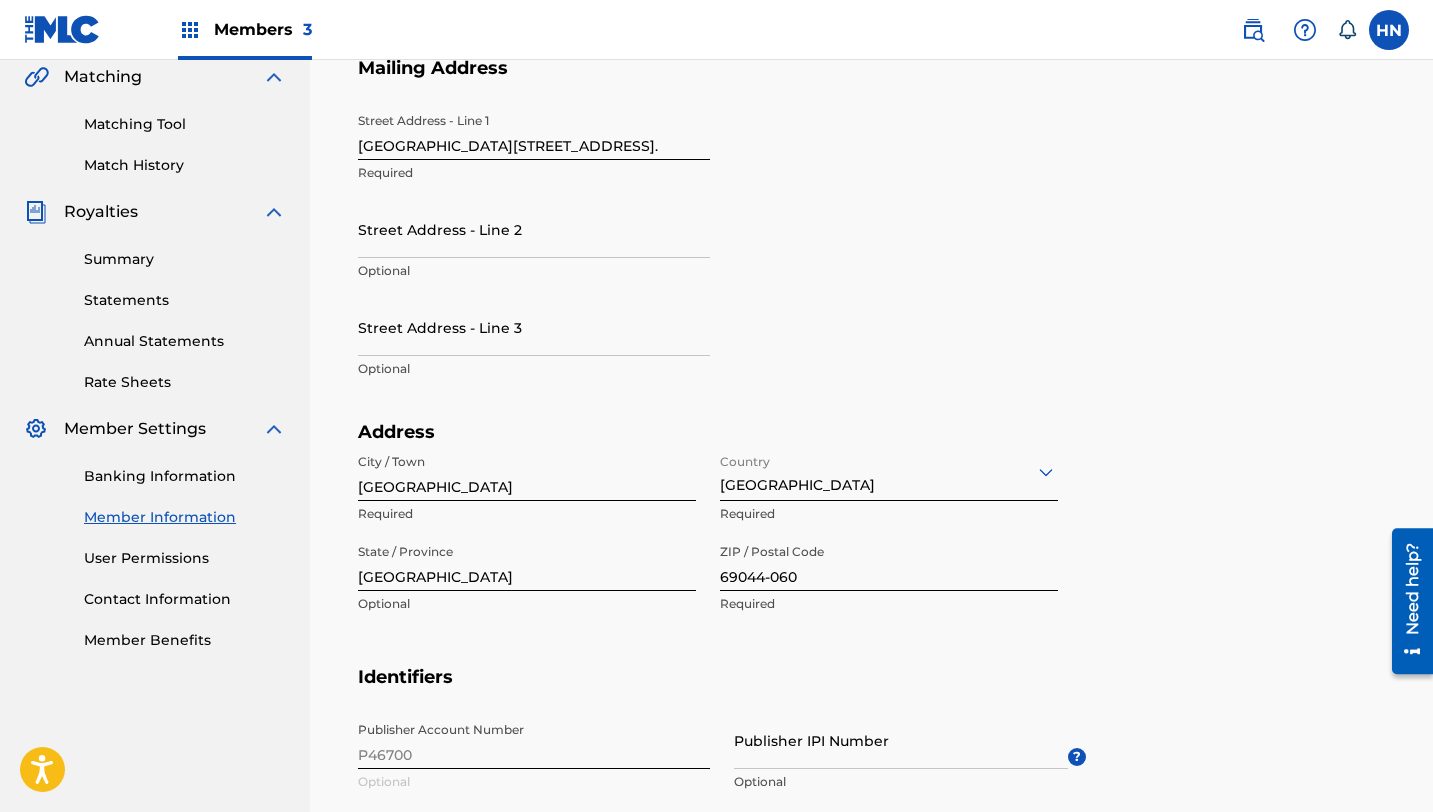click on "ZIP / Postal Code 69044-060 Required" at bounding box center (889, 579) 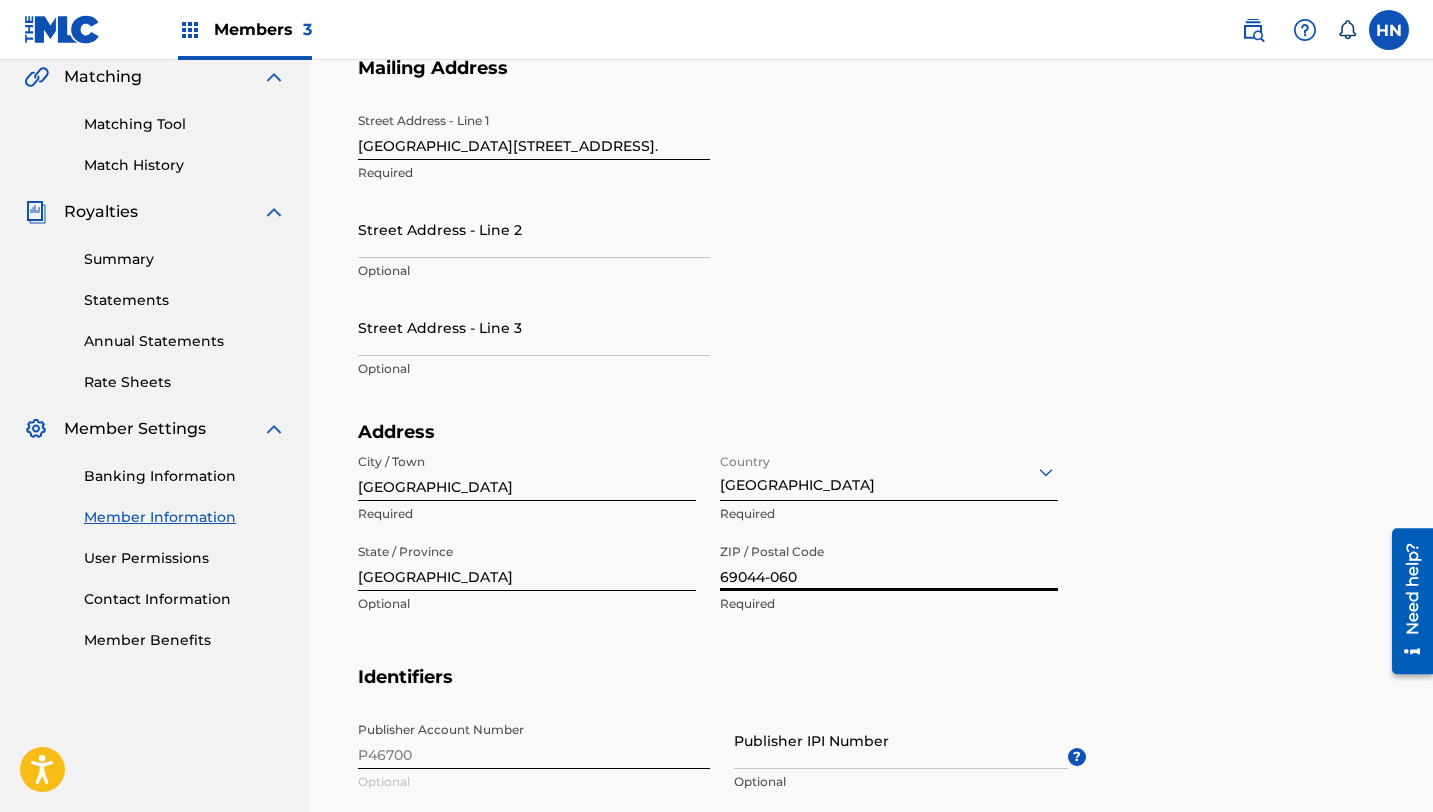 click on "69044-060" at bounding box center (889, 562) 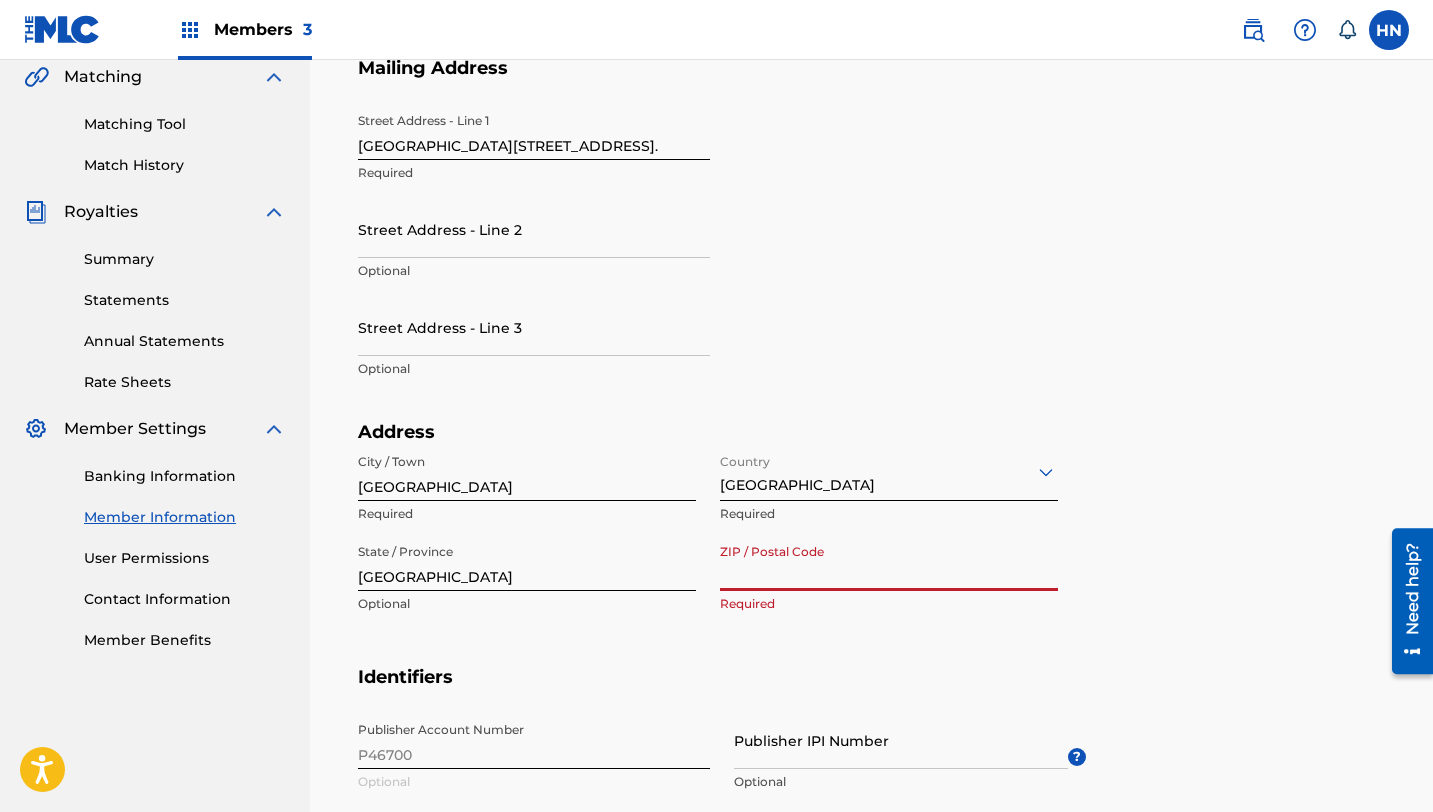 paste on "69044-060" 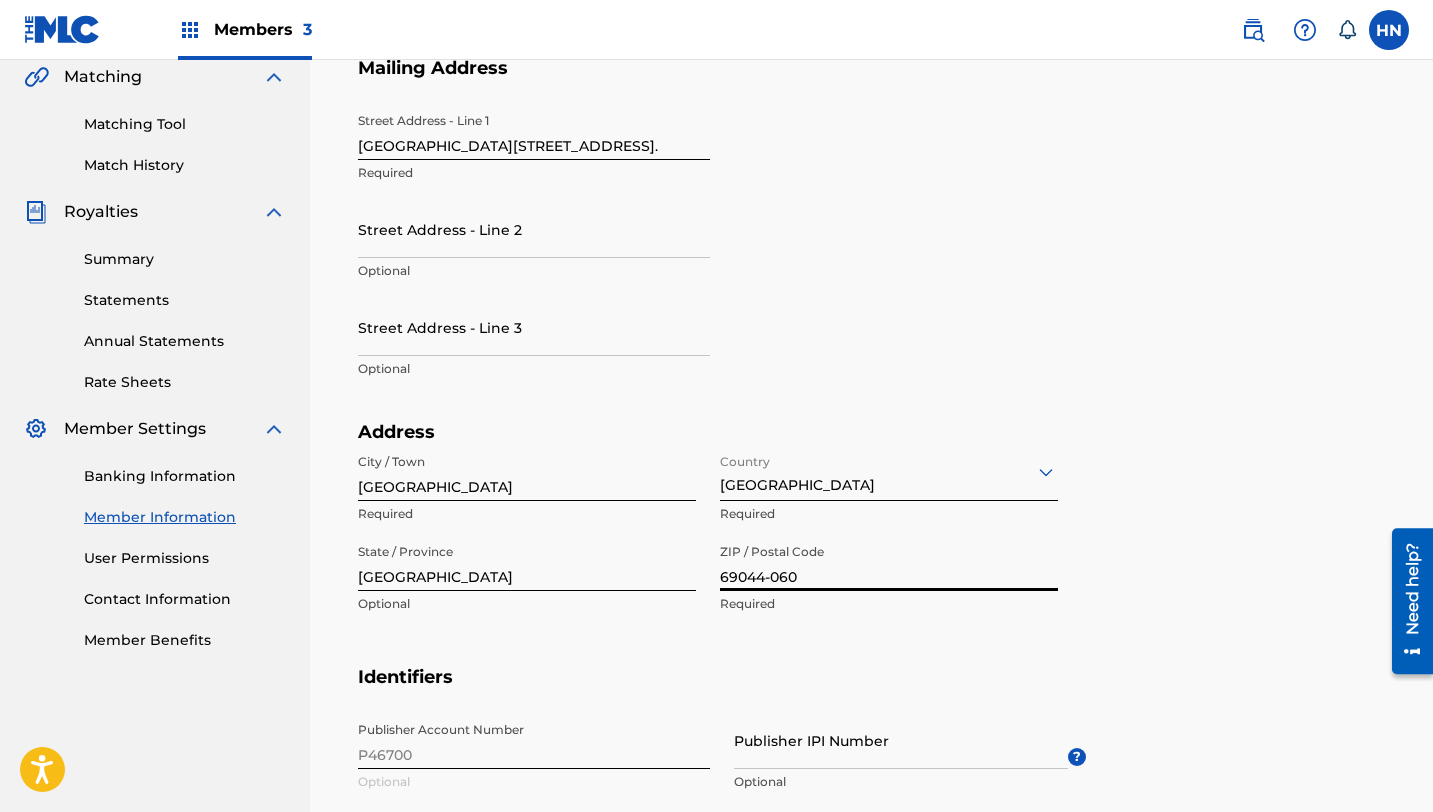 click on "69044-060" at bounding box center (889, 562) 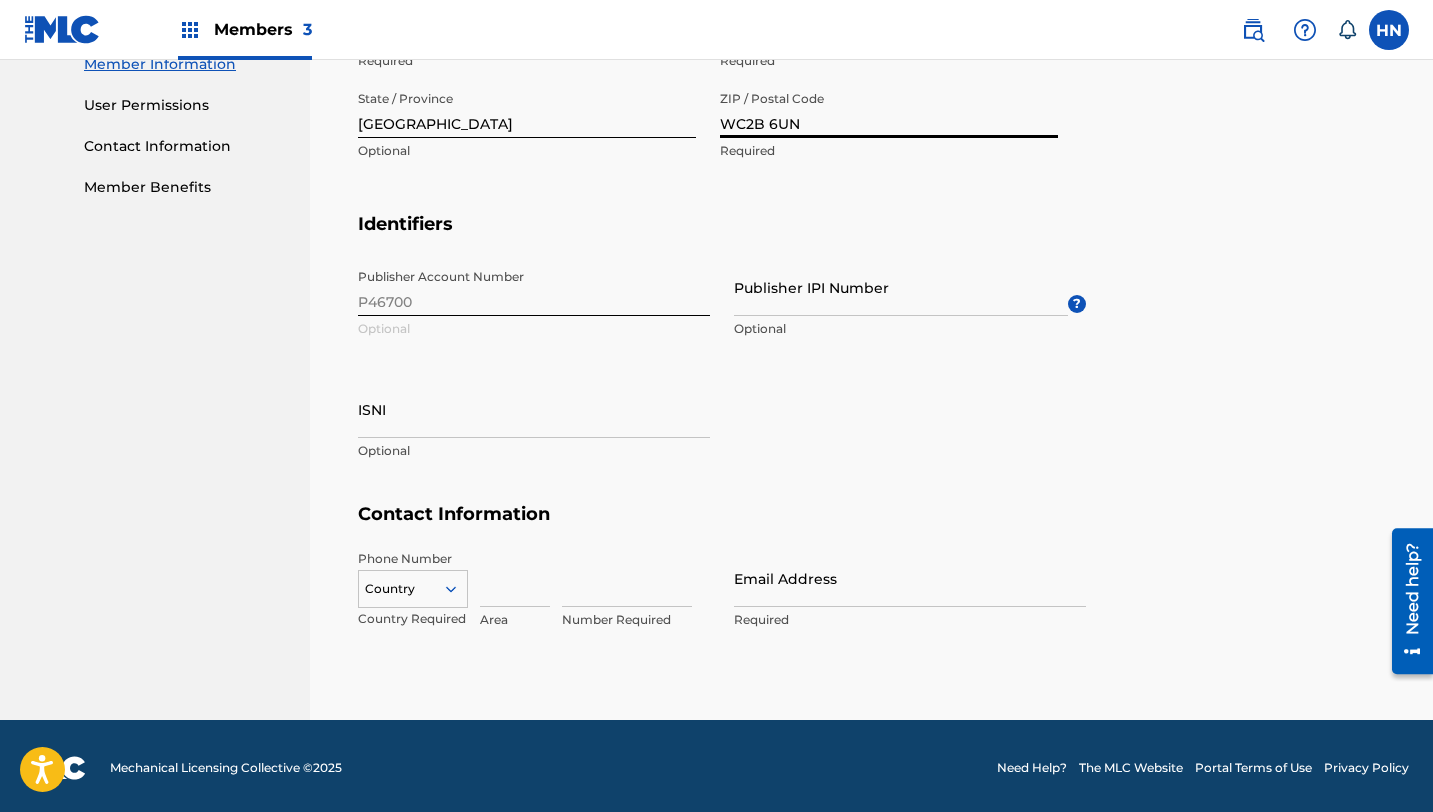 scroll, scrollTop: 925, scrollLeft: 0, axis: vertical 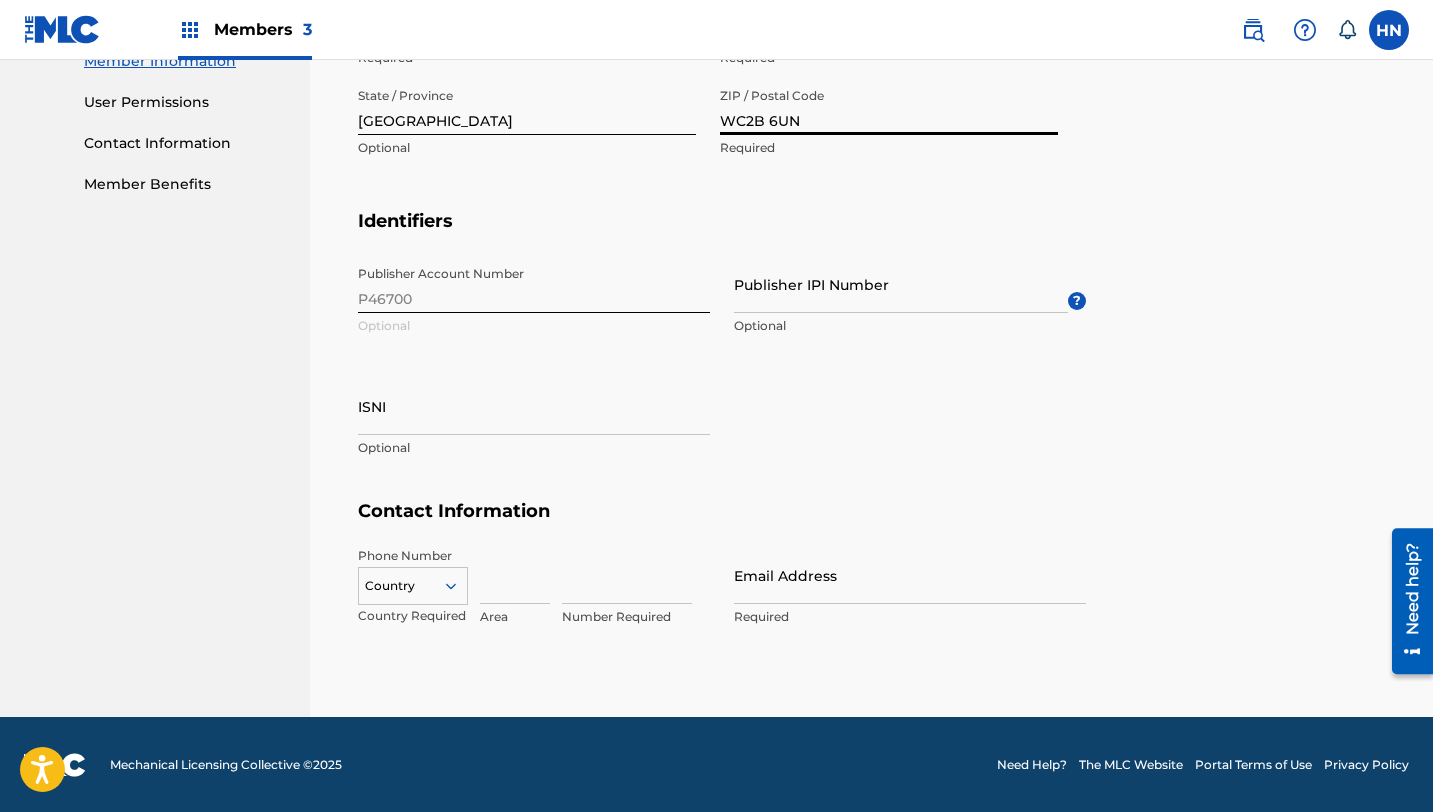 type on "WC2B 6UN" 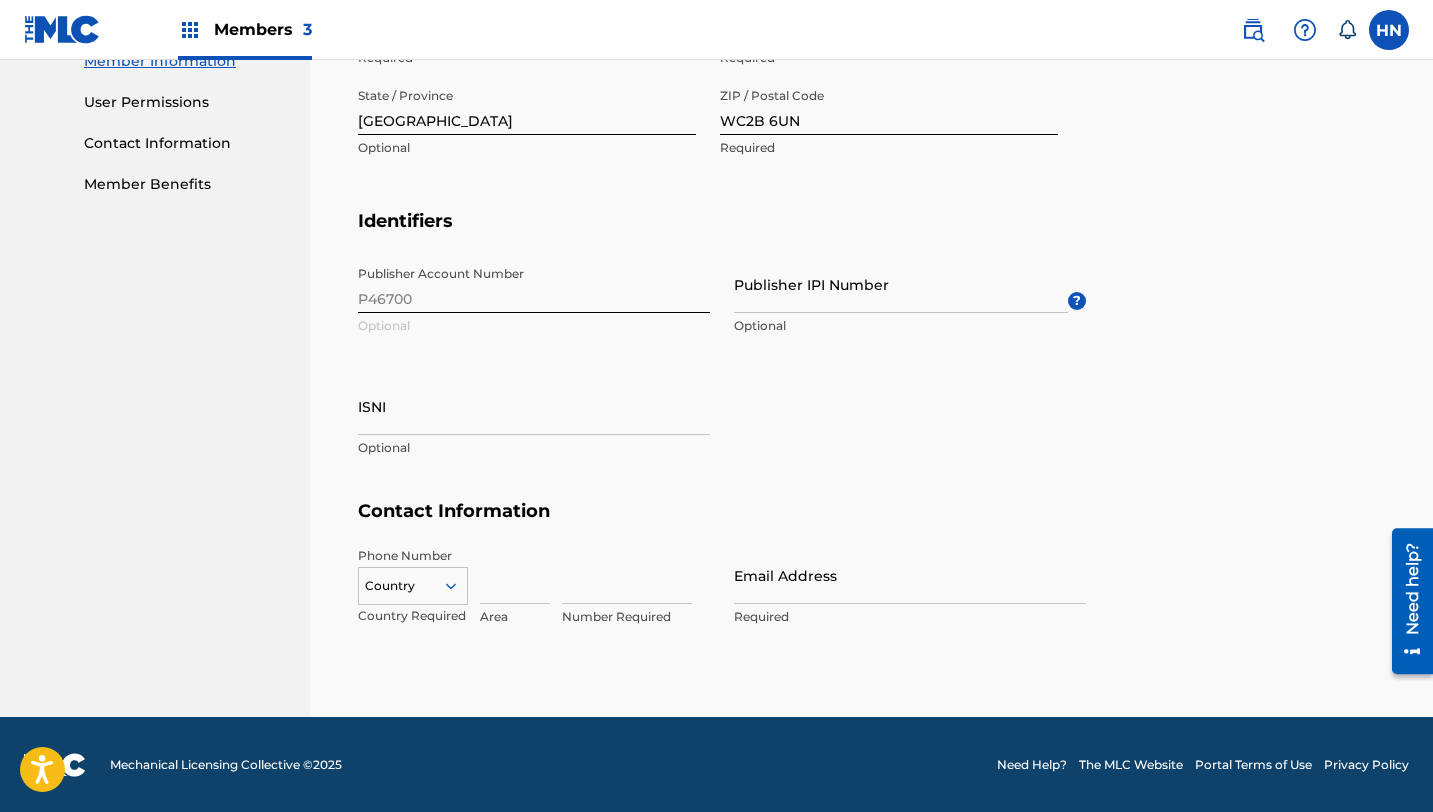 click at bounding box center [515, 575] 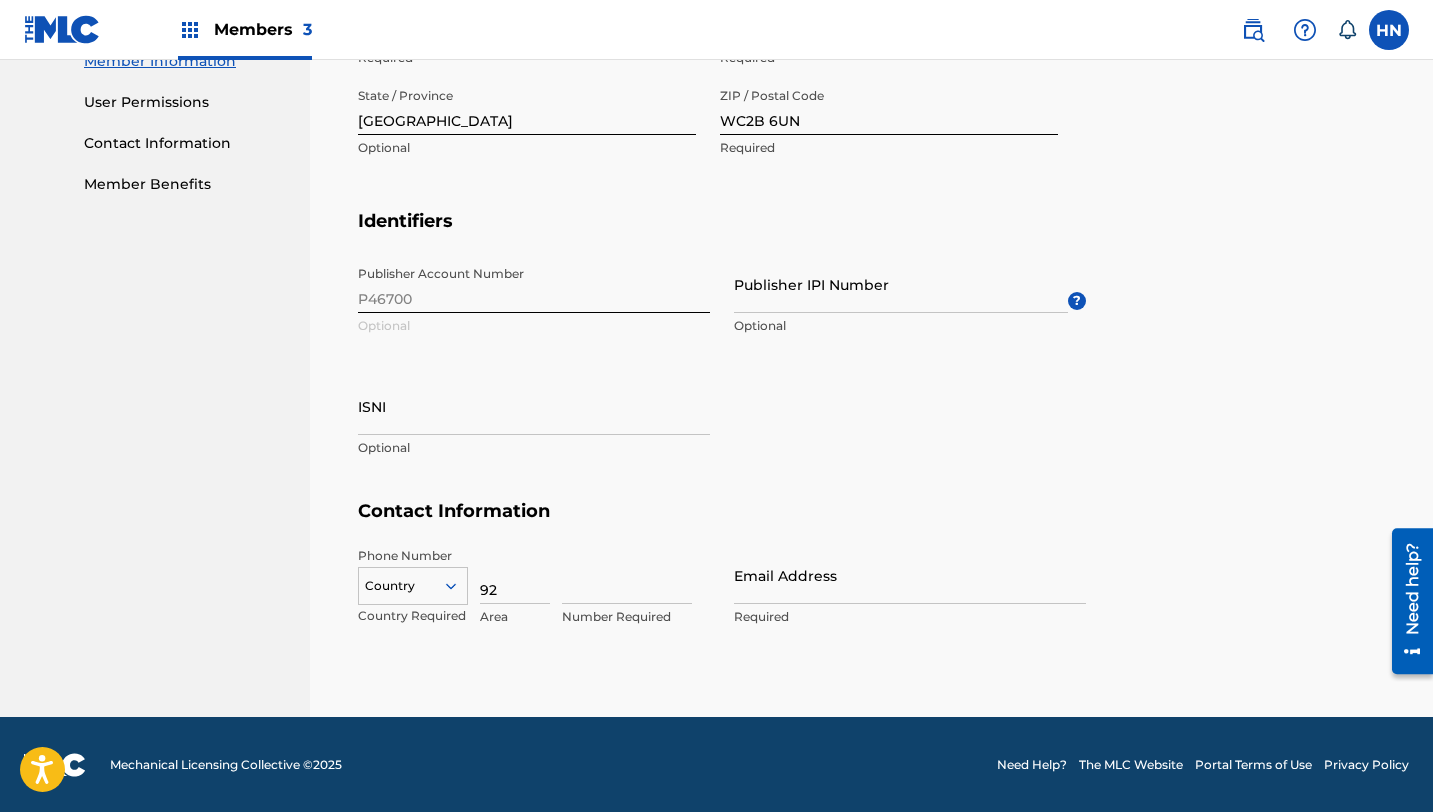 click at bounding box center [627, 575] 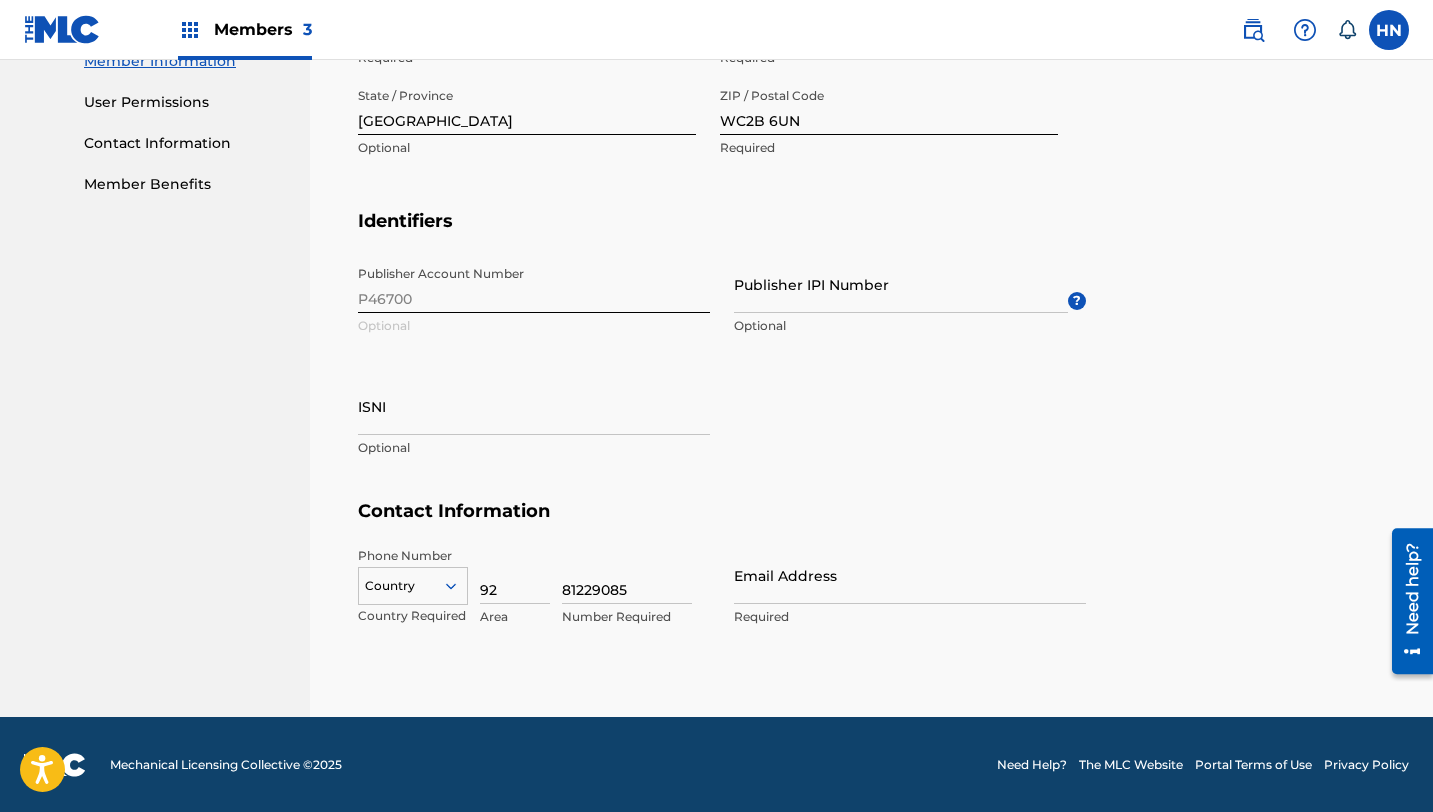 scroll, scrollTop: 1010, scrollLeft: 0, axis: vertical 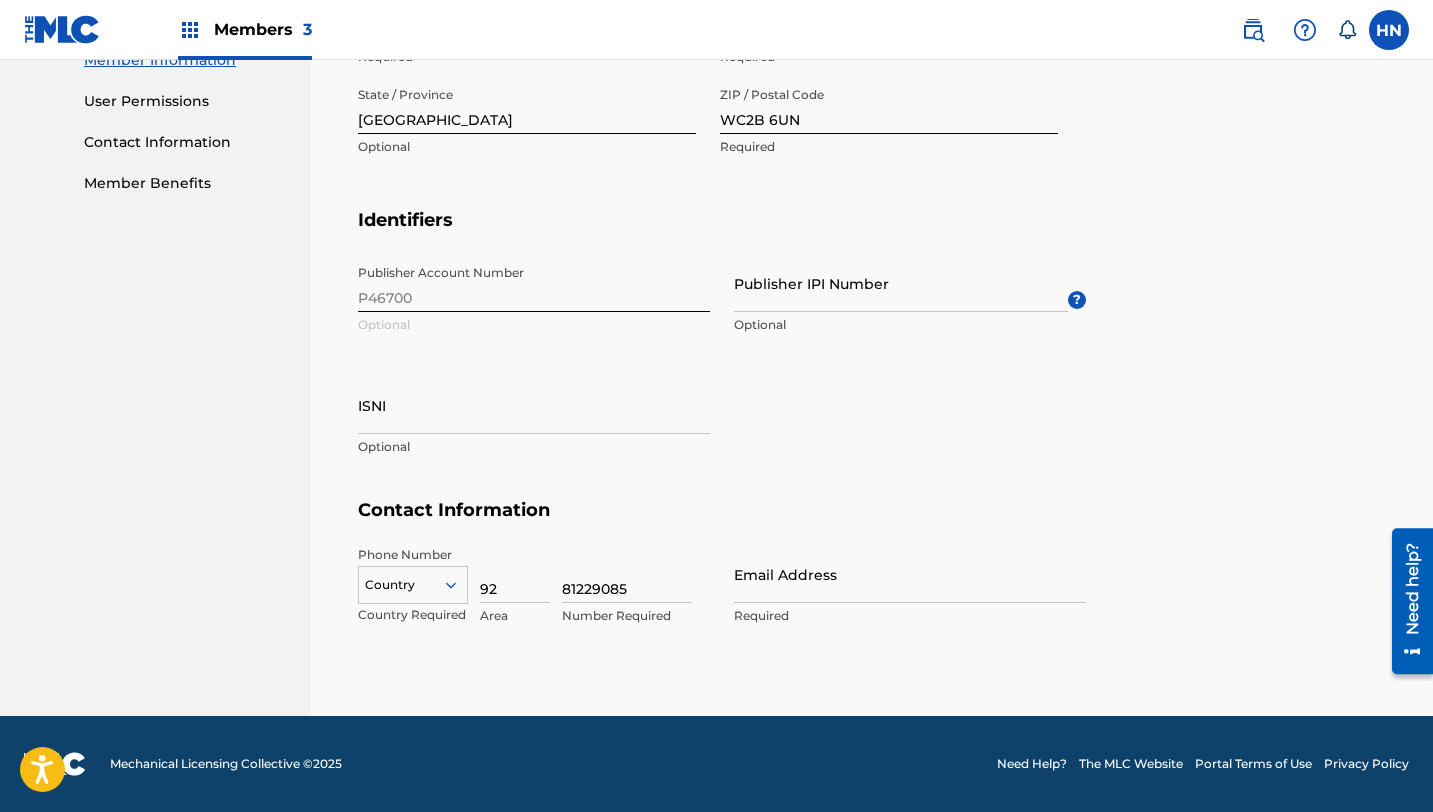 click on "Country" at bounding box center (413, 581) 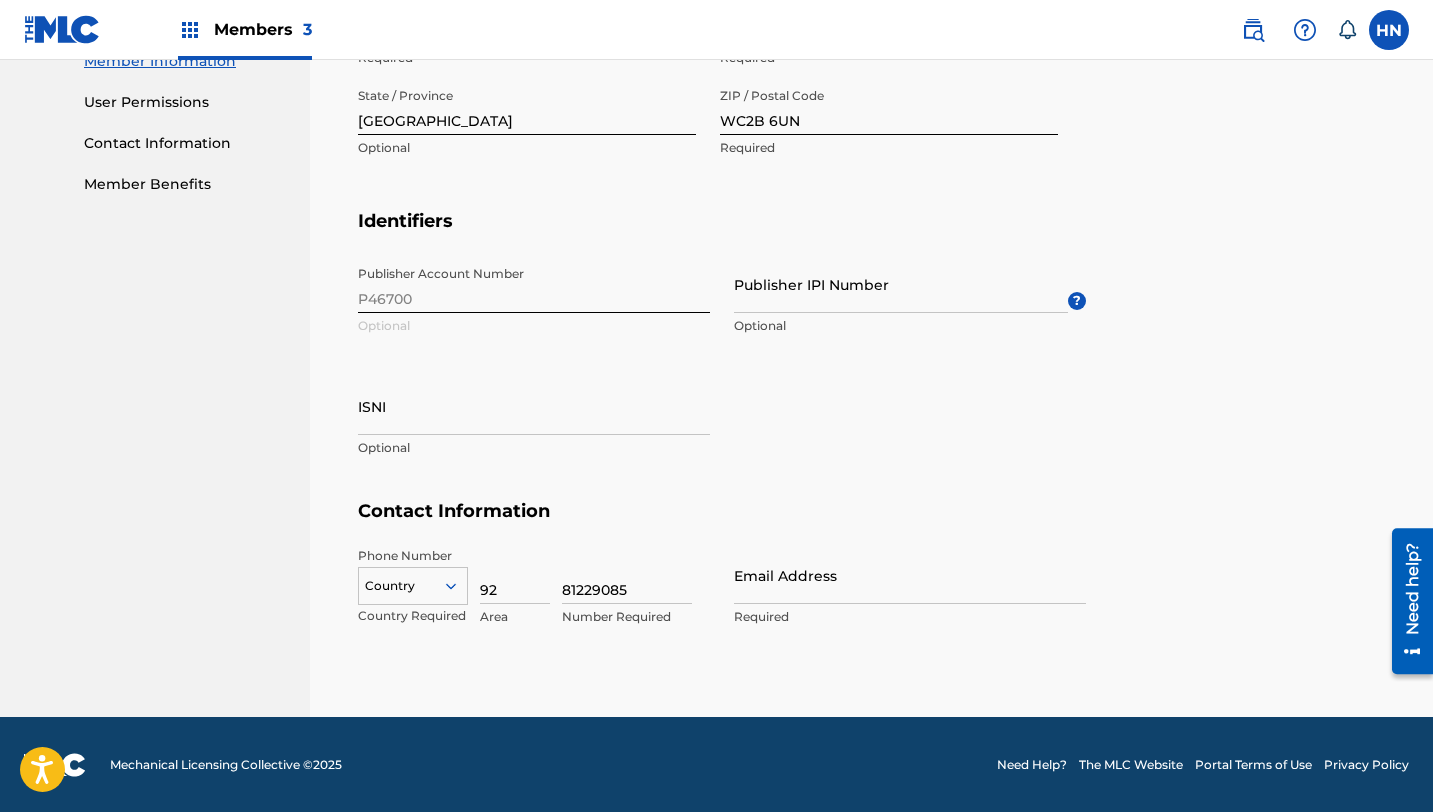 click on "Cancel Save Member Name  Name RED HOLLOWAY PUBLISHING CO. R/H RECORDING CO. Required Mailing Address Street Address - Line 1 4th Floor Imperial House, 15 Kingsway. Required Street Address - Line 2 Optional Street Address - Line 3 Optional Address City / Town London Required Country United Kingdom Required State / Province London Optional ZIP / Postal Code WC2B 6UN Required Identifiers Publisher Account Number P46700 Optional Publisher IPI Number Optional ? ISNI Optional Contact Information Phone Number Country Country Required 92 Area 81229085 Number Required Email Address Required" at bounding box center (871, 50) 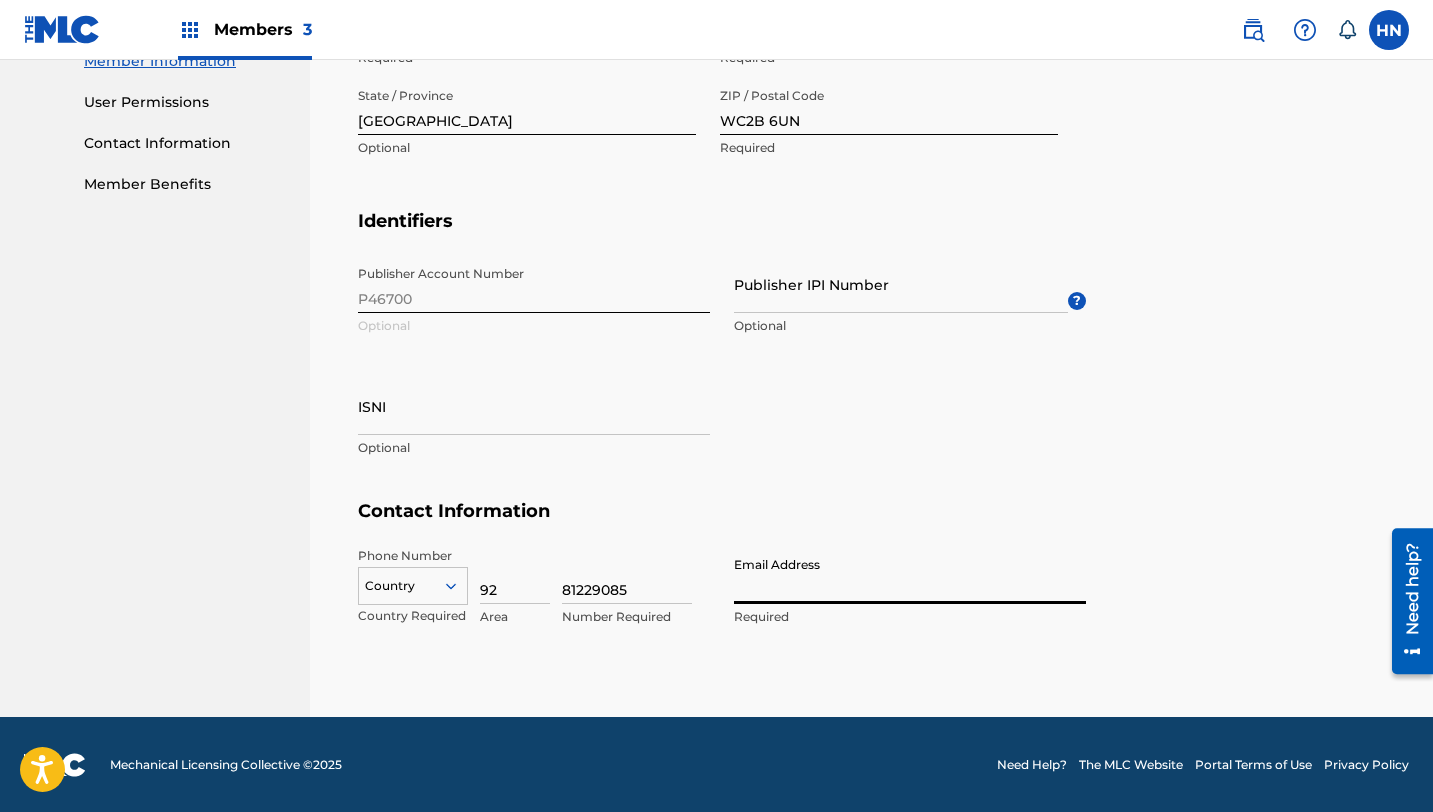 click on "Email Address" at bounding box center (910, 575) 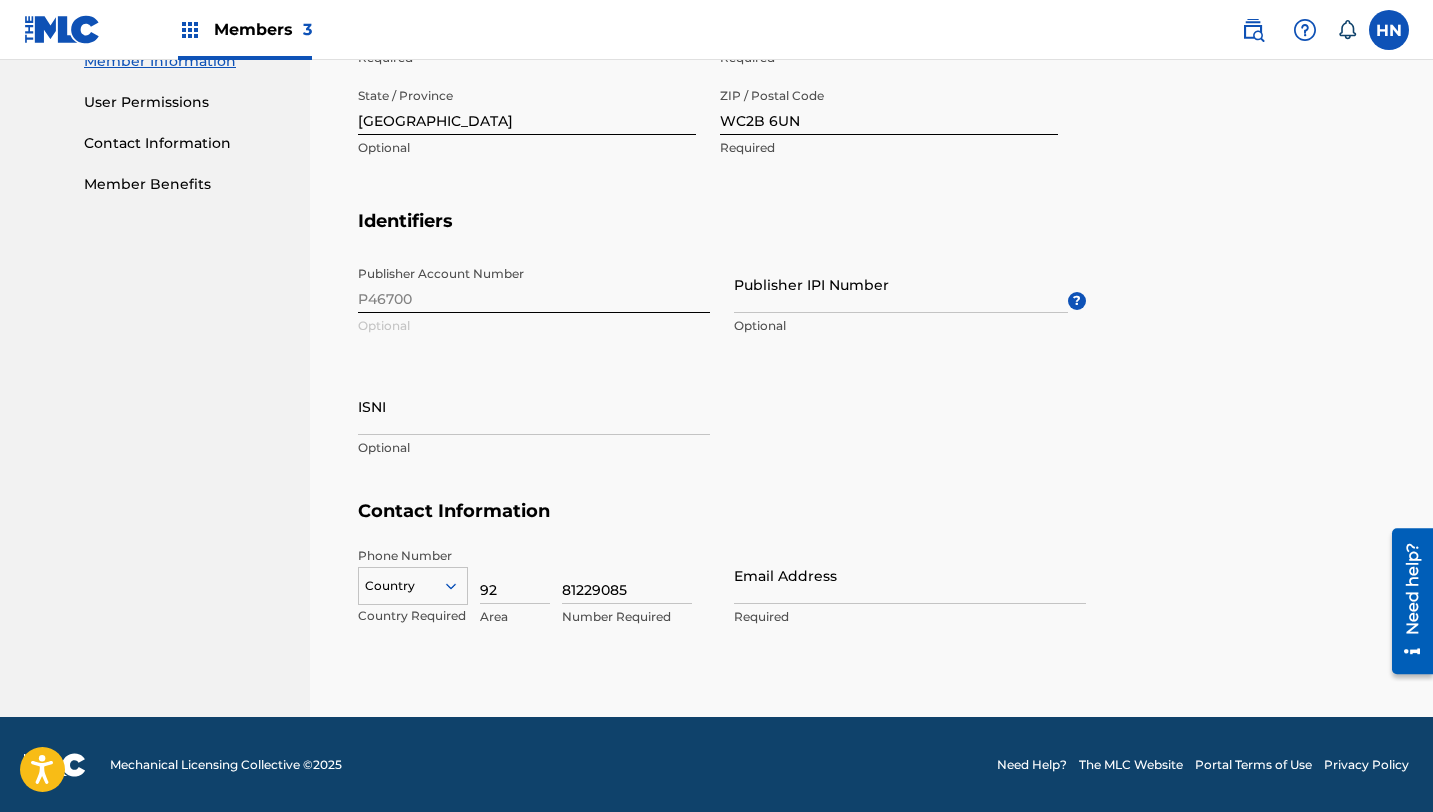 click at bounding box center (1389, 30) 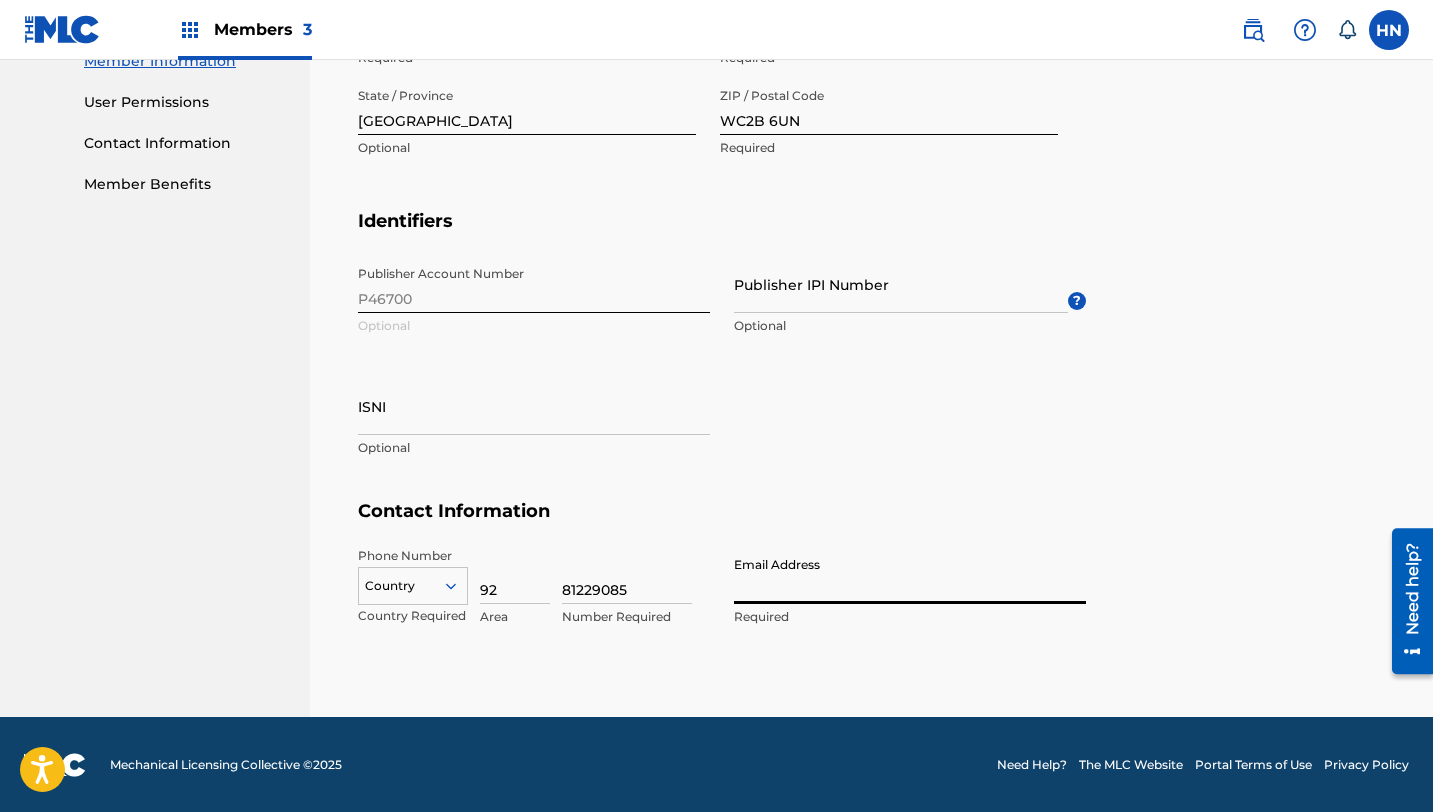 click on "Email Address" at bounding box center [910, 575] 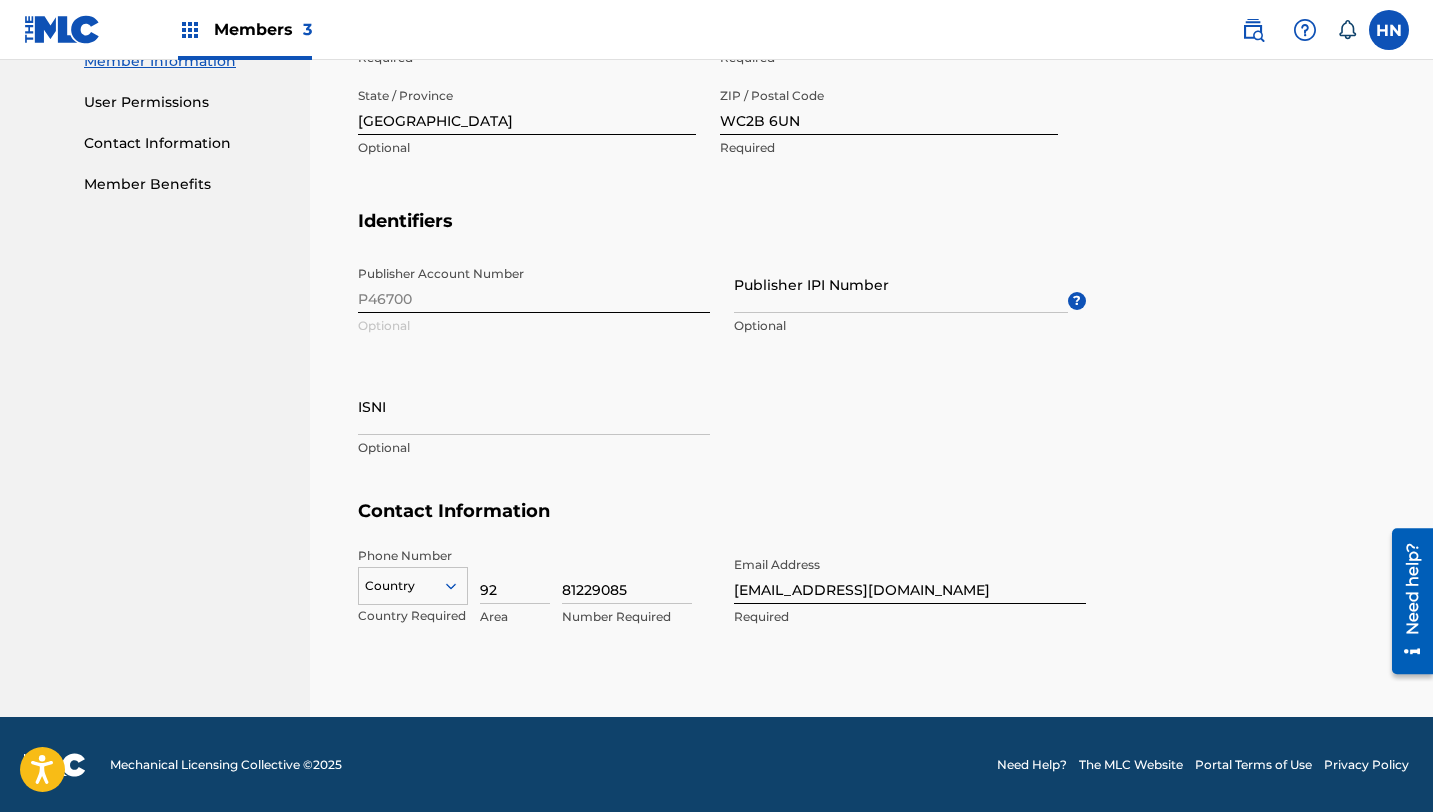 click on "81229085" at bounding box center (627, 575) 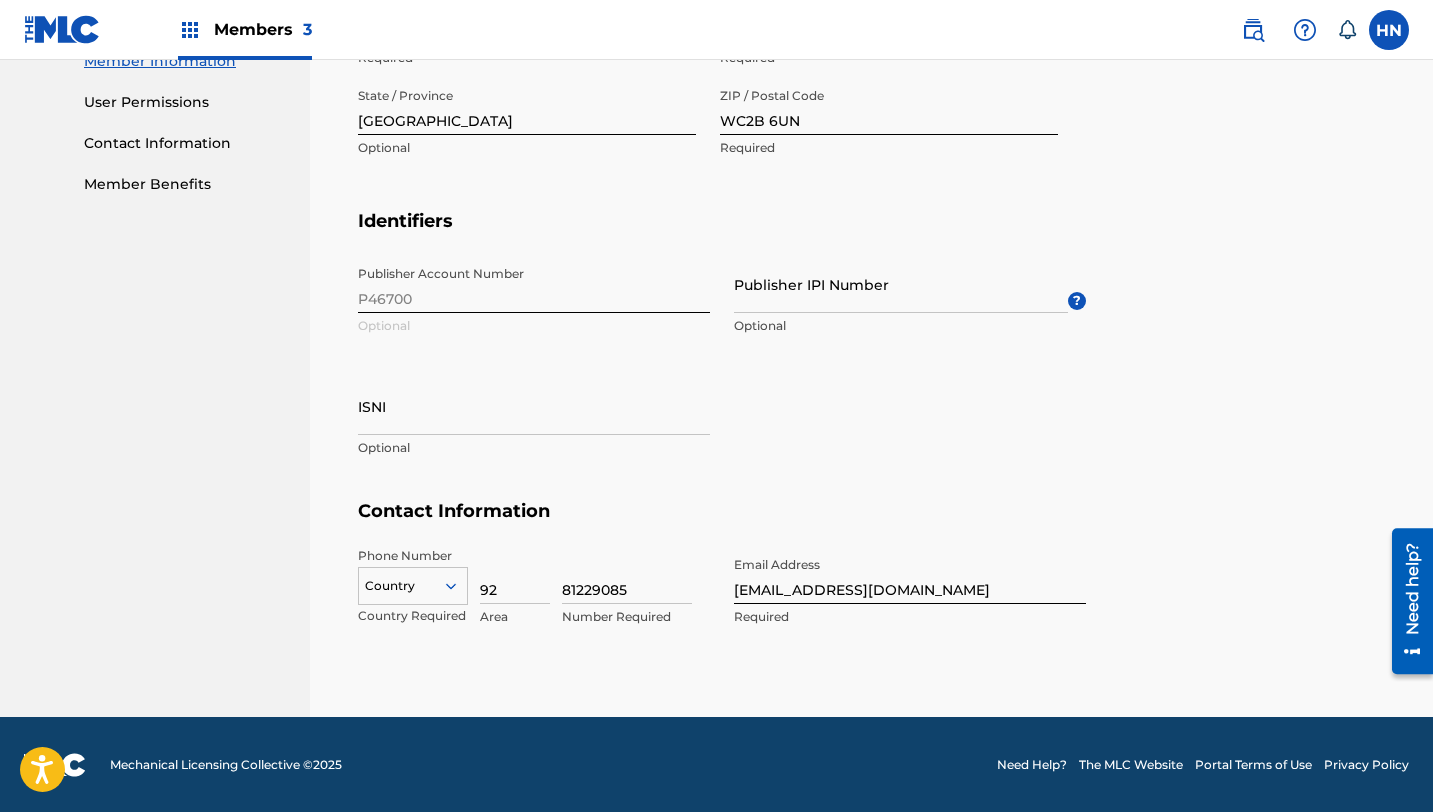 click on "Country" at bounding box center (413, 582) 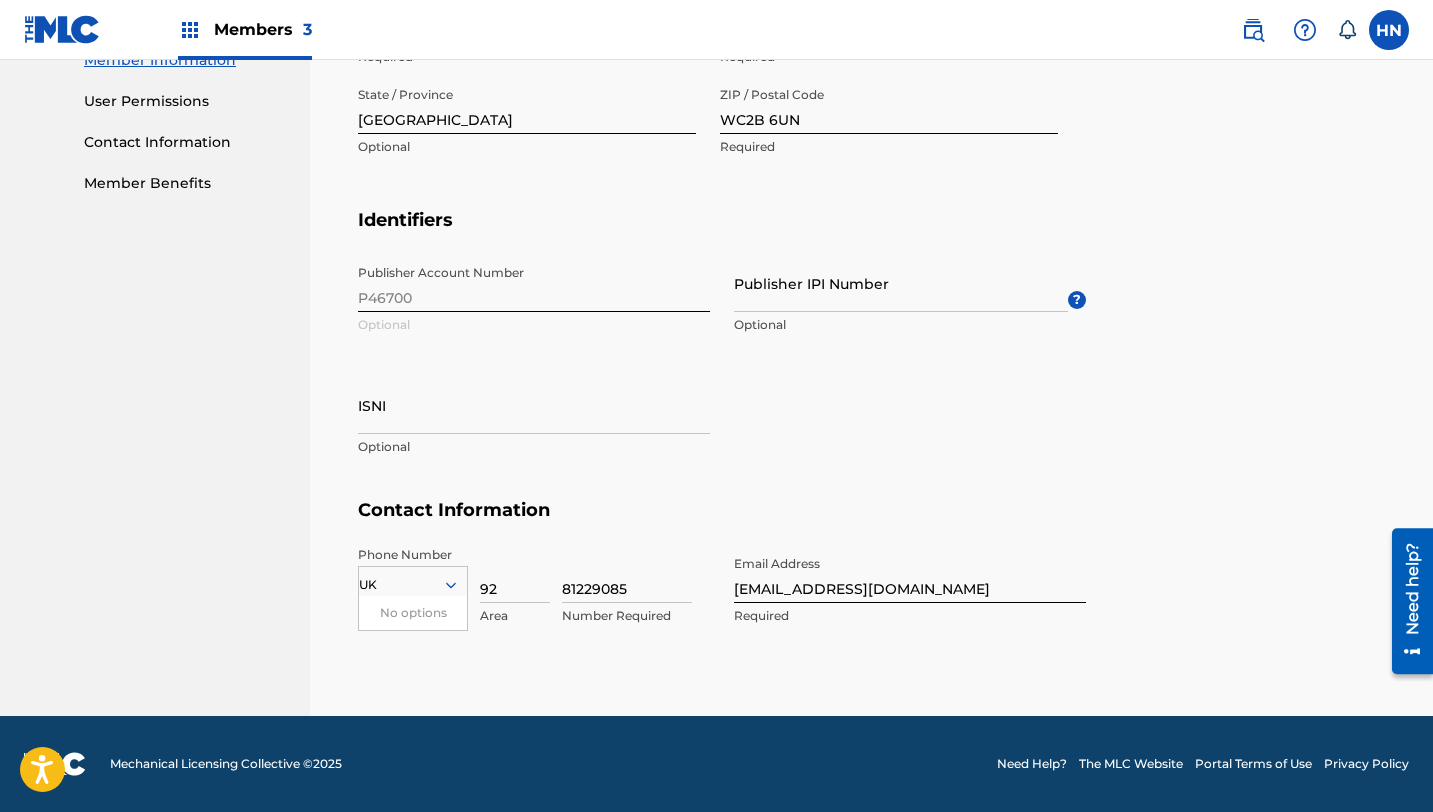 scroll, scrollTop: 925, scrollLeft: 0, axis: vertical 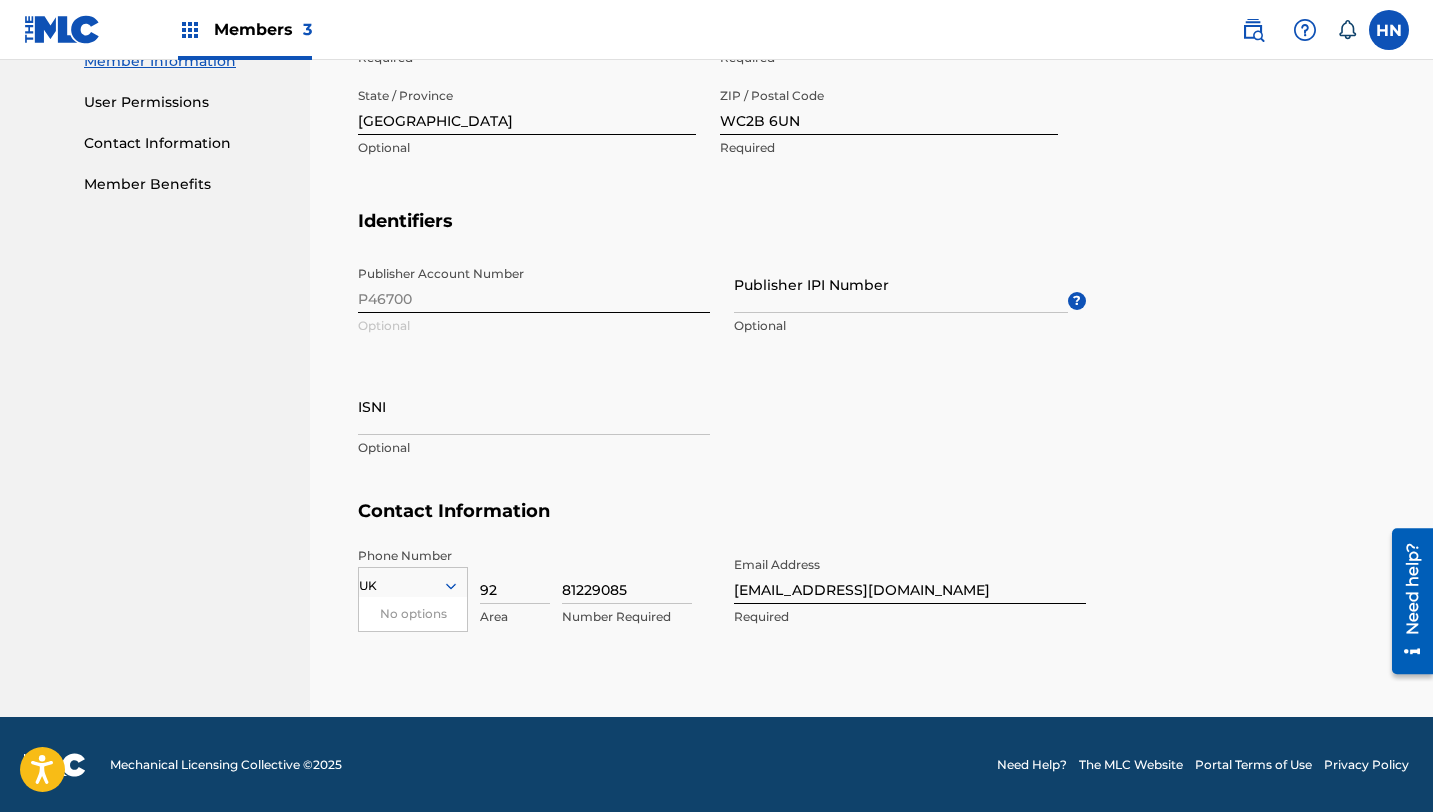 type on "U" 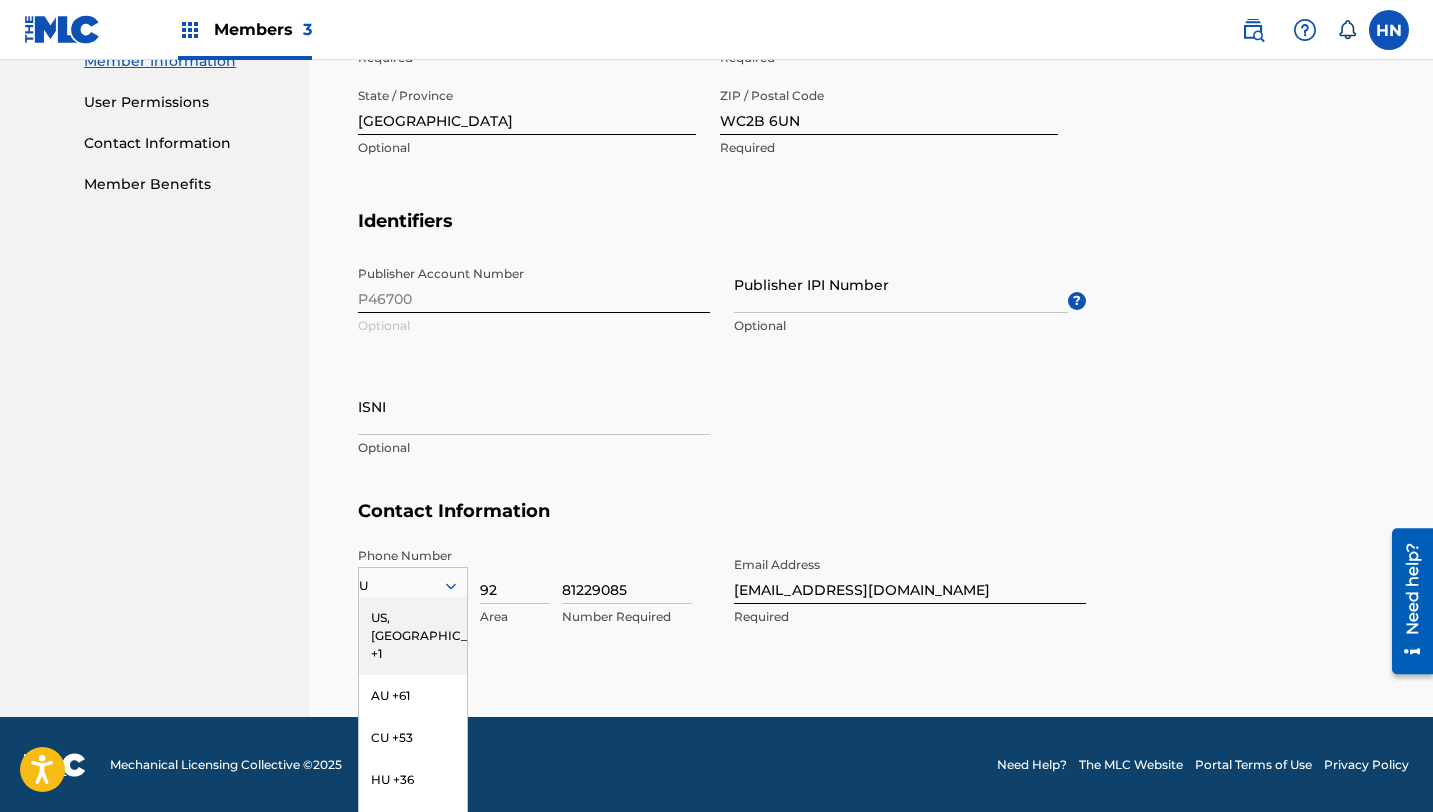 scroll, scrollTop: 1010, scrollLeft: 0, axis: vertical 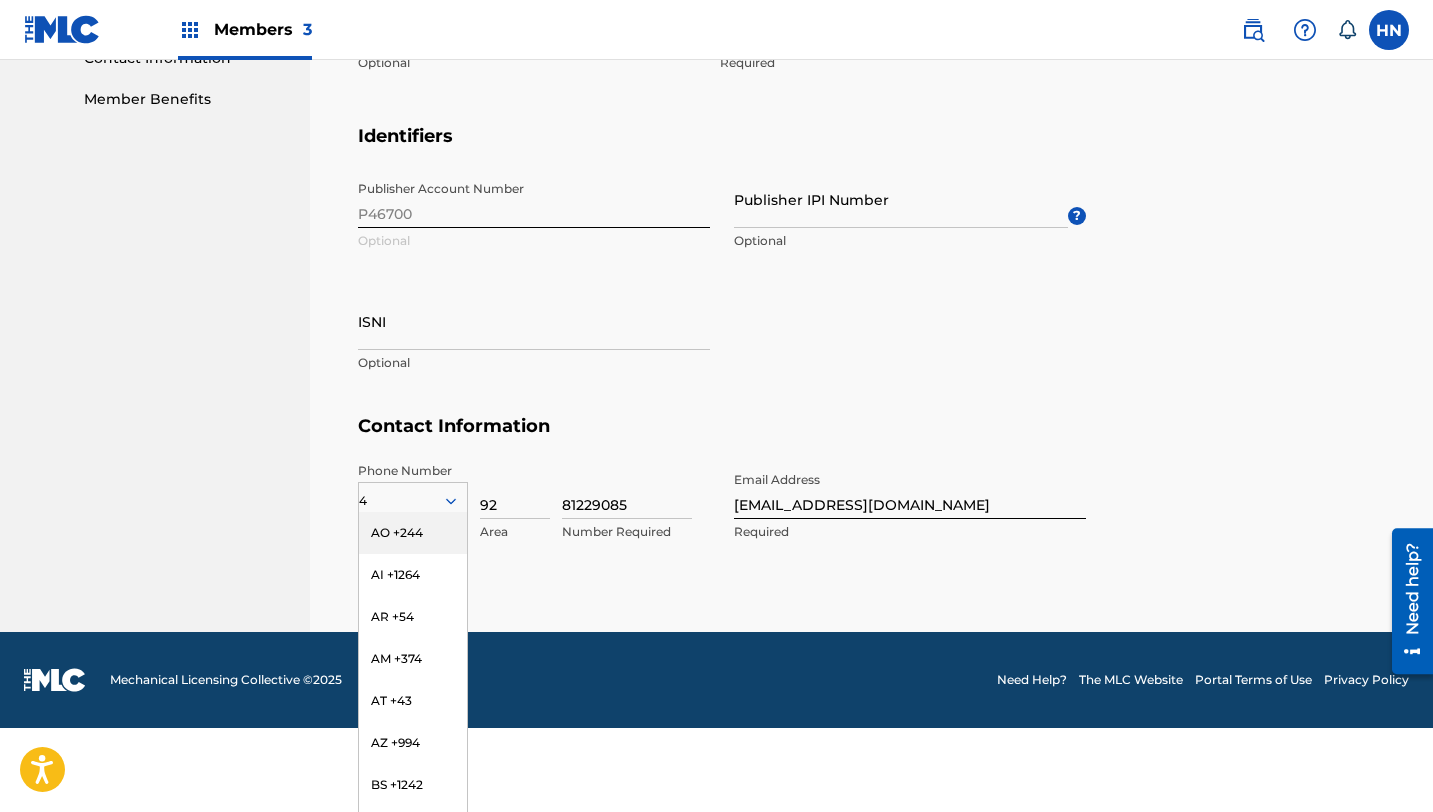 type on "44" 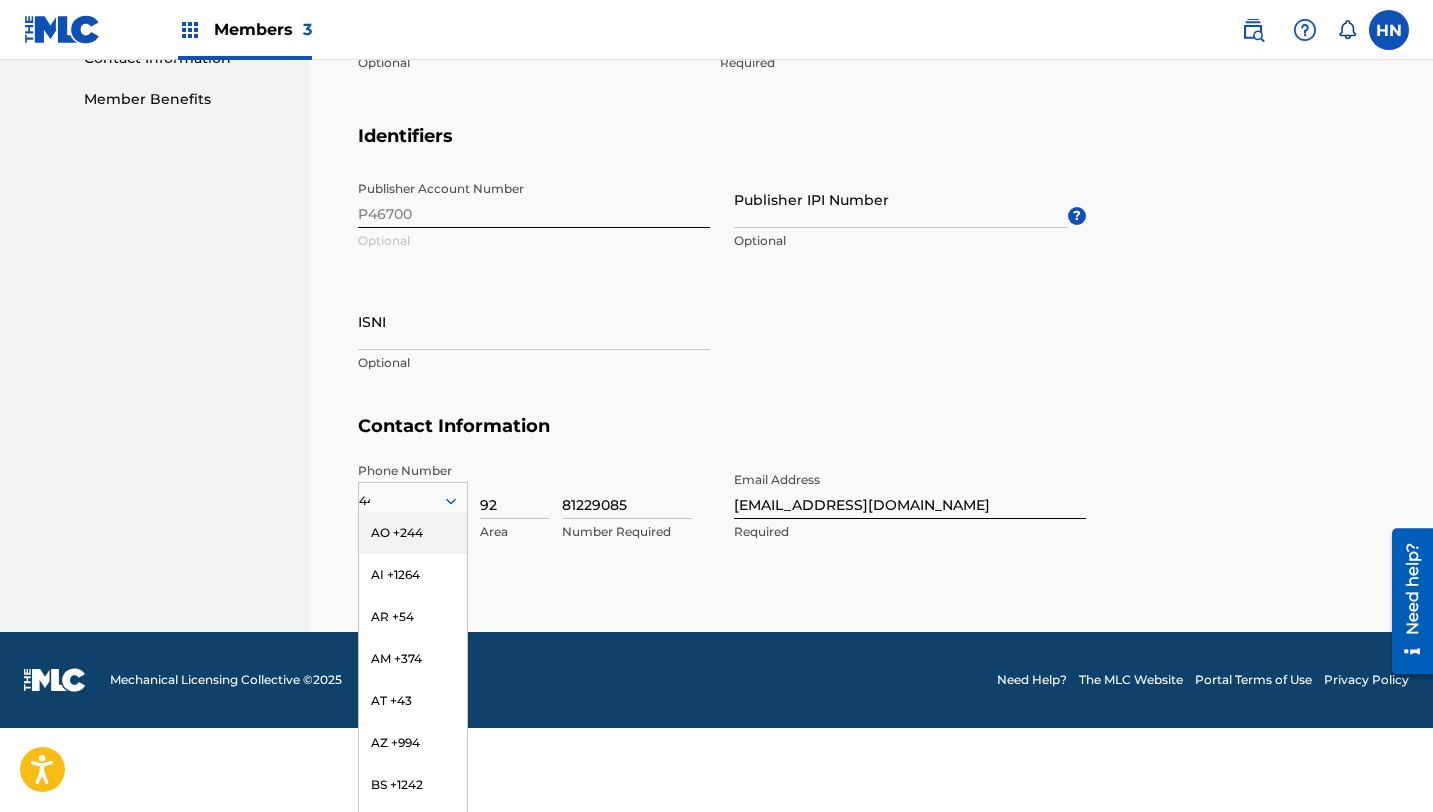 scroll, scrollTop: 925, scrollLeft: 0, axis: vertical 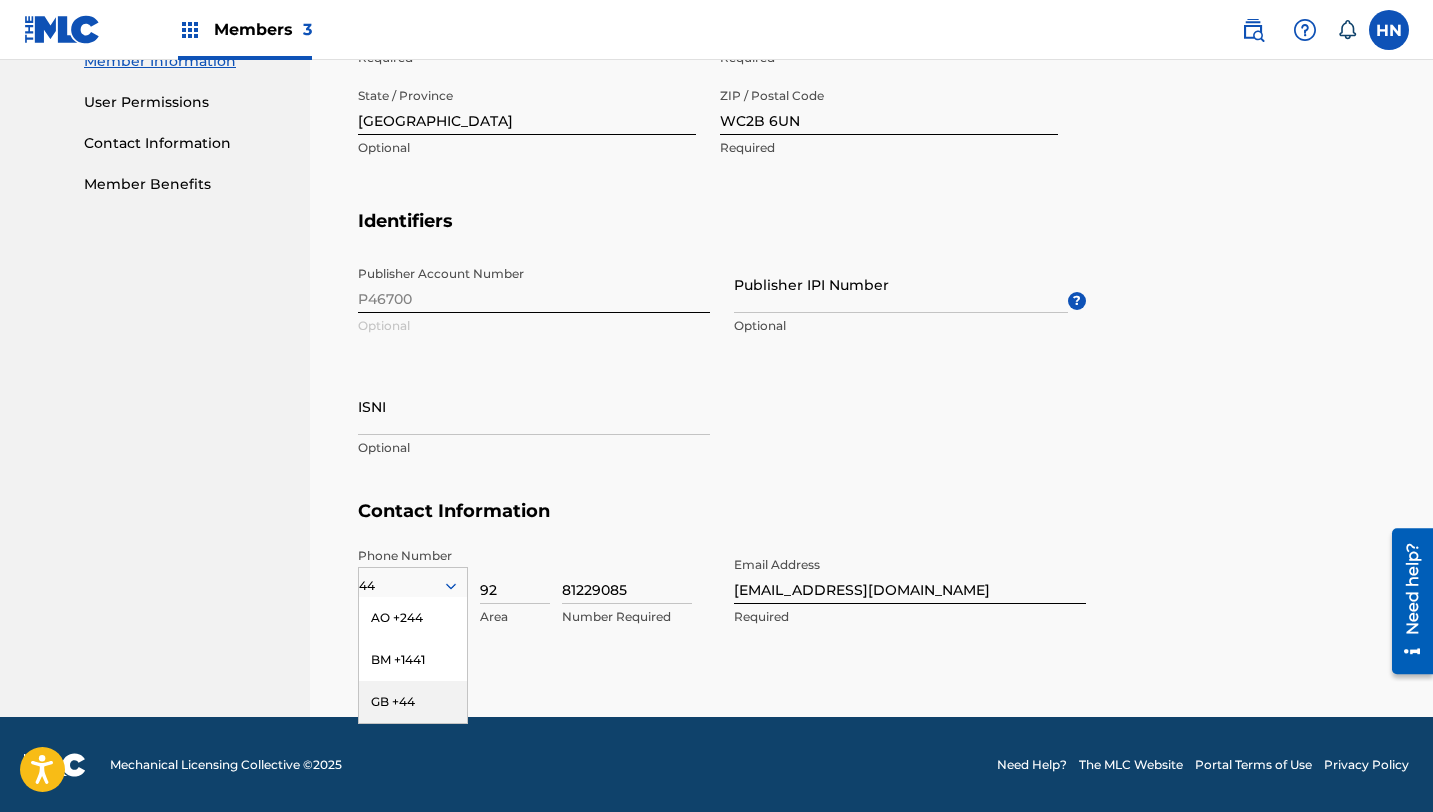 click on "GB +44" at bounding box center [413, 702] 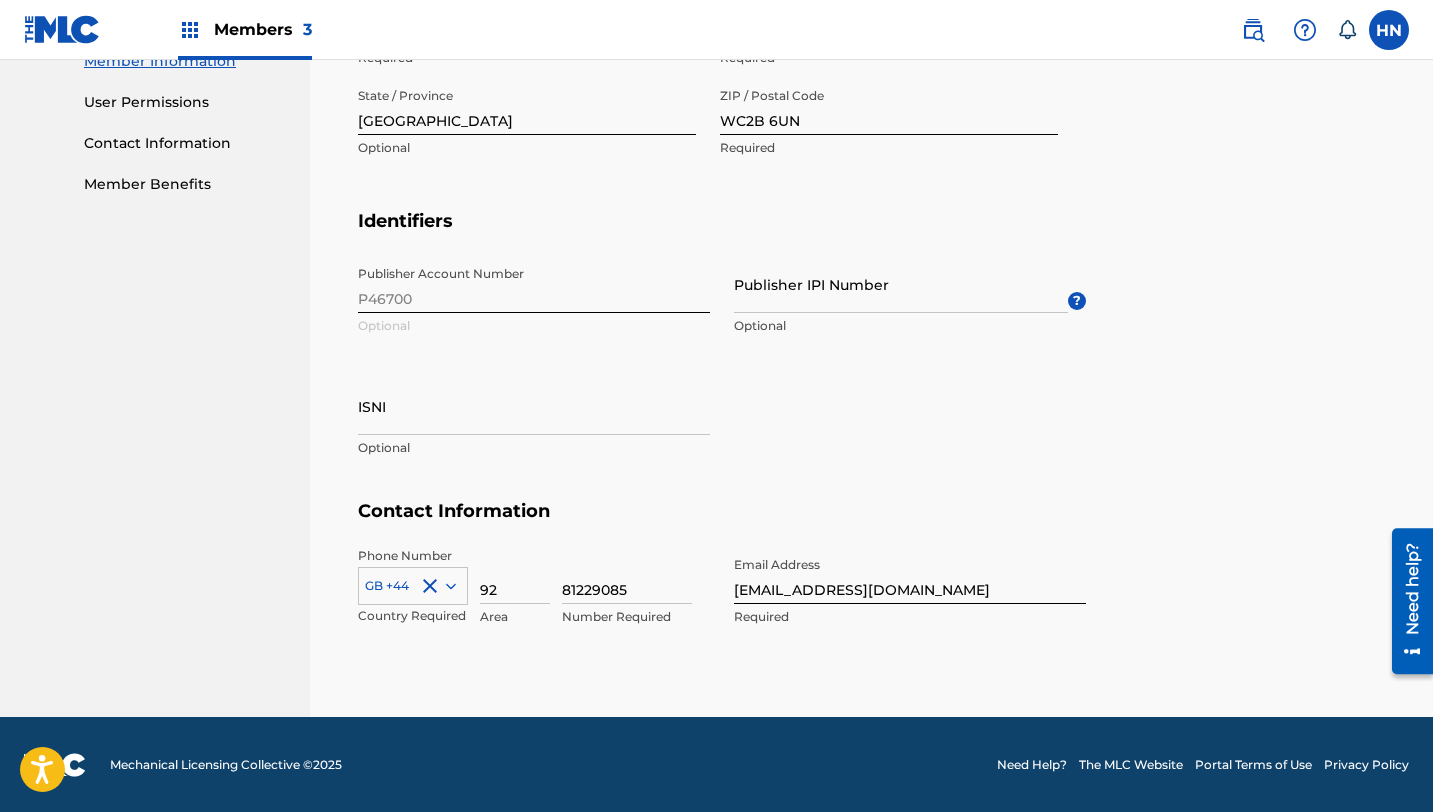 click on "92" at bounding box center (515, 575) 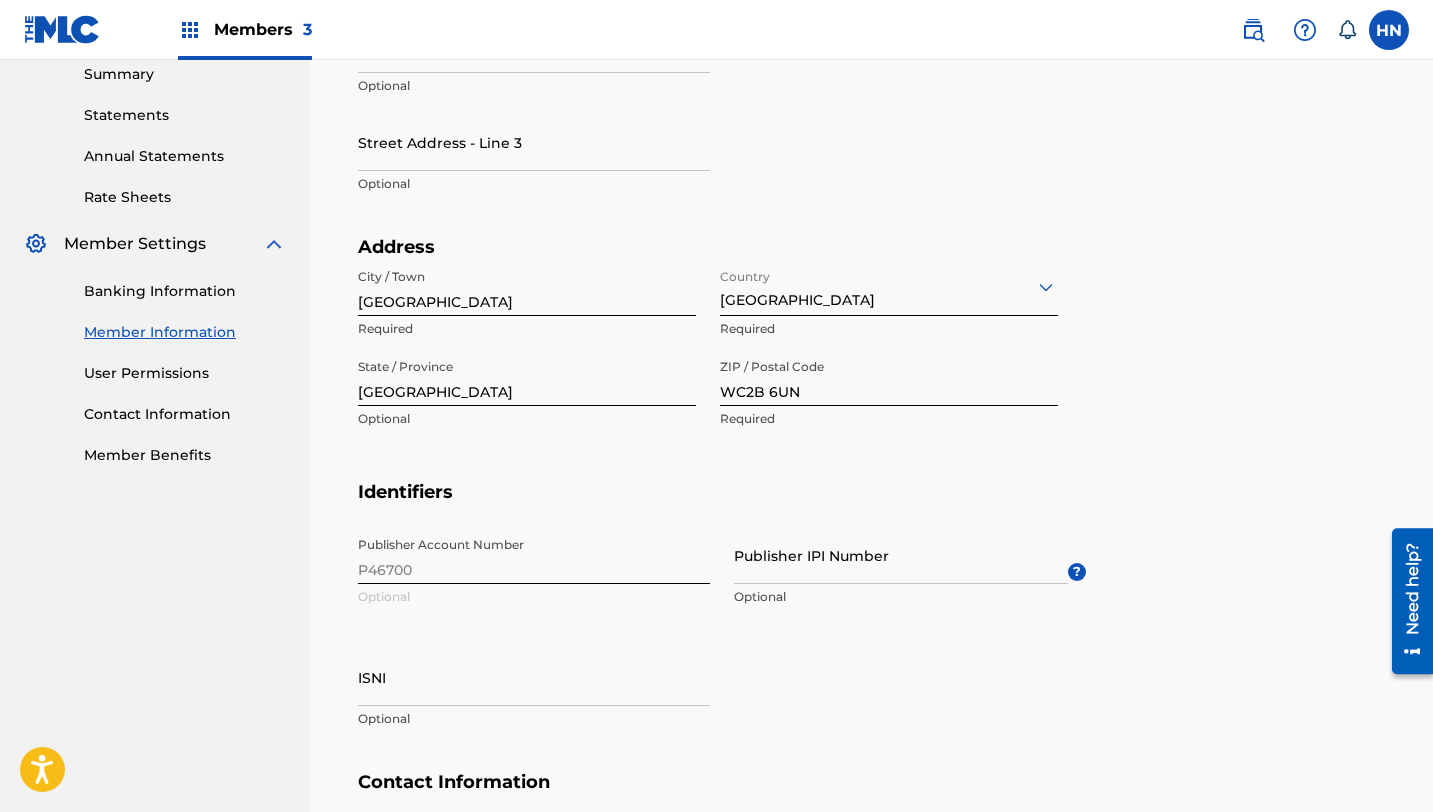 scroll, scrollTop: 653, scrollLeft: 0, axis: vertical 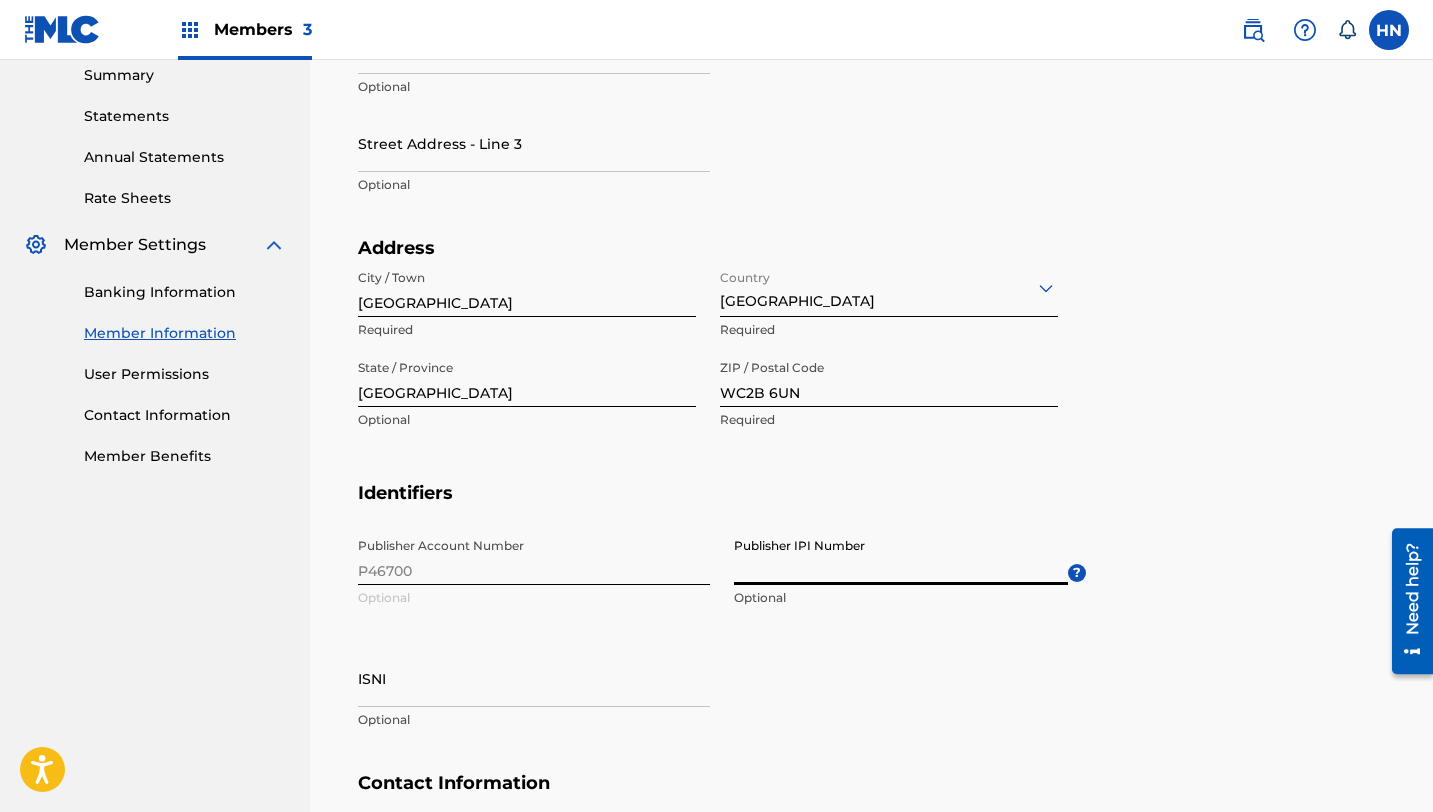 click on "Publisher IPI Number" at bounding box center [901, 556] 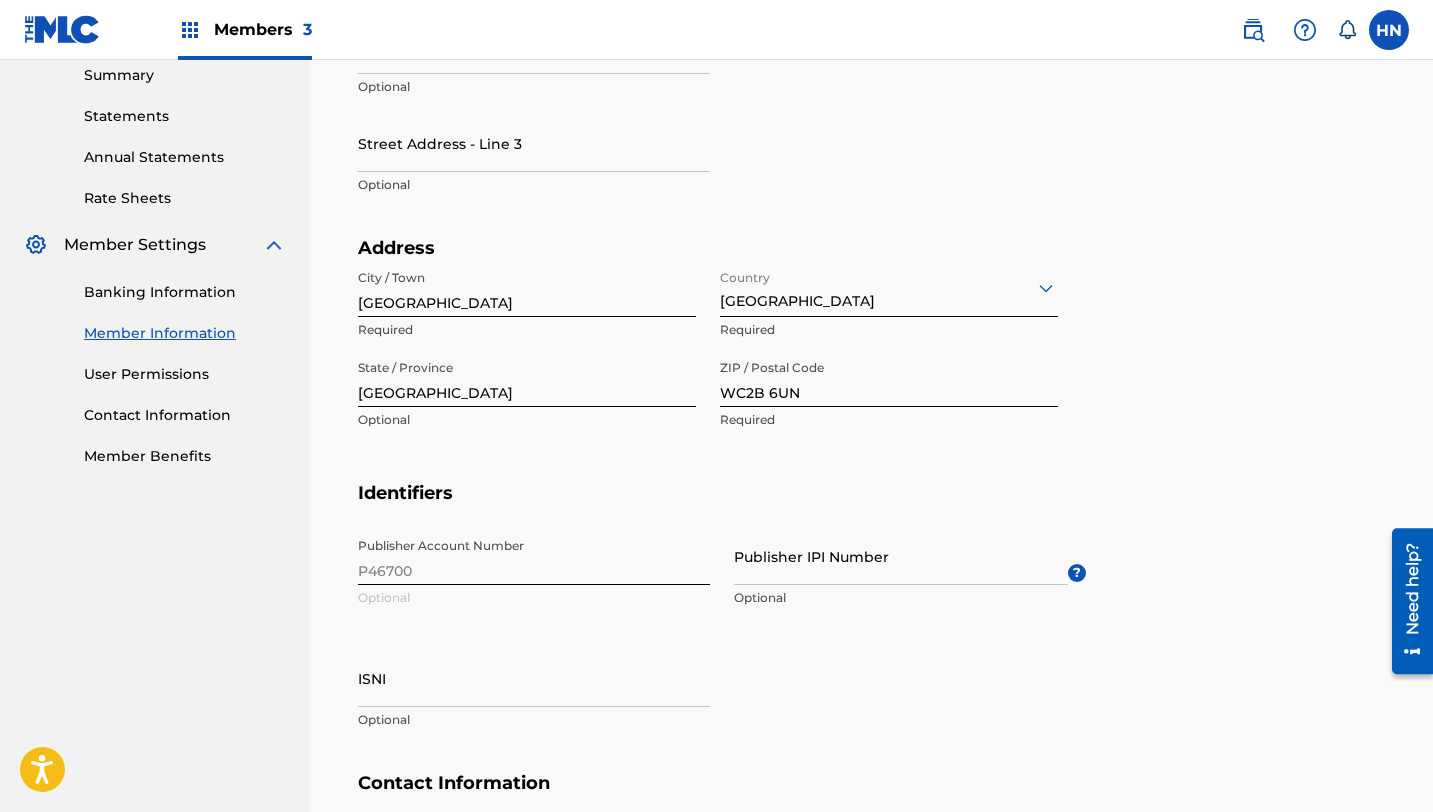 click on "Publisher Account Number P46700 Optional Publisher IPI Number Optional ? ISNI Optional" at bounding box center [722, 650] 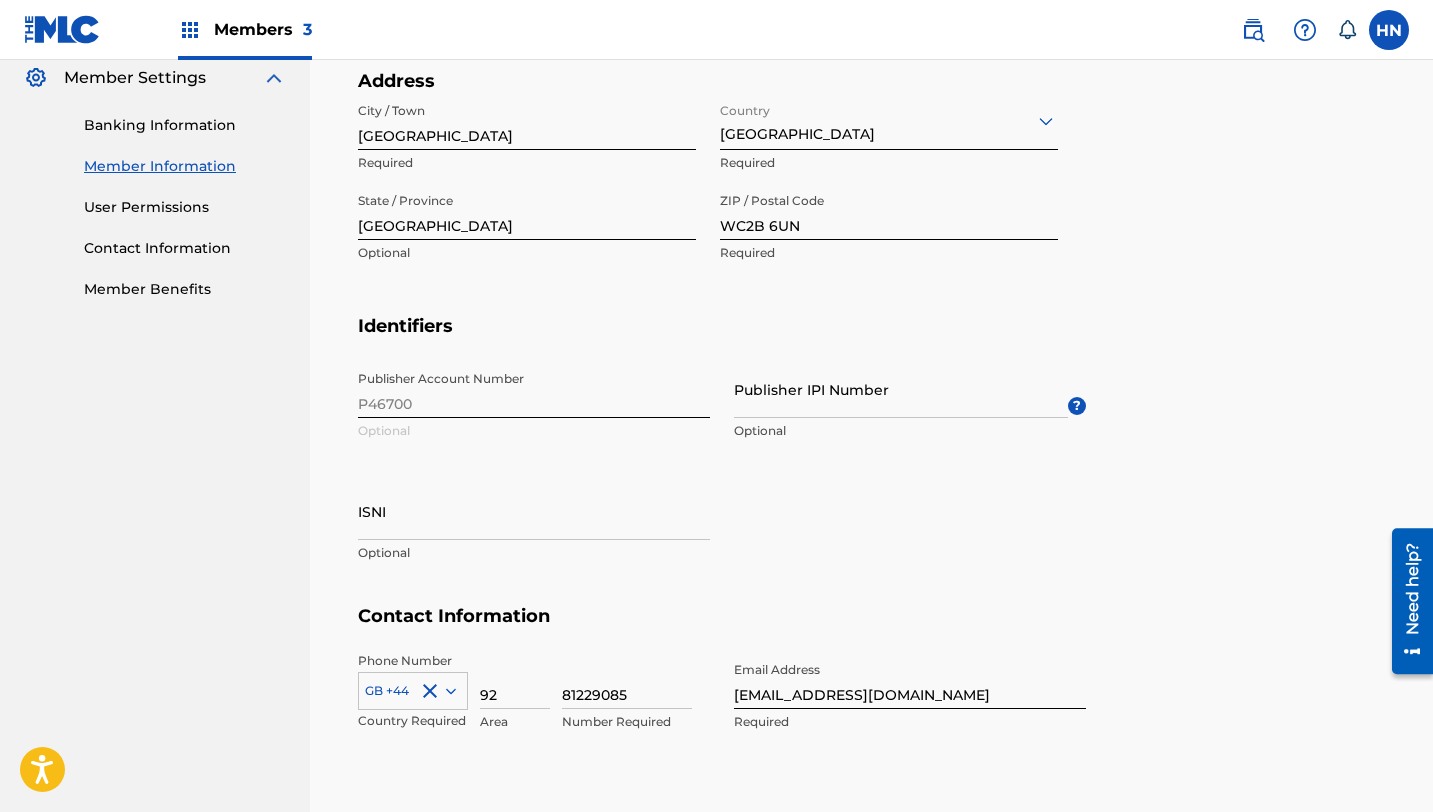 scroll, scrollTop: 874, scrollLeft: 0, axis: vertical 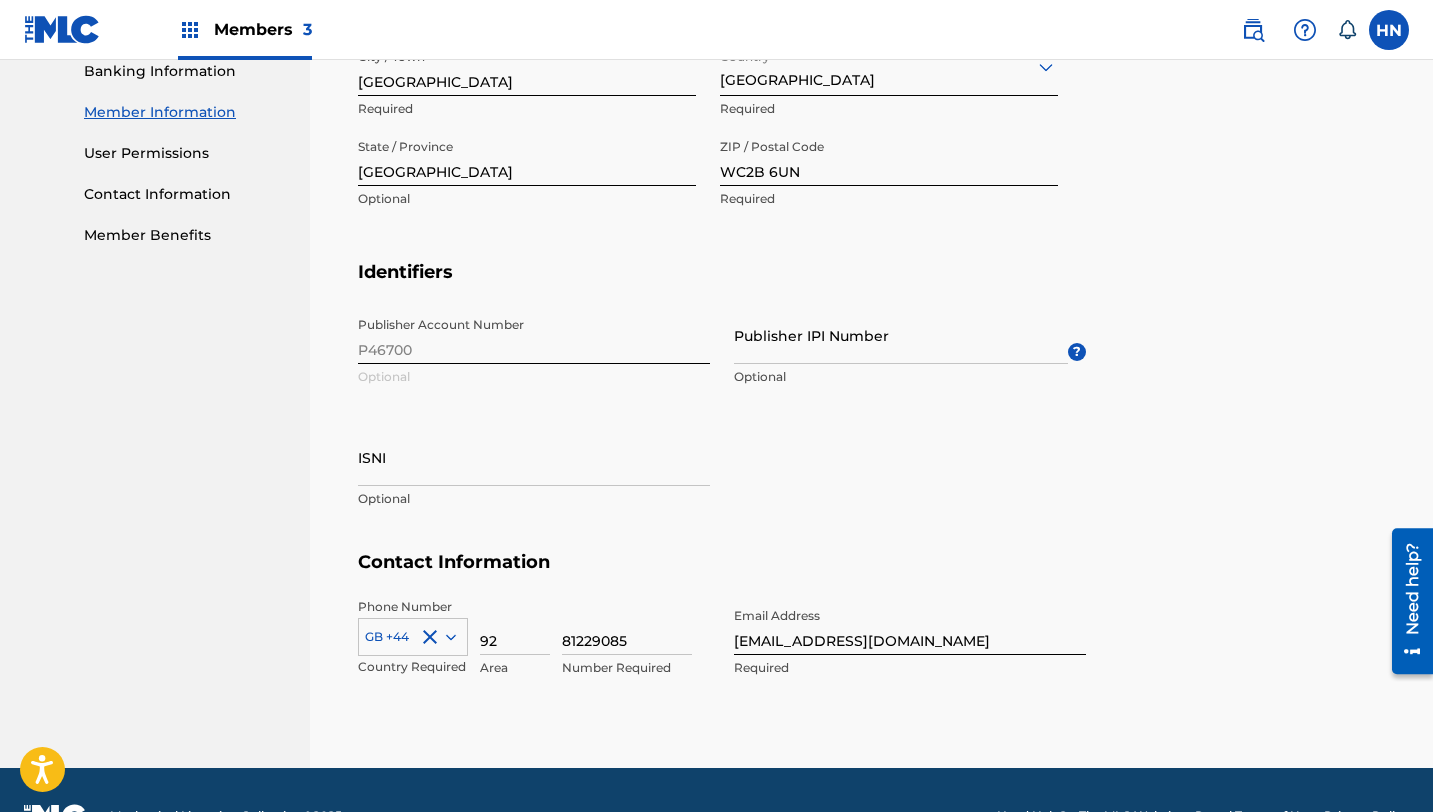 click at bounding box center [1389, 30] 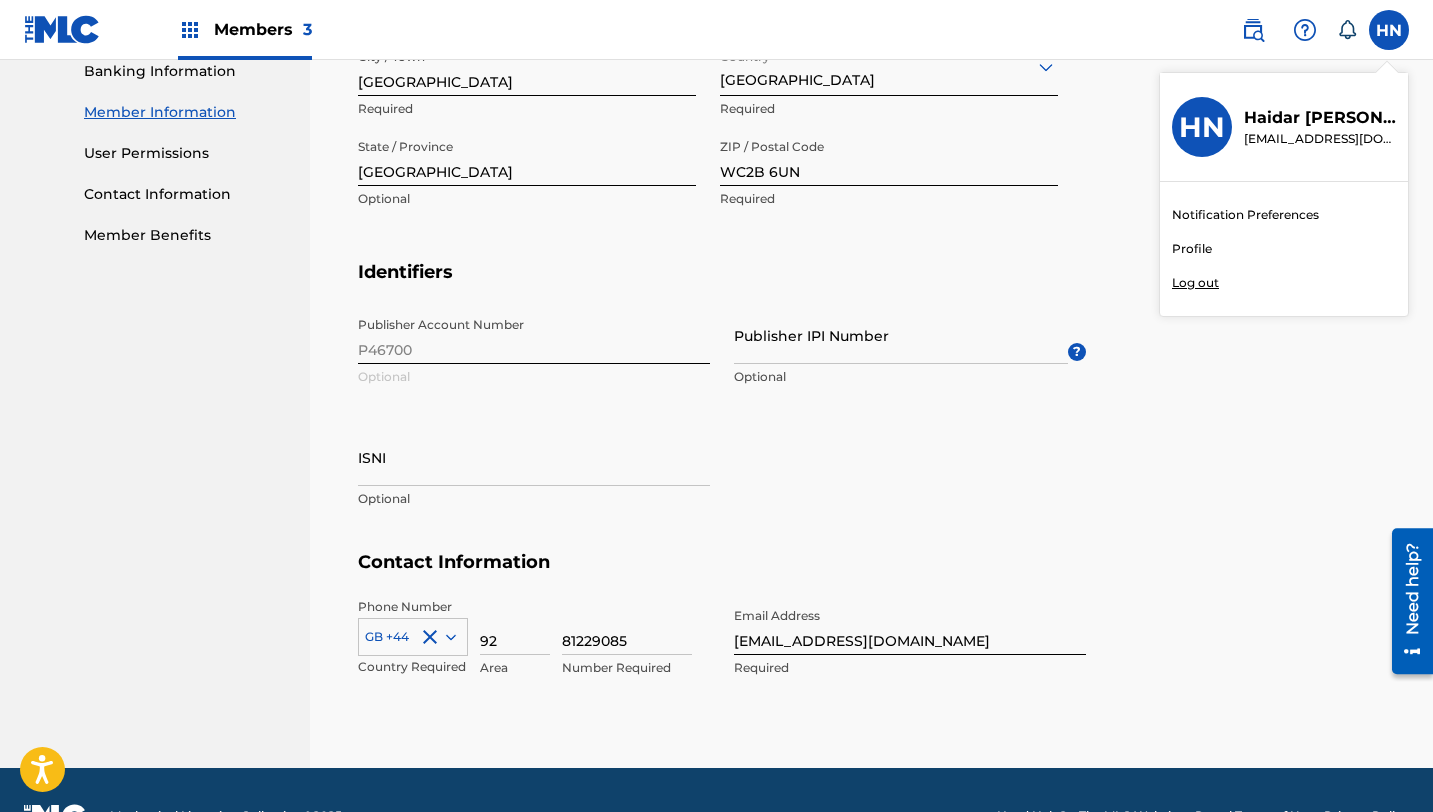 click on "HN HN Haidar   Nasser lazyxazy866@gmail.com Notification Preferences Profile Log out" at bounding box center (1389, 30) 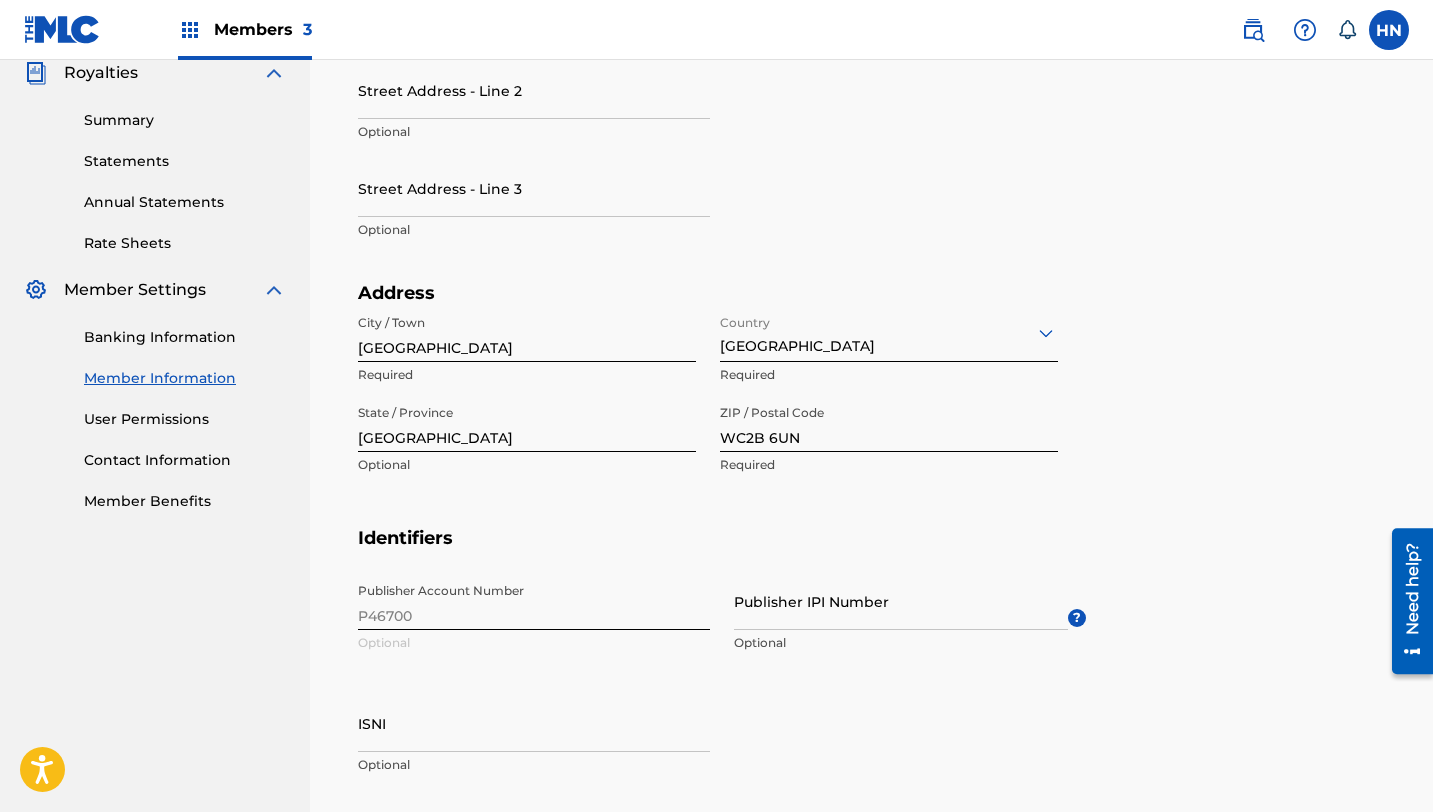 scroll, scrollTop: 617, scrollLeft: 0, axis: vertical 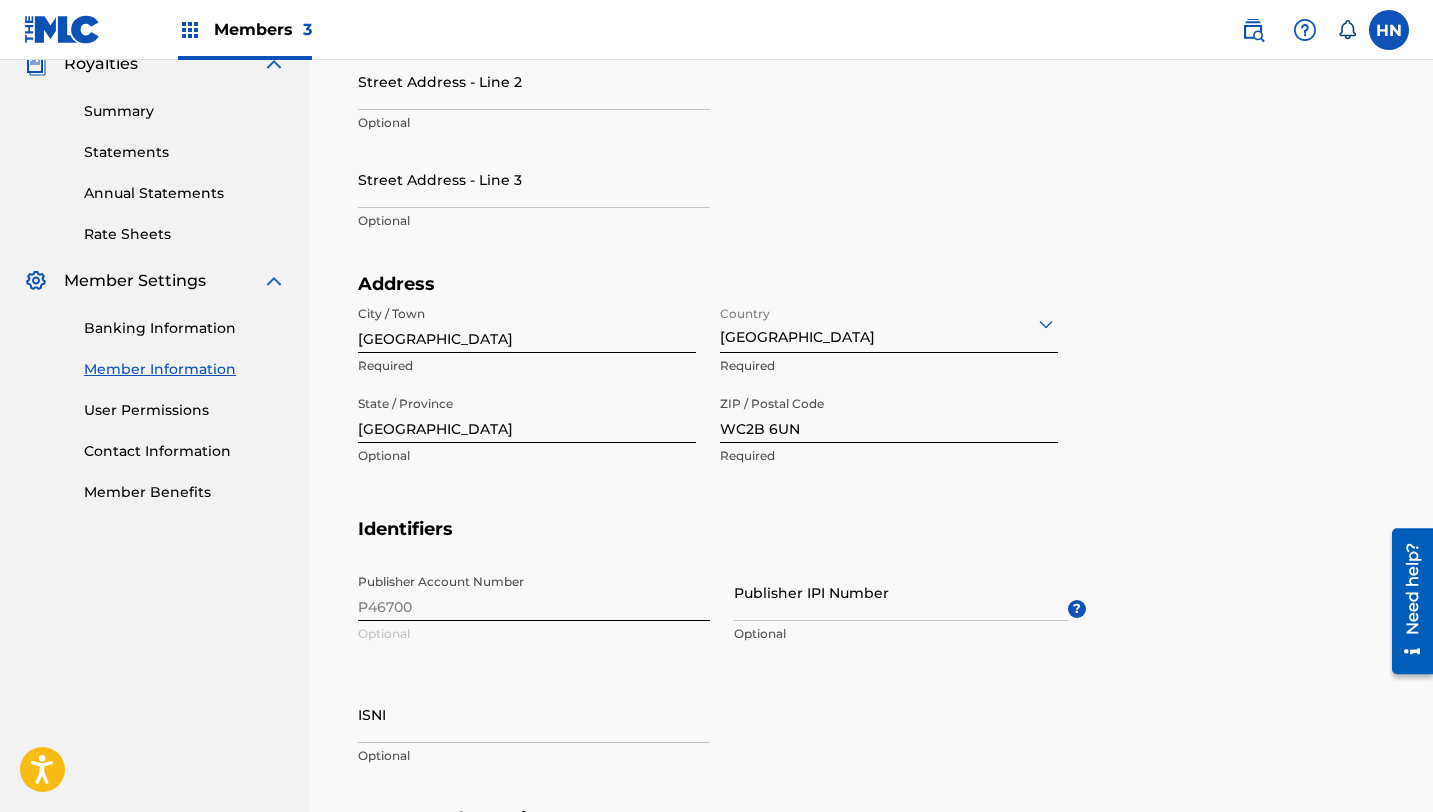 click on "Publisher Account Number P46700 Optional Publisher IPI Number Optional ? ISNI Optional" at bounding box center [722, 686] 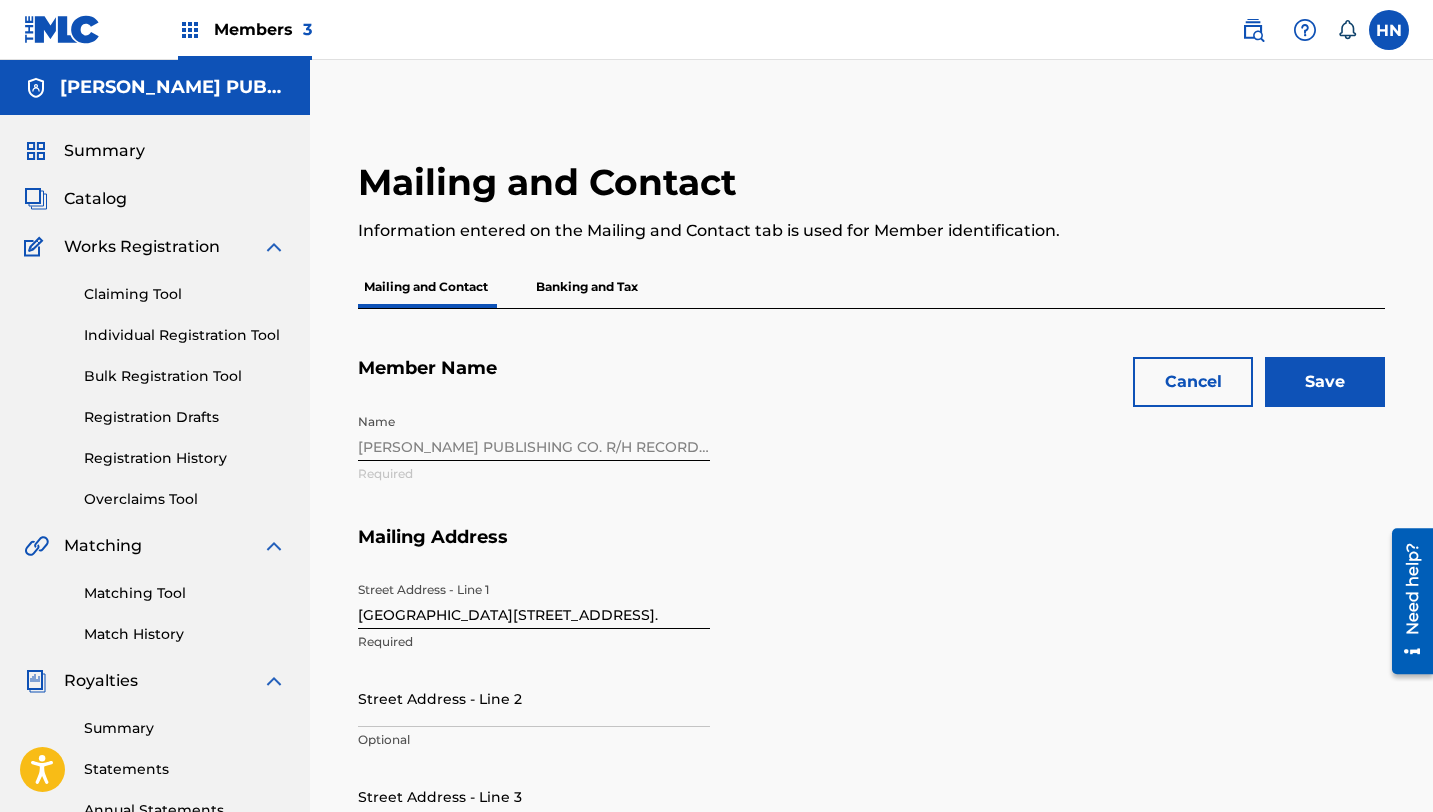 scroll, scrollTop: 8, scrollLeft: 0, axis: vertical 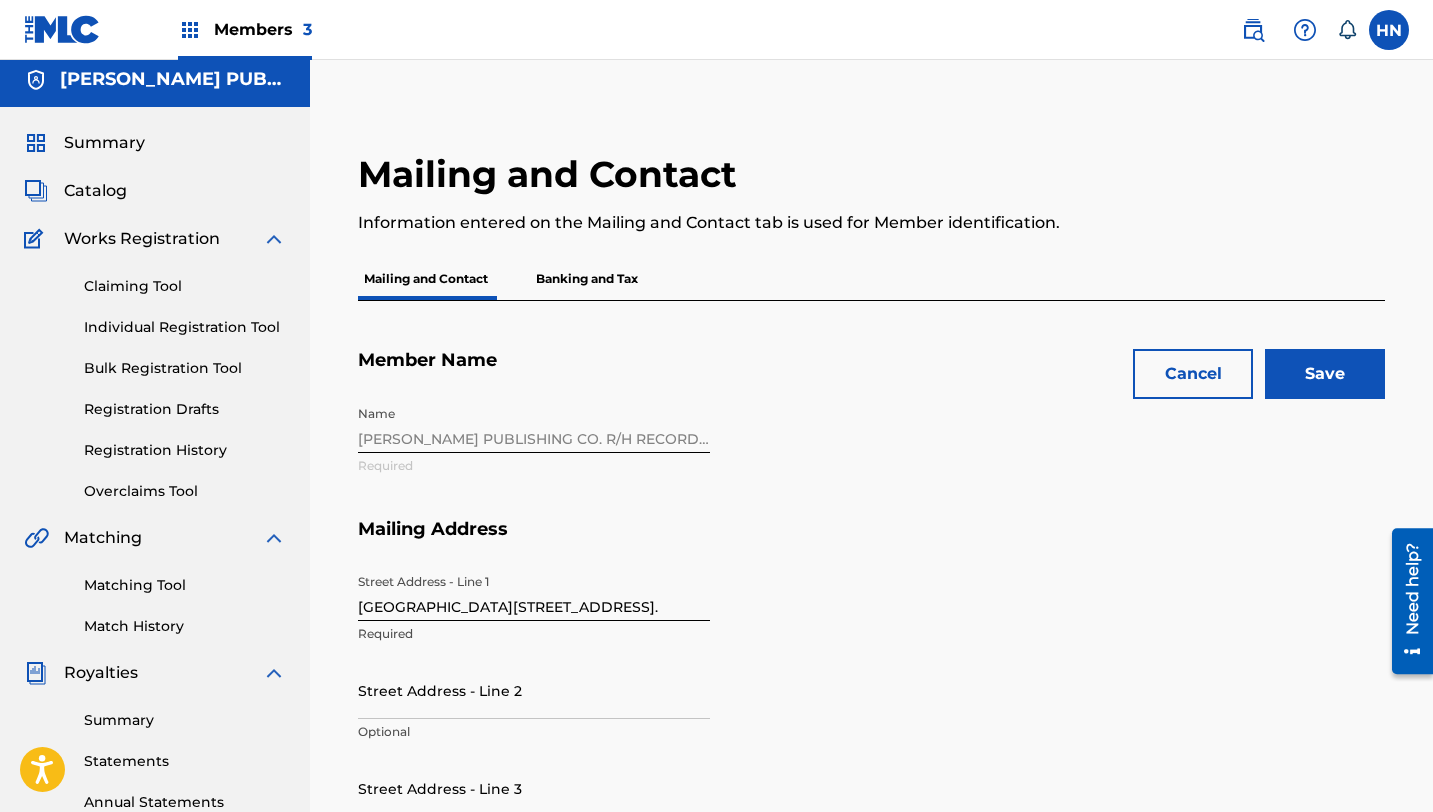 click on "Save" at bounding box center (1325, 374) 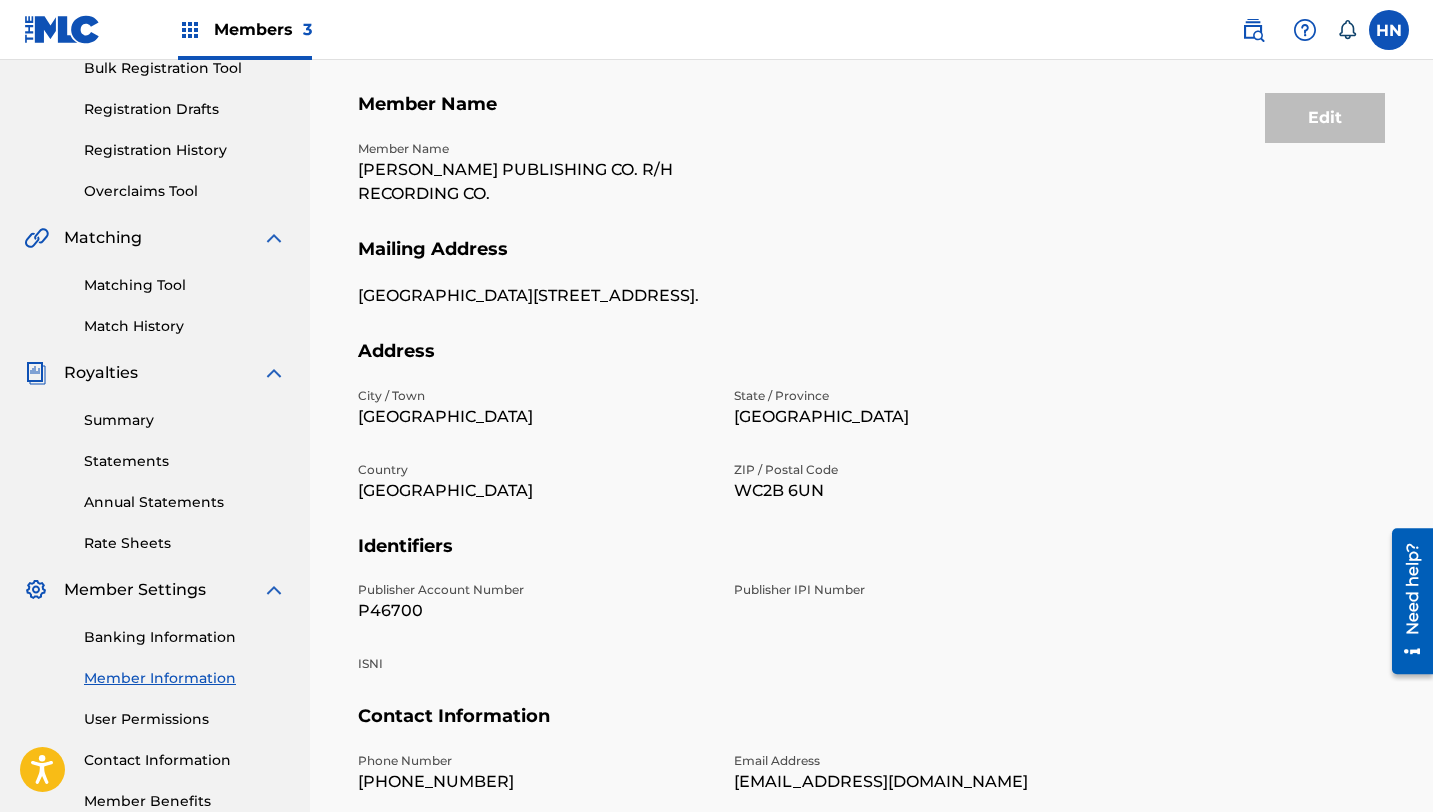 scroll, scrollTop: 312, scrollLeft: 0, axis: vertical 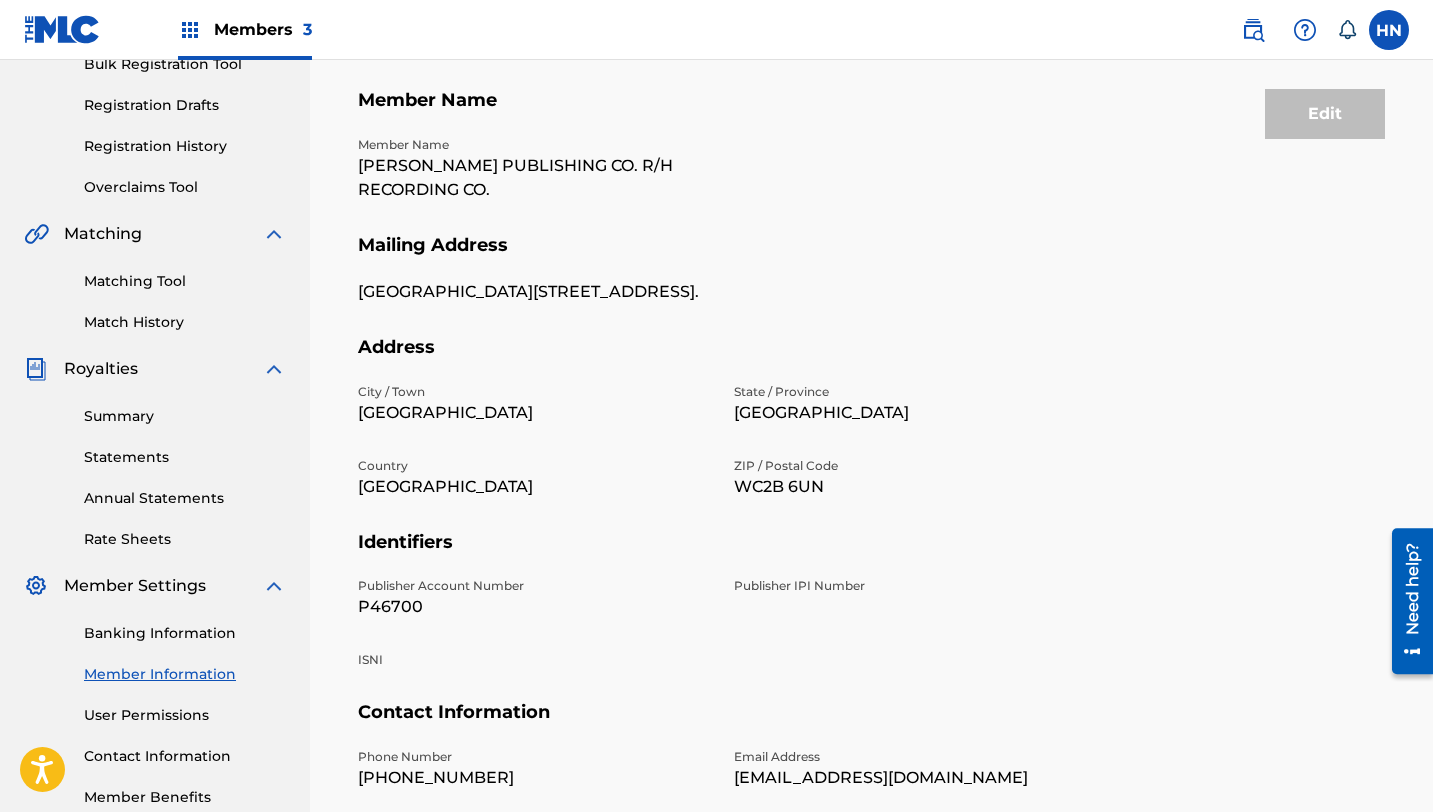 click on "London" at bounding box center (534, 413) 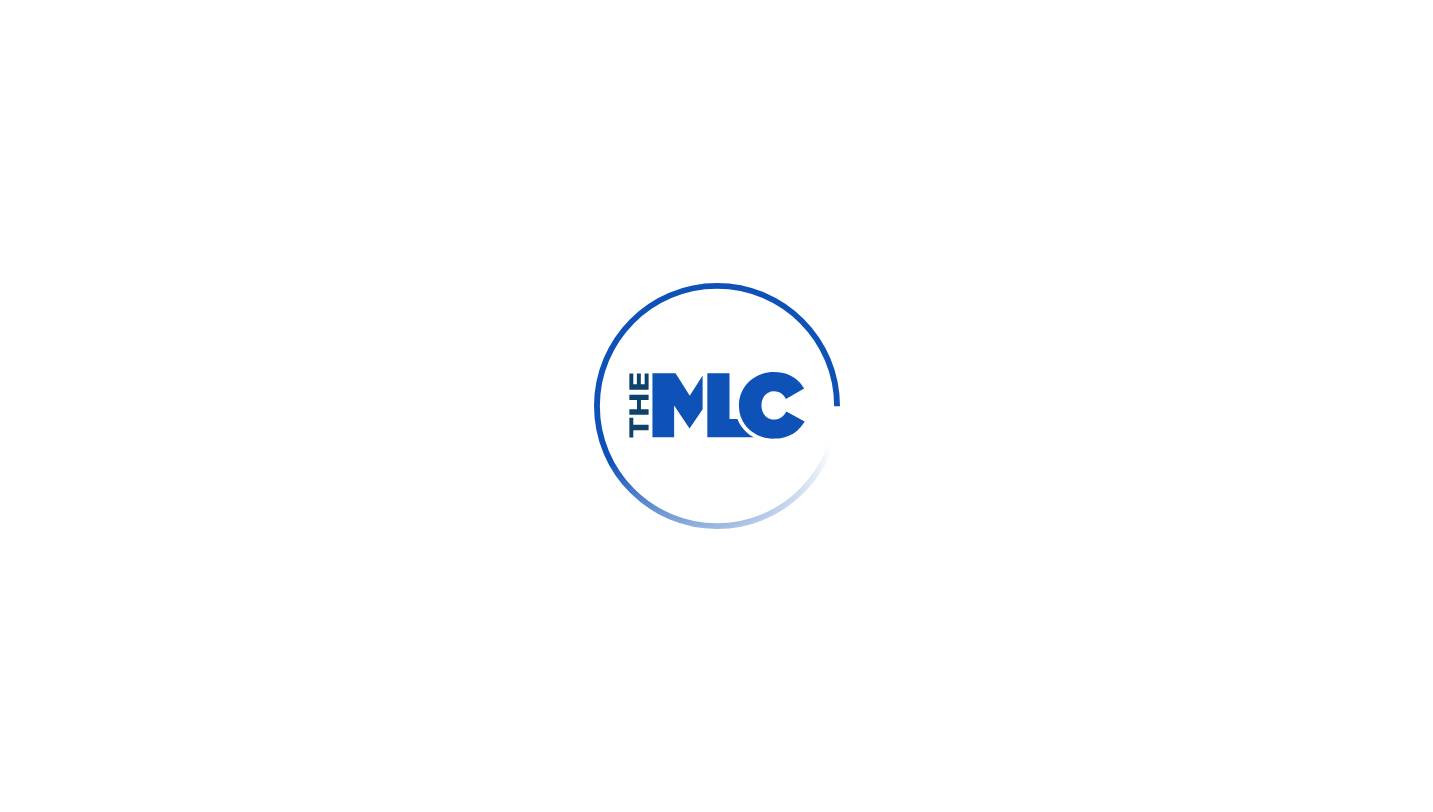 scroll, scrollTop: 0, scrollLeft: 0, axis: both 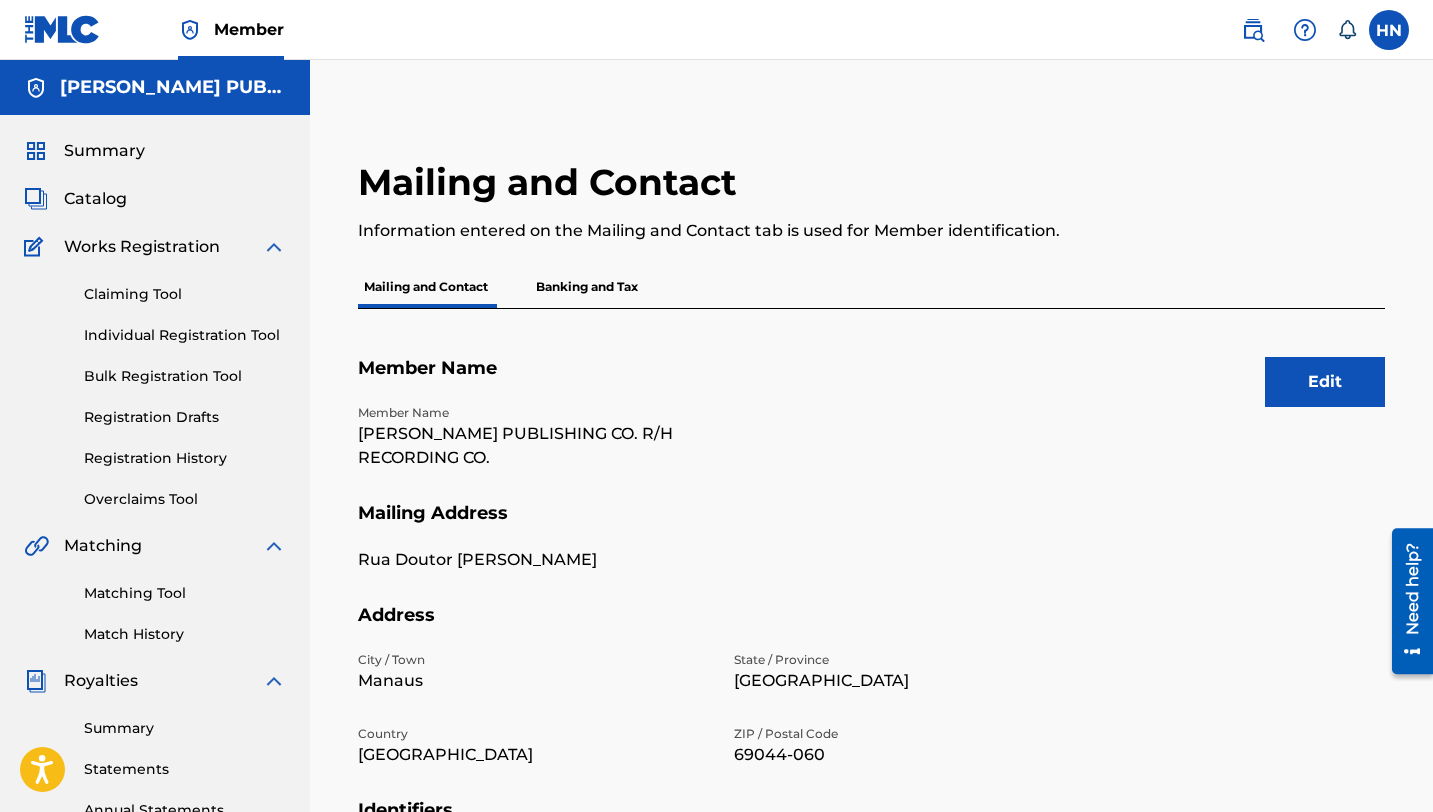 click on "Summary" at bounding box center (104, 151) 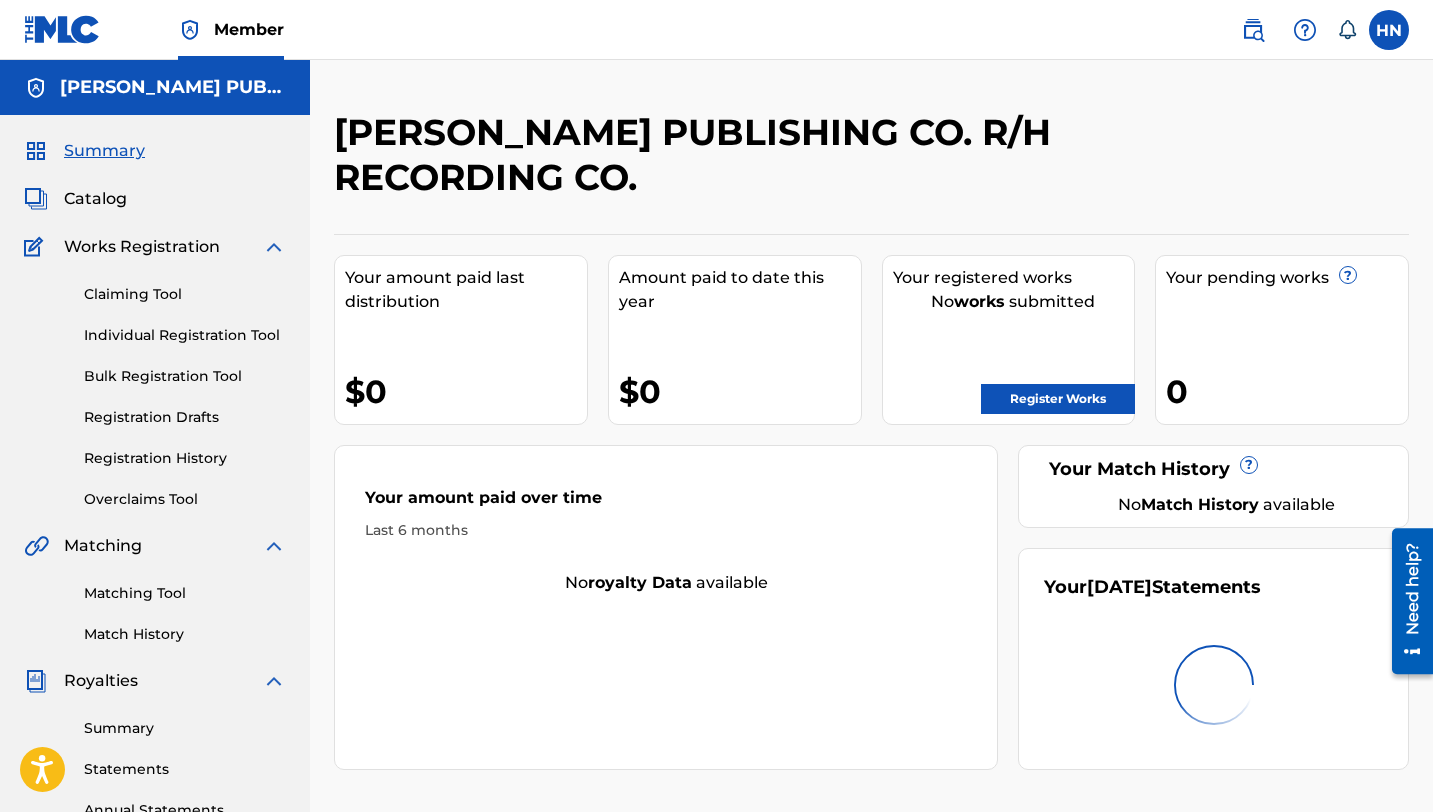 click on "Catalog" at bounding box center [95, 199] 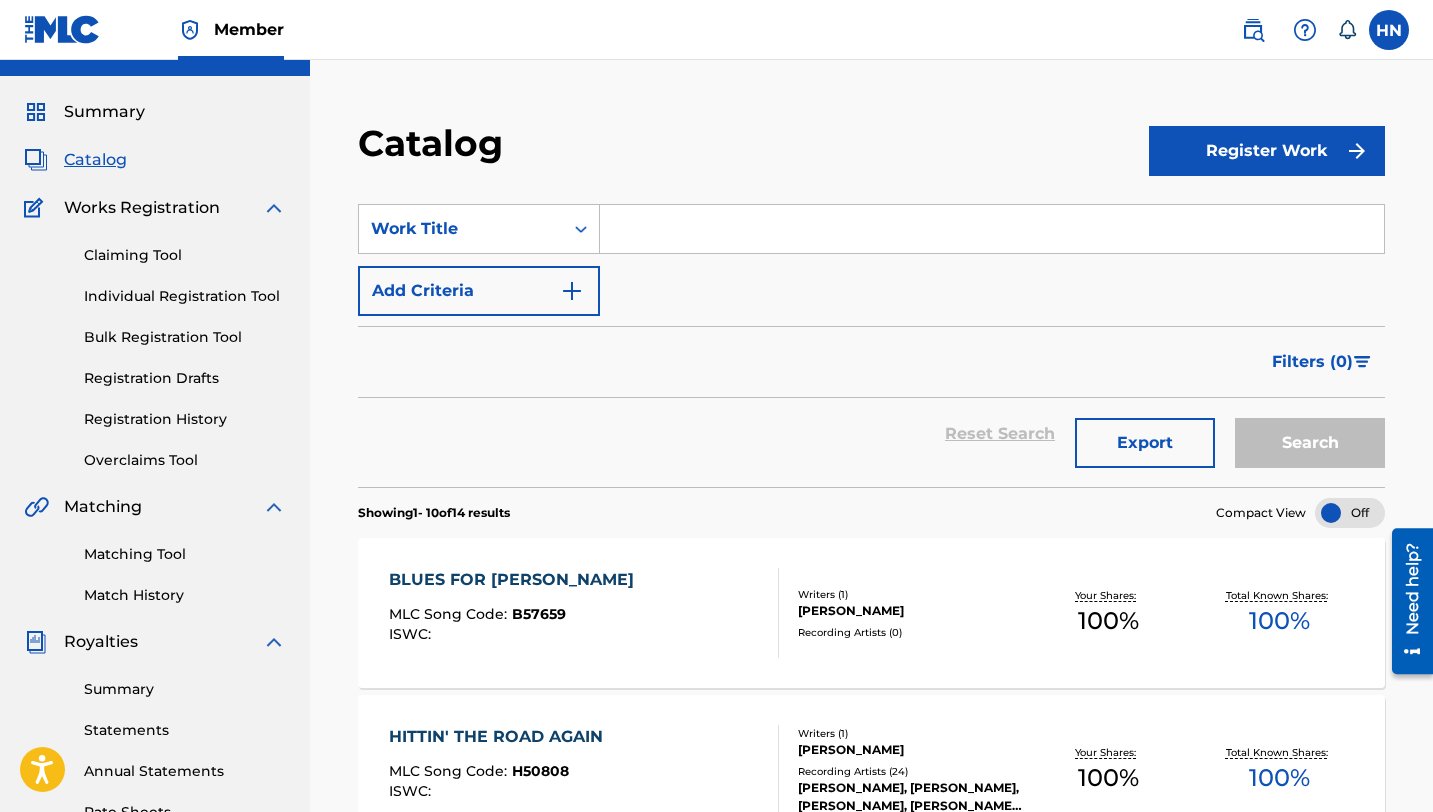 scroll, scrollTop: 75, scrollLeft: 0, axis: vertical 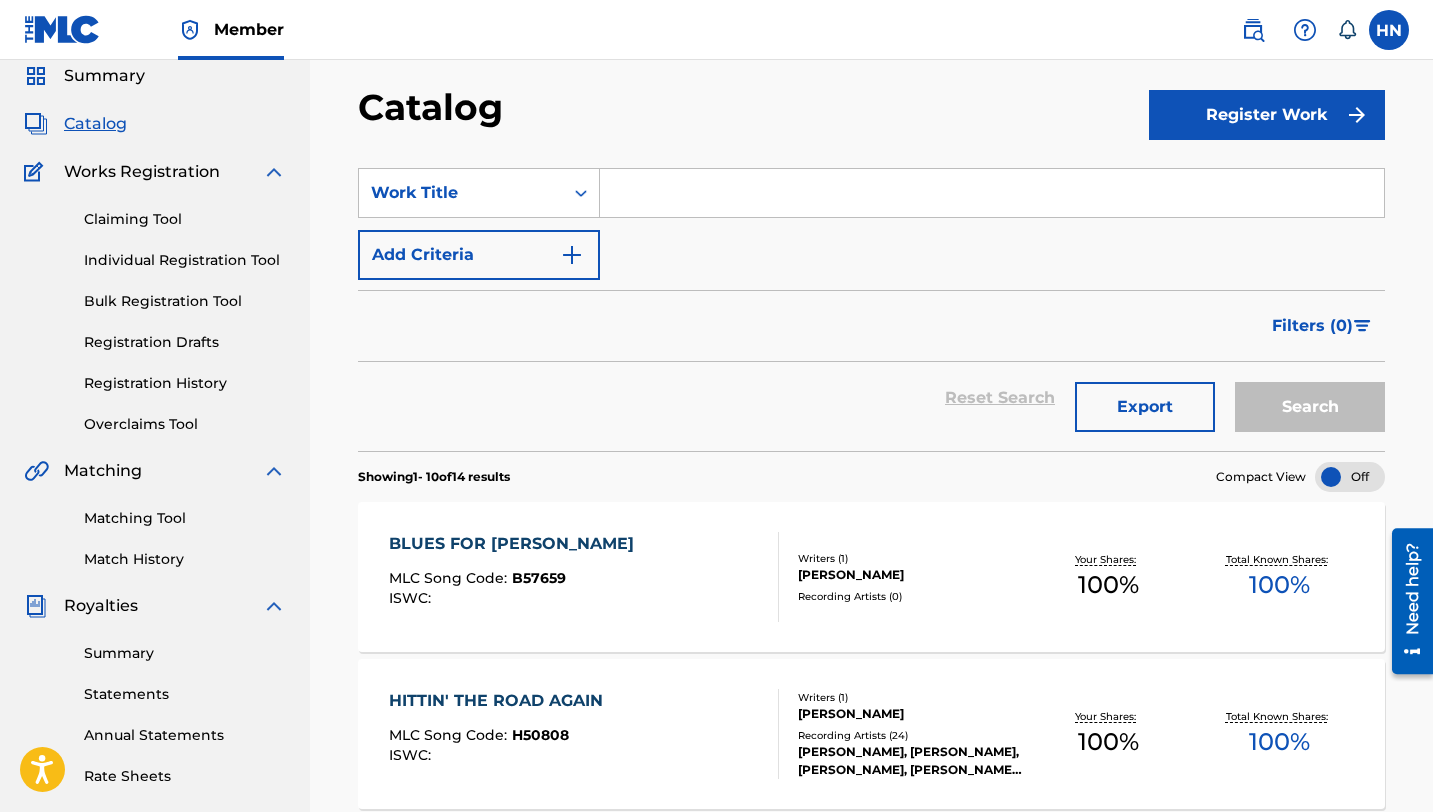 click on "BLUES FOR [PERSON_NAME] MLC Song Code : B57659 ISWC :" at bounding box center [584, 577] 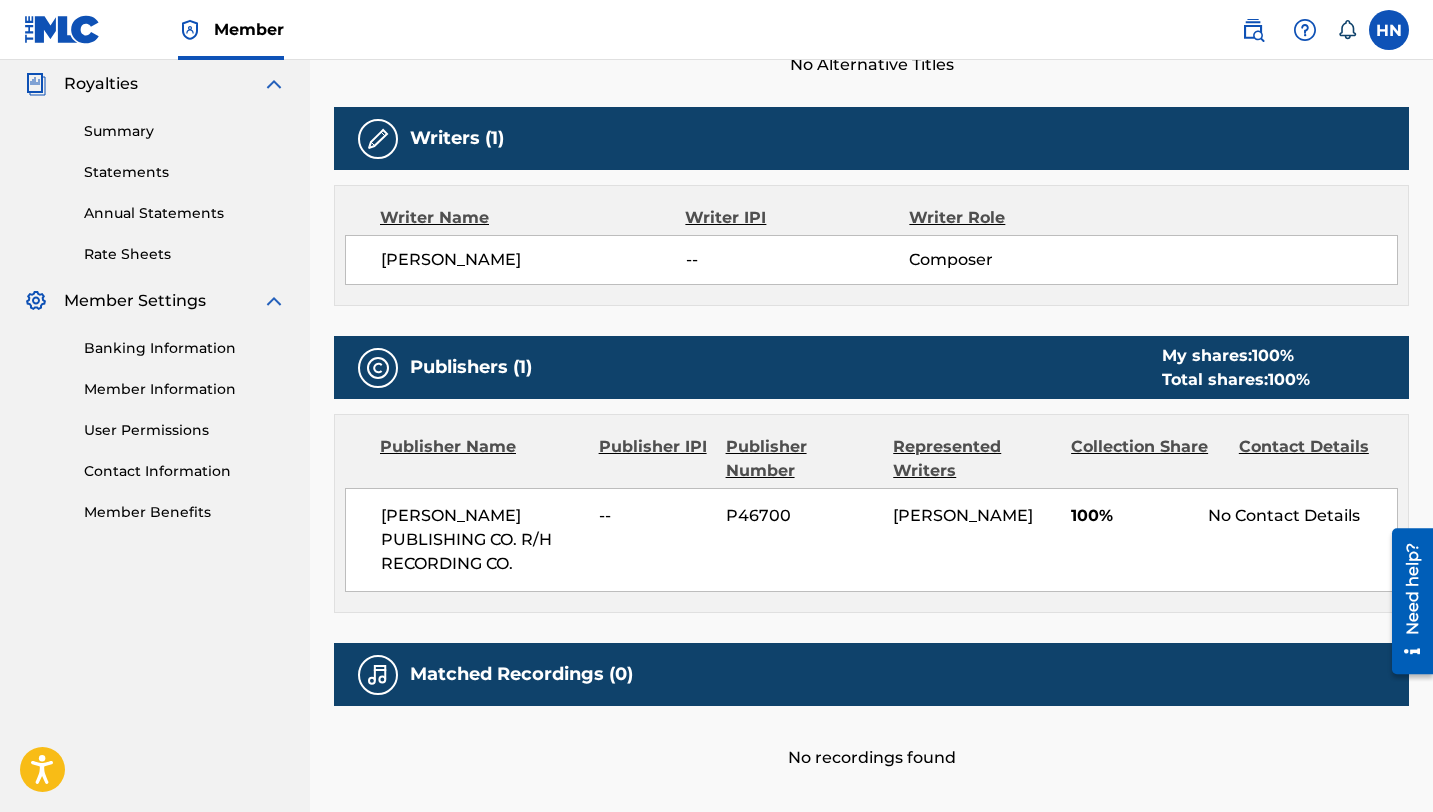 scroll, scrollTop: 598, scrollLeft: 0, axis: vertical 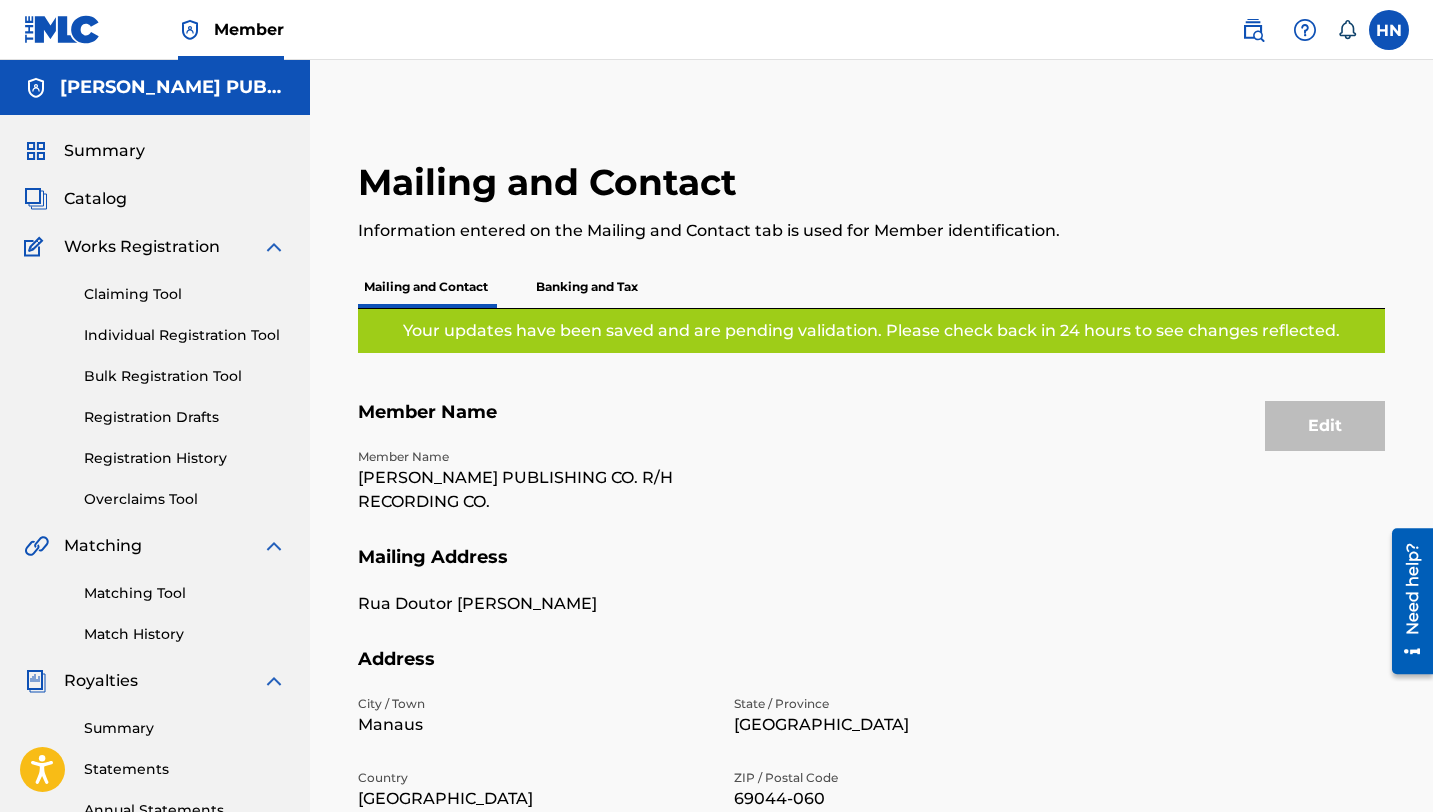 click on "Summary" at bounding box center [104, 151] 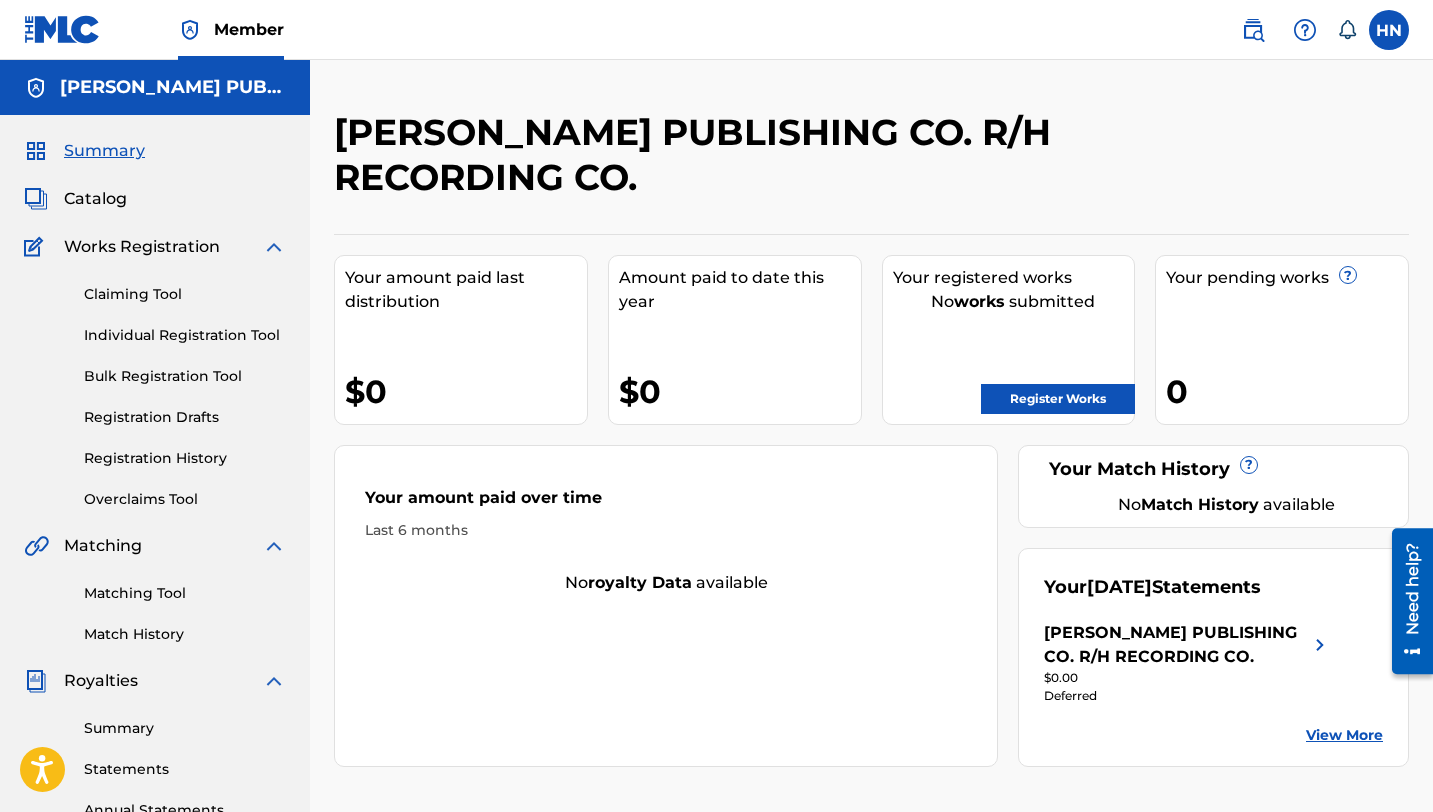 click at bounding box center (1389, 30) 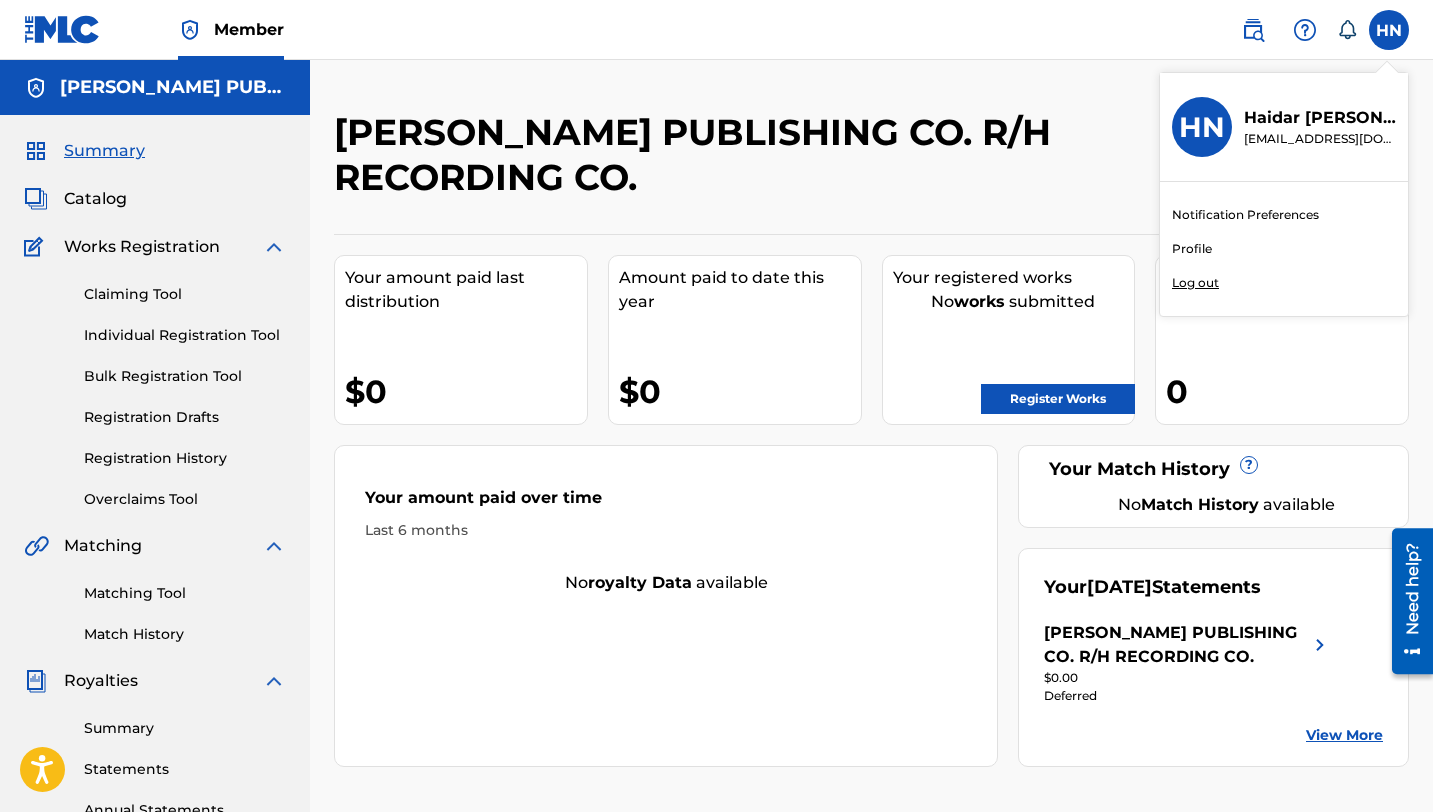 click on "Profile" at bounding box center (1192, 249) 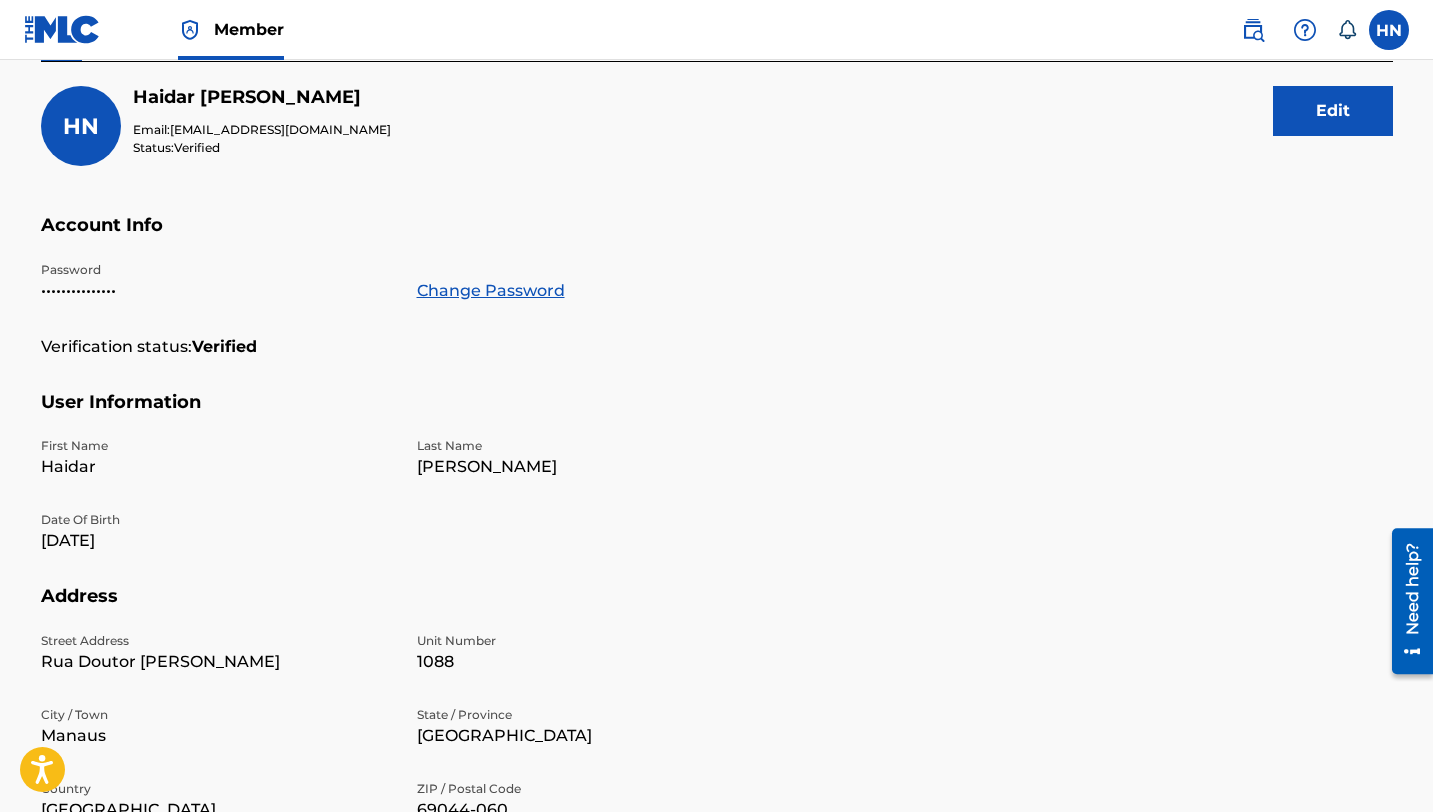 scroll, scrollTop: 236, scrollLeft: 0, axis: vertical 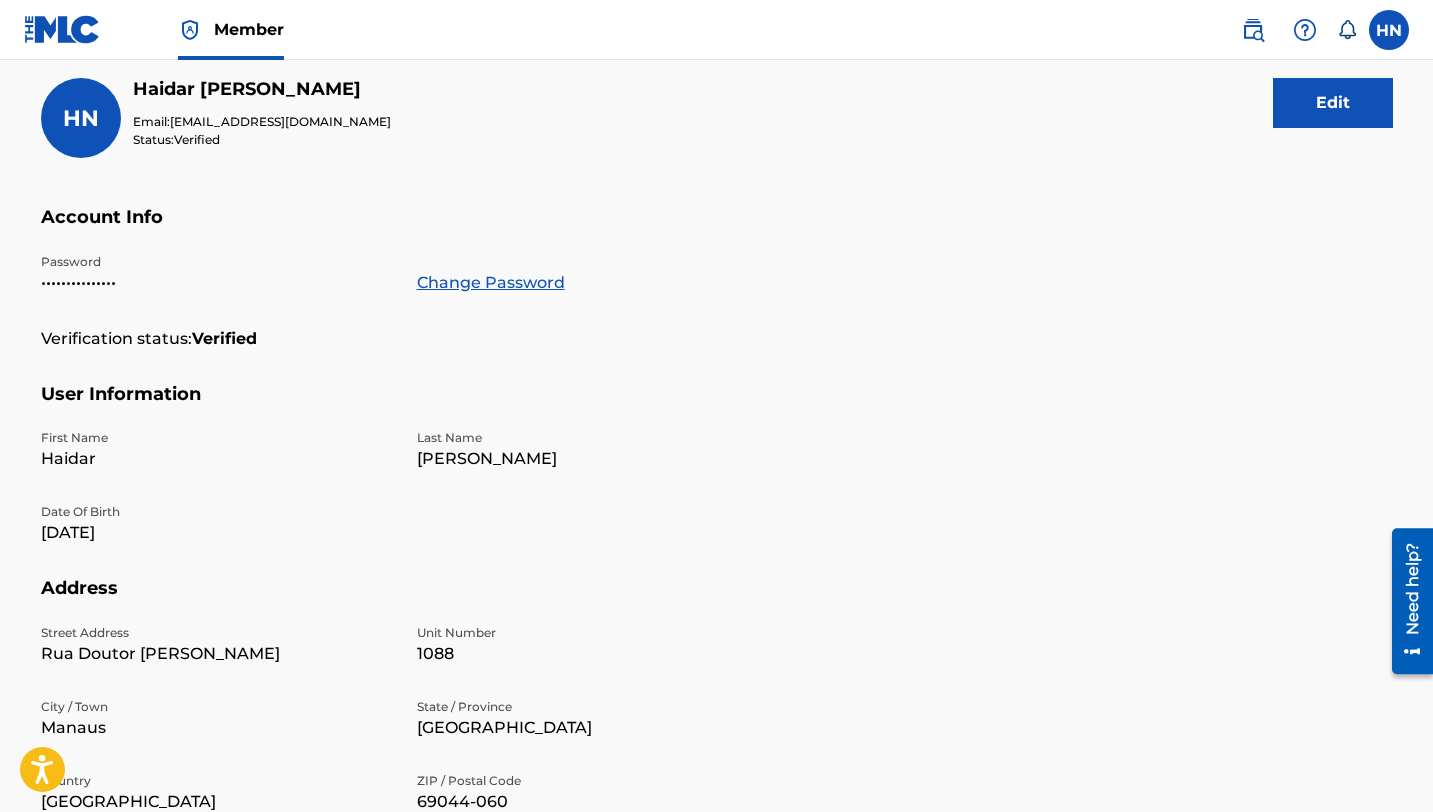 click on "Edit" at bounding box center [1333, 103] 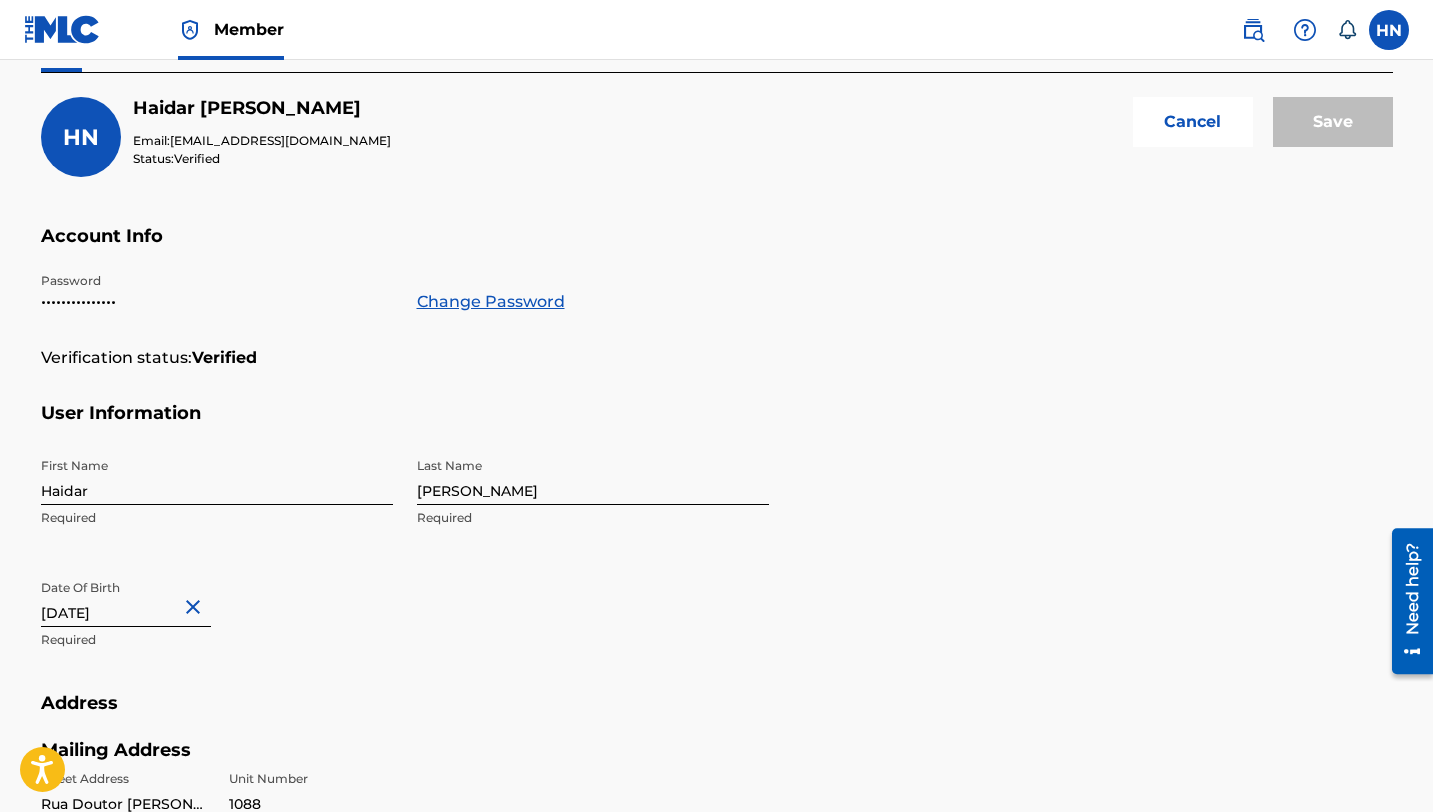 scroll, scrollTop: 209, scrollLeft: 0, axis: vertical 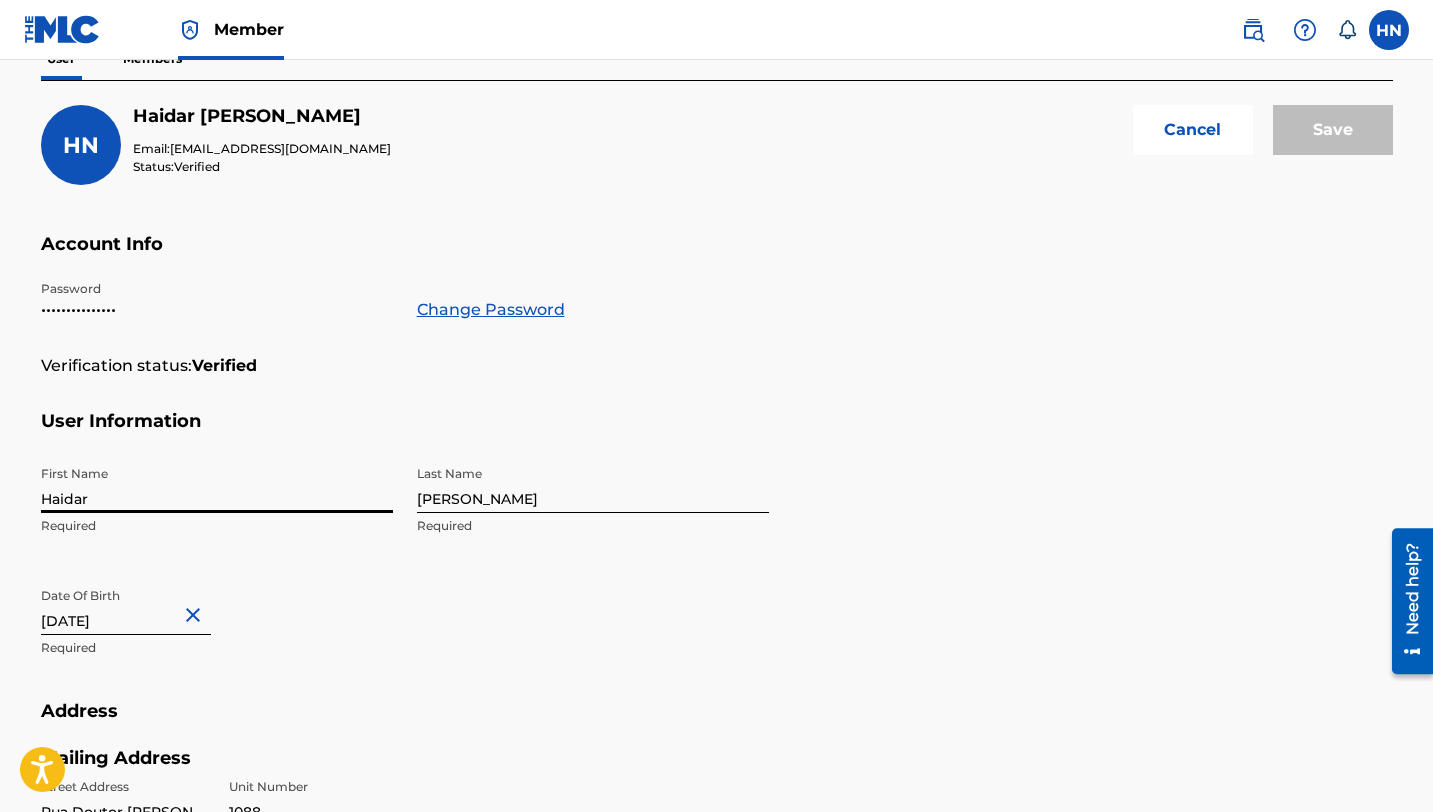 click on "Haidar" at bounding box center (217, 484) 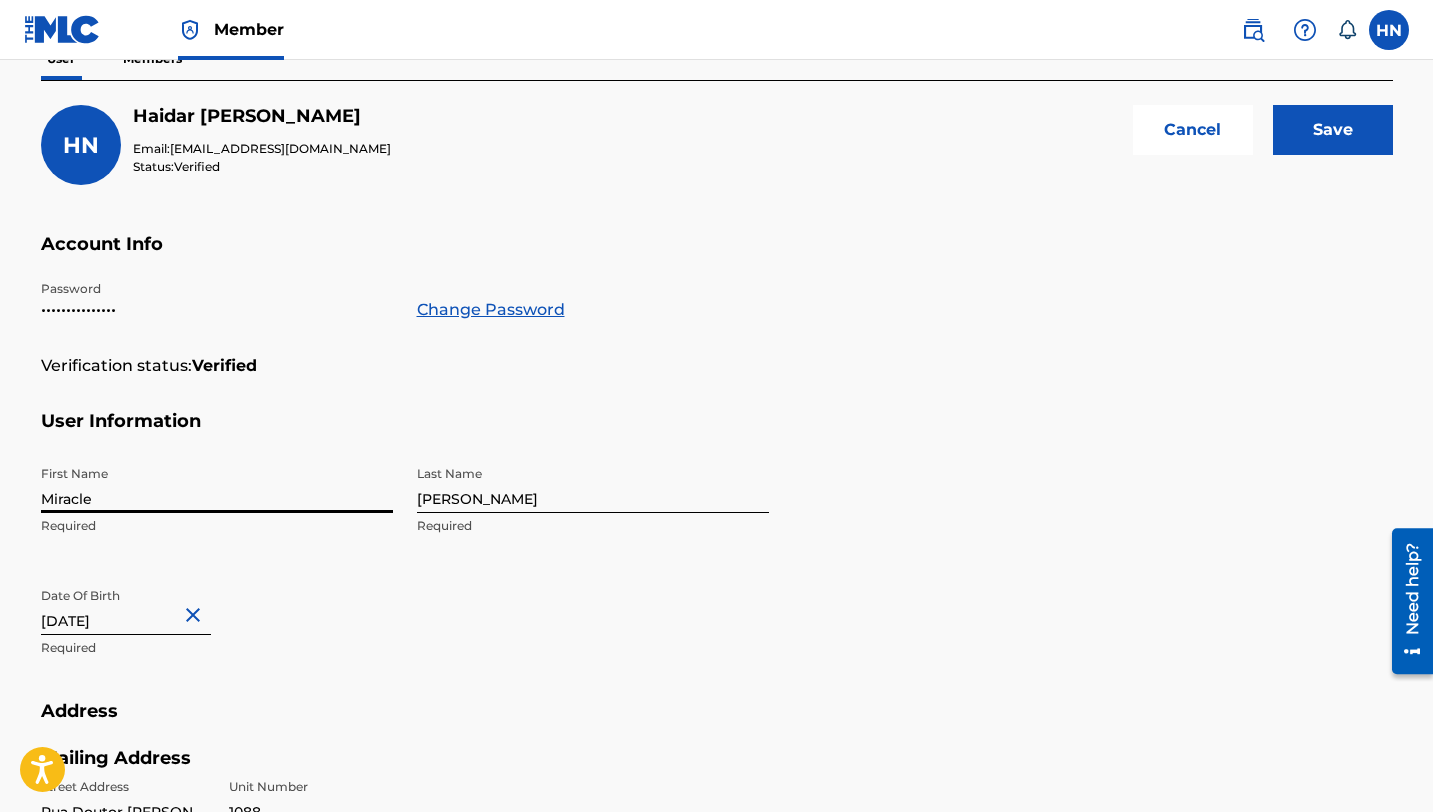type on "Miracle" 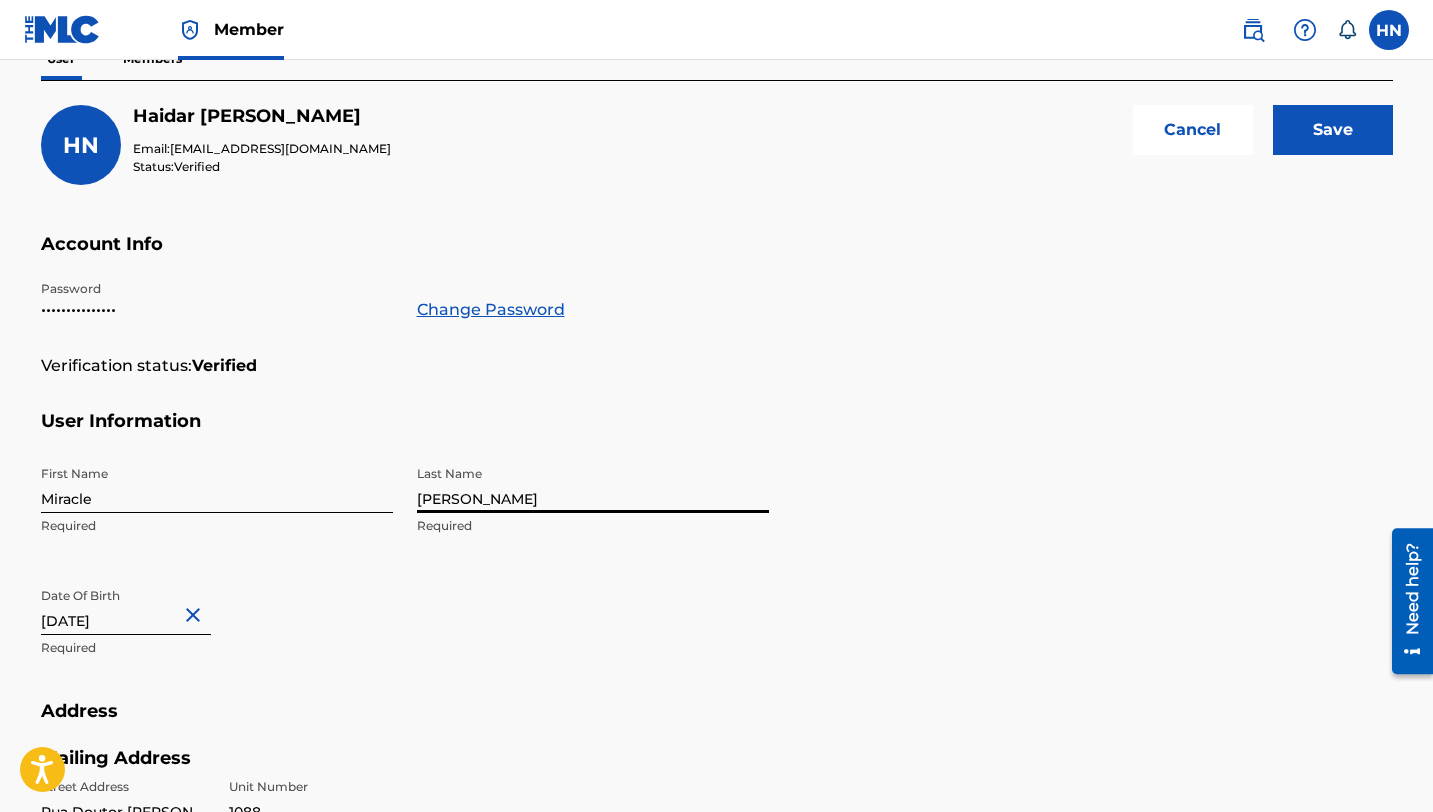 click on "[PERSON_NAME]" at bounding box center (593, 484) 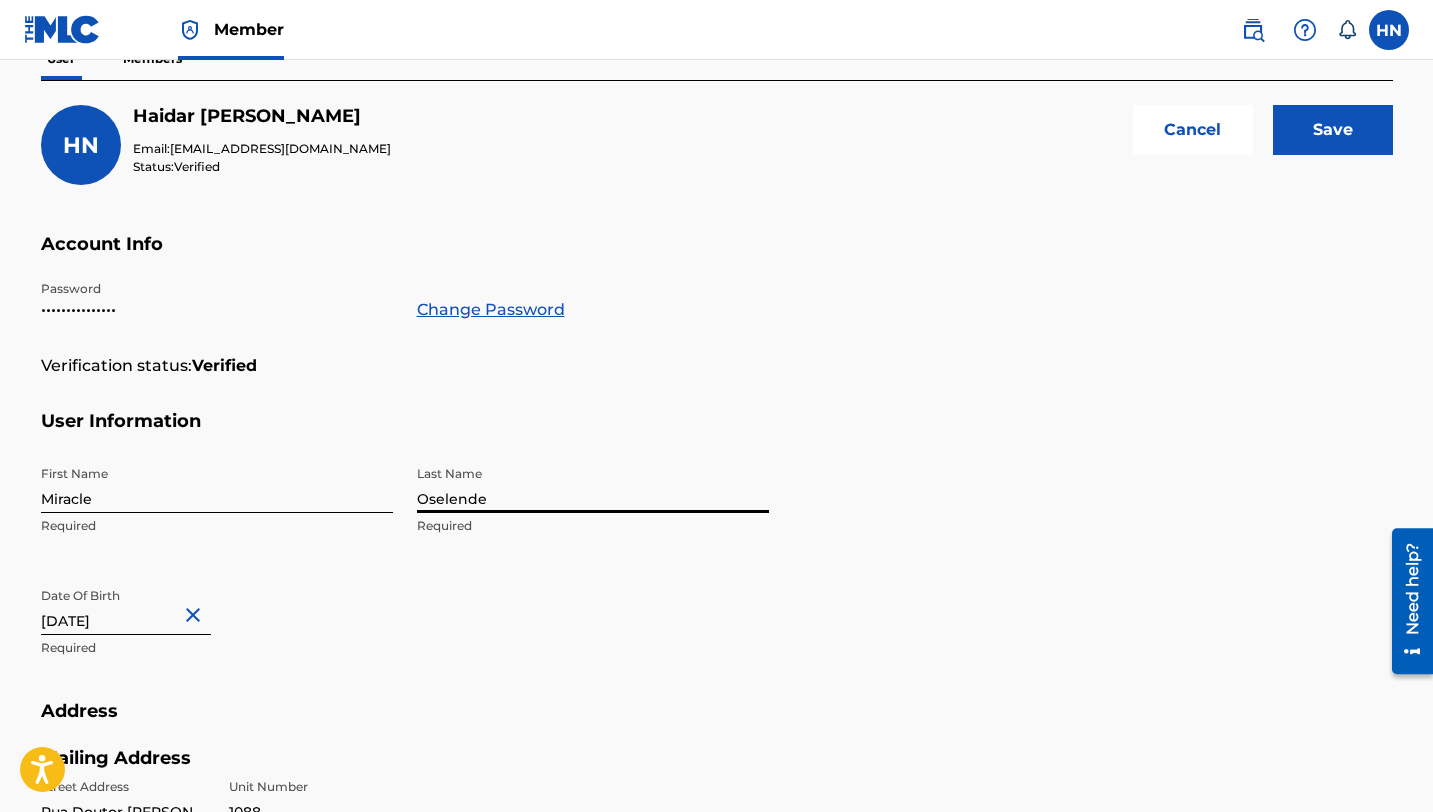type on "Oselende" 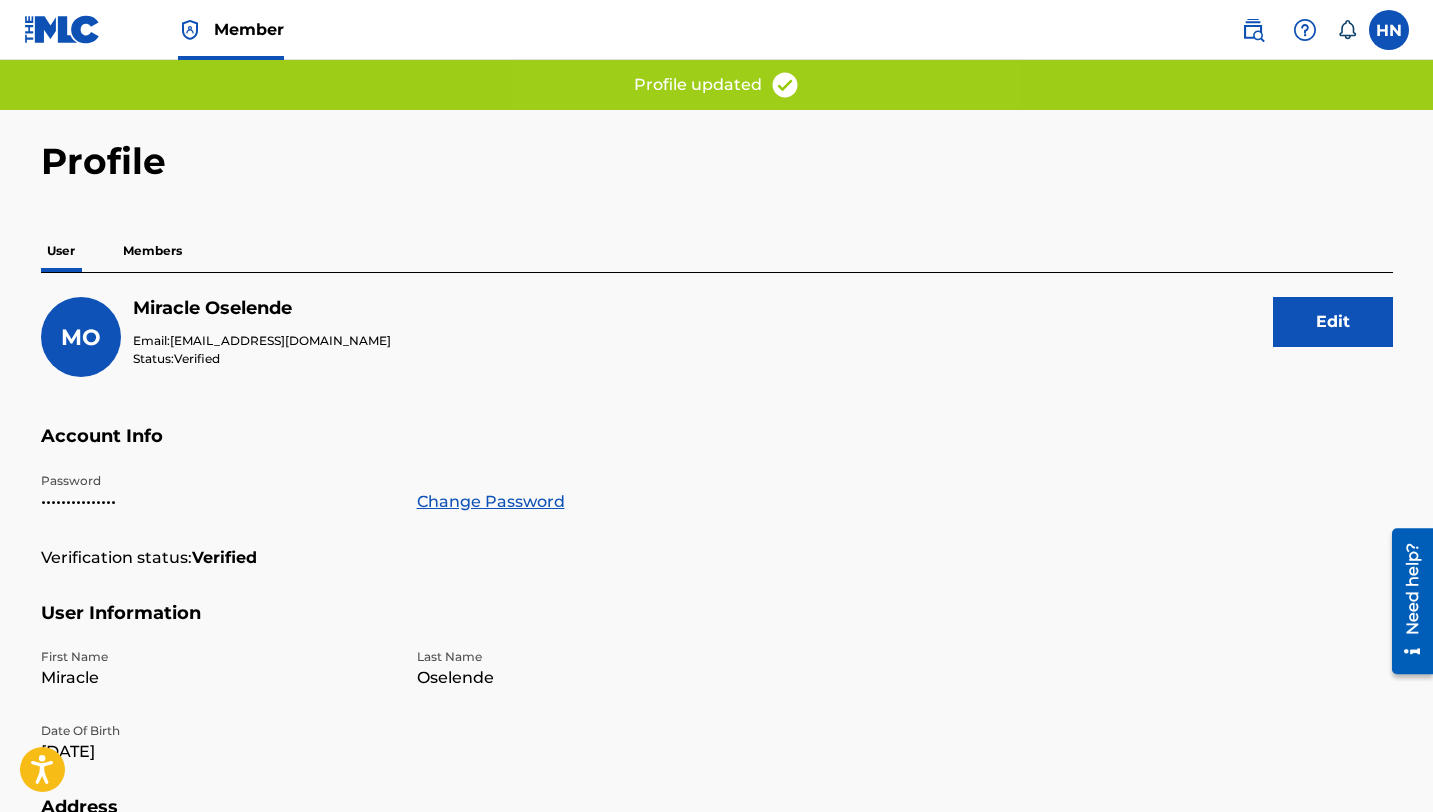 scroll, scrollTop: 16, scrollLeft: 0, axis: vertical 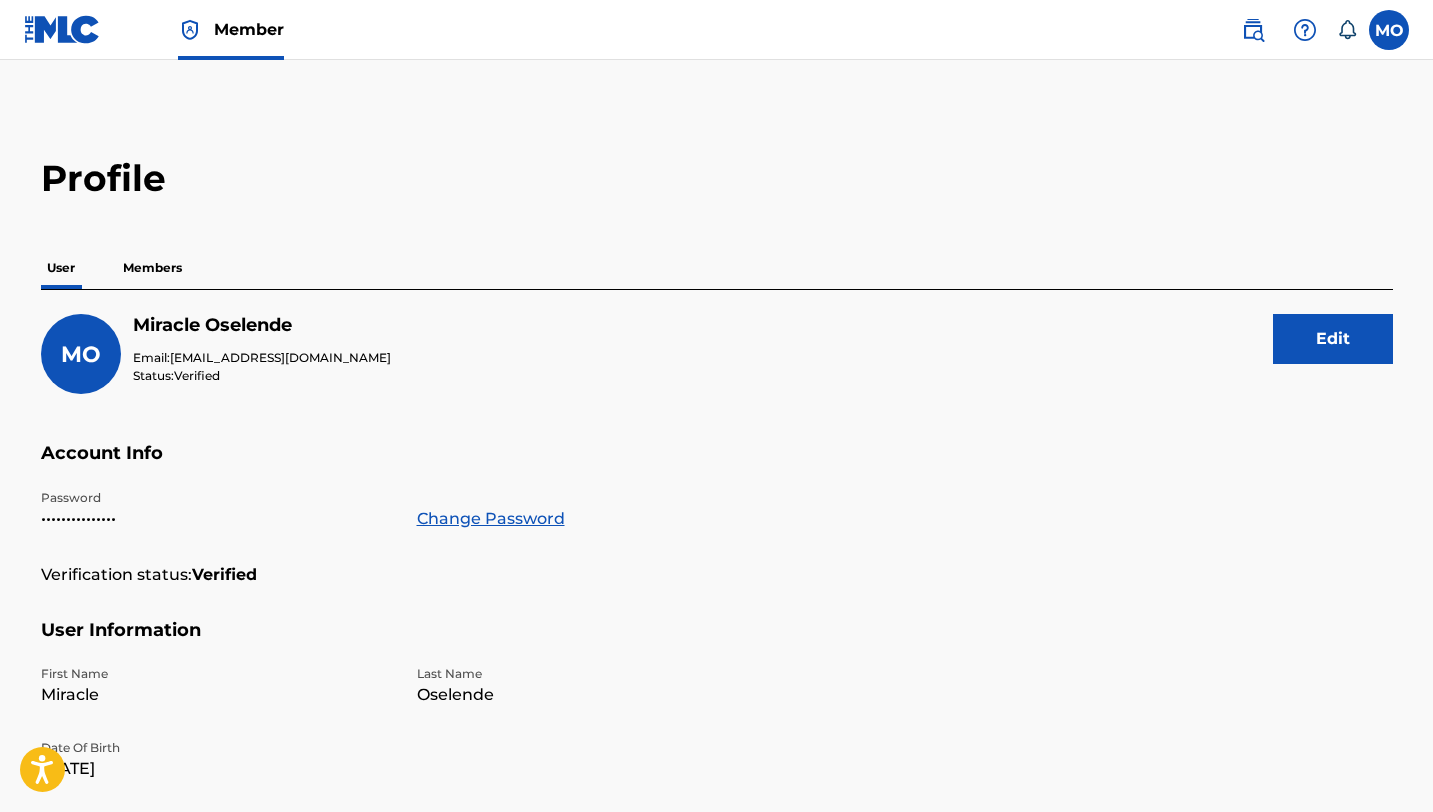 click at bounding box center [1389, 30] 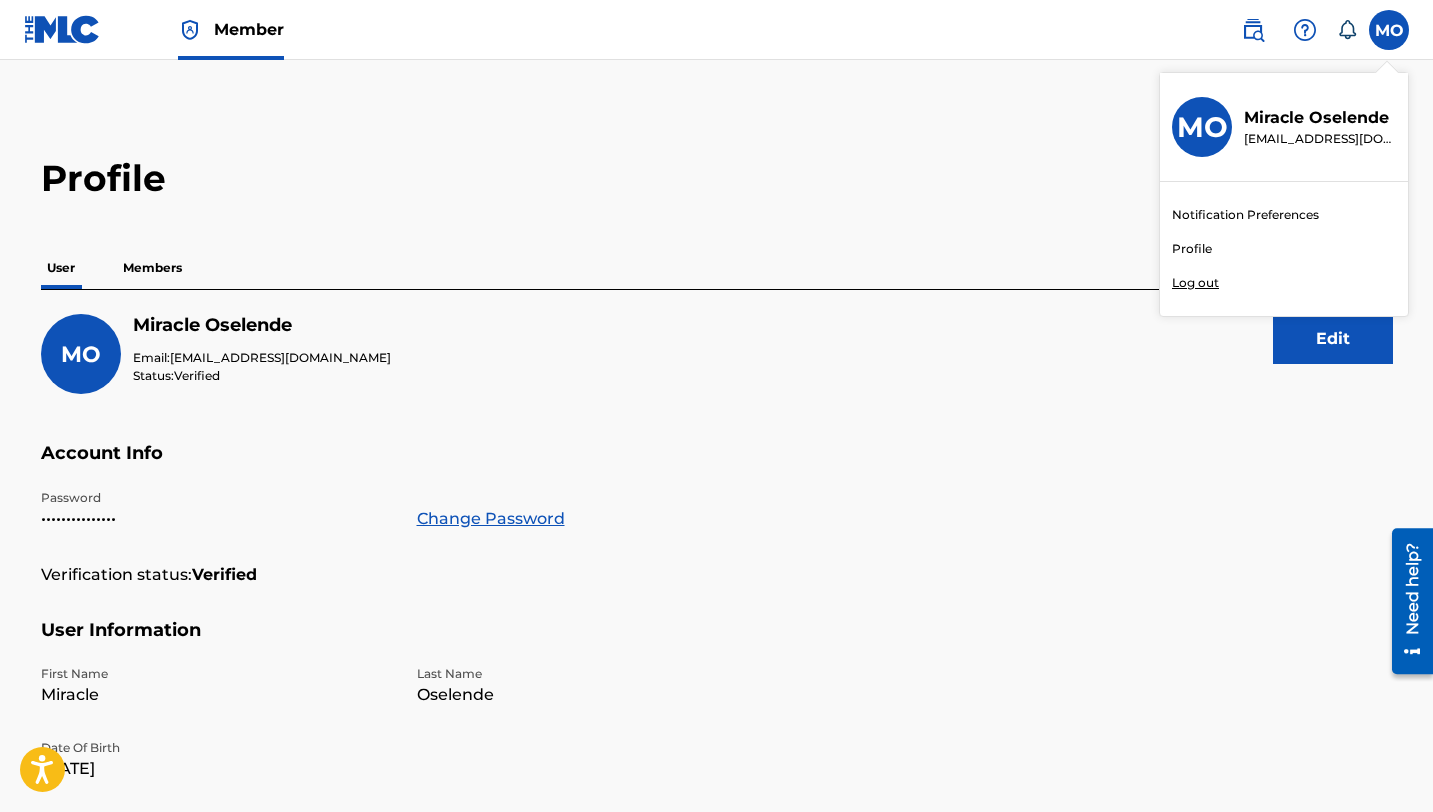 click on "MO MO Miracle   Oselende [EMAIL_ADDRESS][DOMAIN_NAME] Notification Preferences Profile Log out" at bounding box center (1389, 30) 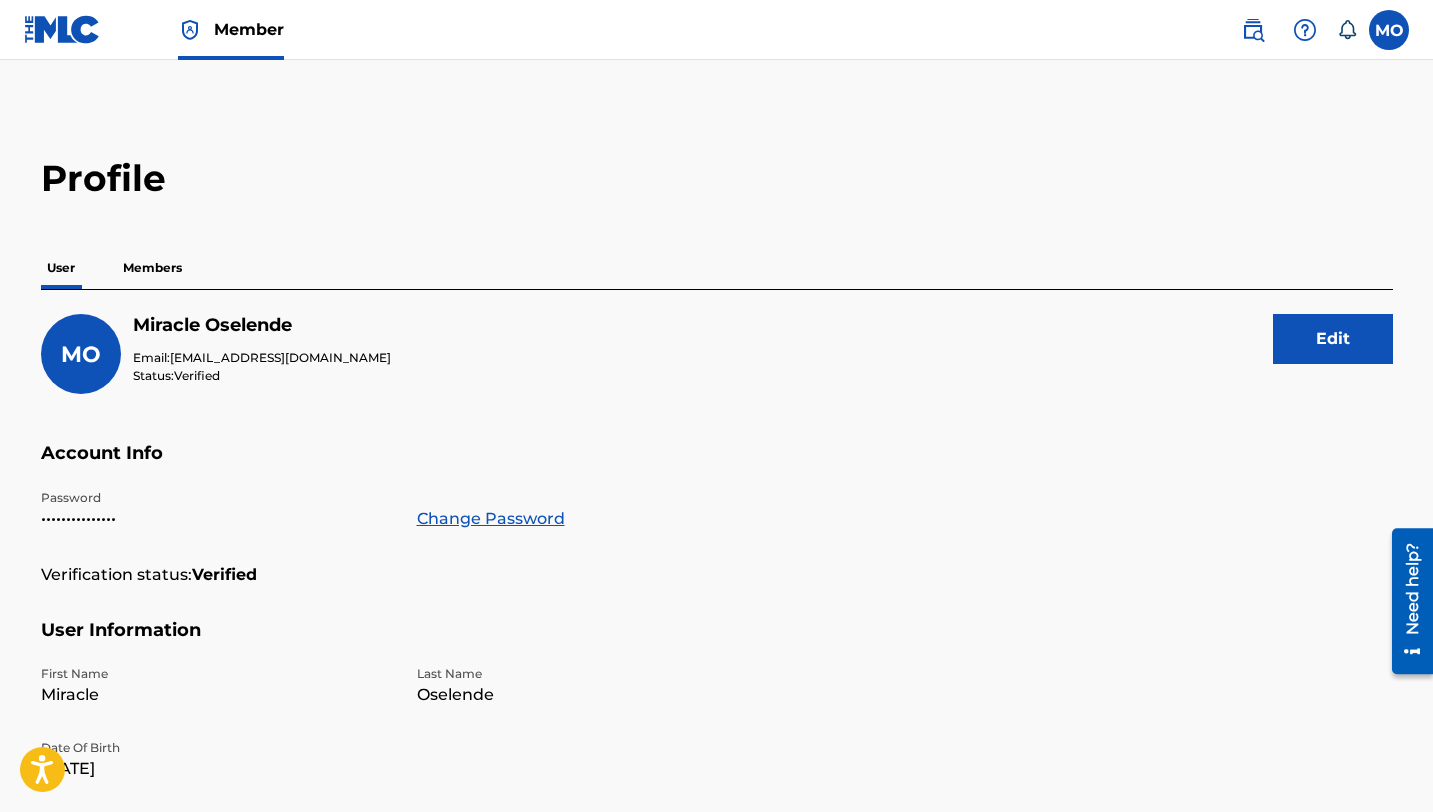 click on "Members" at bounding box center (152, 268) 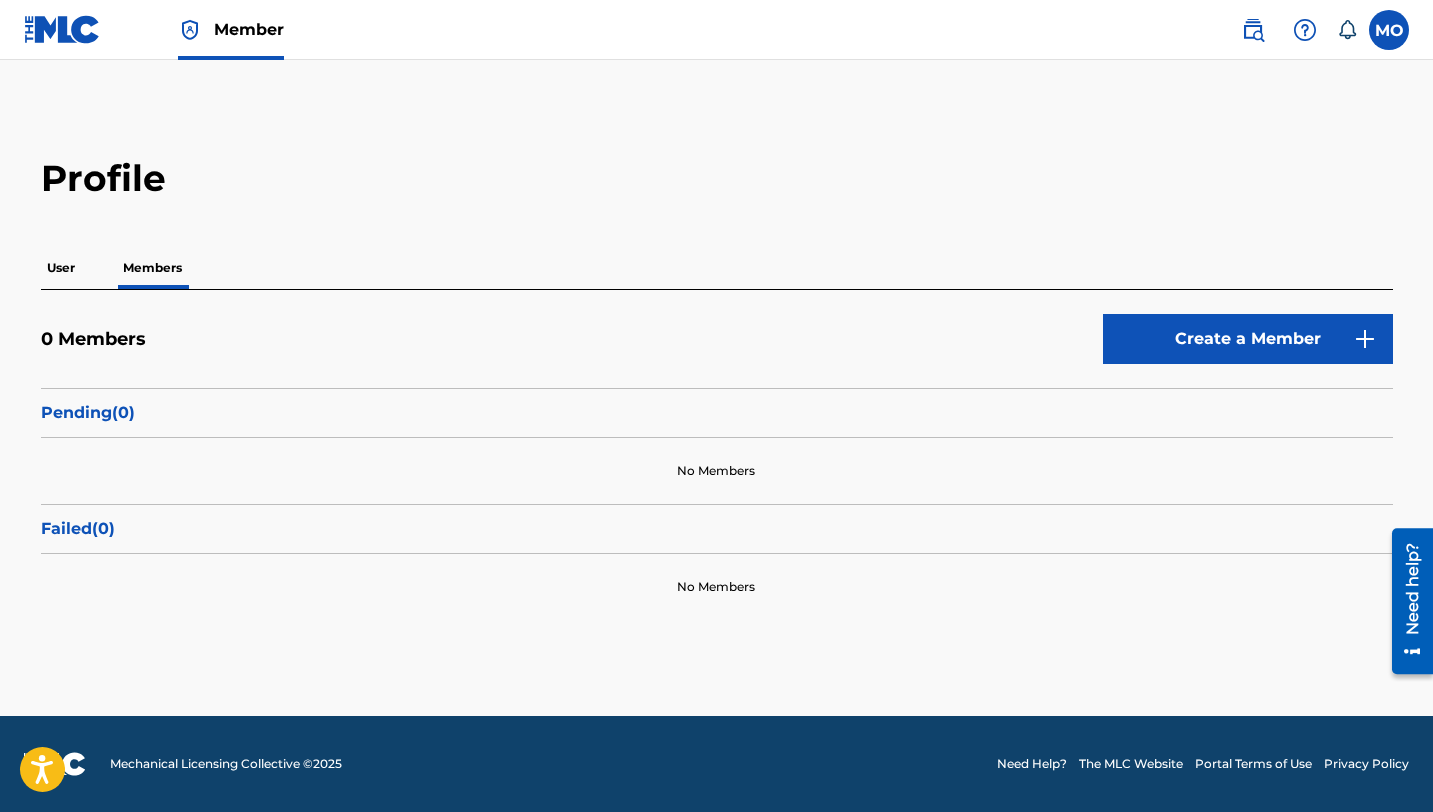 scroll, scrollTop: 0, scrollLeft: 0, axis: both 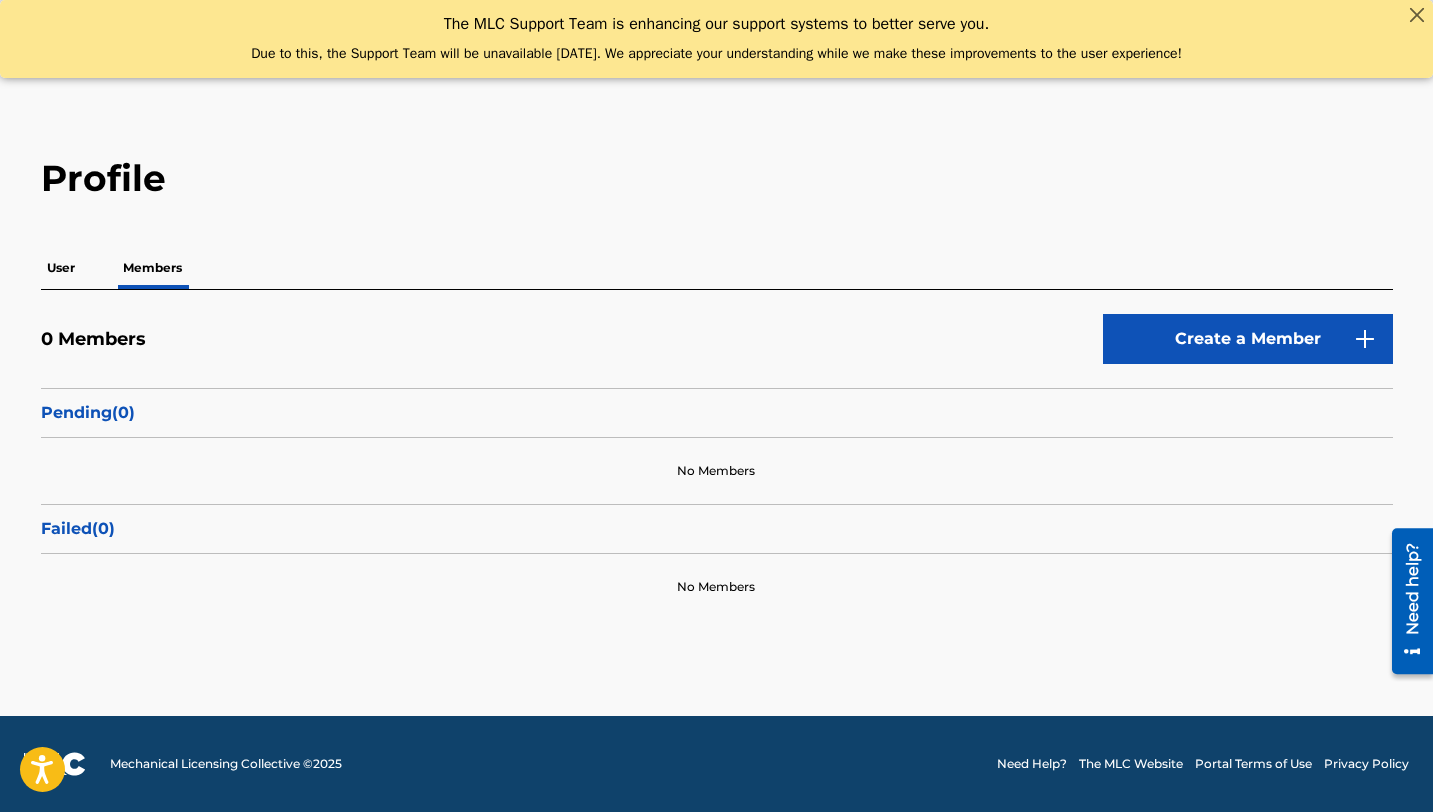click on "User" at bounding box center [61, 268] 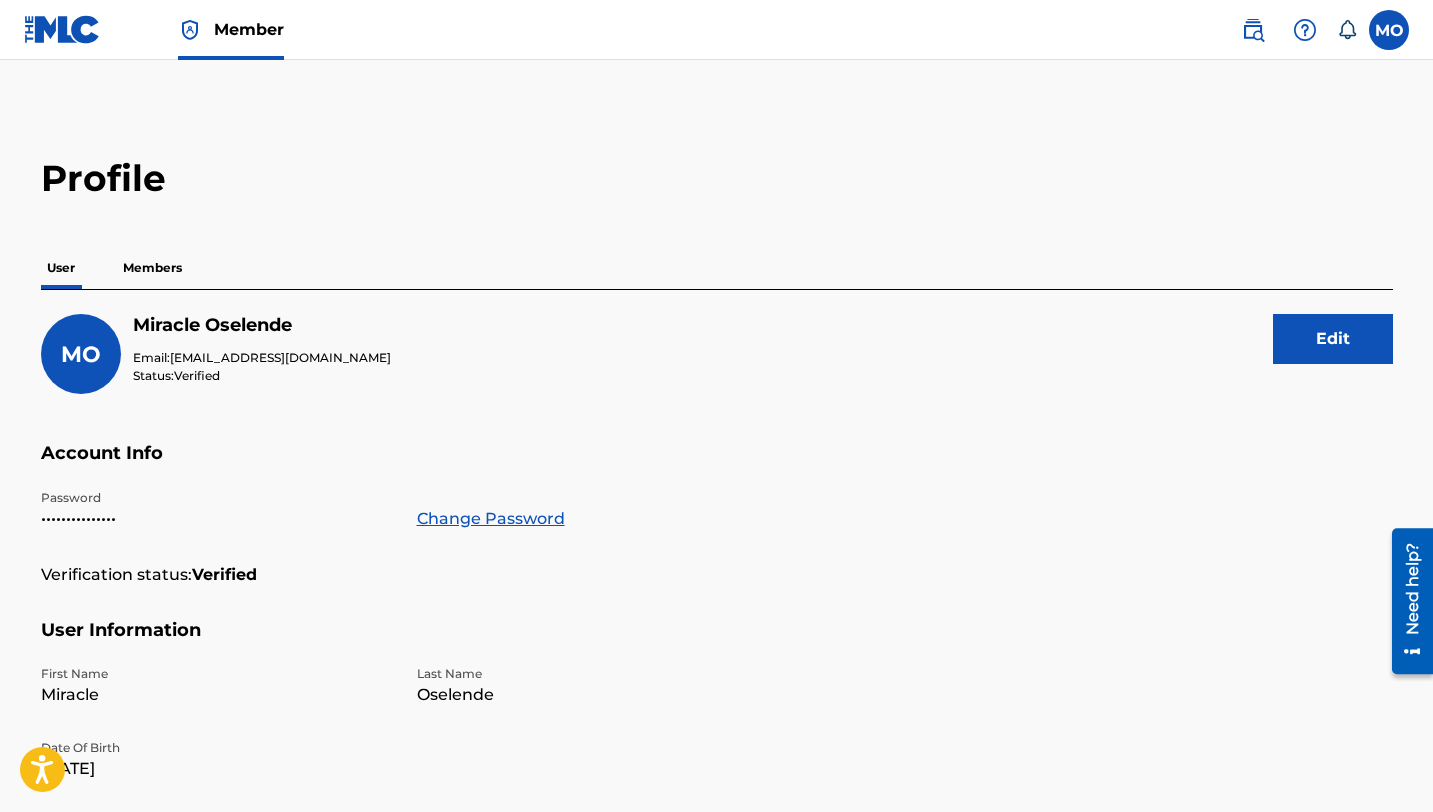 click at bounding box center (1389, 30) 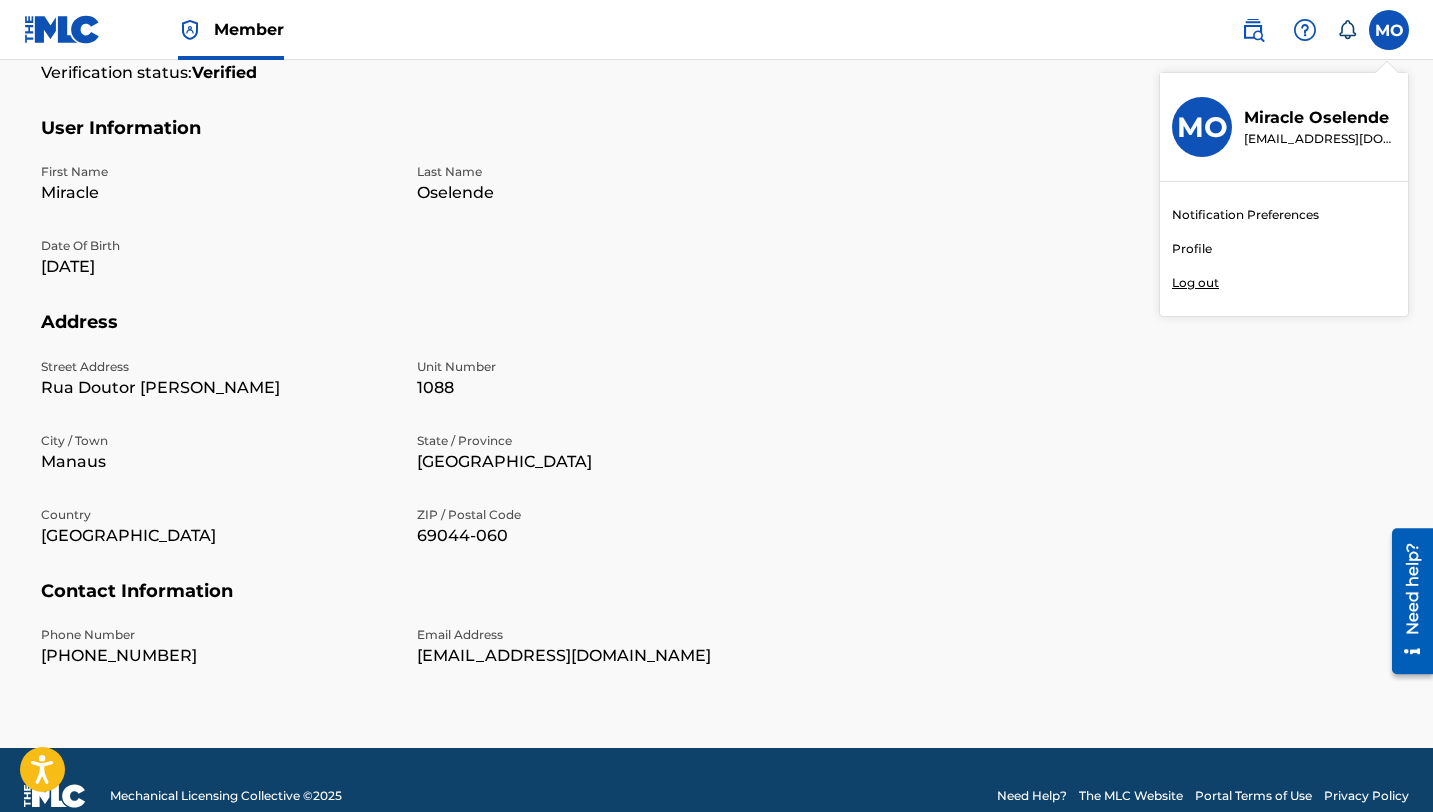 scroll, scrollTop: 507, scrollLeft: 0, axis: vertical 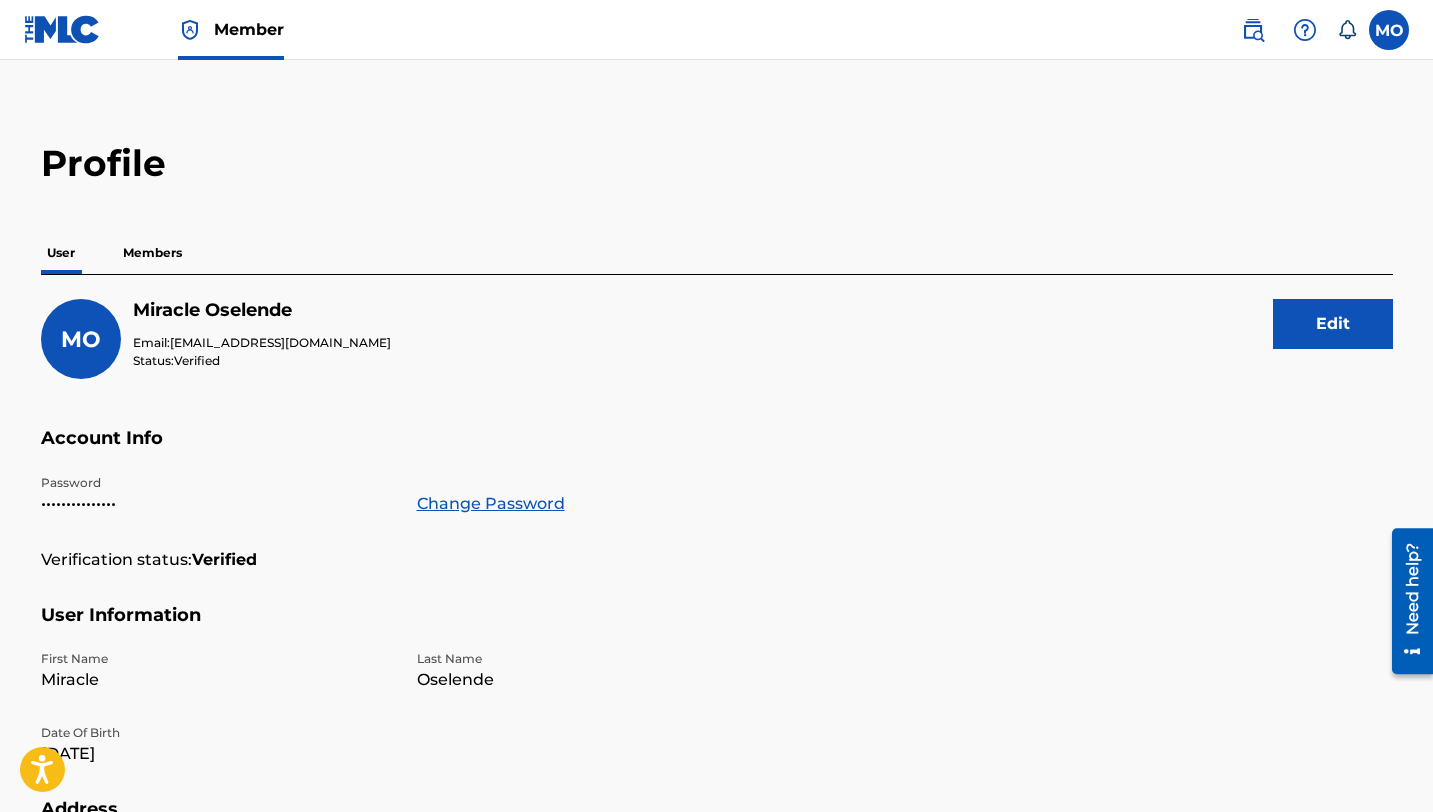 click on "Member" at bounding box center [249, 29] 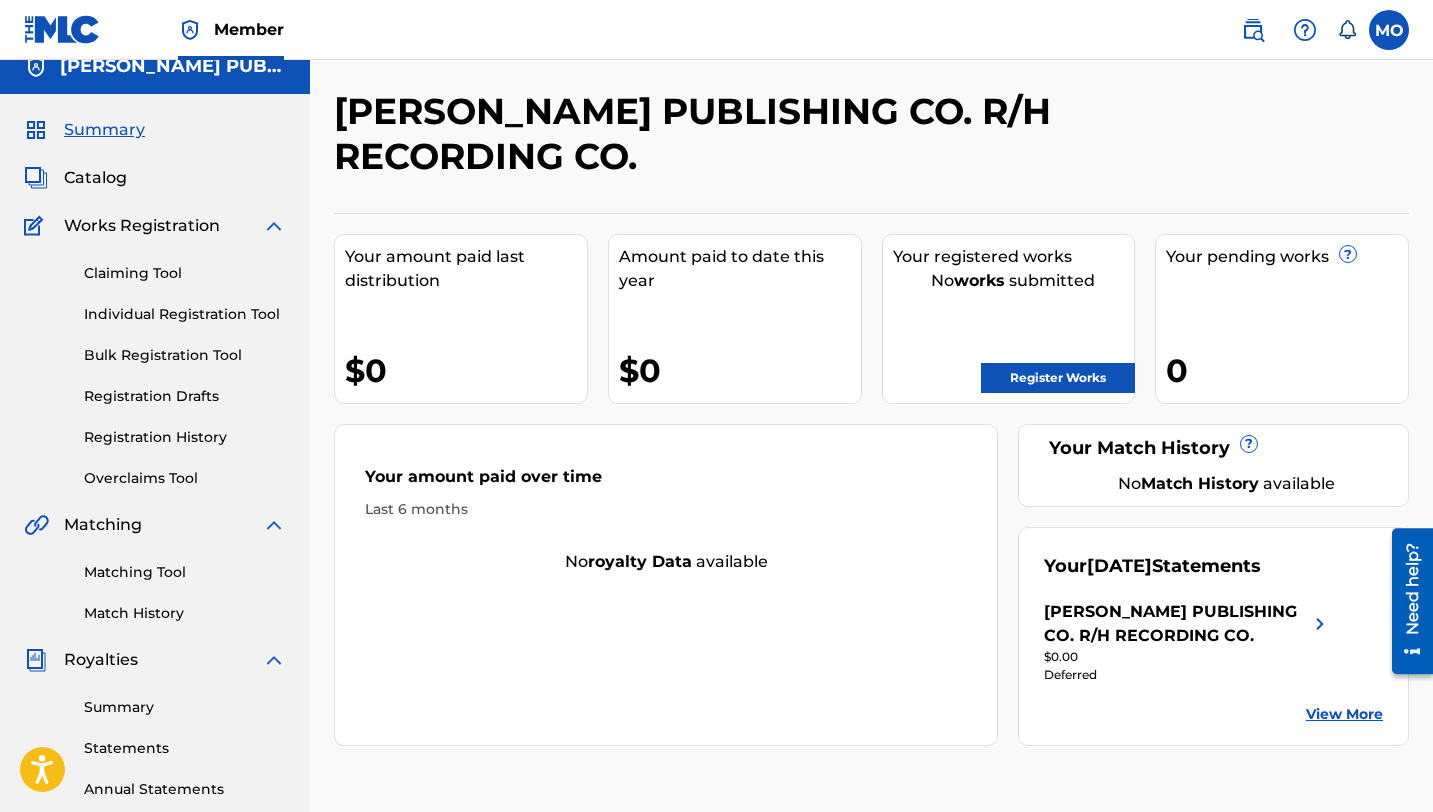 scroll, scrollTop: 0, scrollLeft: 0, axis: both 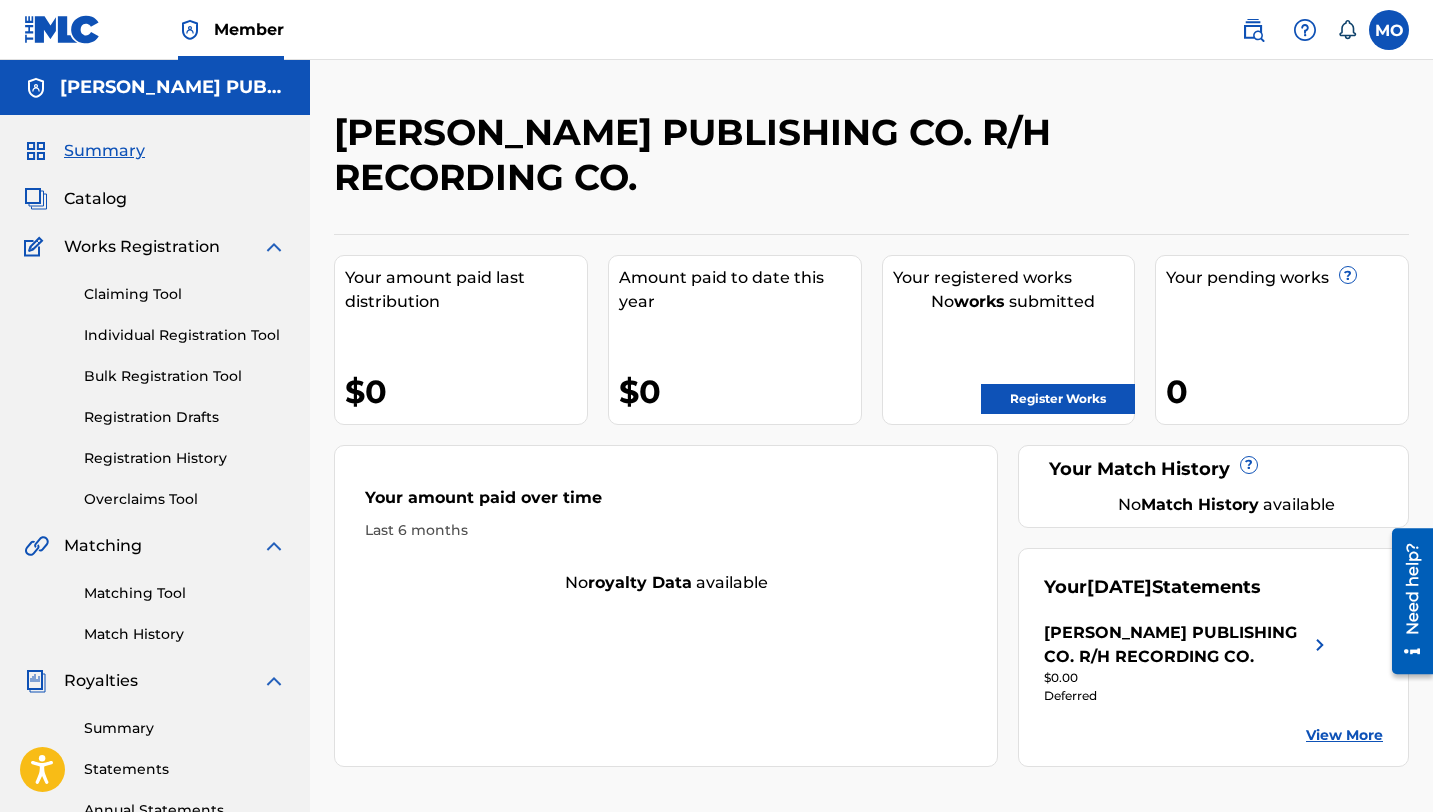 click on "Member" at bounding box center (249, 29) 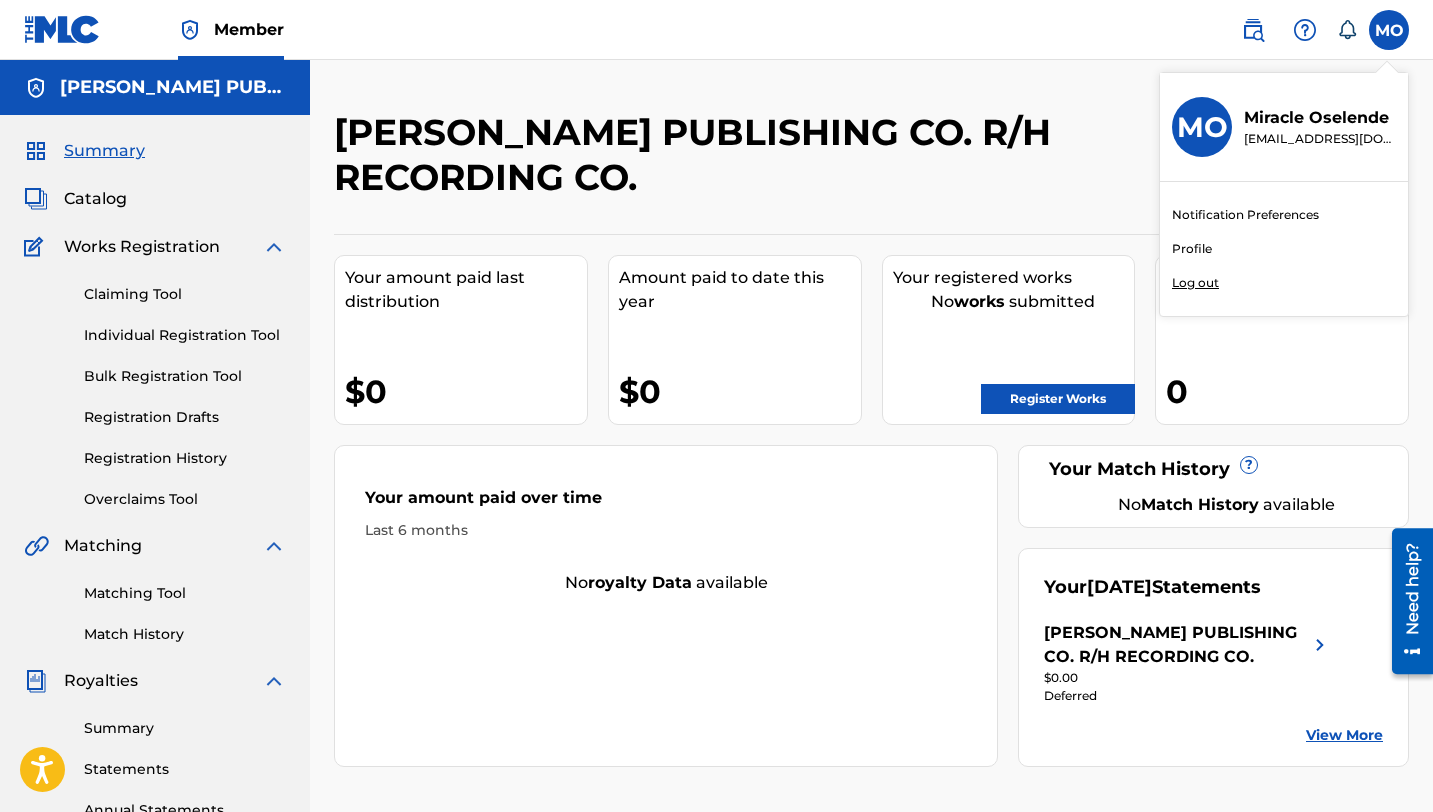 click on "Profile" at bounding box center (1192, 249) 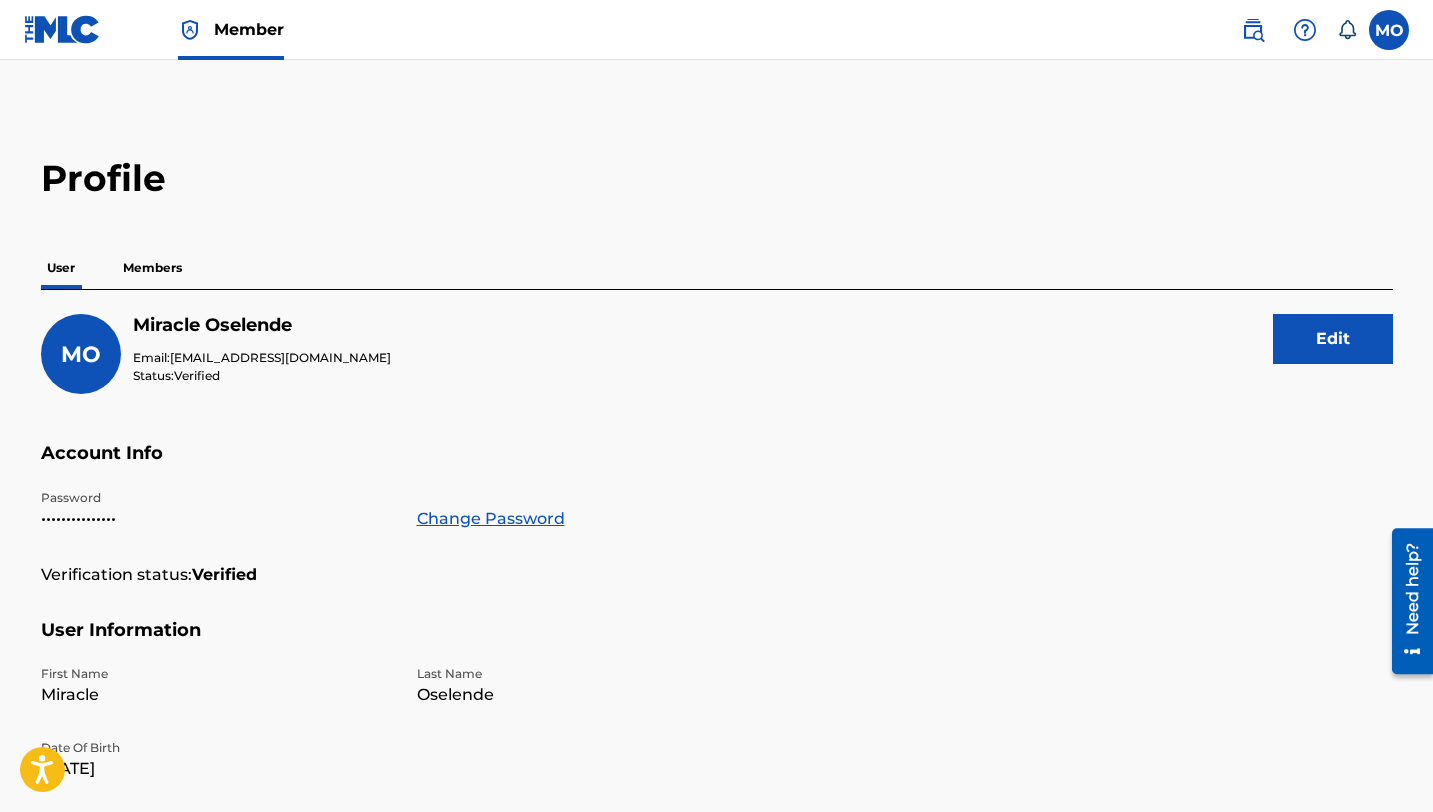 scroll, scrollTop: 20, scrollLeft: 0, axis: vertical 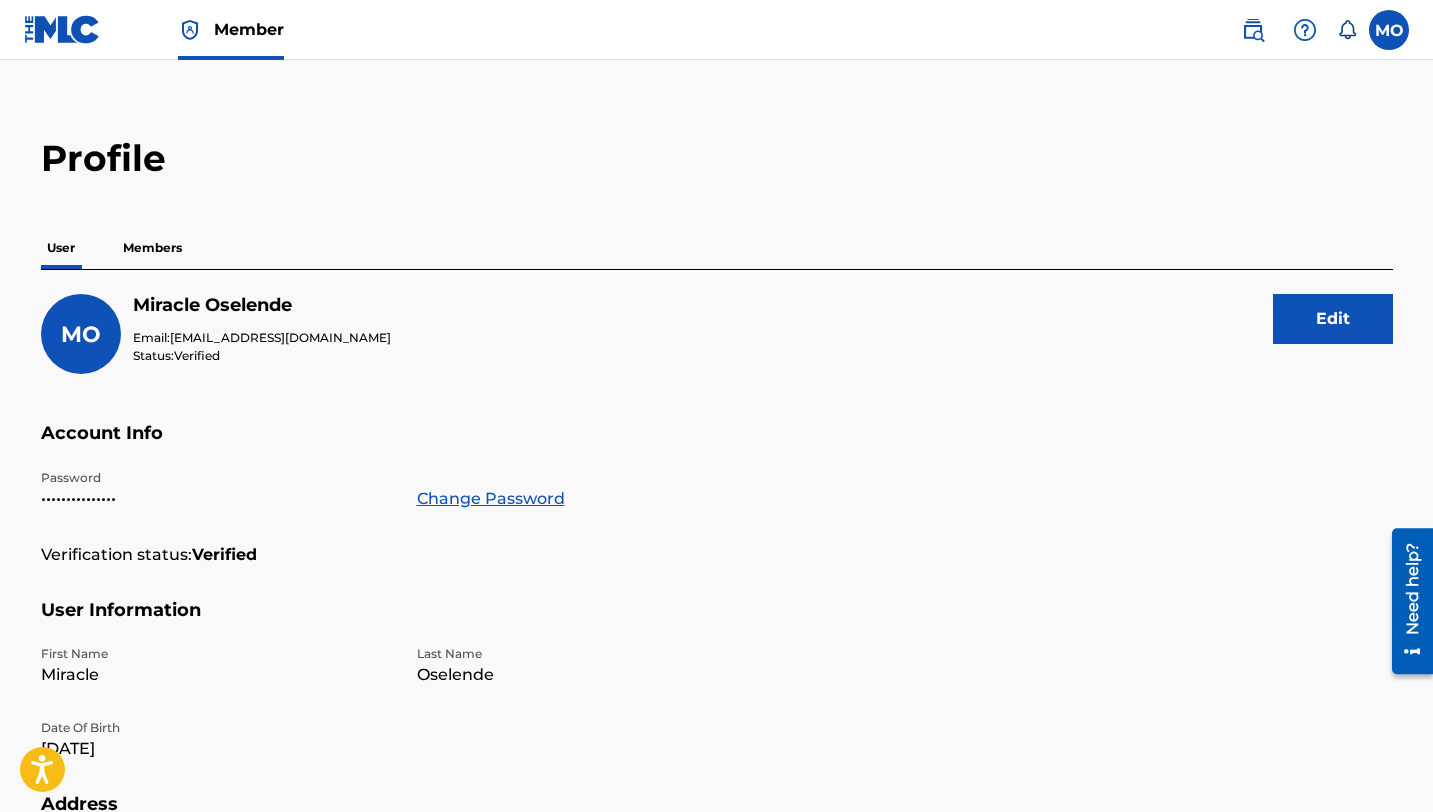 click on "User Members" at bounding box center (717, 248) 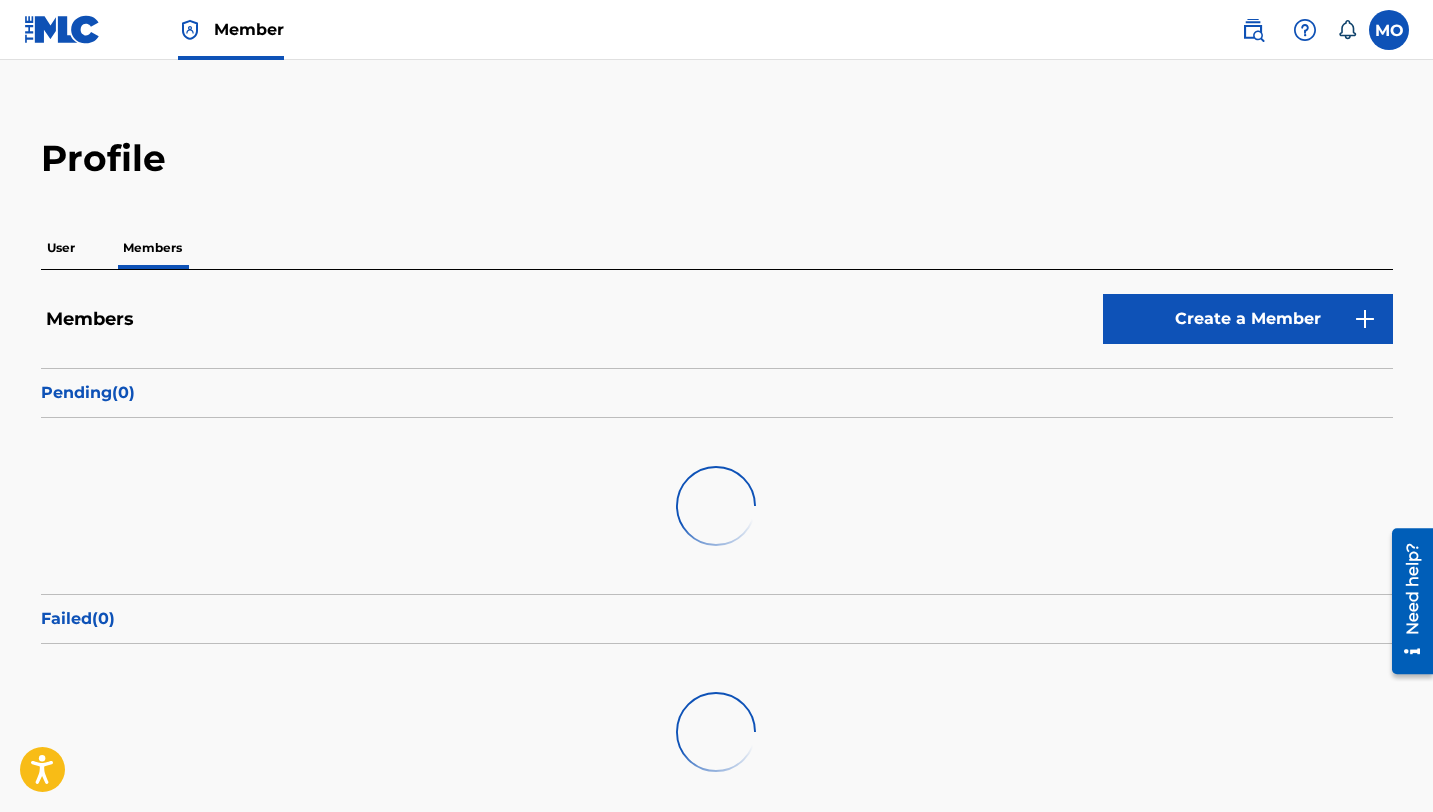 scroll, scrollTop: 0, scrollLeft: 0, axis: both 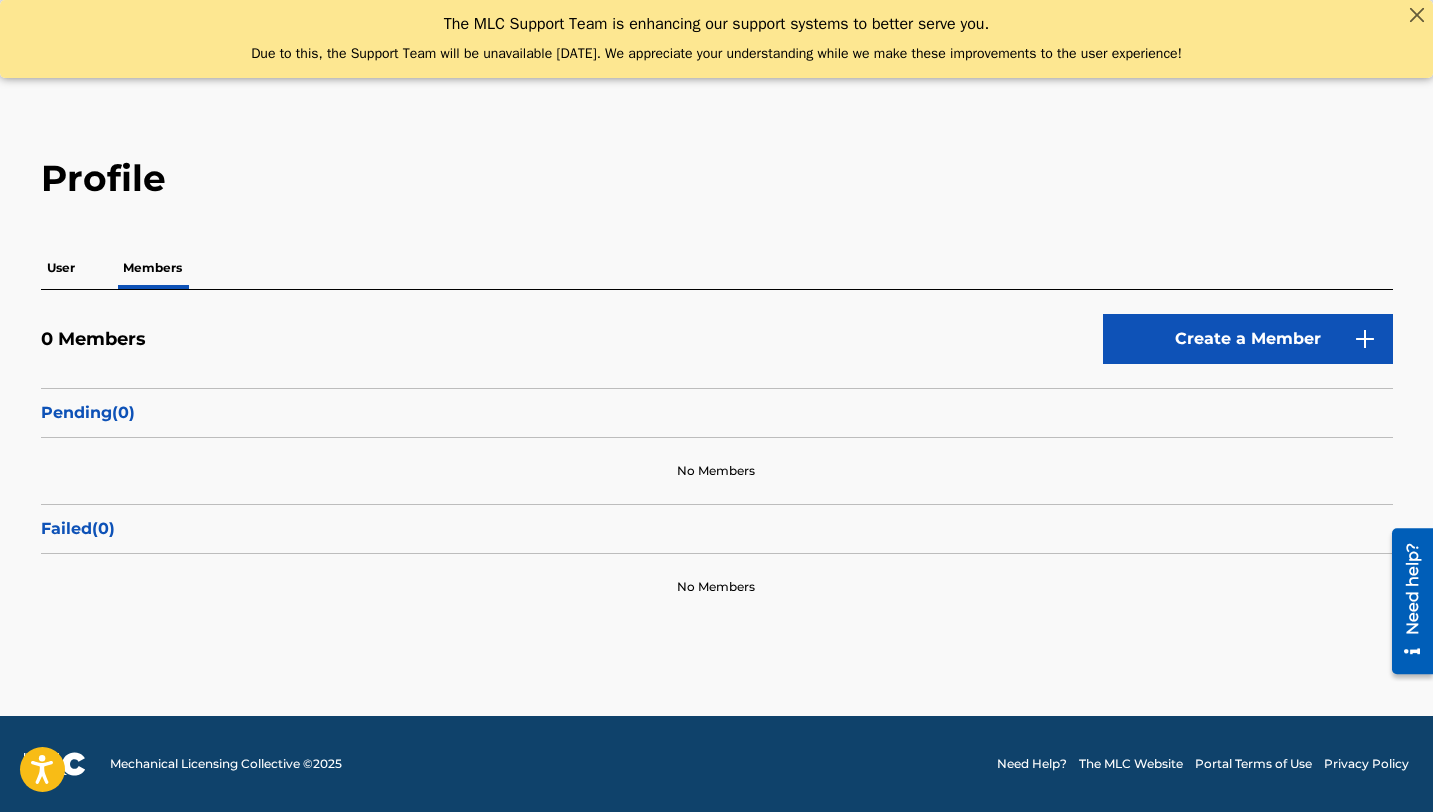 click on "Create a Member" at bounding box center (1248, 339) 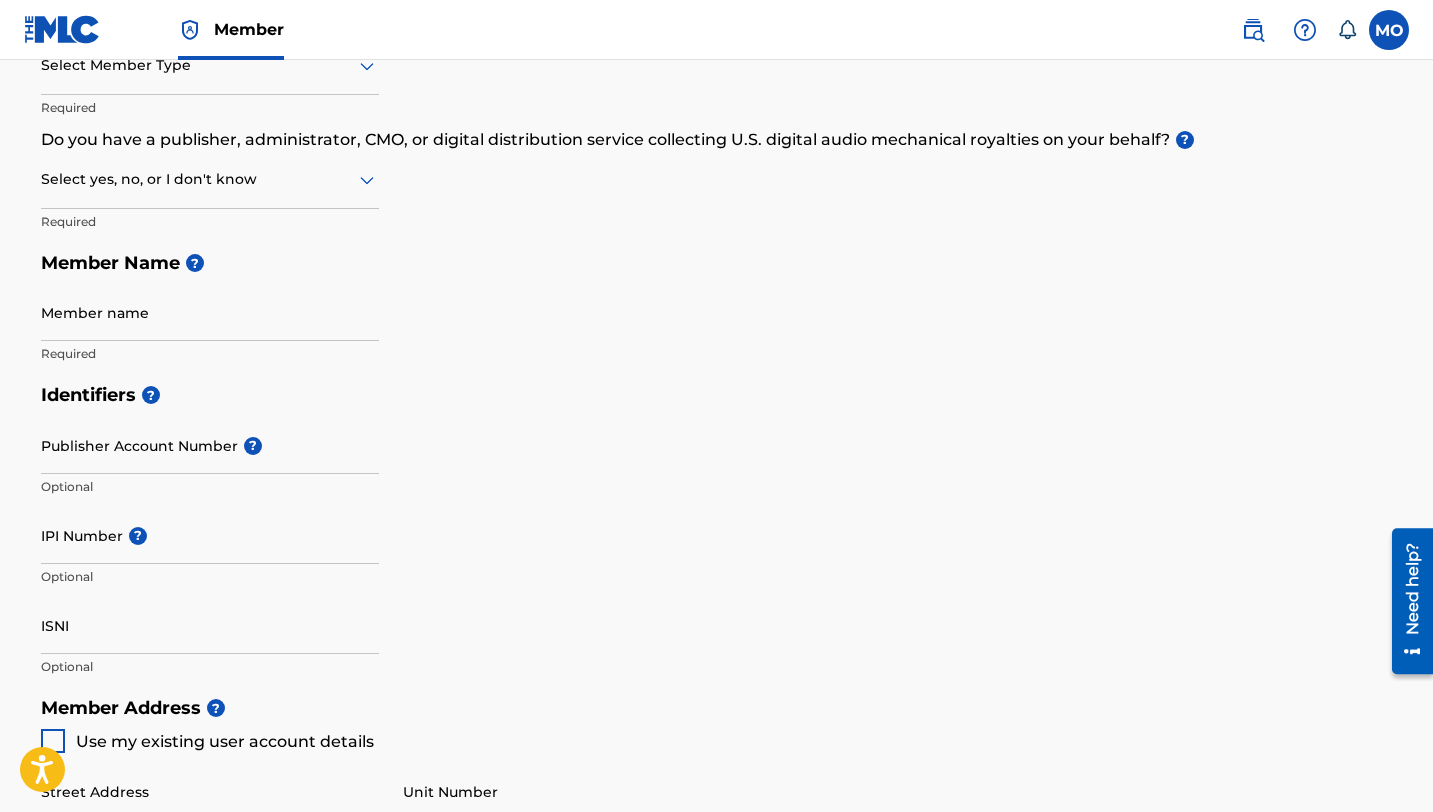 scroll, scrollTop: 271, scrollLeft: 0, axis: vertical 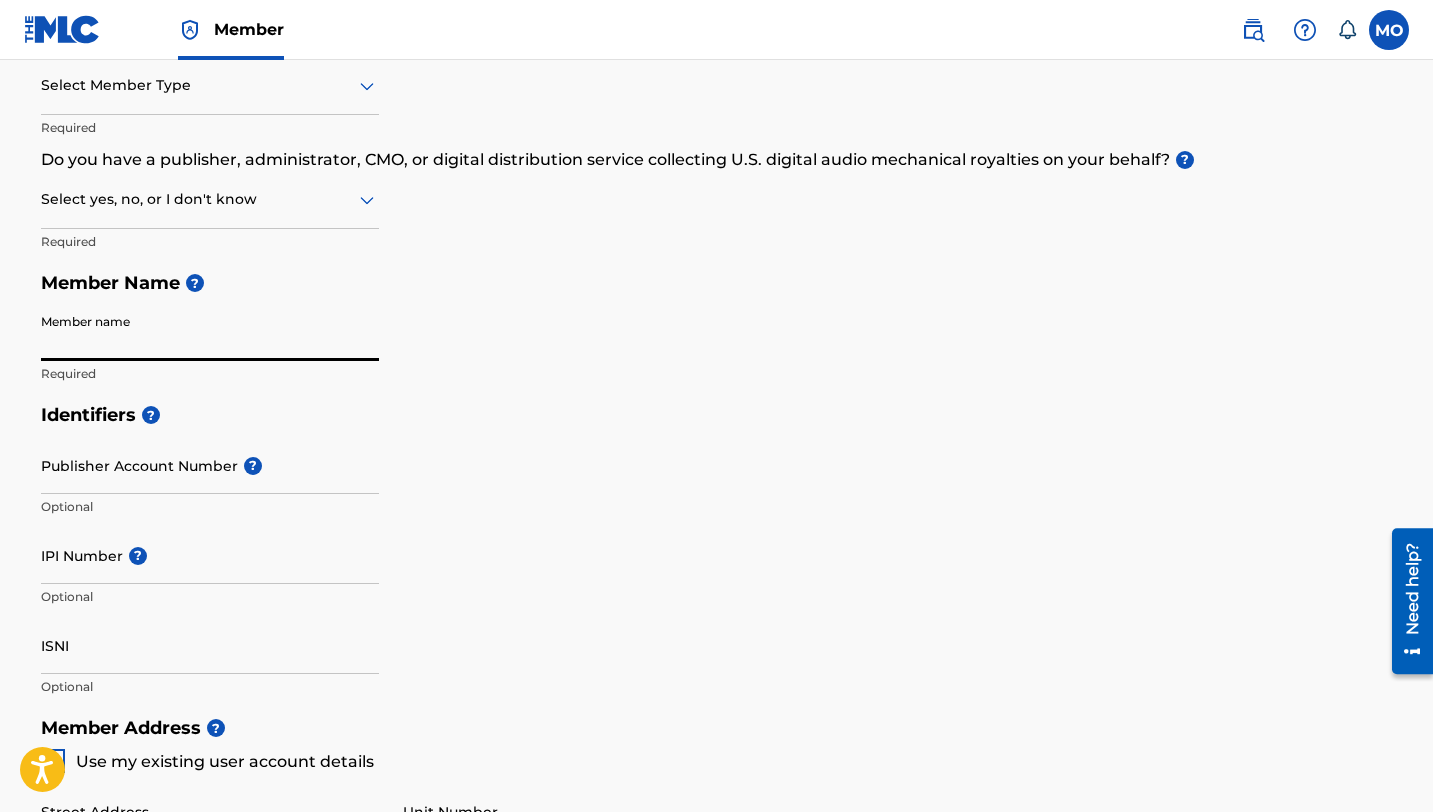 click on "Member name" at bounding box center [210, 332] 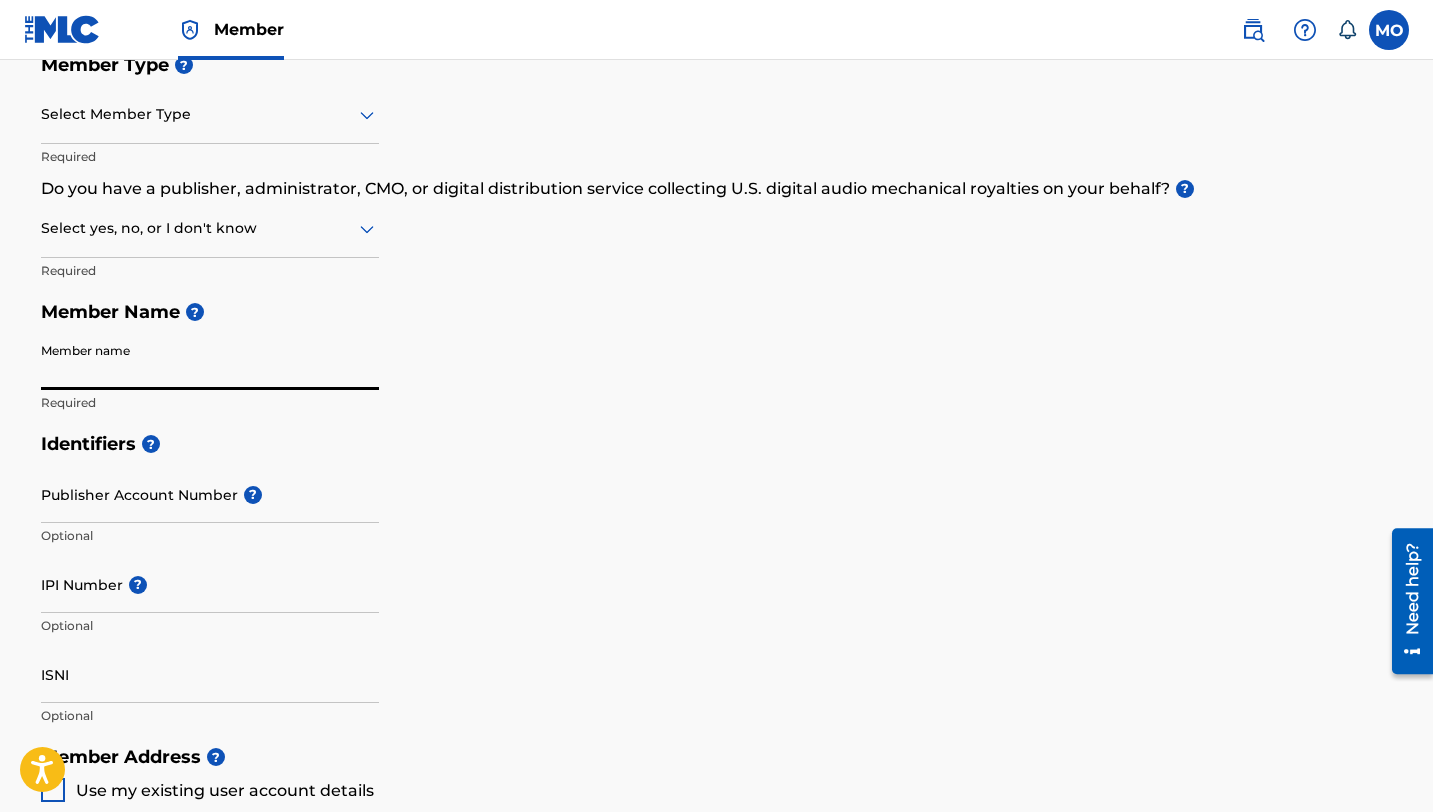 scroll, scrollTop: 202, scrollLeft: 0, axis: vertical 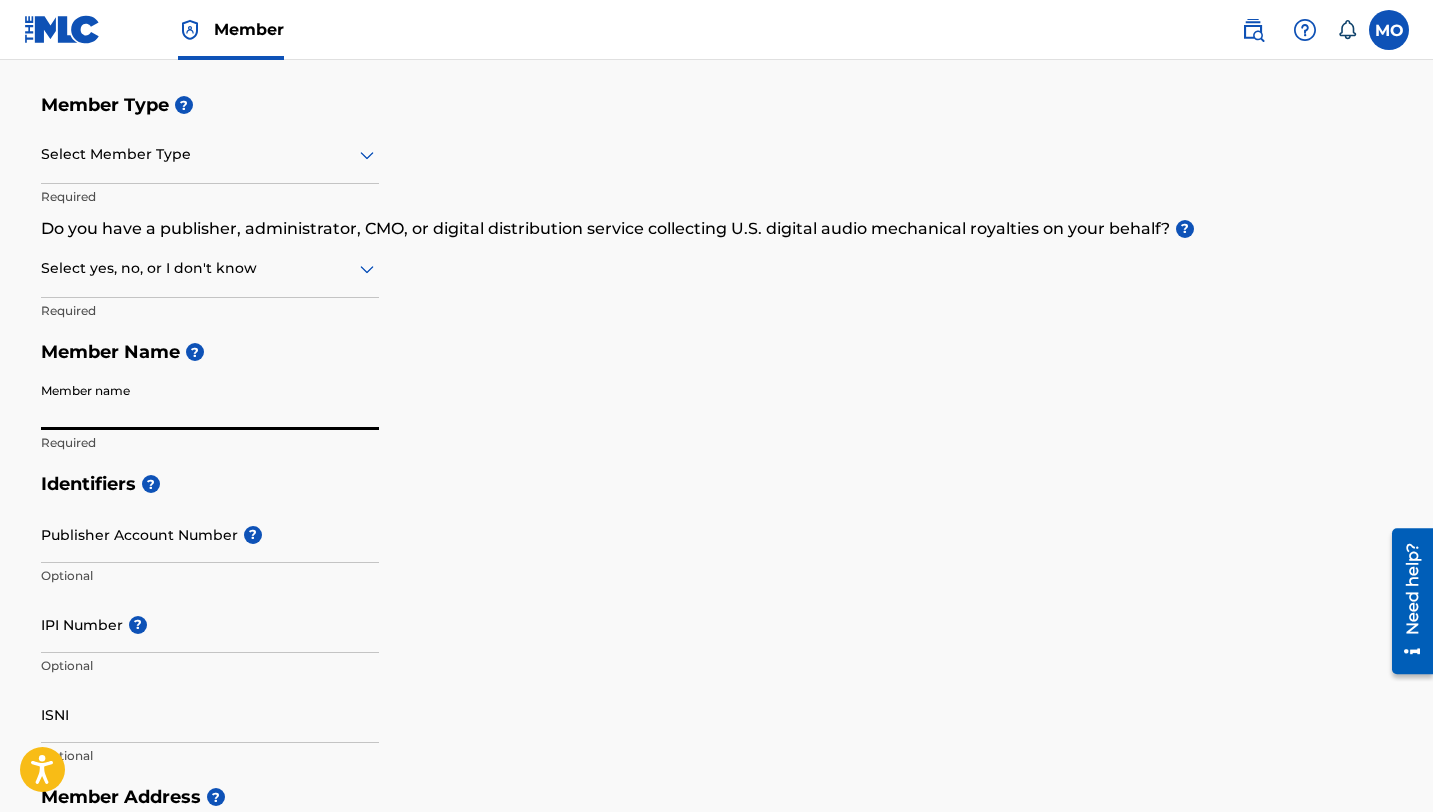 click at bounding box center (210, 154) 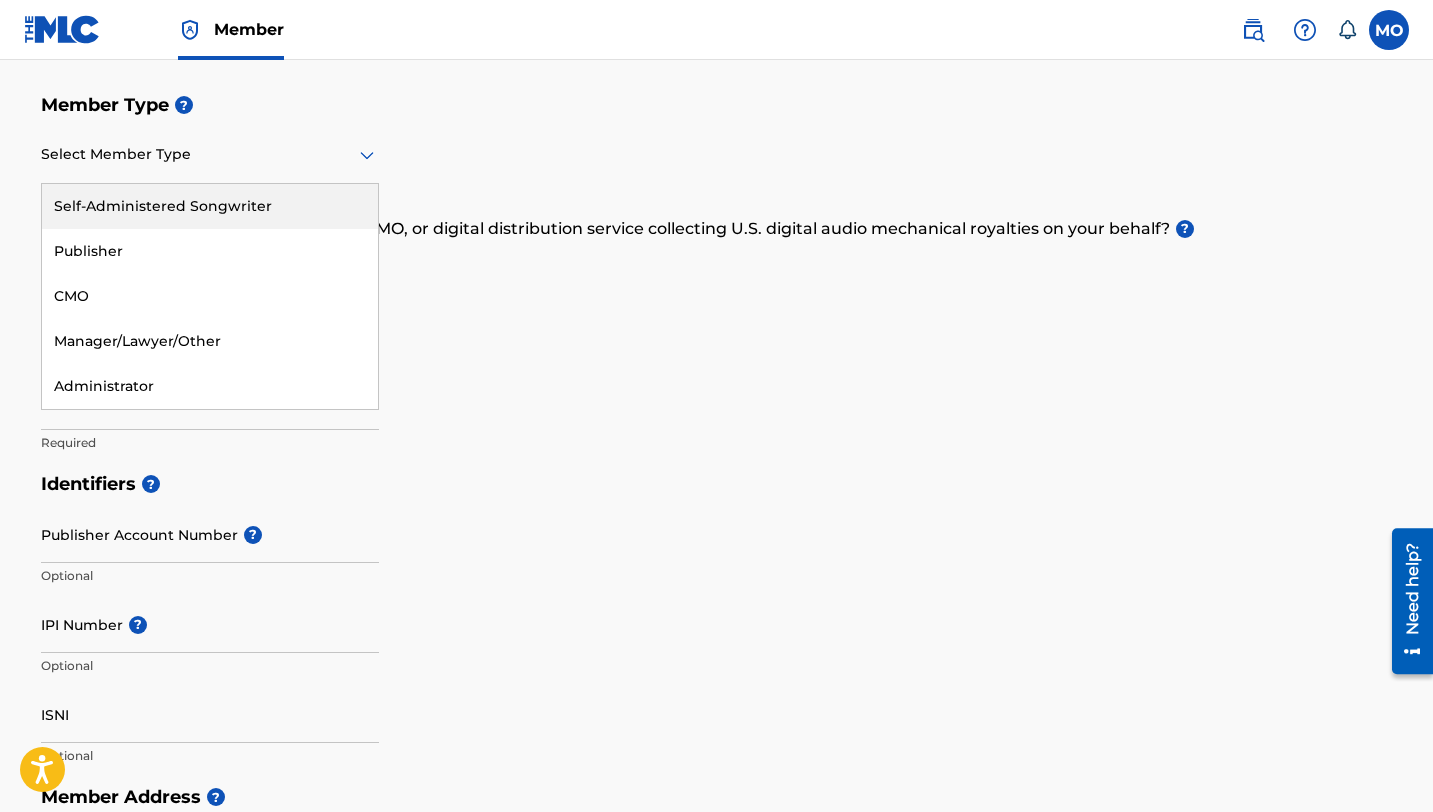 click on "Self-Administered Songwriter" at bounding box center (210, 206) 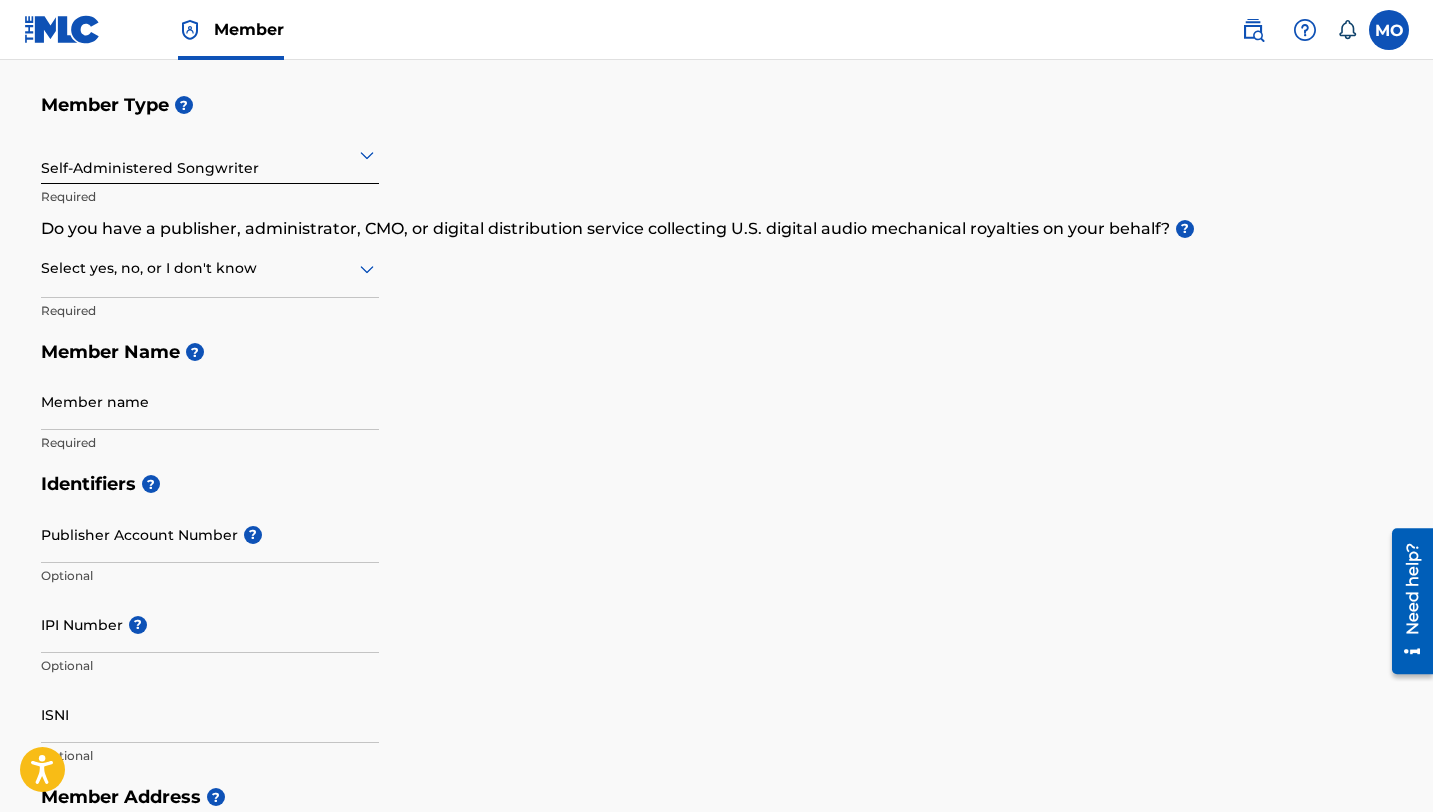 click on "Self-Administered Songwriter" at bounding box center (210, 154) 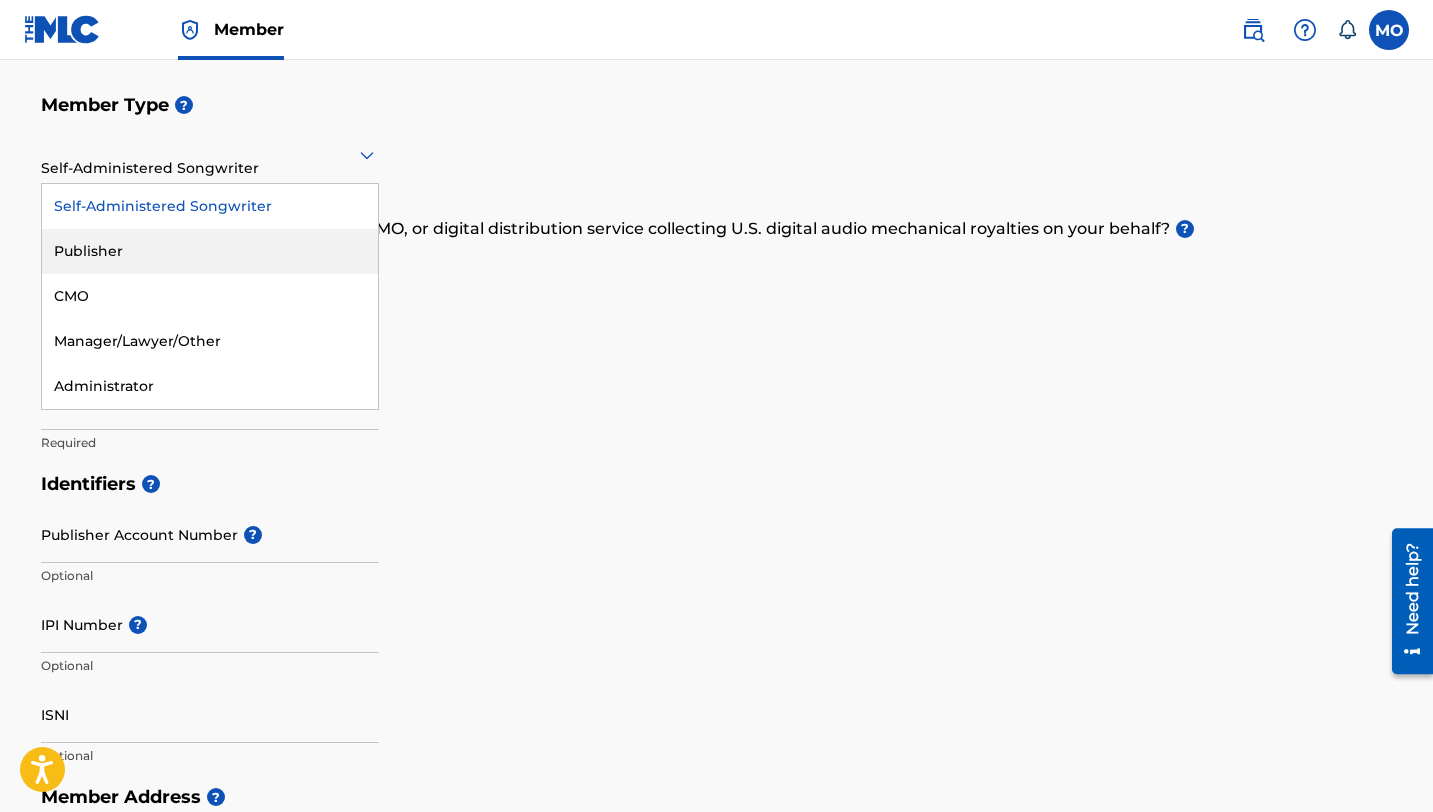 click on "Publisher" at bounding box center (210, 251) 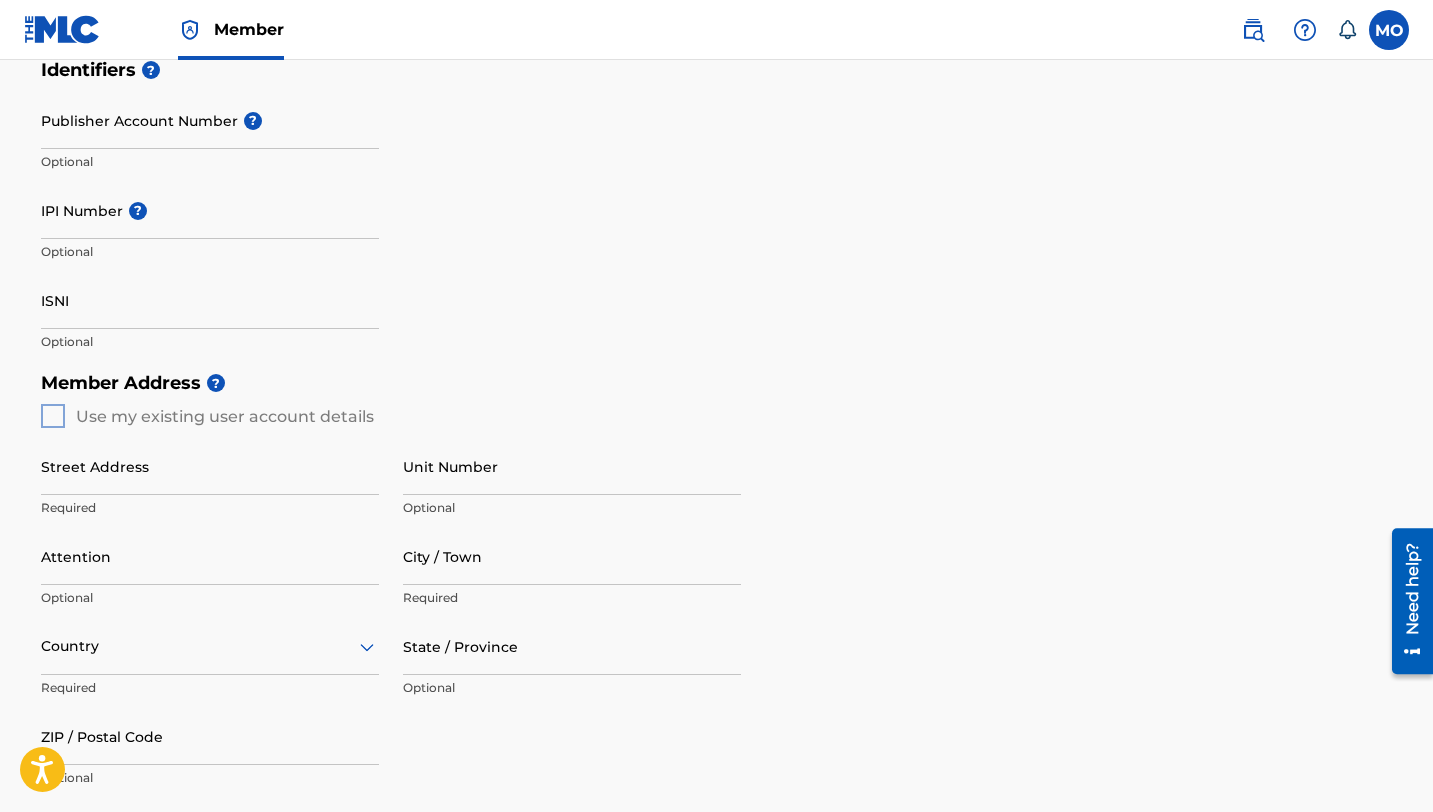 scroll, scrollTop: 509, scrollLeft: 0, axis: vertical 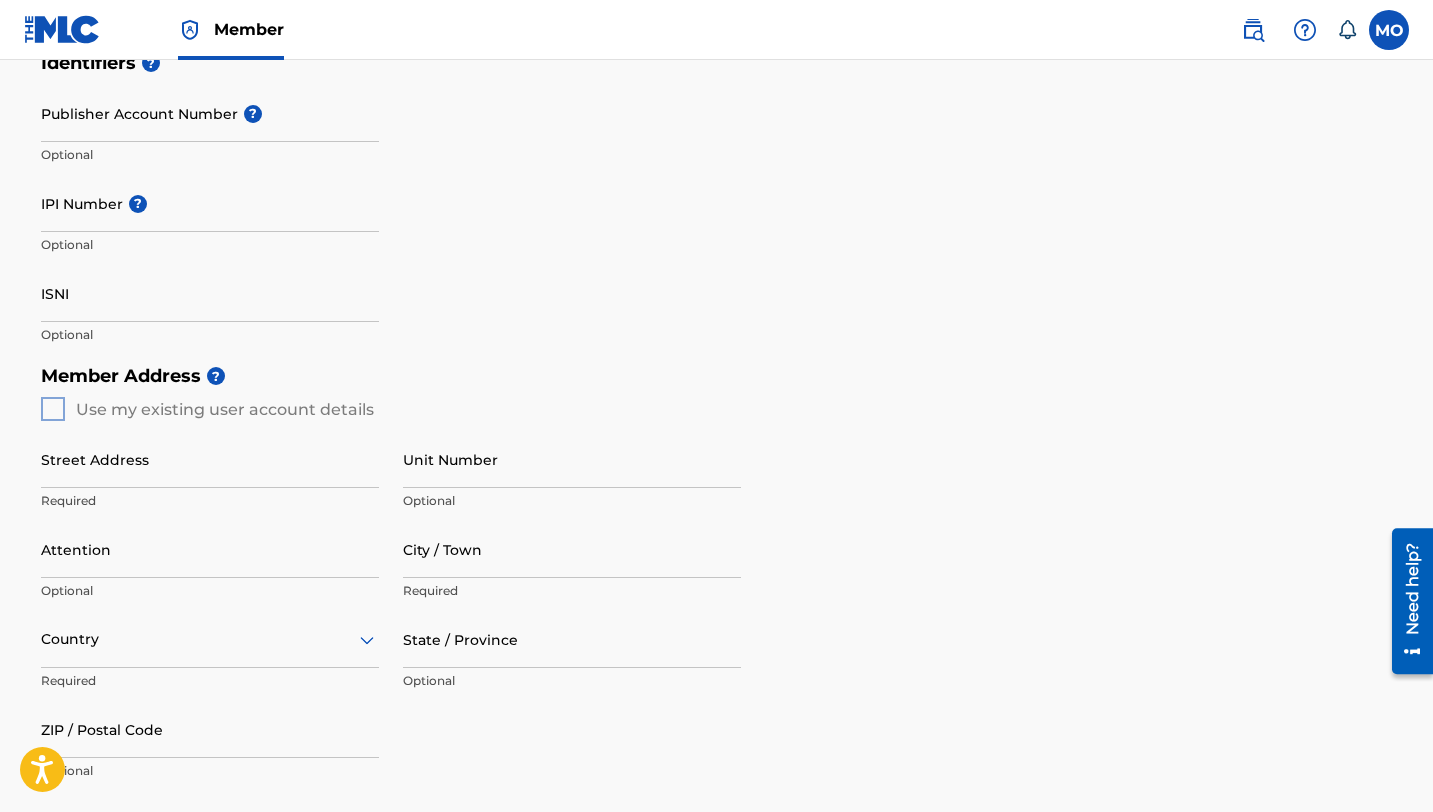 click on "Member Address ? Use my existing user account details Street Address Required Unit Number Optional Attention Optional City / Town Required Country Required State / Province Optional ZIP / Postal Code Optional" at bounding box center (717, 583) 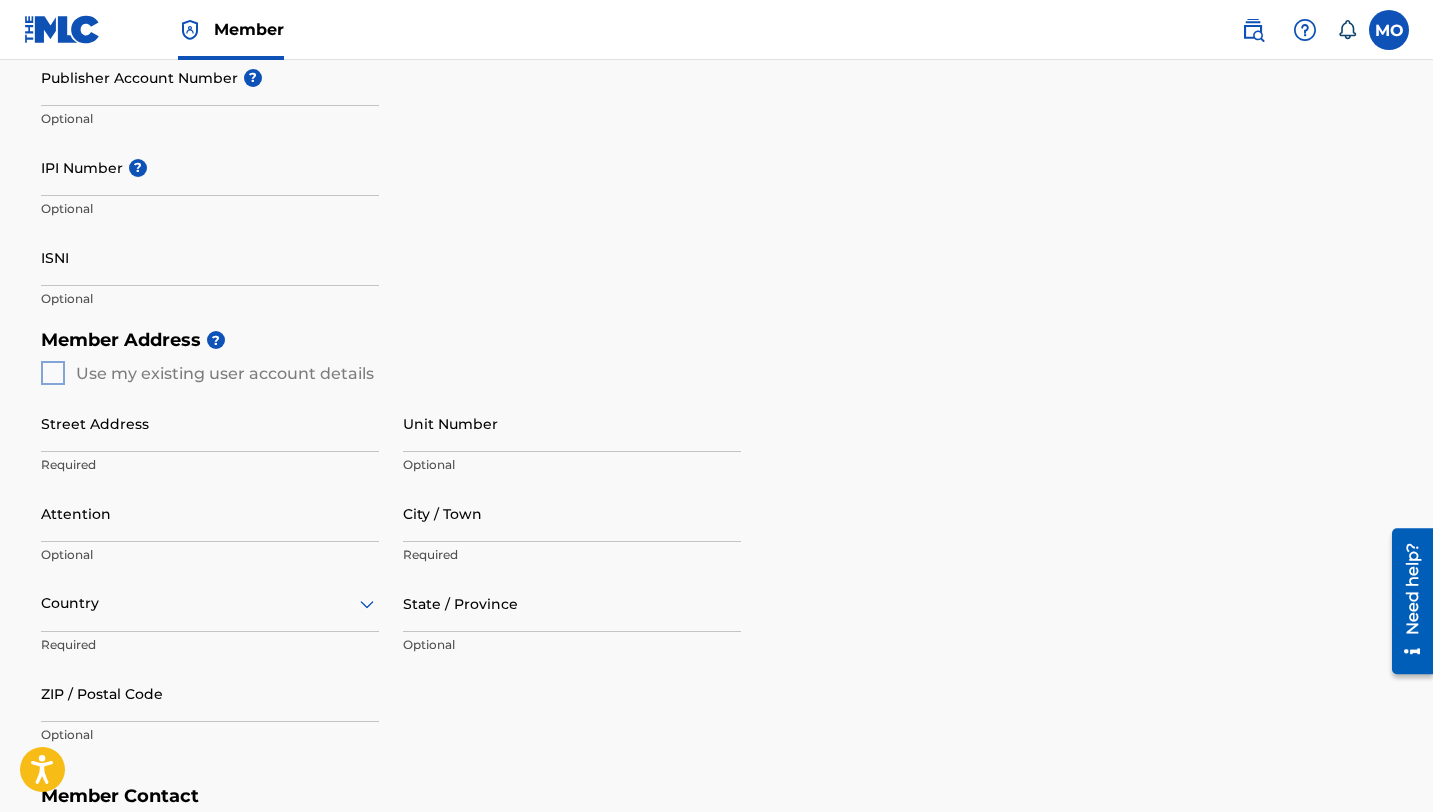 scroll, scrollTop: 541, scrollLeft: 0, axis: vertical 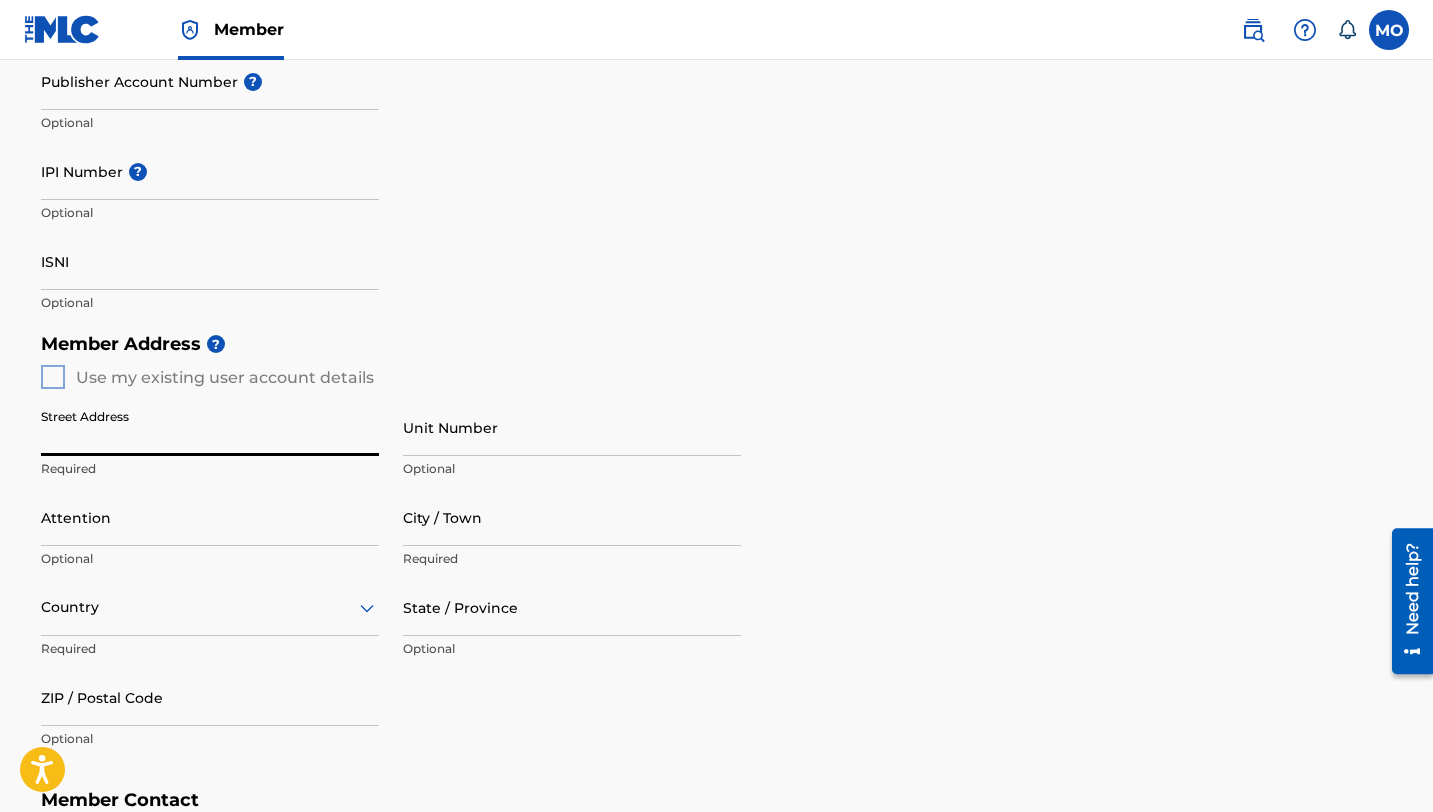 click on "Street Address" at bounding box center [210, 427] 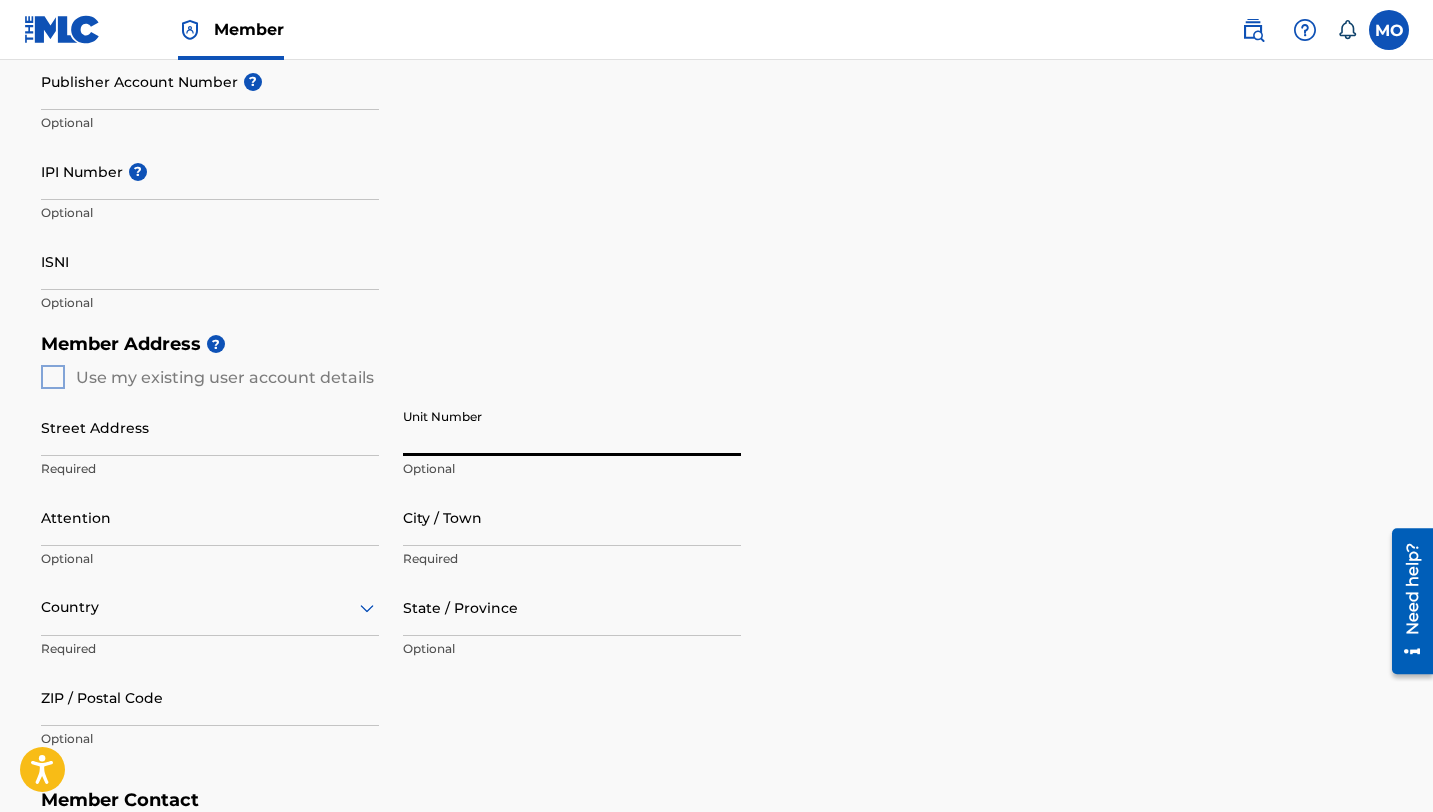 click on "Attention" at bounding box center [210, 517] 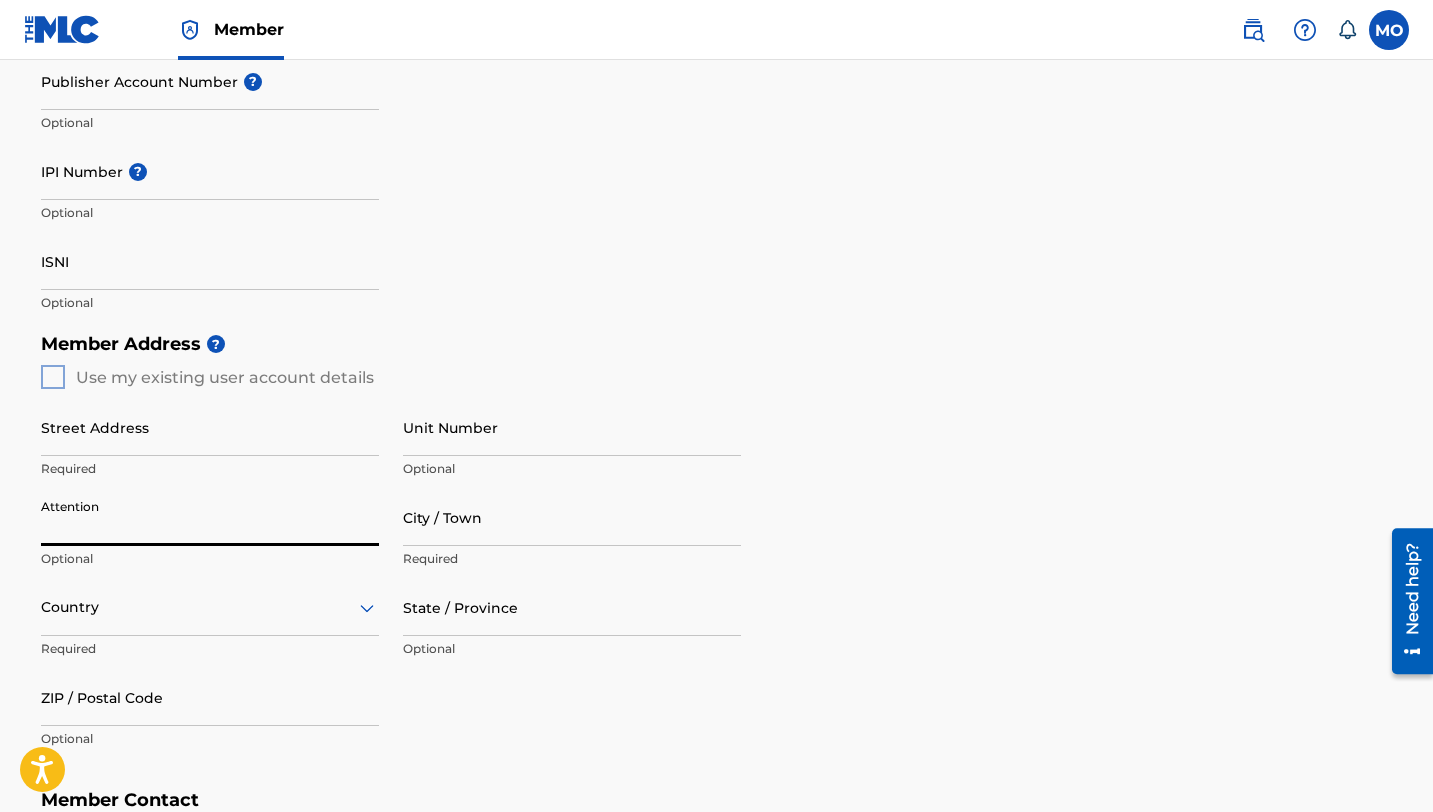 click on "Member Address ? Use my existing user account details Street Address Required Unit Number Optional Attention Optional City / Town Required Country Required State / Province Optional ZIP / Postal Code Optional" at bounding box center [717, 551] 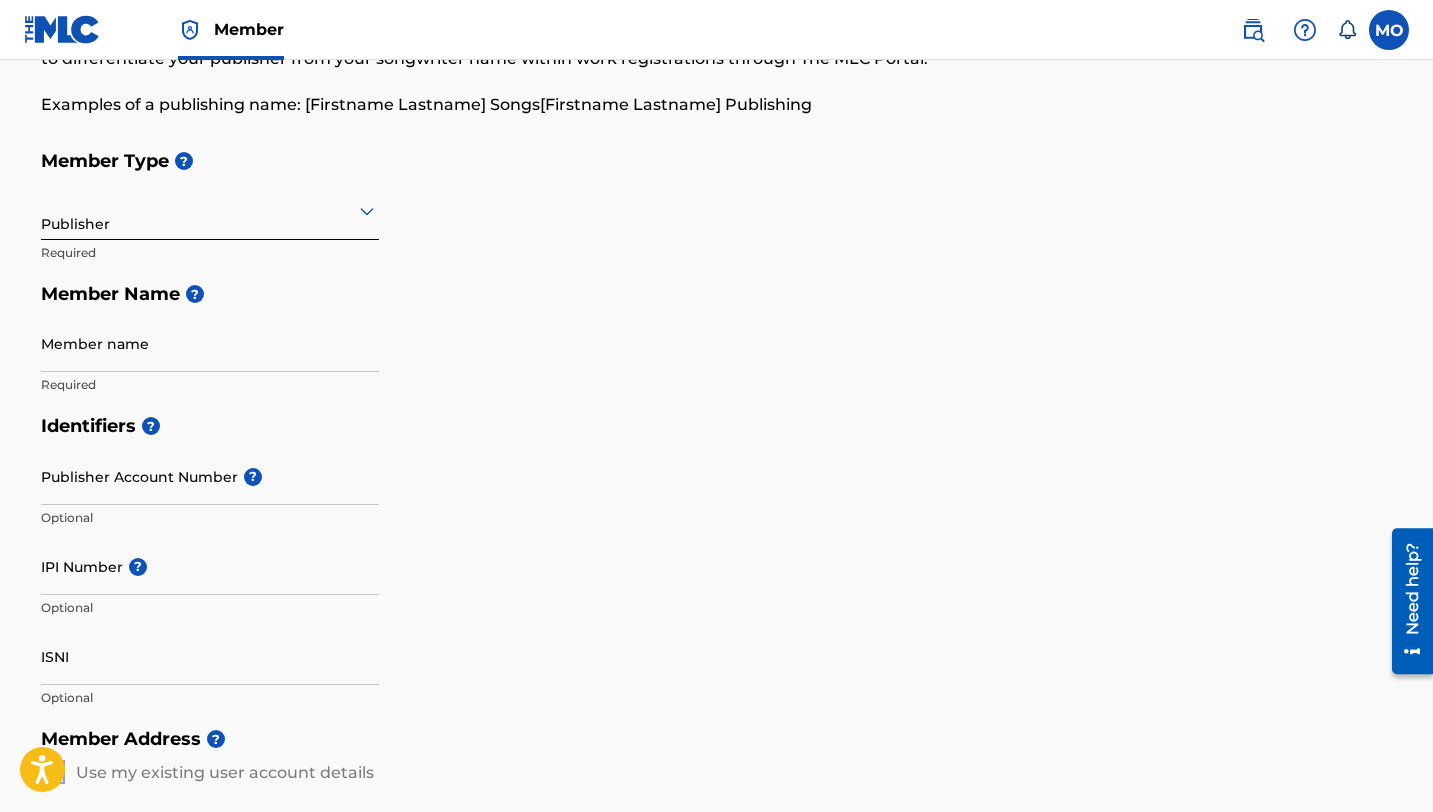 scroll, scrollTop: 144, scrollLeft: 0, axis: vertical 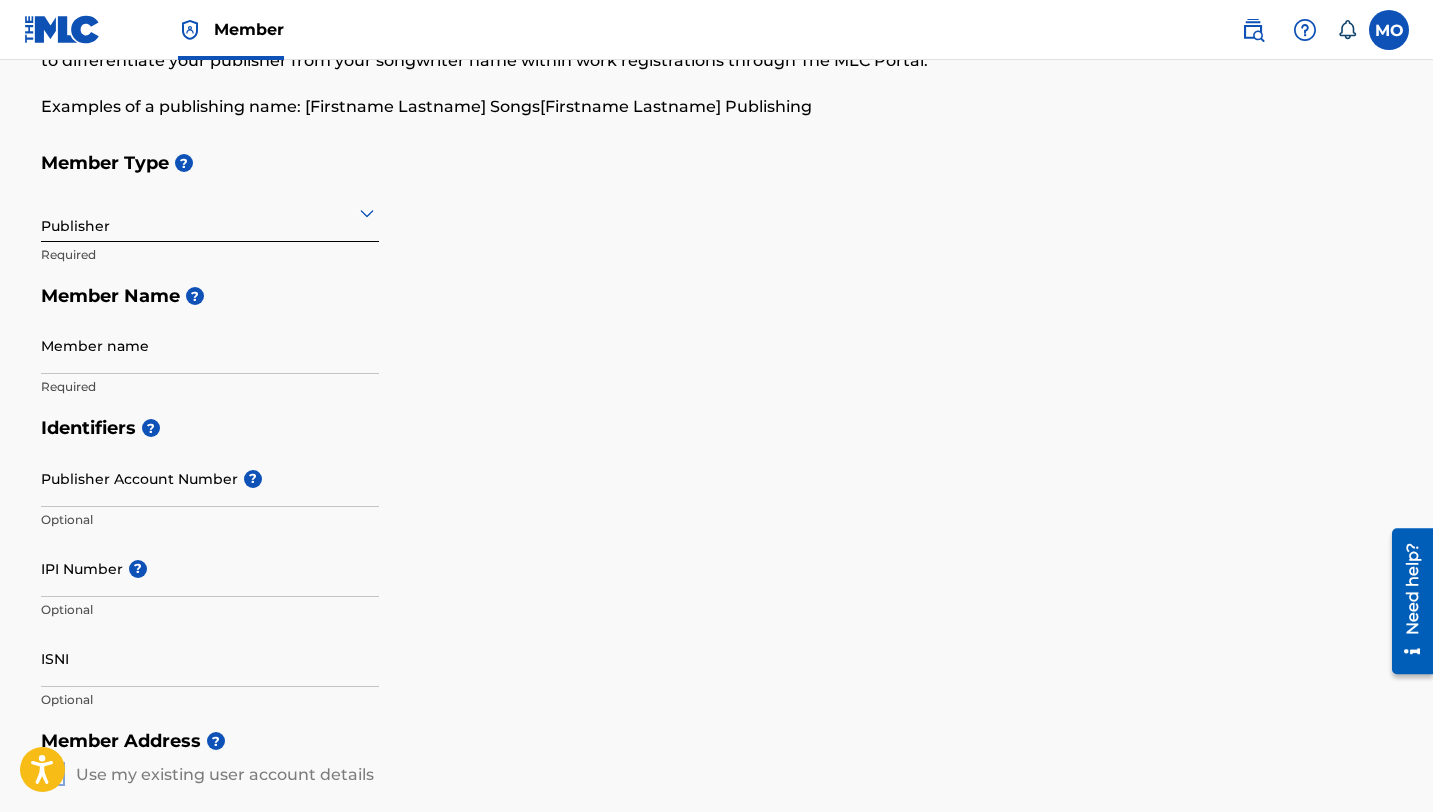 click at bounding box center (210, 212) 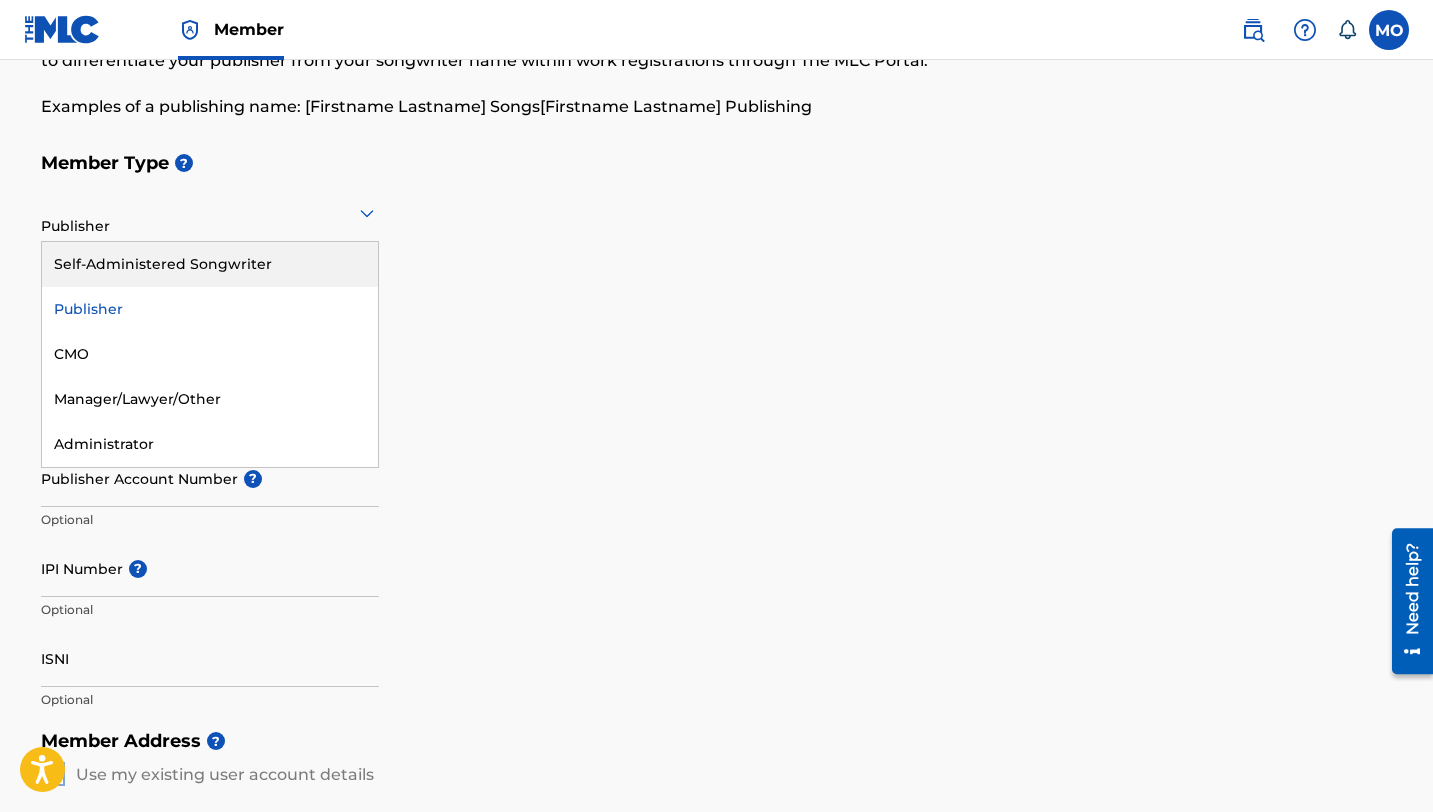 click on "Self-Administered Songwriter" at bounding box center (210, 264) 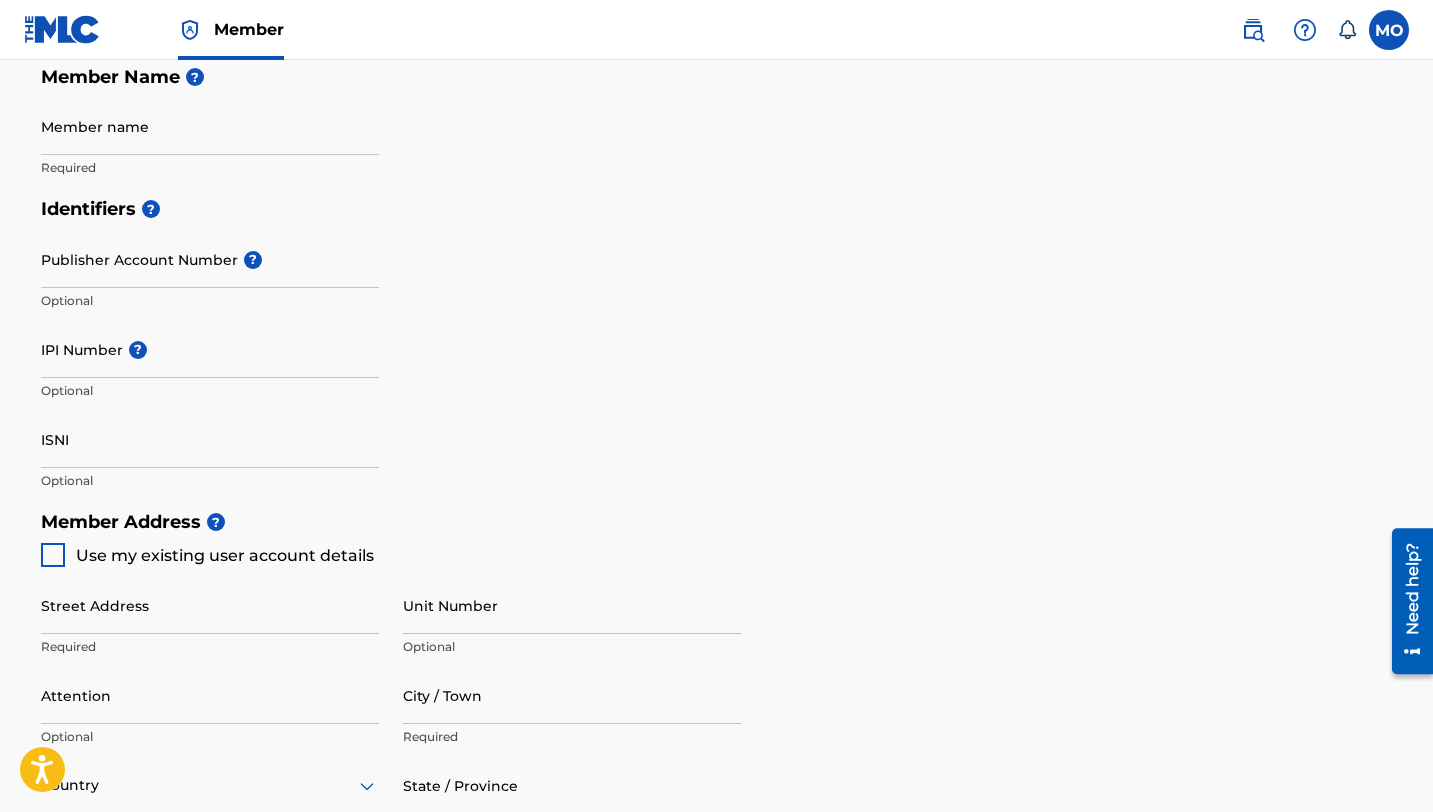 scroll, scrollTop: 502, scrollLeft: 0, axis: vertical 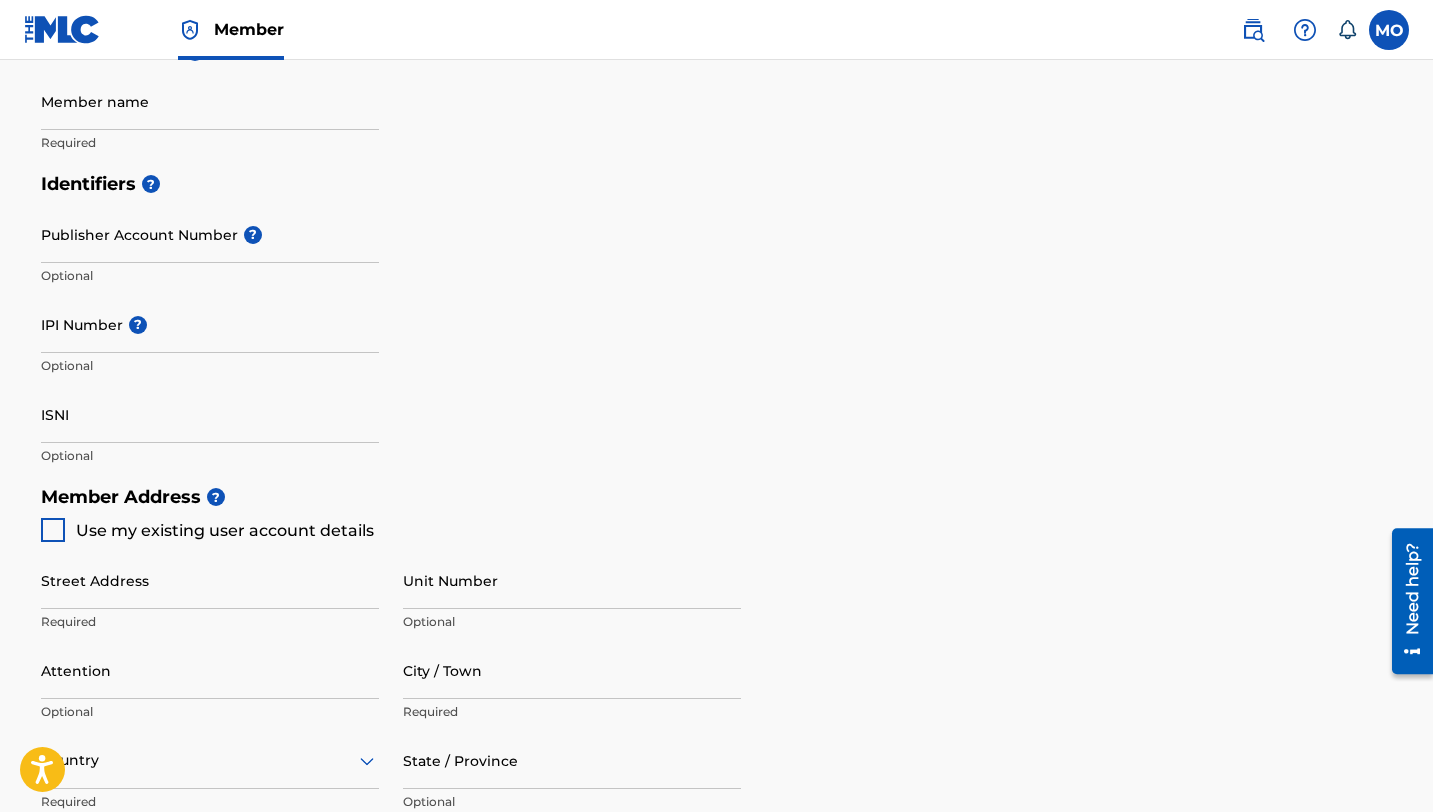 click at bounding box center (53, 530) 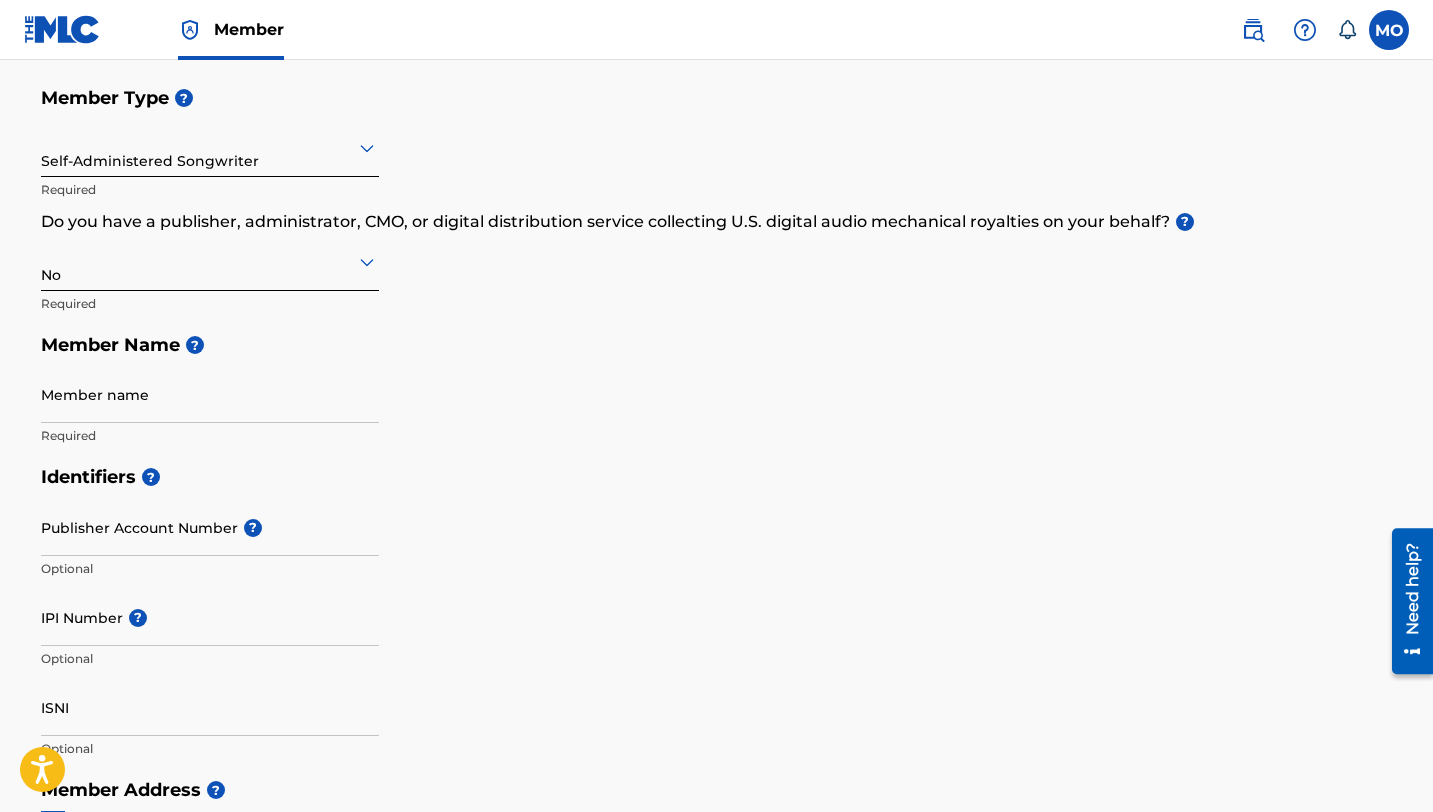 scroll, scrollTop: 207, scrollLeft: 0, axis: vertical 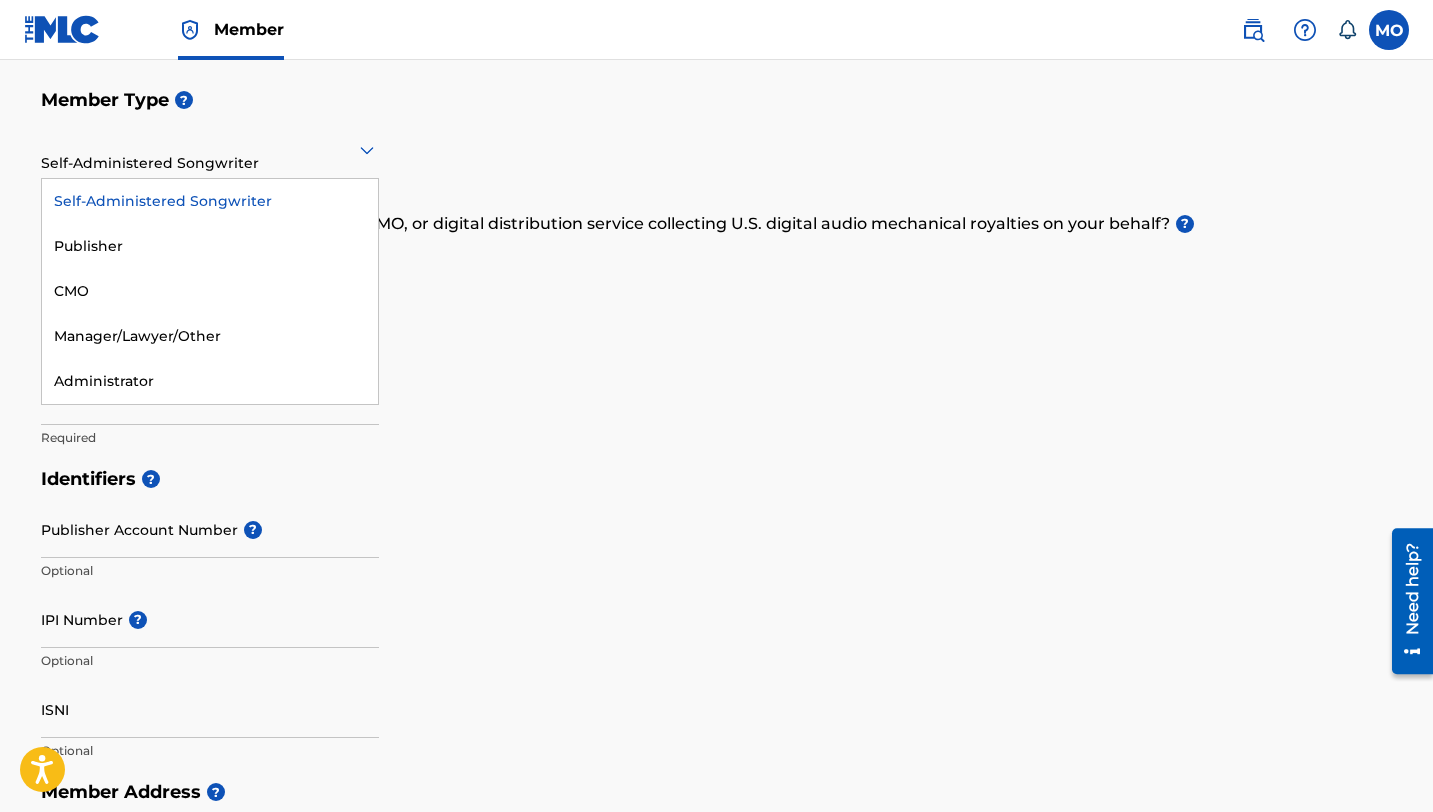 click at bounding box center (210, 149) 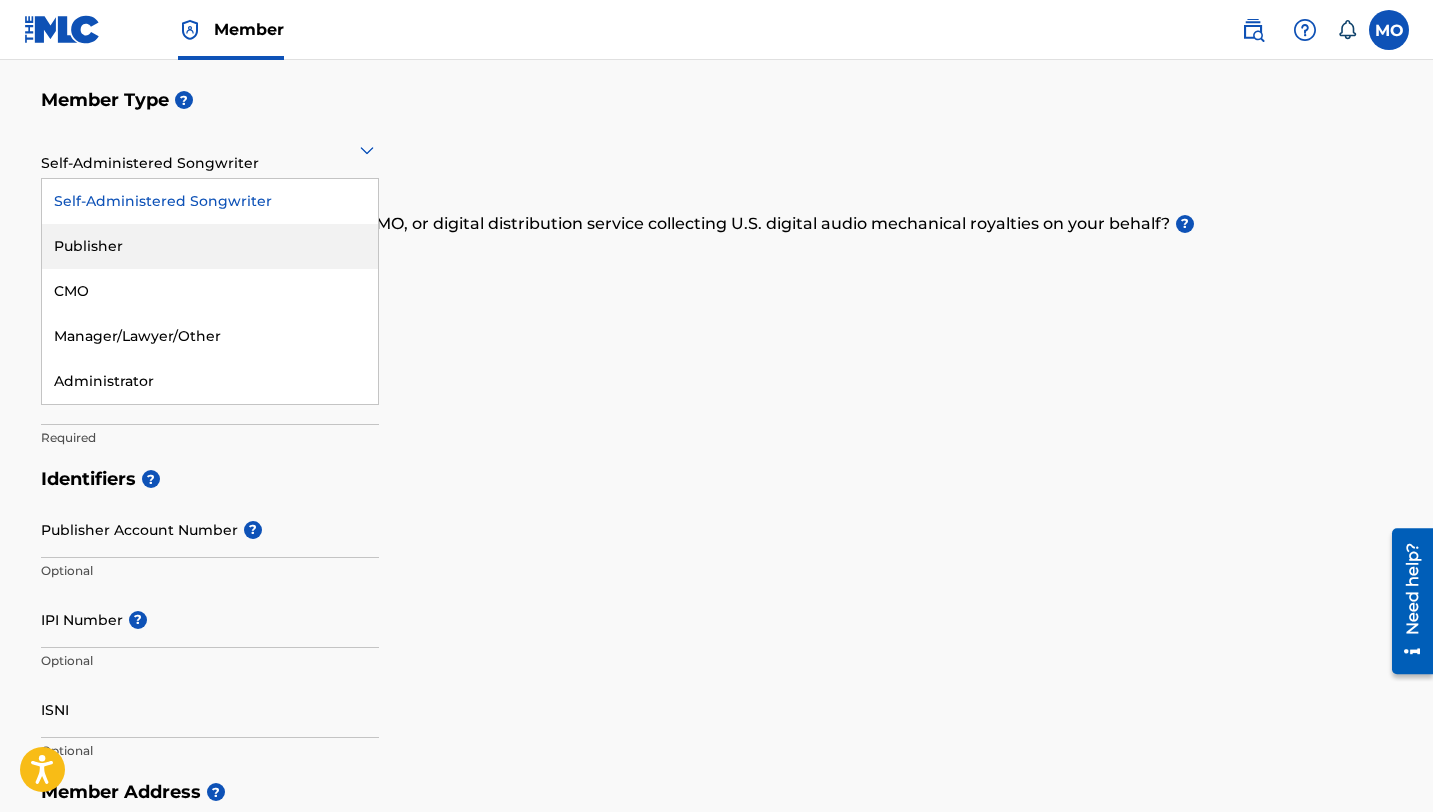 click on "Publisher" at bounding box center (210, 246) 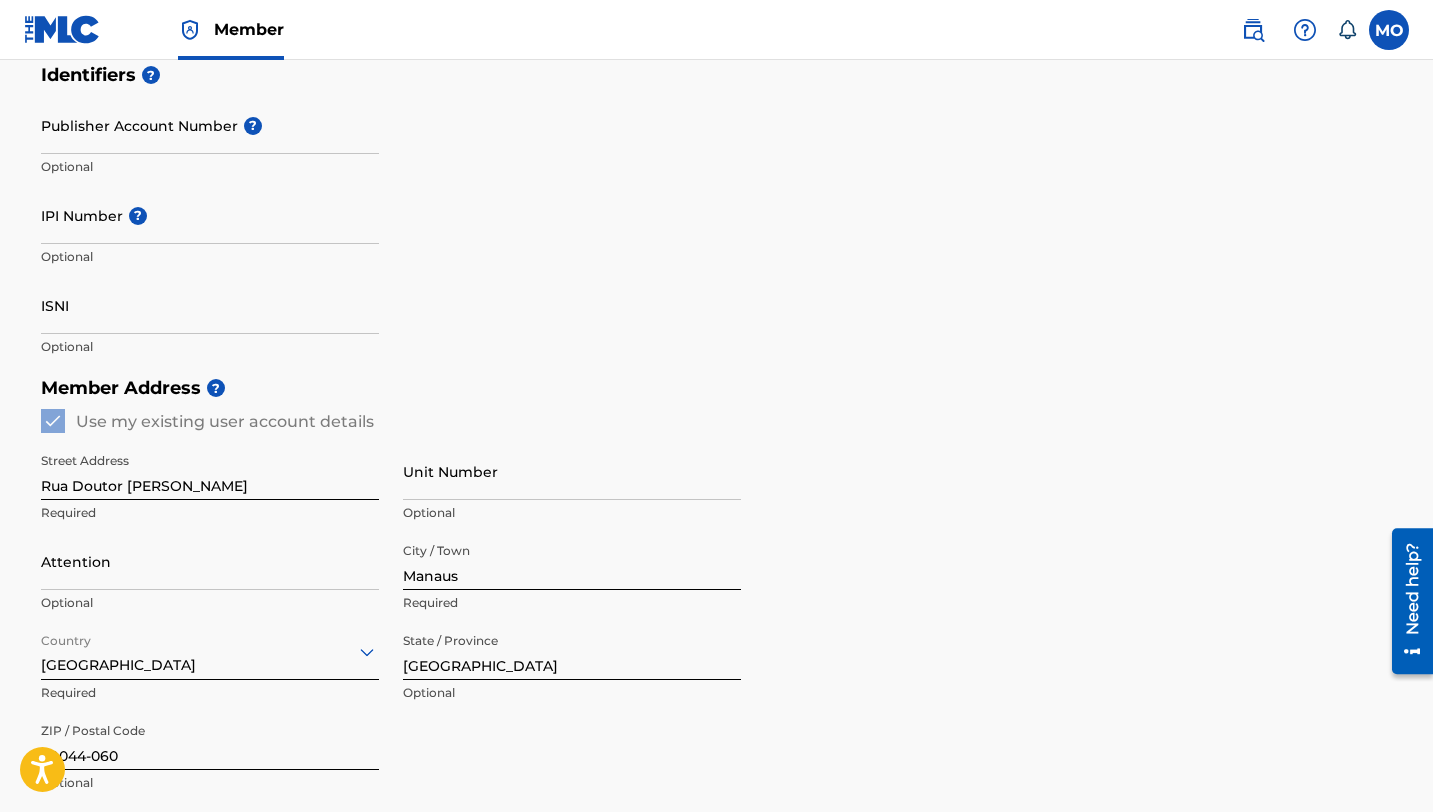 scroll, scrollTop: 499, scrollLeft: 0, axis: vertical 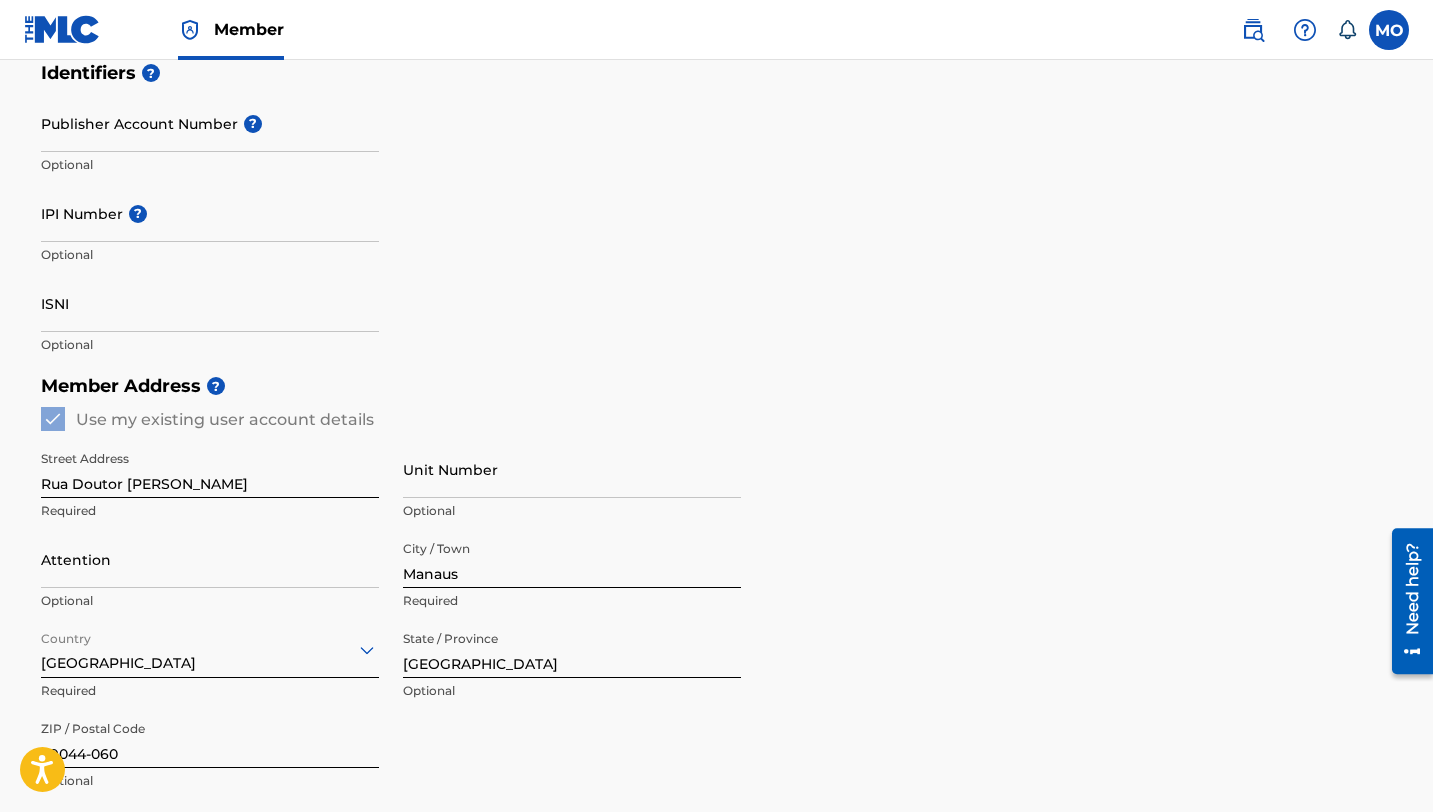 click on "Member Address ? Use my existing user account details Street Address Rua Doutor Francisco Cardon Required Unit Number Optional Attention Optional City / Town Manaus Required Country Brazil Required State / Province Amazonas Optional ZIP / Postal Code 69044-060 Optional" at bounding box center (717, 593) 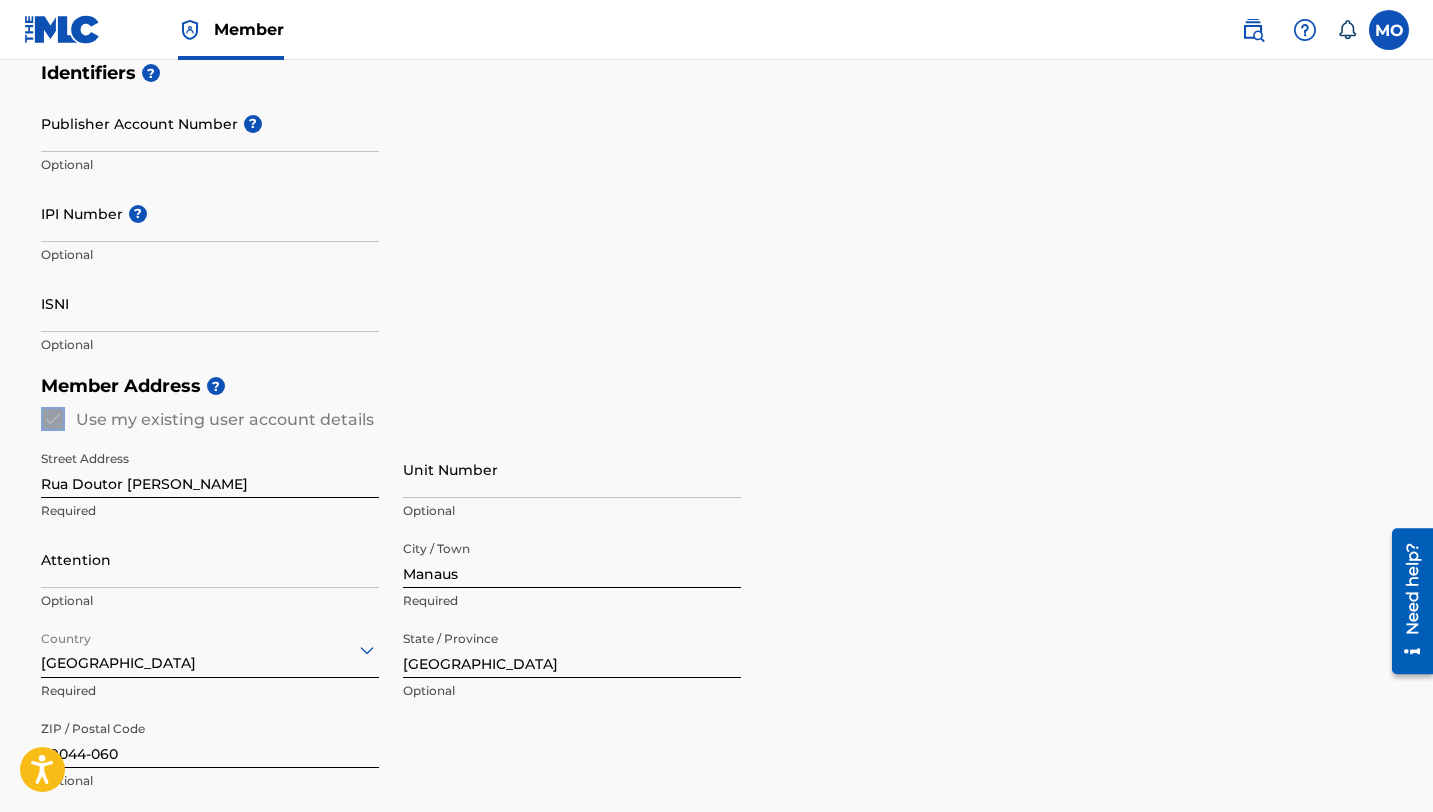 click on "Member Address ? Use my existing user account details Street Address Rua Doutor Francisco Cardon Required Unit Number Optional Attention Optional City / Town Manaus Required Country Brazil Required State / Province Amazonas Optional ZIP / Postal Code 69044-060 Optional" at bounding box center (717, 593) 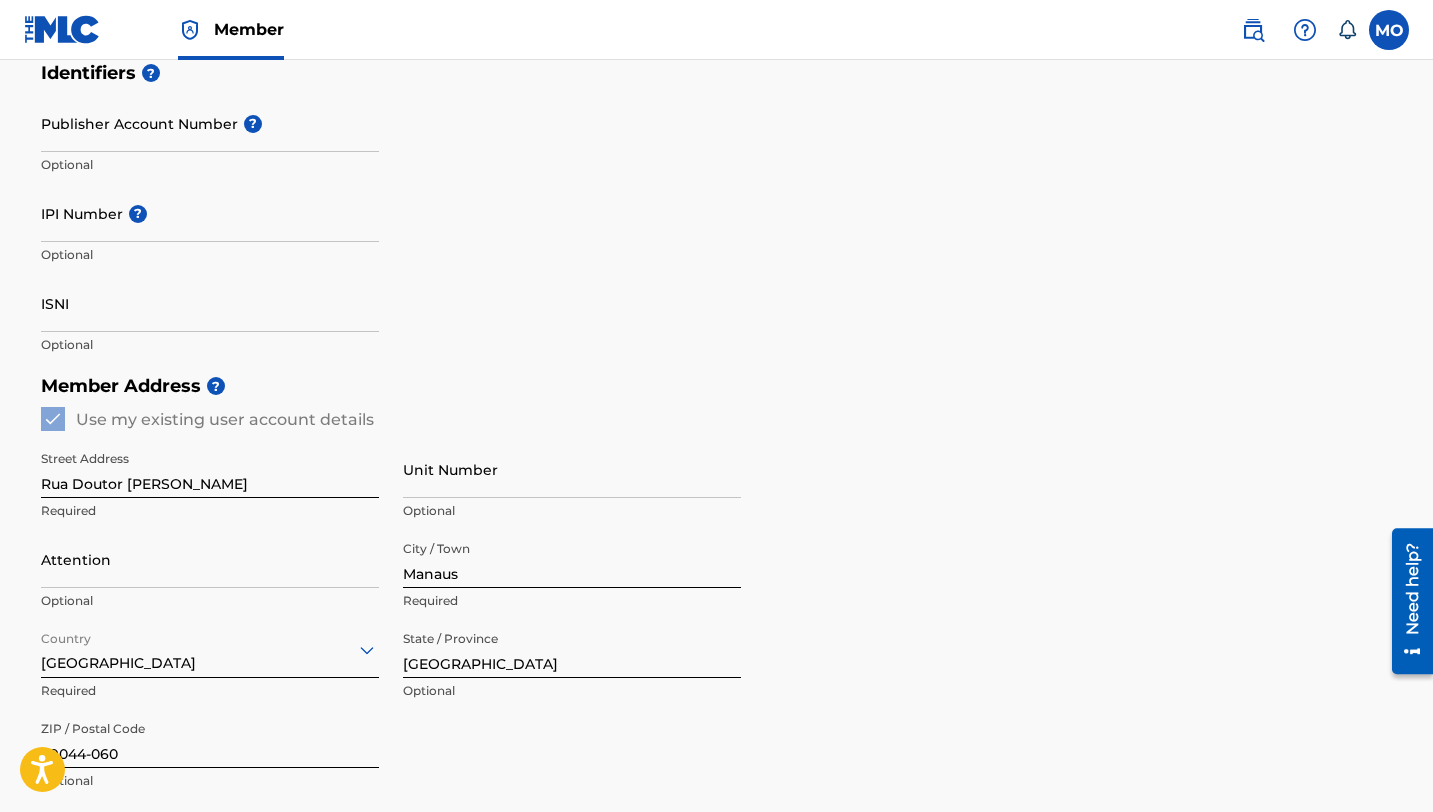 click on "Member Address ? Use my existing user account details Street Address Rua Doutor Francisco Cardon Required Unit Number Optional Attention Optional City / Town Manaus Required Country Brazil Required State / Province Amazonas Optional ZIP / Postal Code 69044-060 Optional" at bounding box center (717, 593) 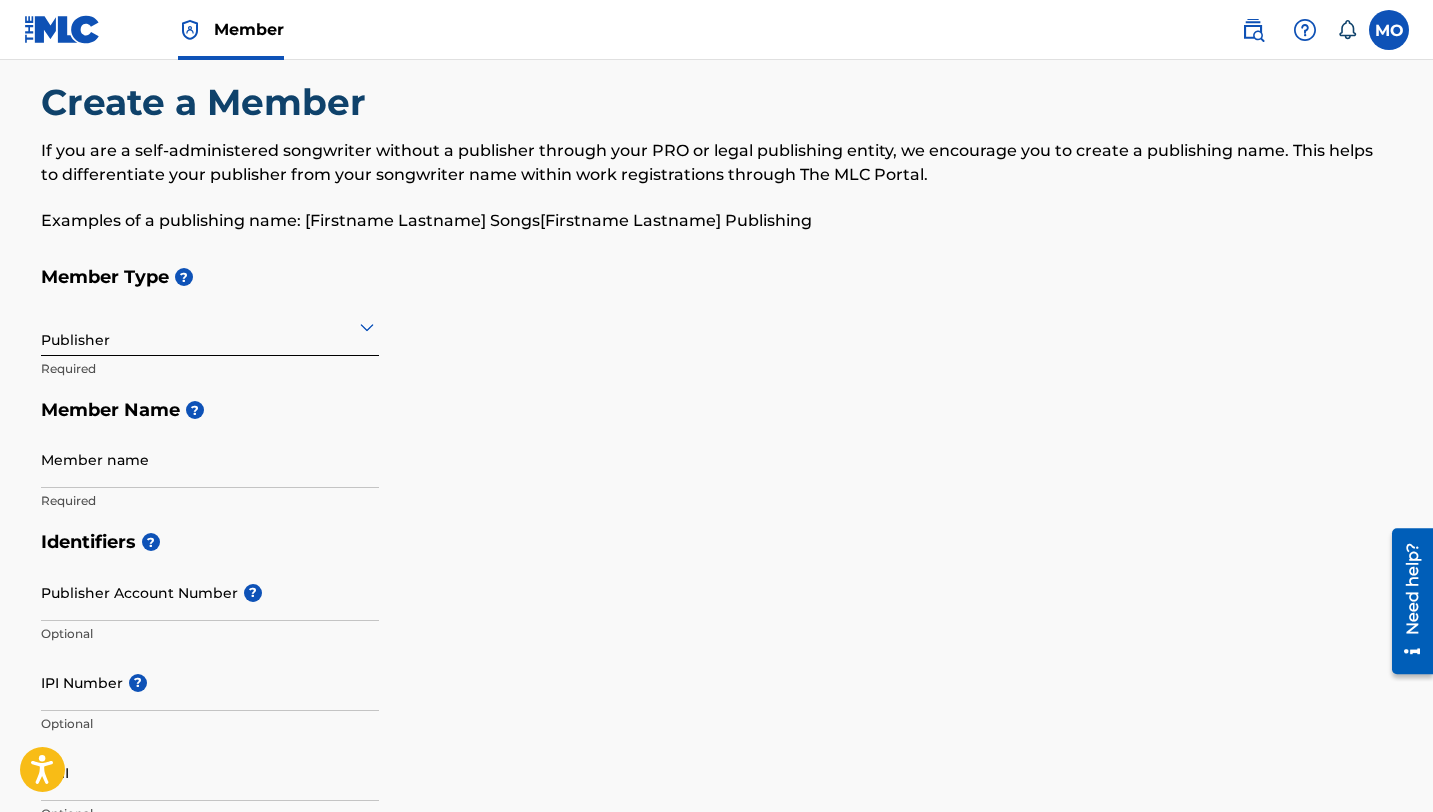 scroll, scrollTop: 23, scrollLeft: 0, axis: vertical 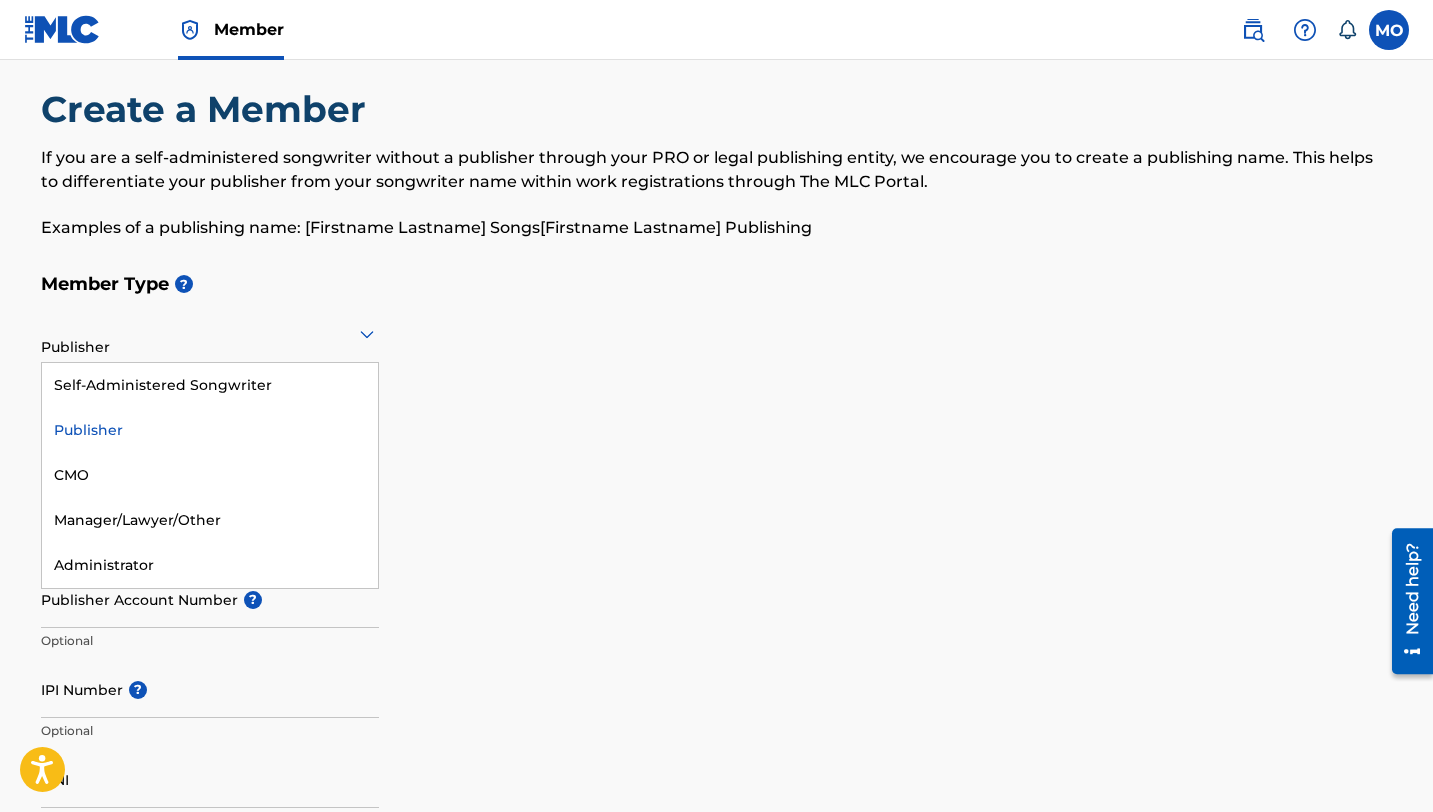 click on "Publisher" at bounding box center (210, 333) 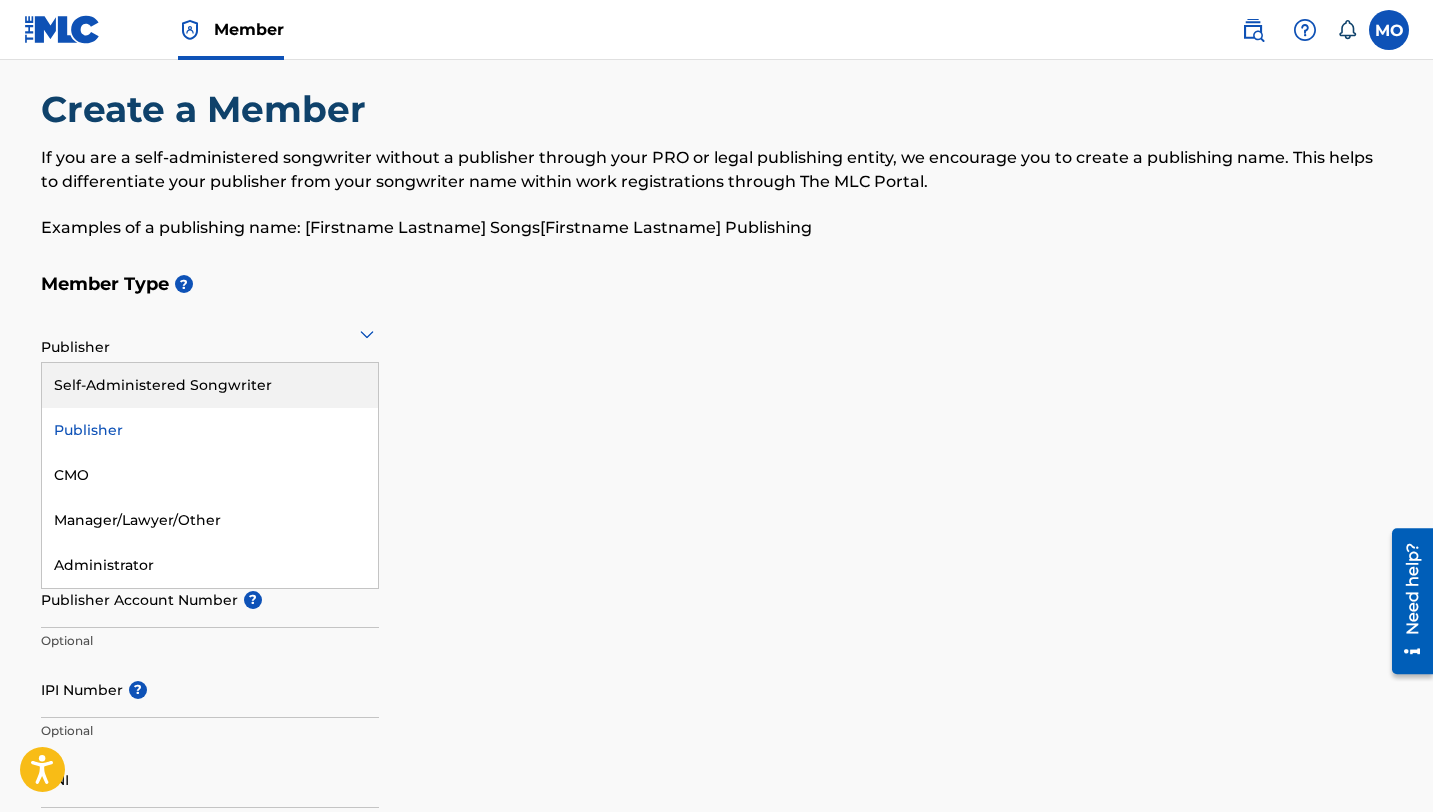 click on "Self-Administered Songwriter" at bounding box center [210, 385] 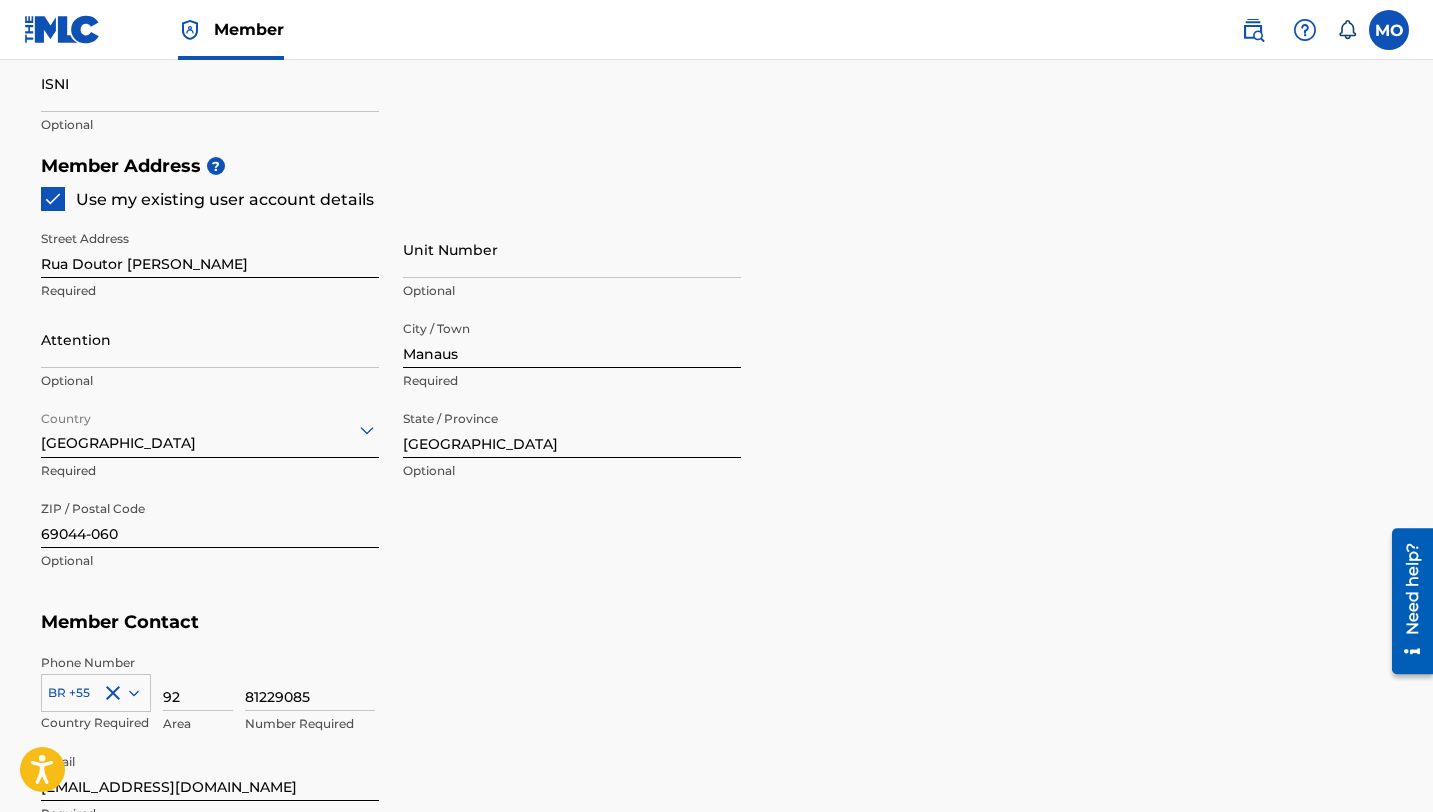 scroll, scrollTop: 834, scrollLeft: 0, axis: vertical 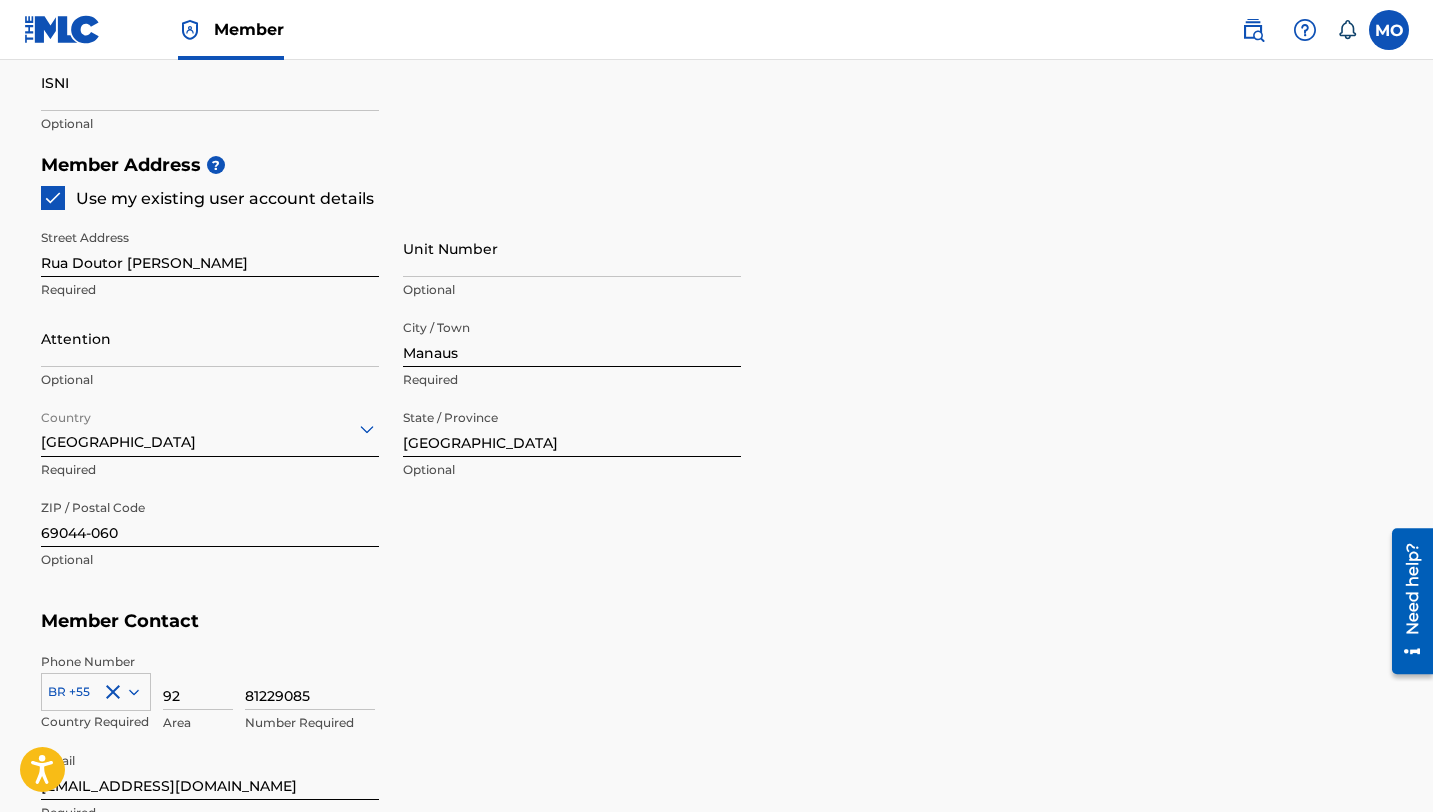 click on "Member" at bounding box center (249, 29) 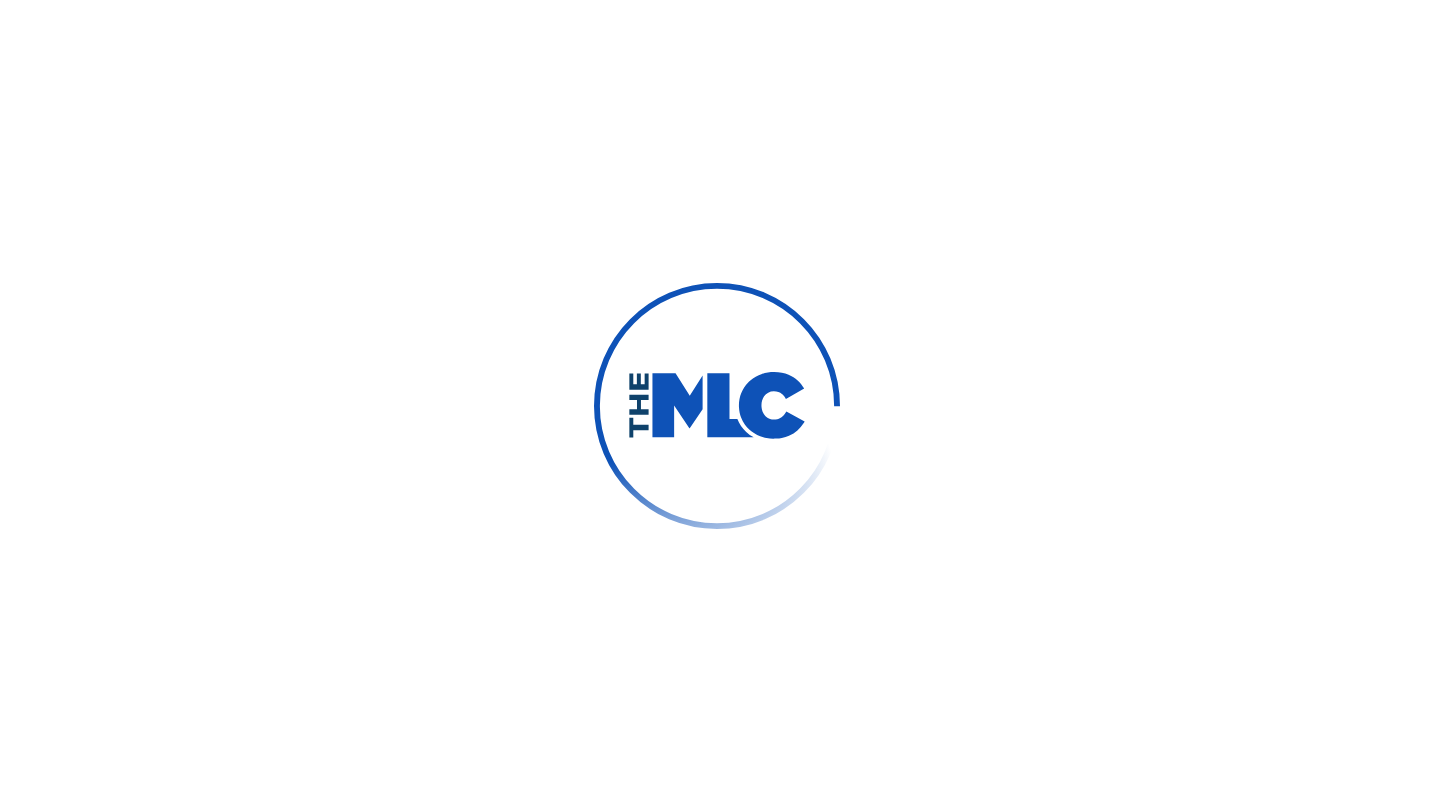 scroll, scrollTop: 0, scrollLeft: 0, axis: both 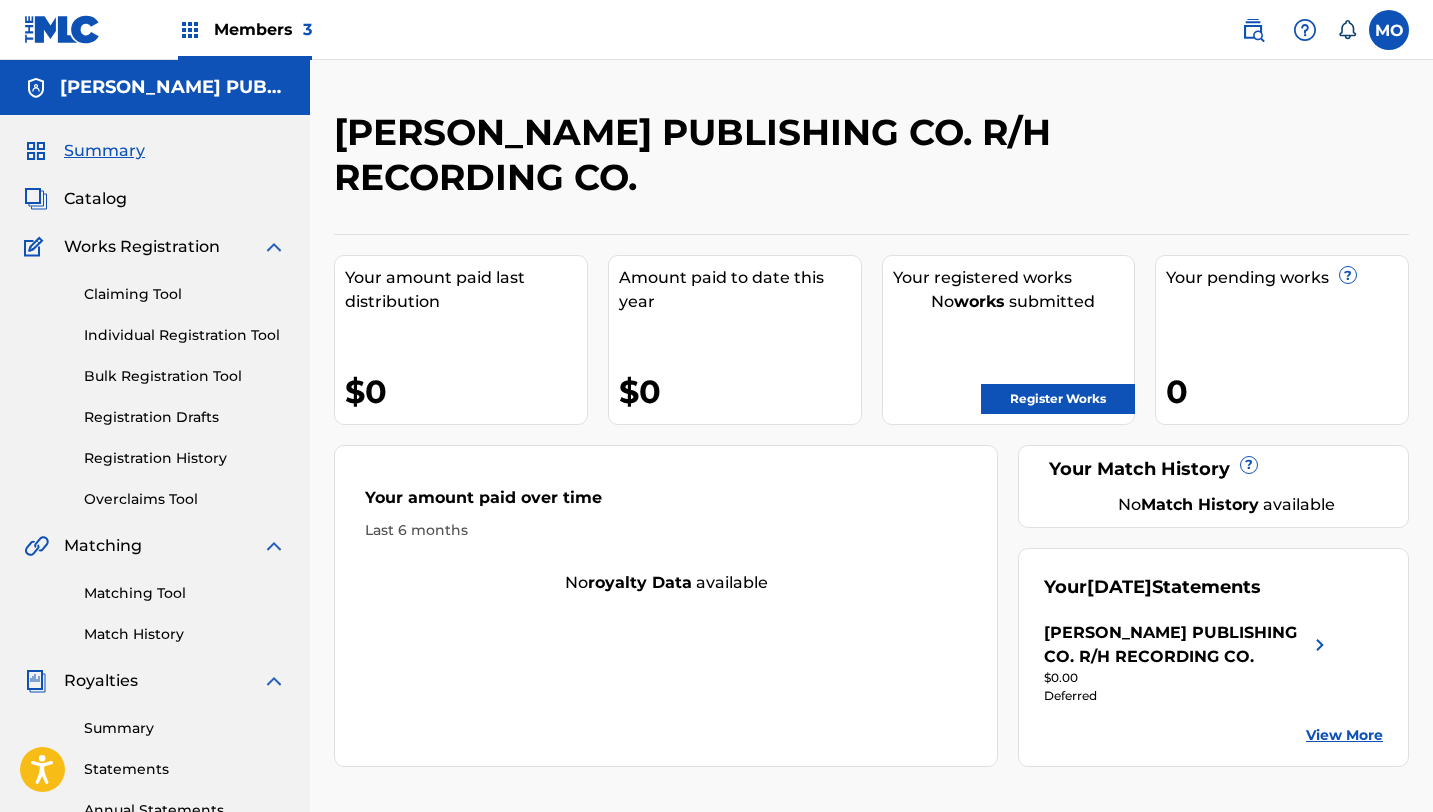 click on "Members    3" at bounding box center [263, 29] 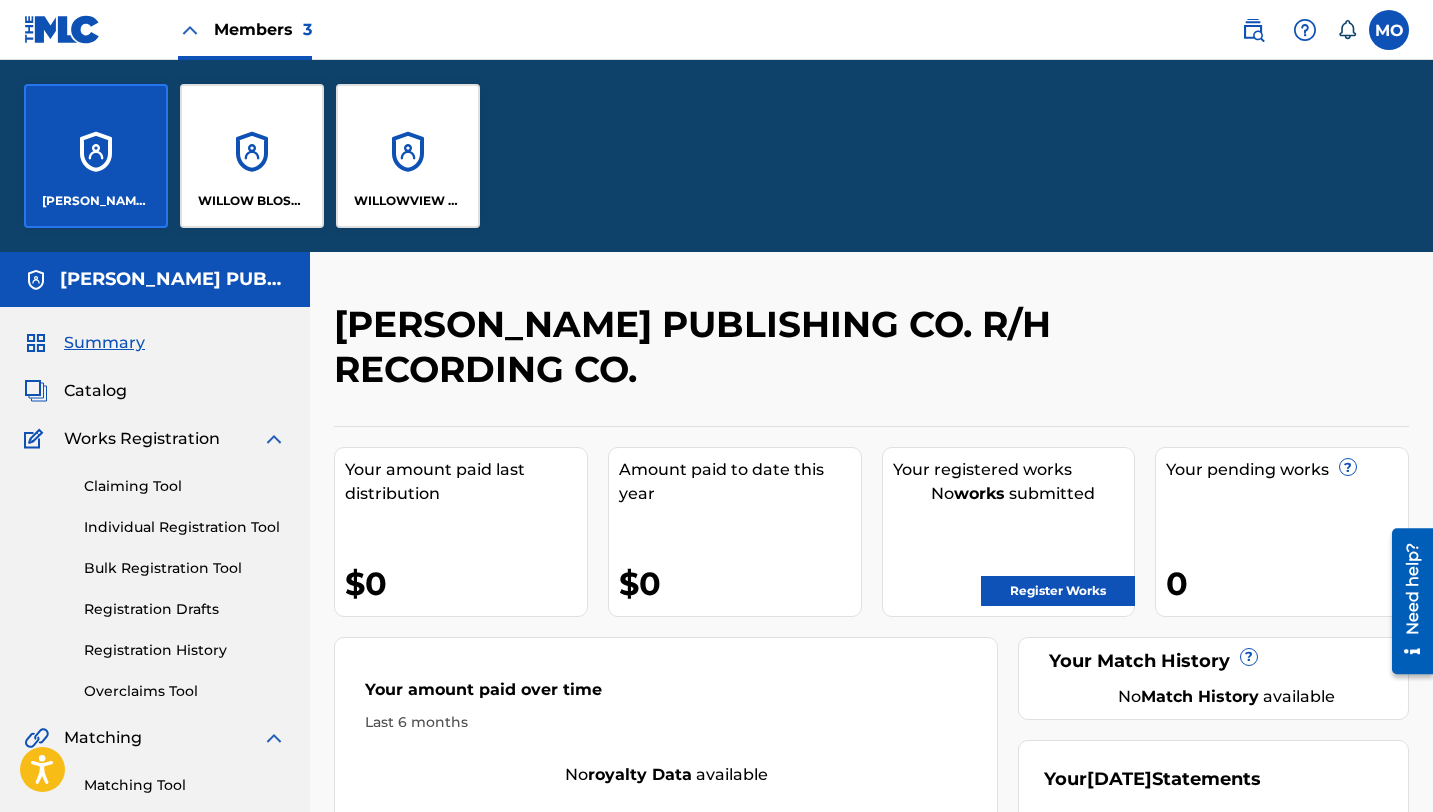 click on "WILLOWVIEW PUBLISHING" at bounding box center (408, 156) 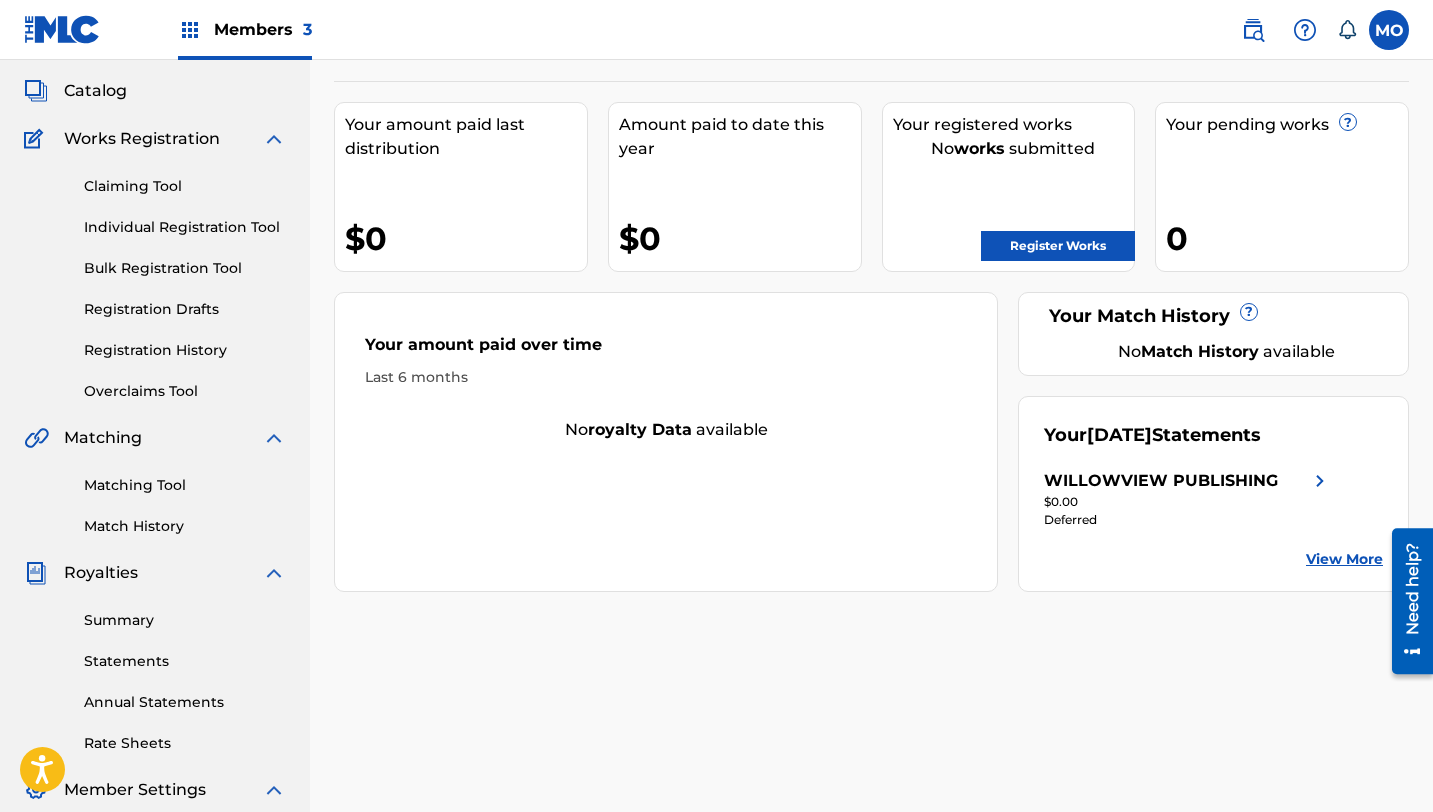 scroll, scrollTop: 122, scrollLeft: 0, axis: vertical 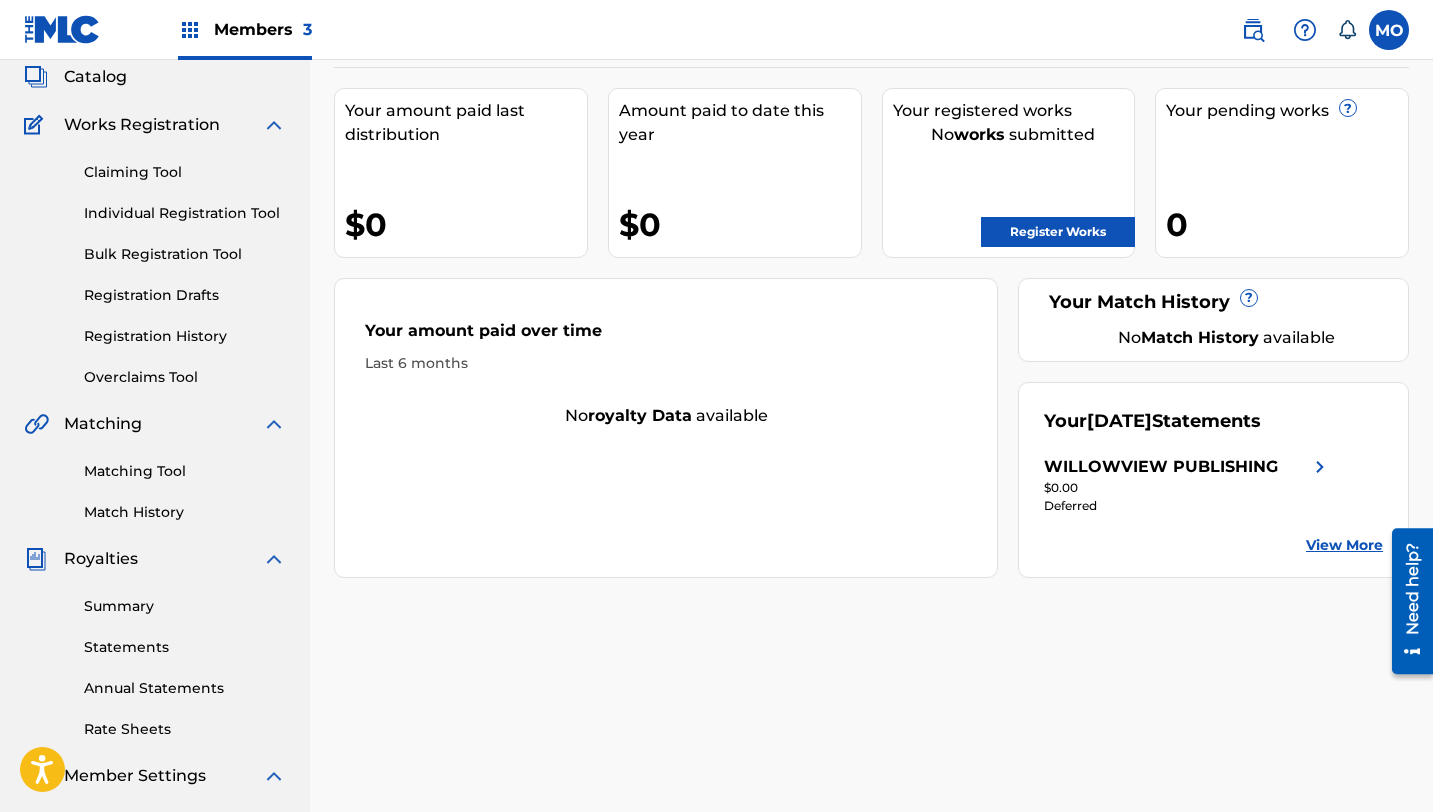 click on "View More" at bounding box center (1344, 545) 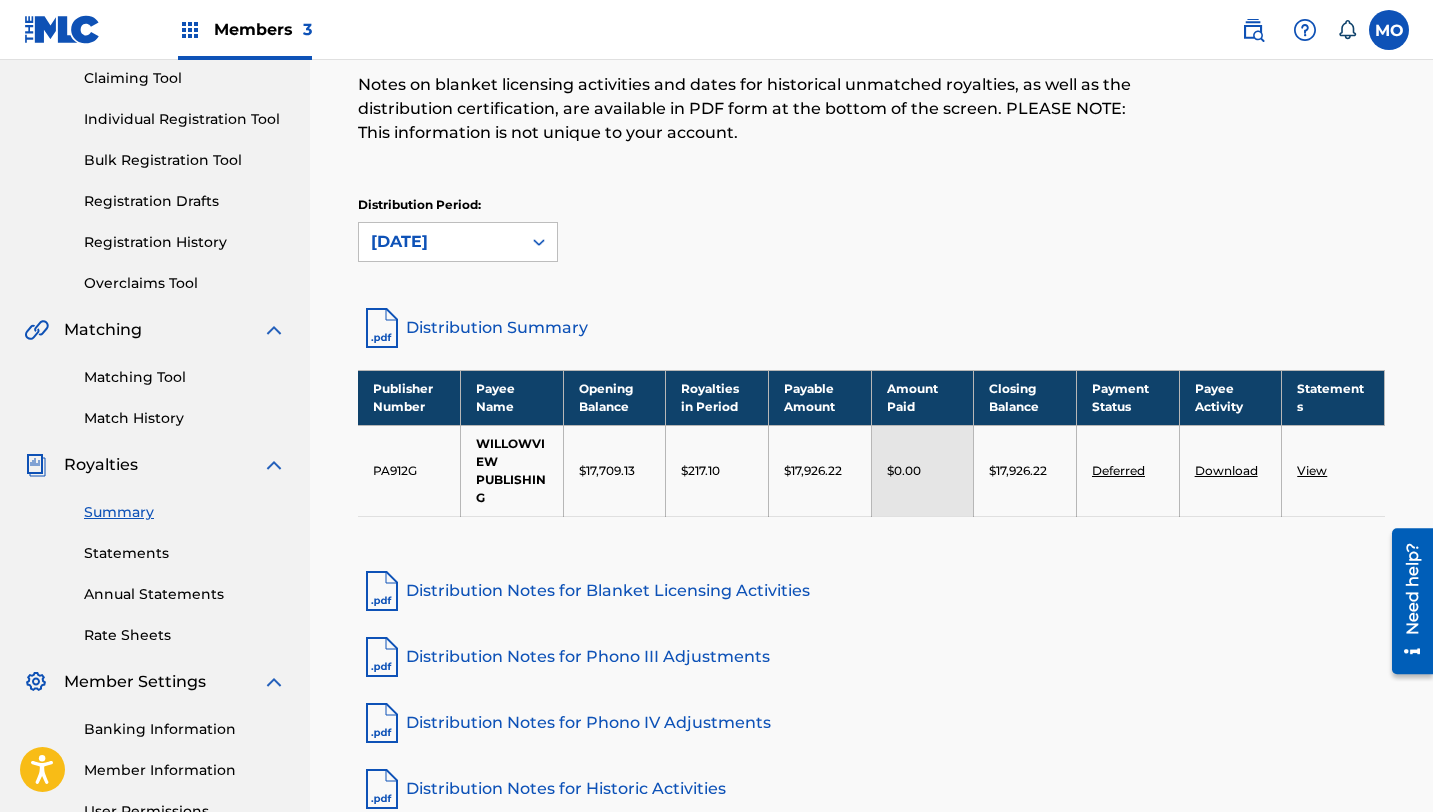 scroll, scrollTop: 219, scrollLeft: 0, axis: vertical 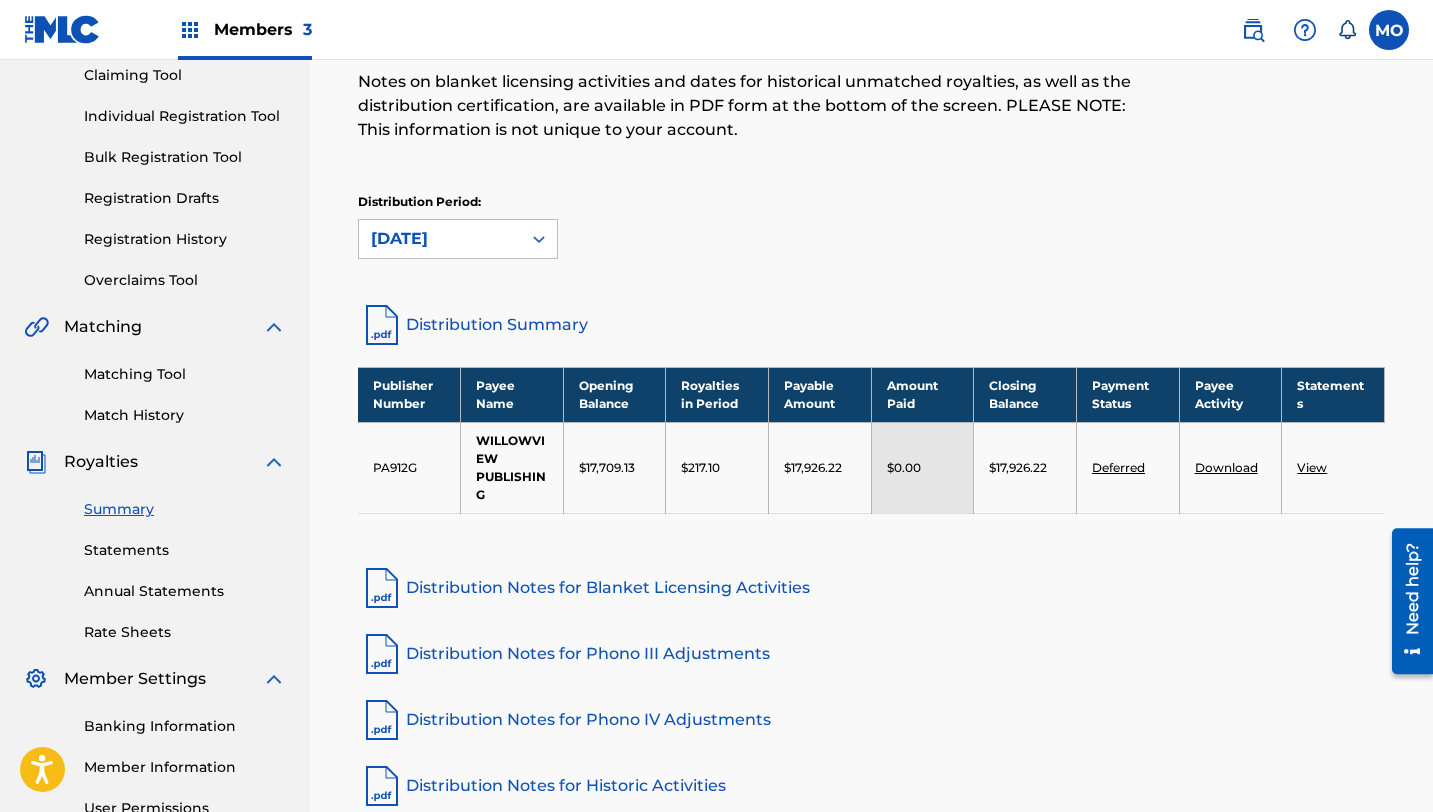 click on "$217.10" at bounding box center (700, 468) 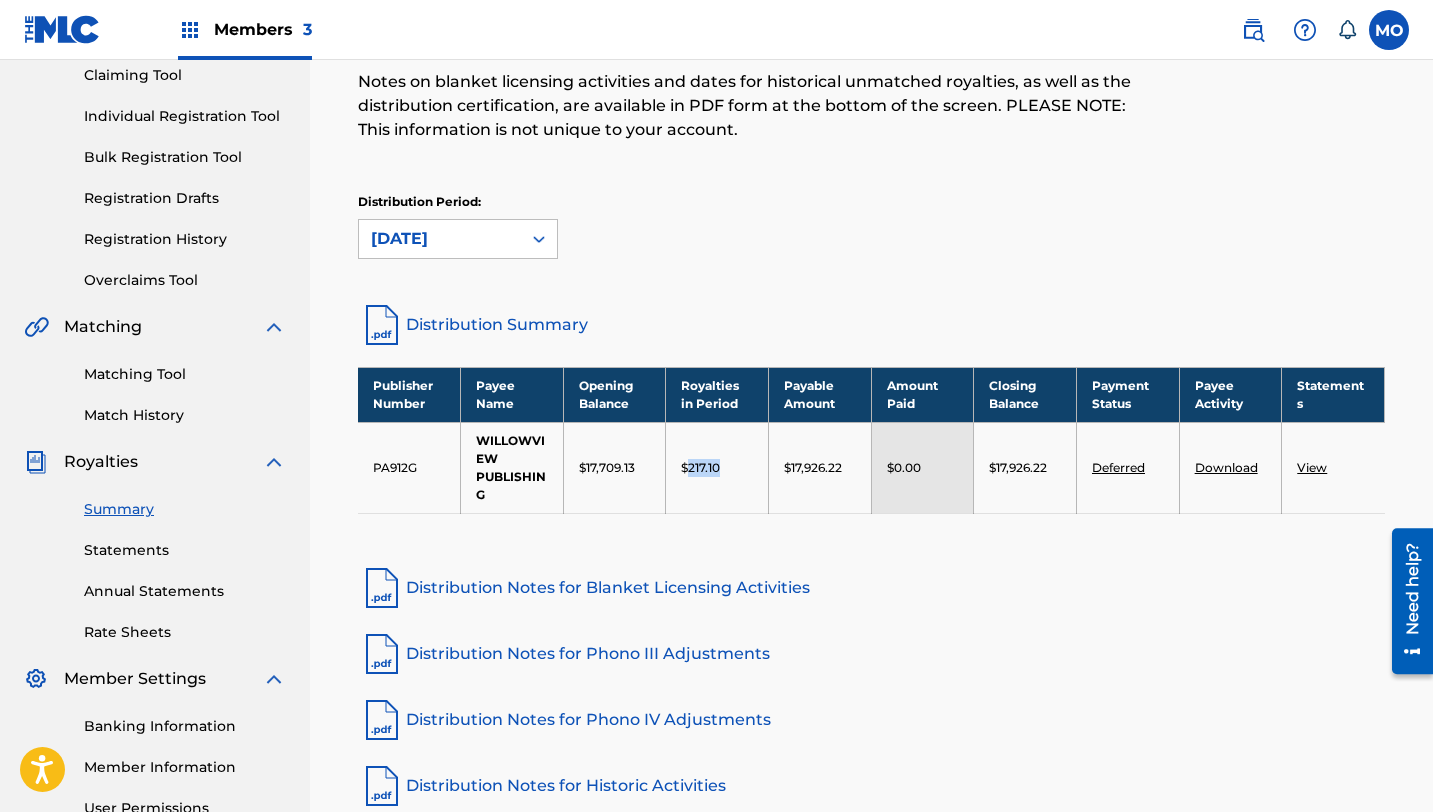 click on "$217.10" at bounding box center (700, 468) 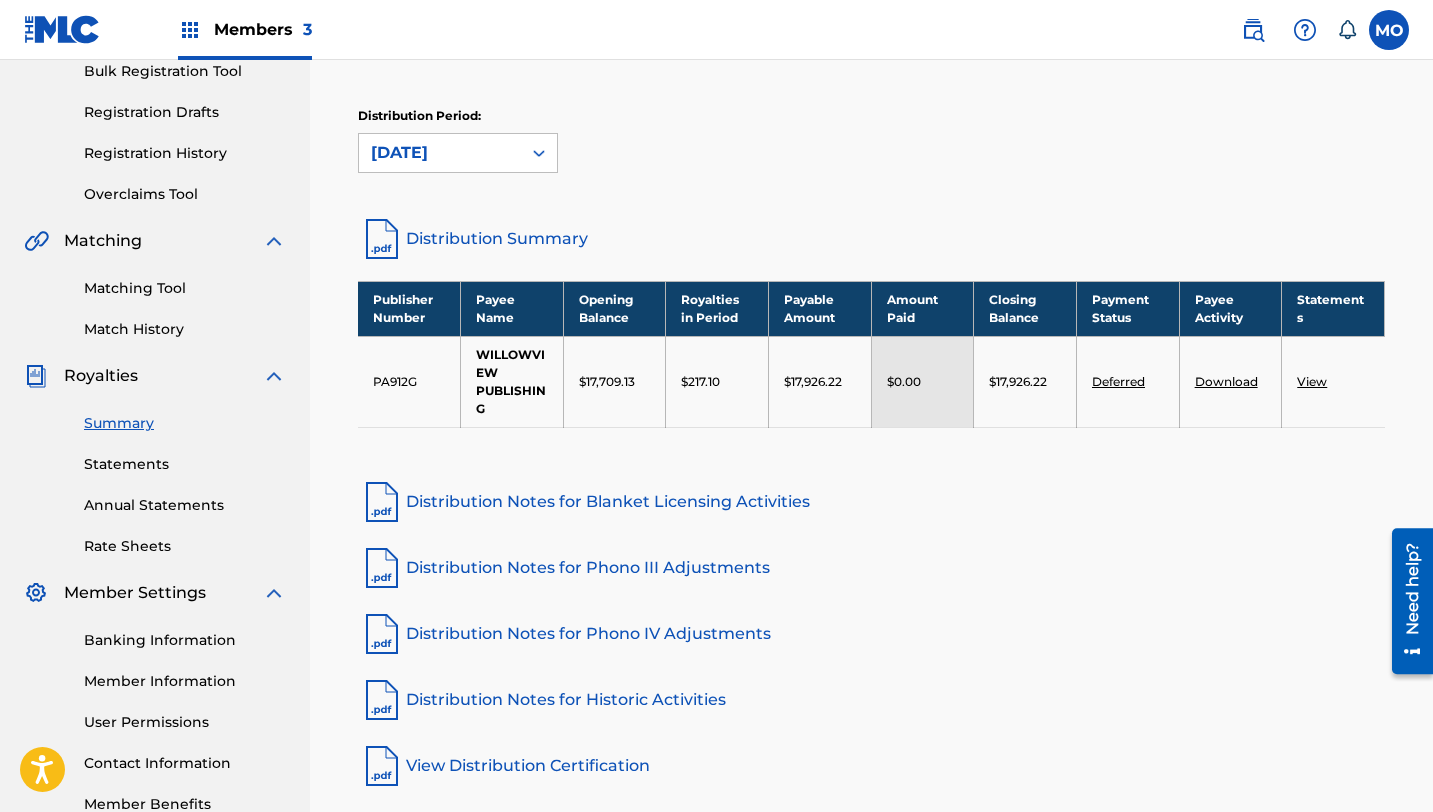 scroll, scrollTop: 428, scrollLeft: 0, axis: vertical 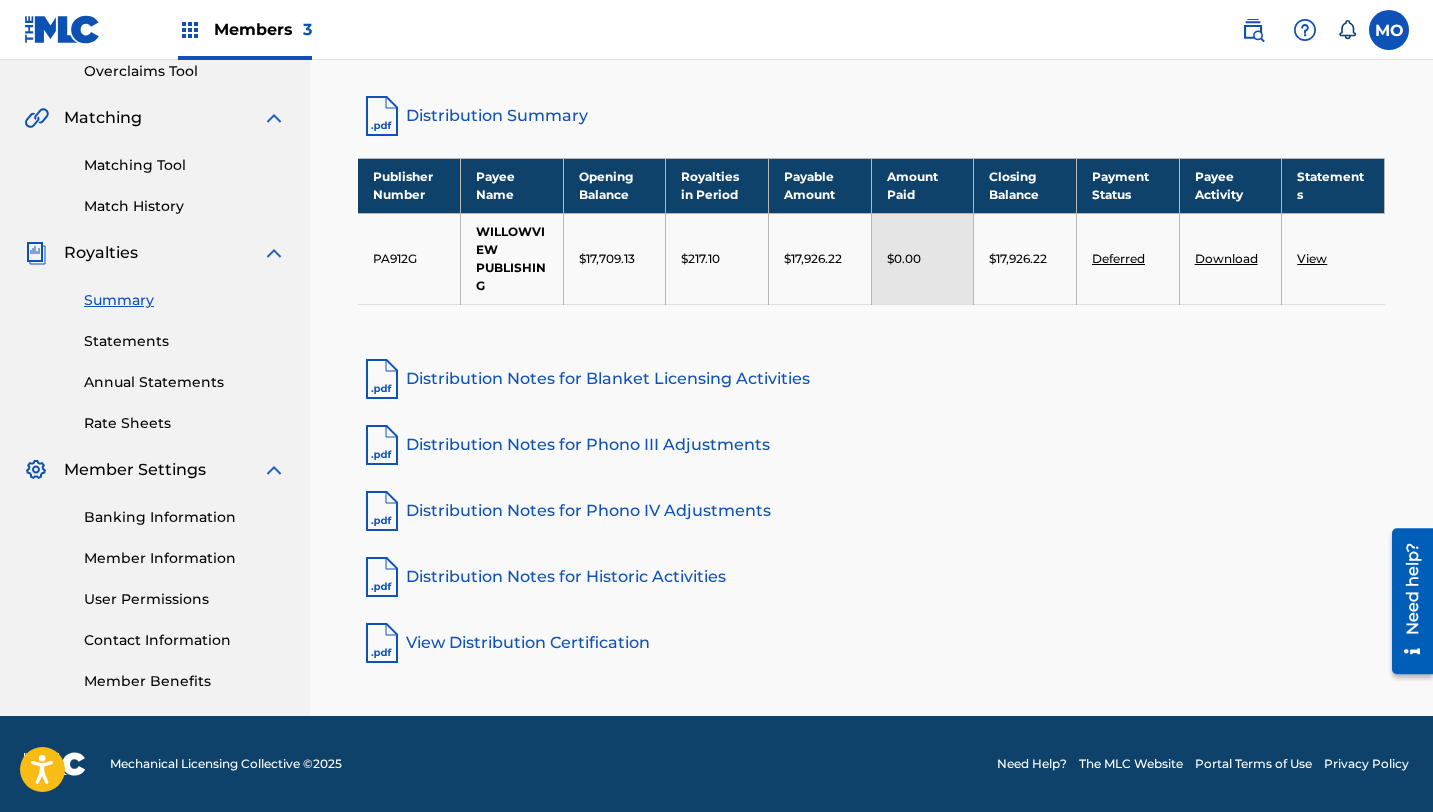 click on "Banking Information" at bounding box center [185, 517] 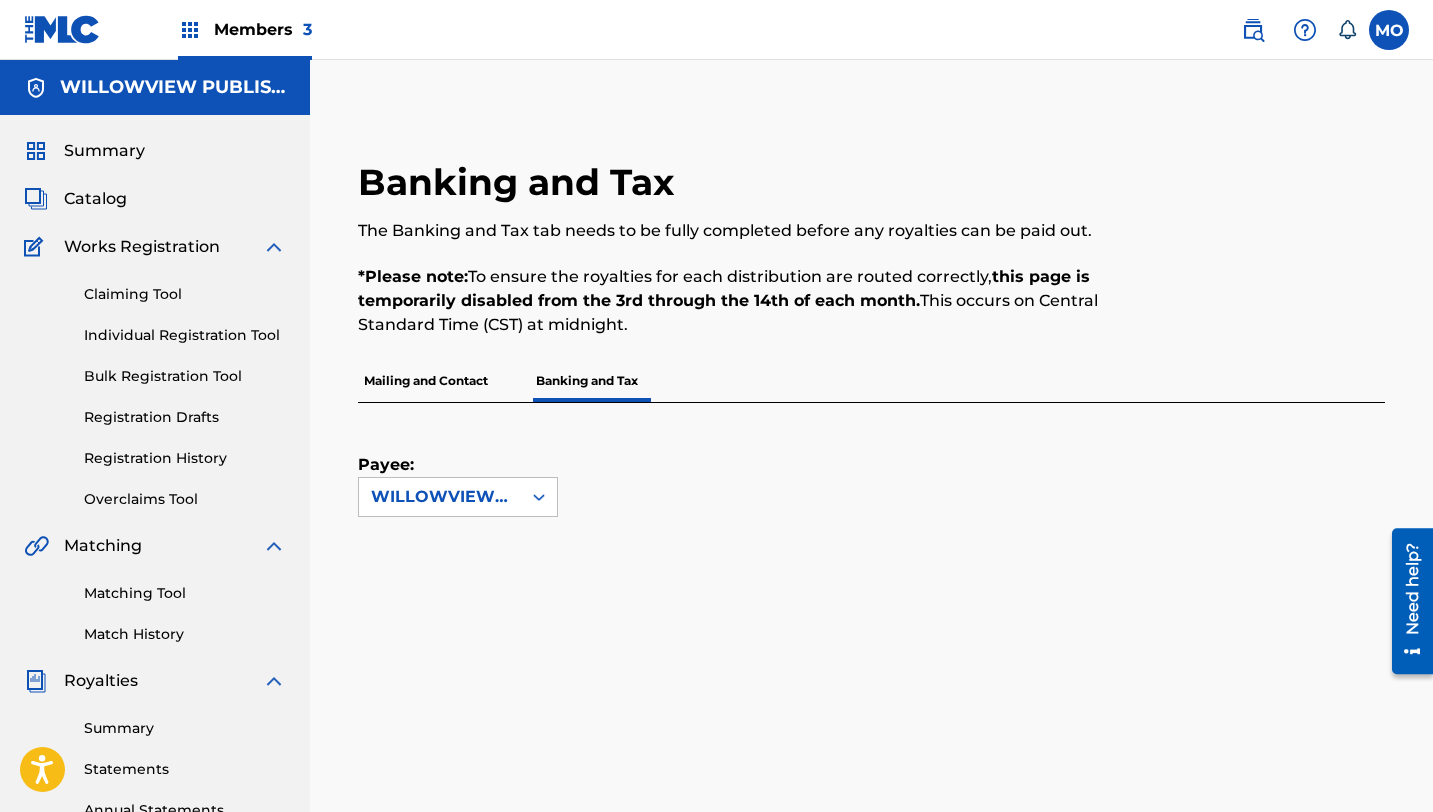 click at bounding box center [1389, 30] 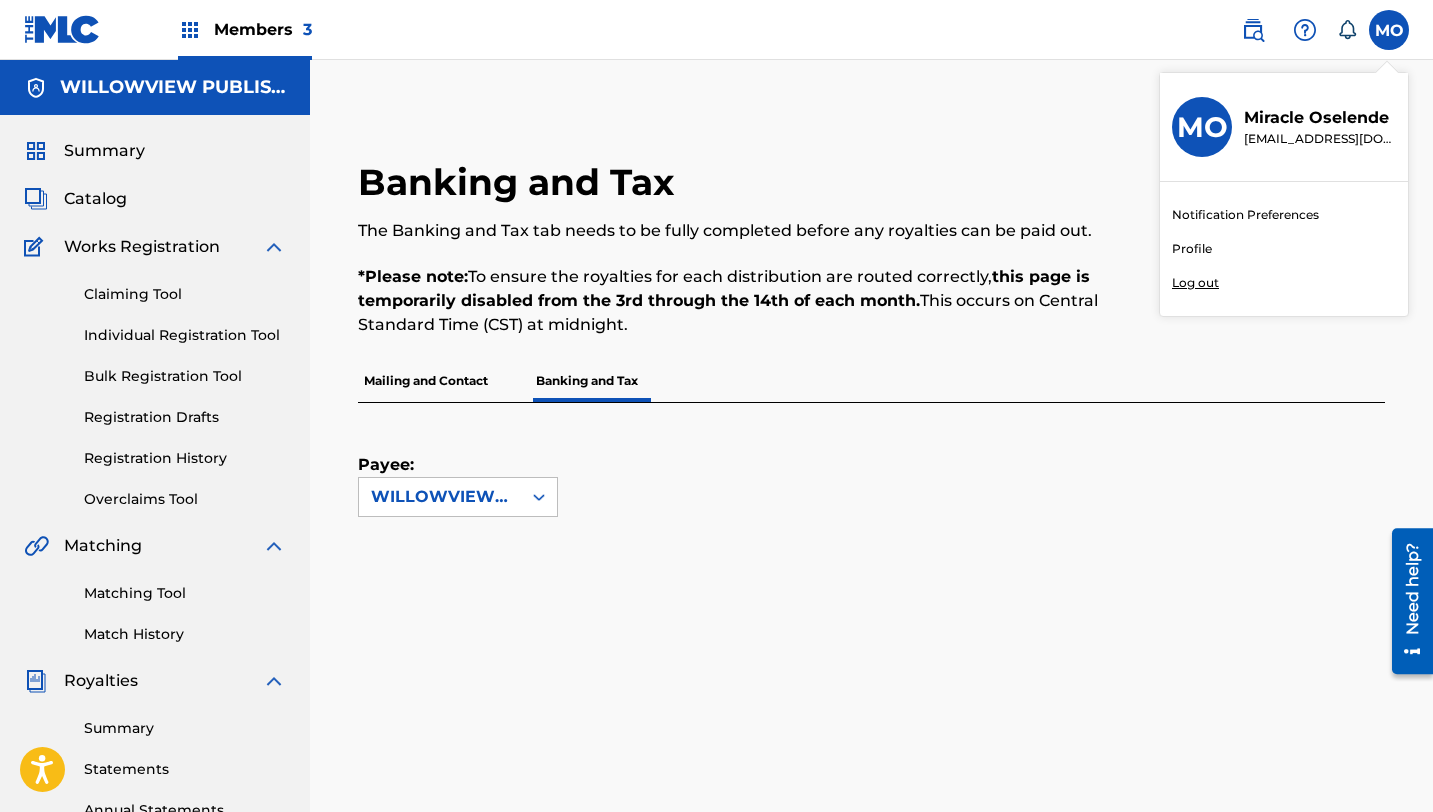 click on "Banking and Tax  The Banking and Tax tab needs to be fully completed before any royalties can be paid out. *Please note:  To ensure the royalties for each distribution are routed correctly,  this page is temporarily disabled from the 3rd through the 14th of each month.  This occurs on Central Standard Time (CST) at midnight. Mailing and Contact Banking and Tax Payee: WILLOWVIEW PUBLISHING" at bounding box center [871, 909] 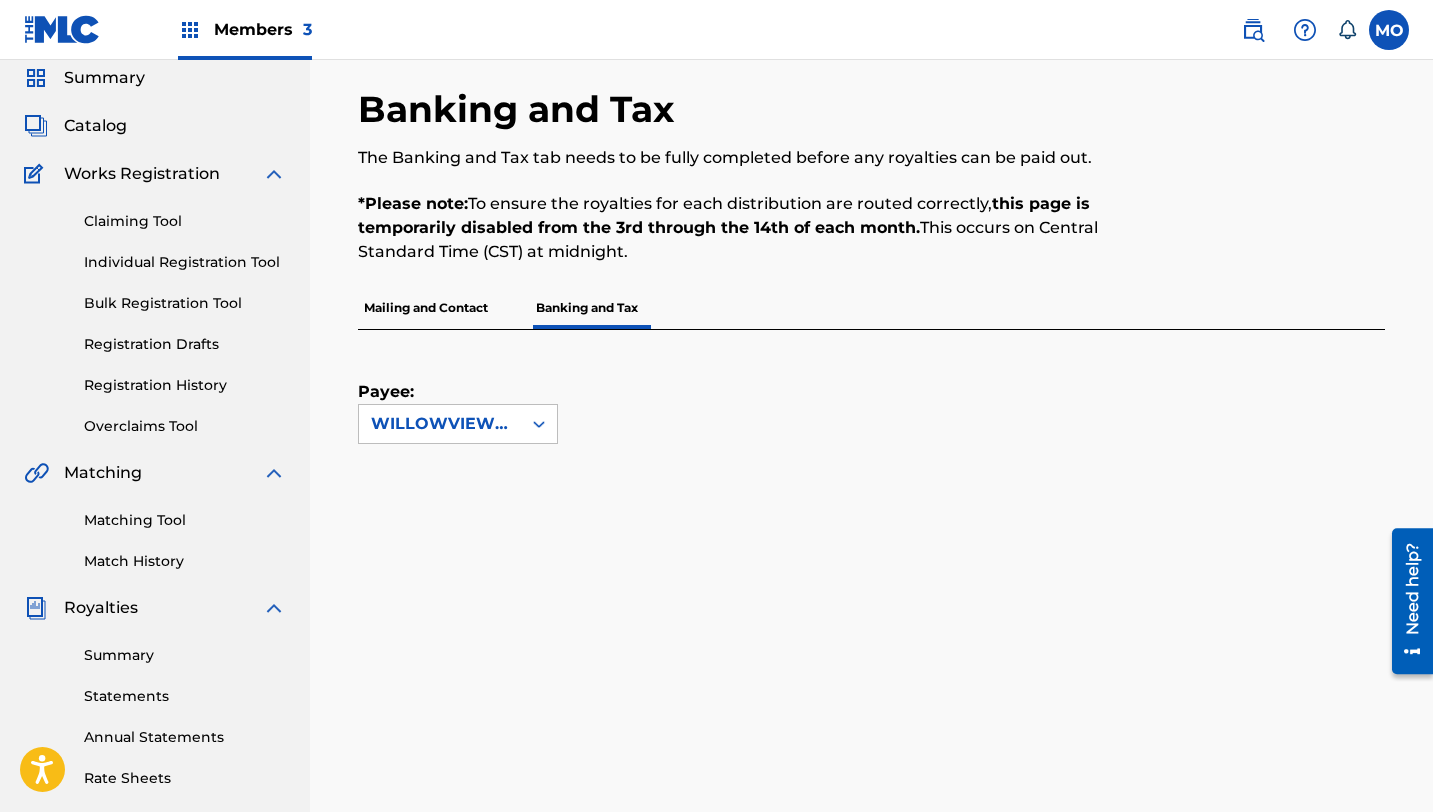 scroll, scrollTop: 0, scrollLeft: 0, axis: both 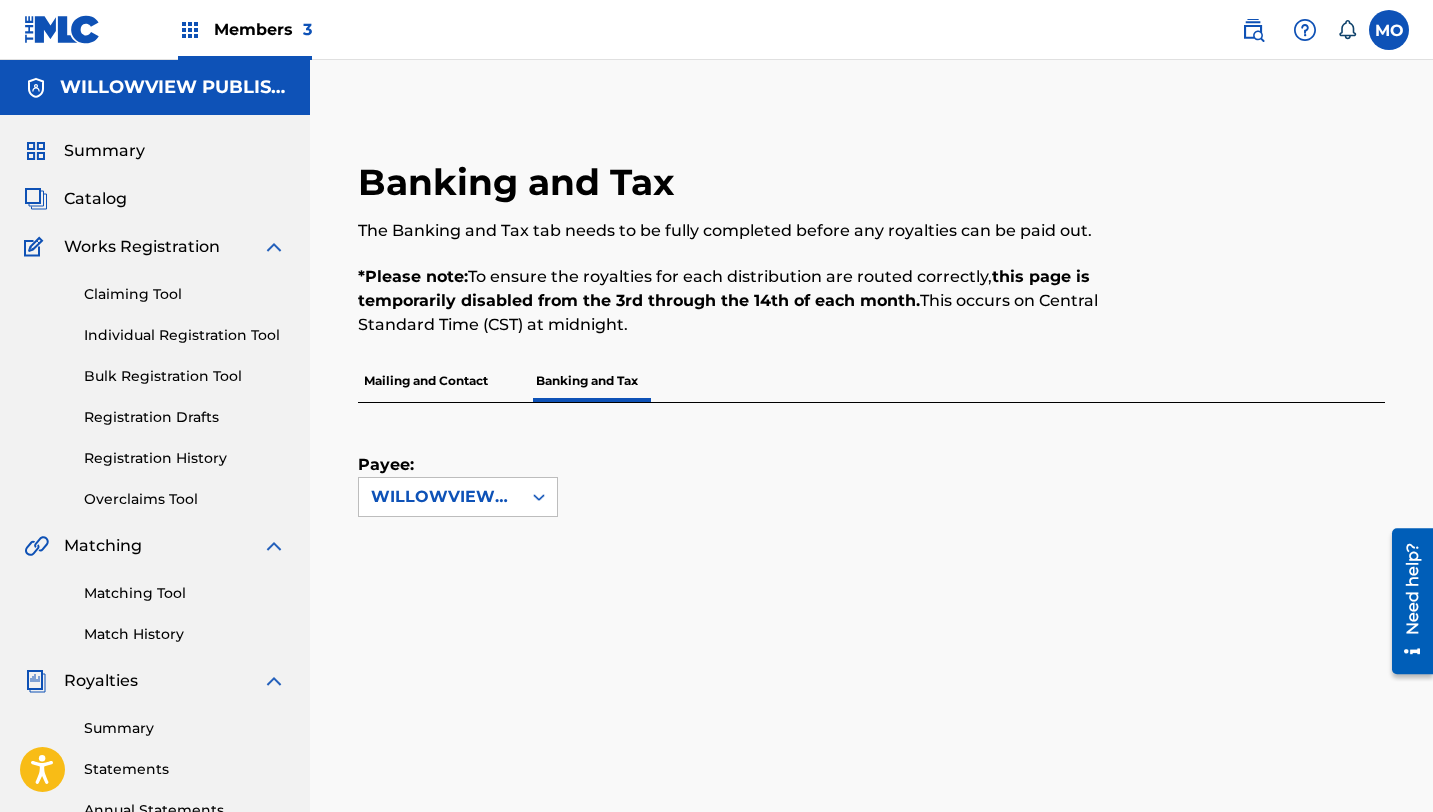 click on "Summary" at bounding box center (104, 151) 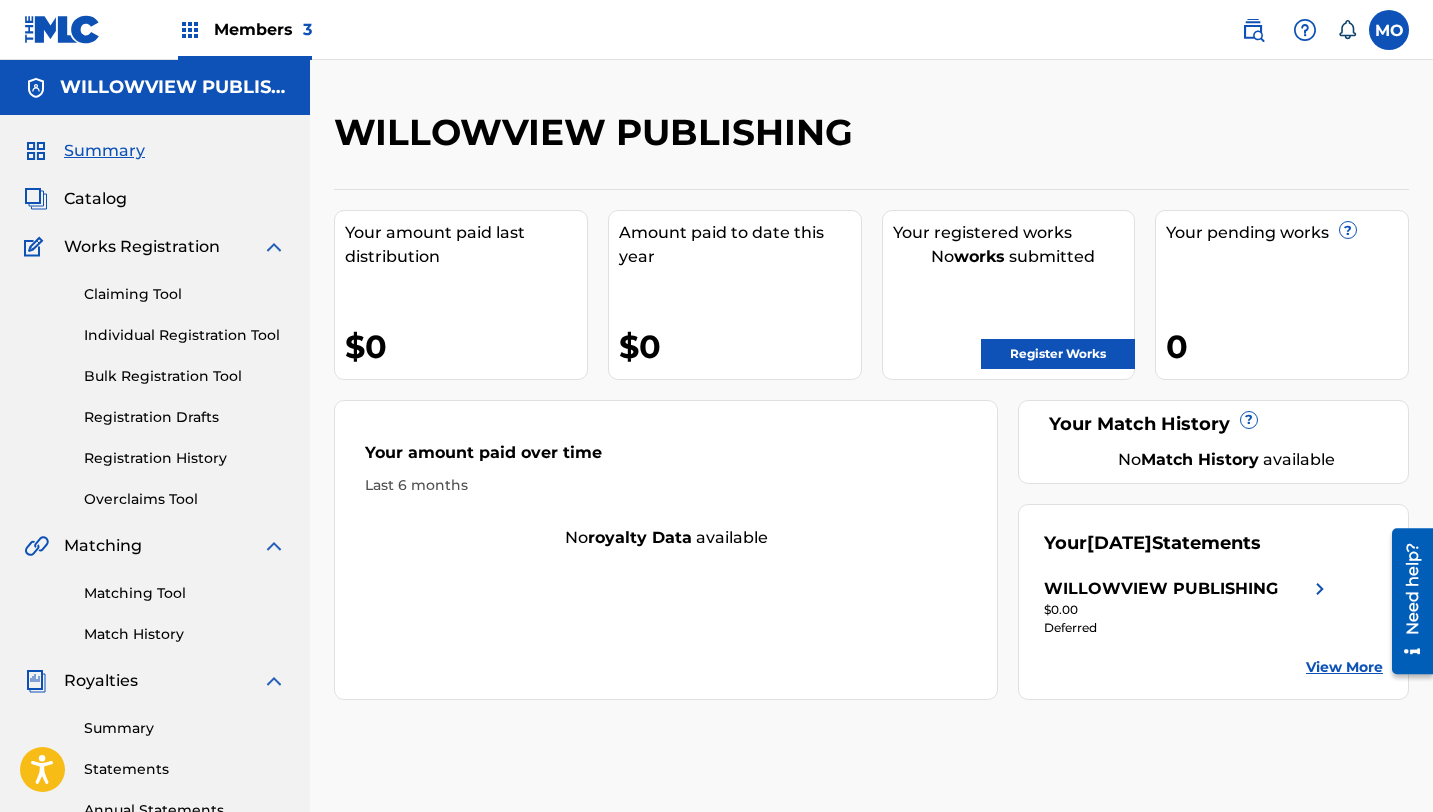 click on "Members    3" at bounding box center [263, 29] 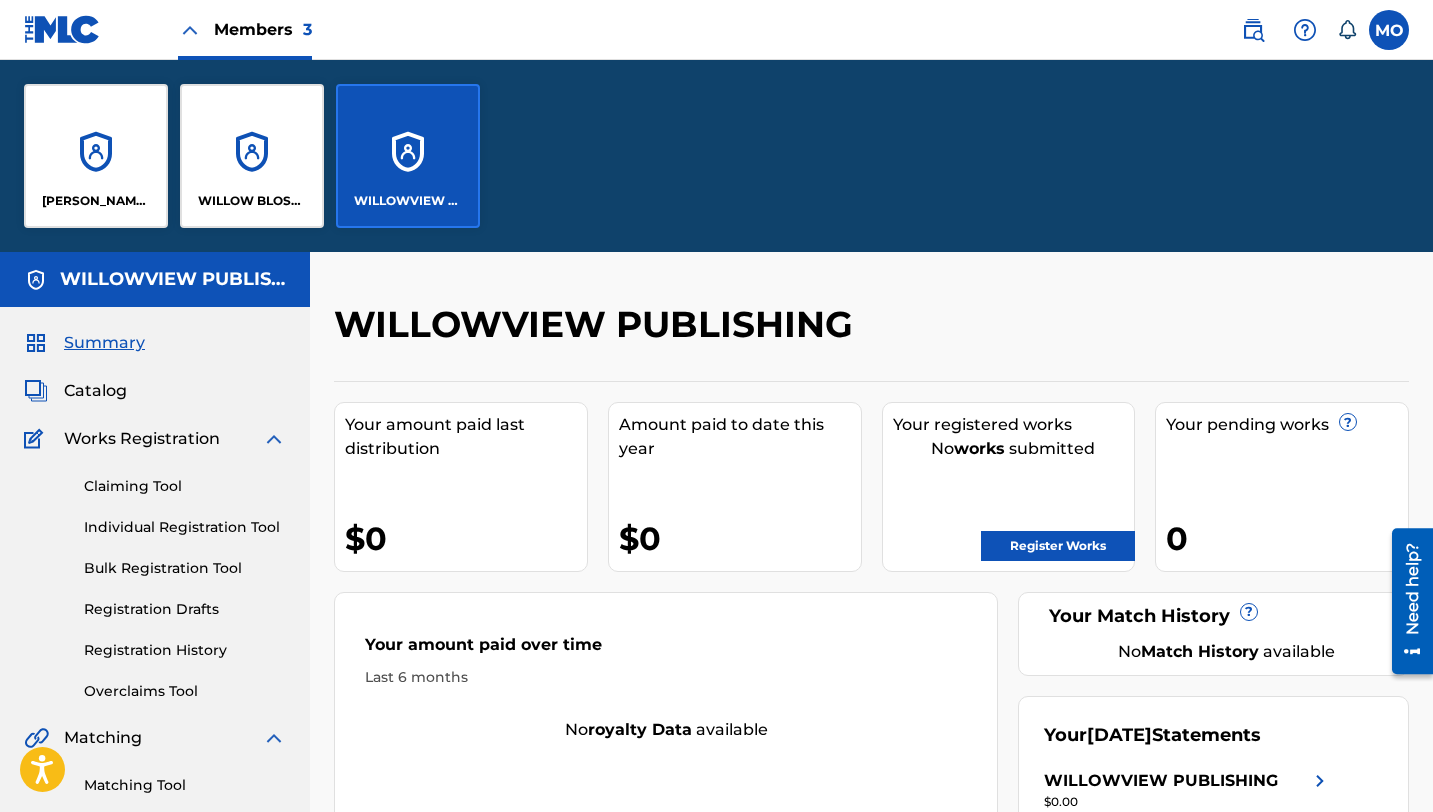 click on "[PERSON_NAME] PUBLISHING CO. R/H RECORDING CO. WILLOW BLOSSOM MUSIC WILLOWVIEW PUBLISHING" at bounding box center (716, 156) 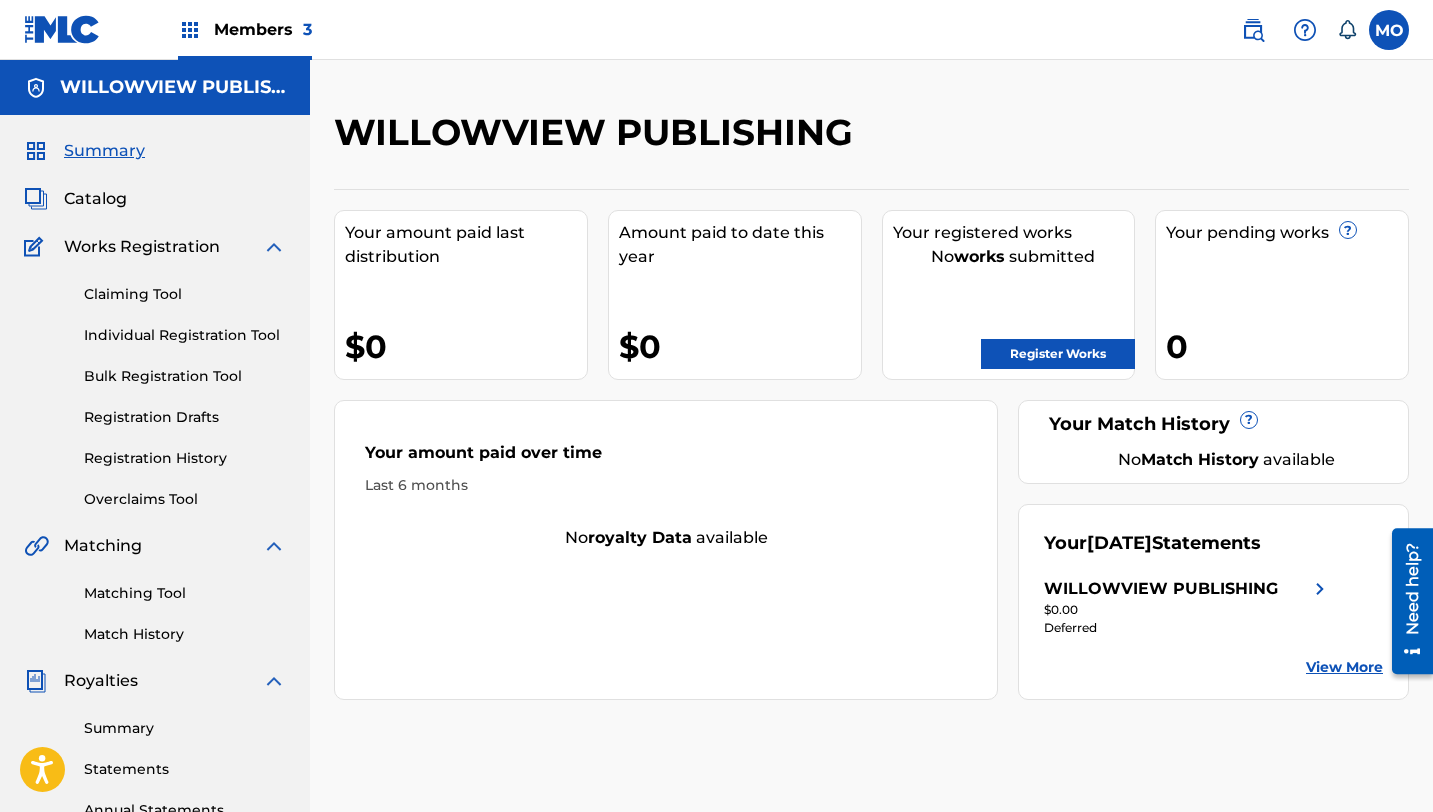 click on "Summary Catalog Works Registration Claiming Tool Individual Registration Tool Bulk Registration Tool Registration Drafts Registration History Overclaims Tool Matching Matching Tool Match History Royalties Summary Statements Annual Statements Rate Sheets Member Settings Banking Information Member Information User Permissions Contact Information Member Benefits" at bounding box center [155, 629] 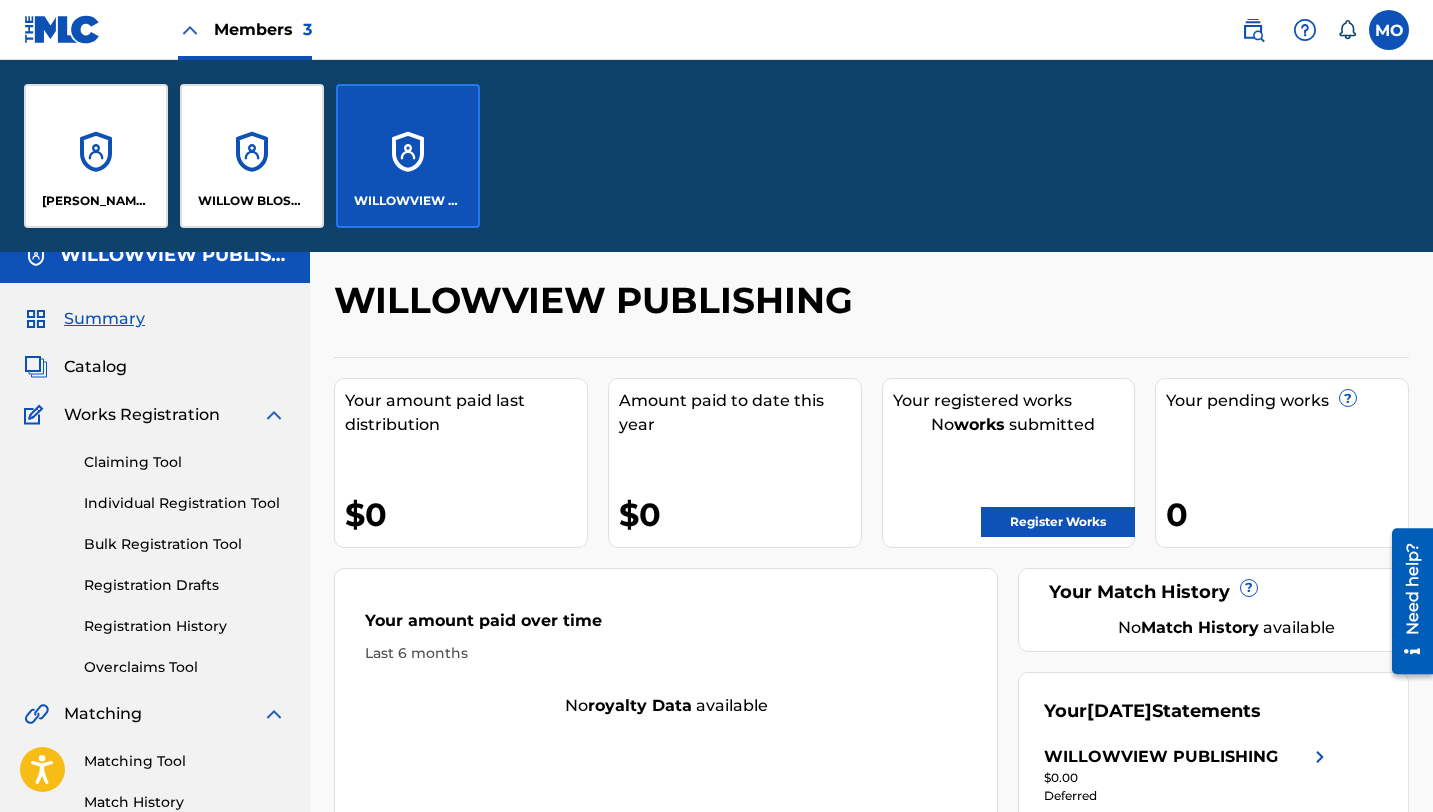 scroll, scrollTop: 0, scrollLeft: 0, axis: both 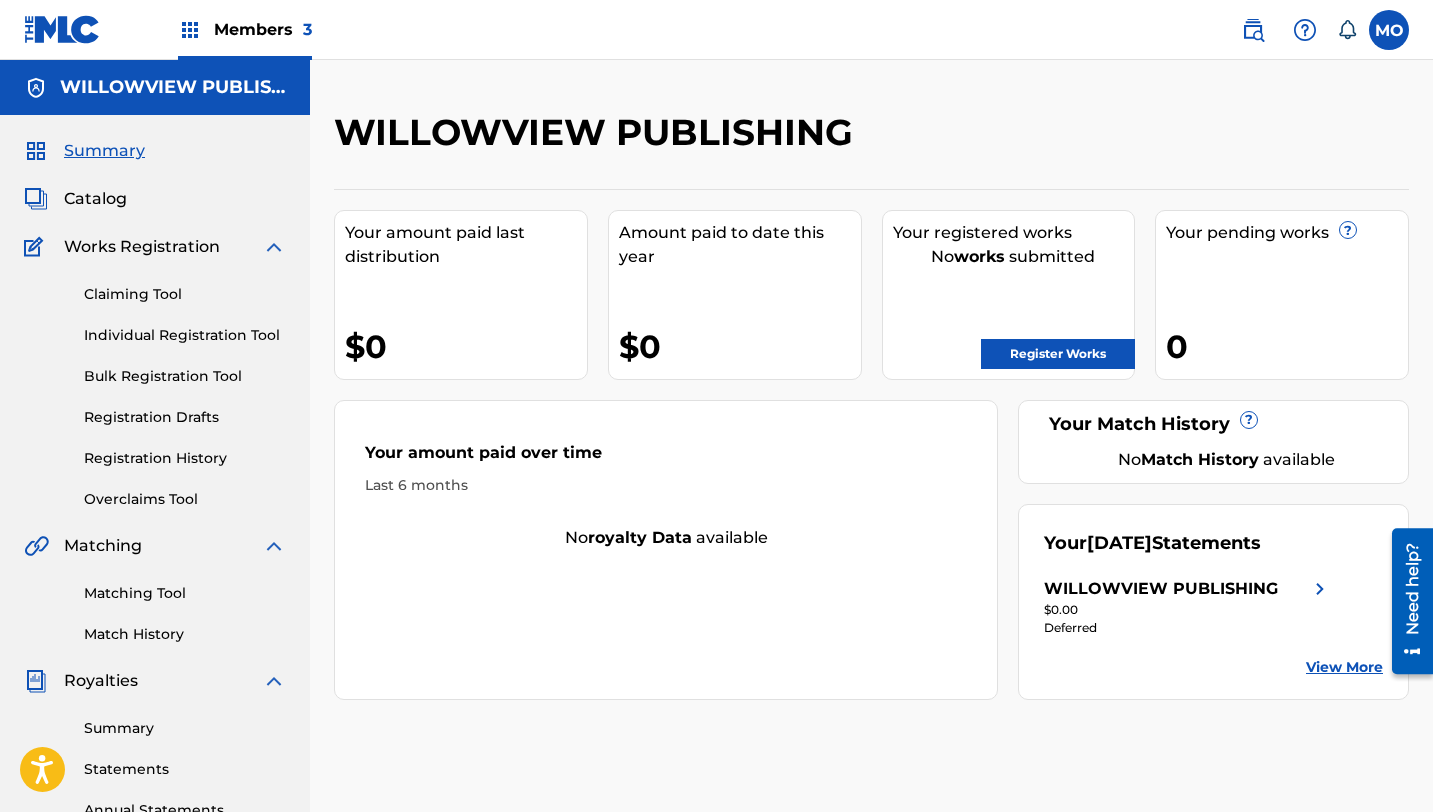 click on "Members    3" at bounding box center [245, 29] 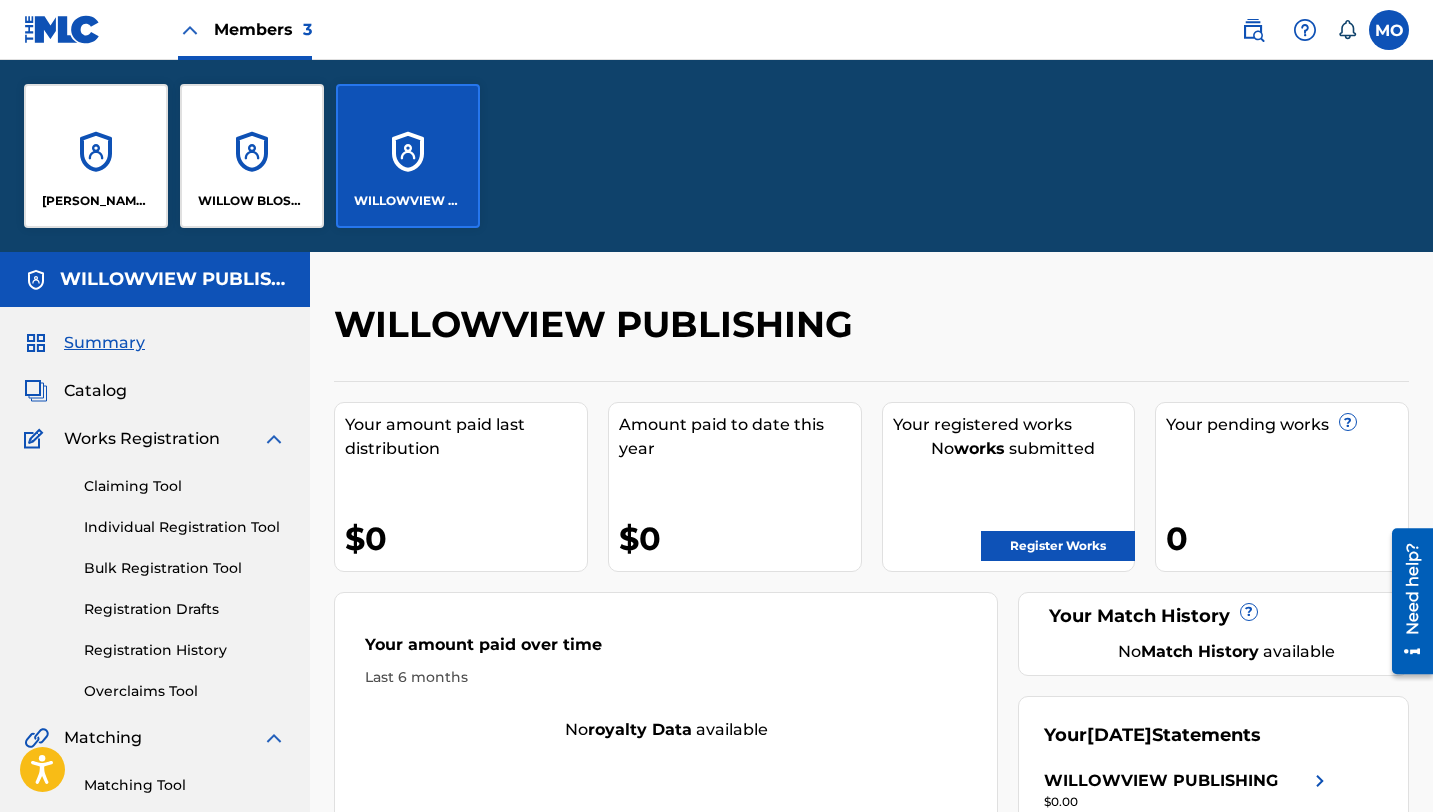 click on "WILLOW BLOSSOM MUSIC" at bounding box center [252, 201] 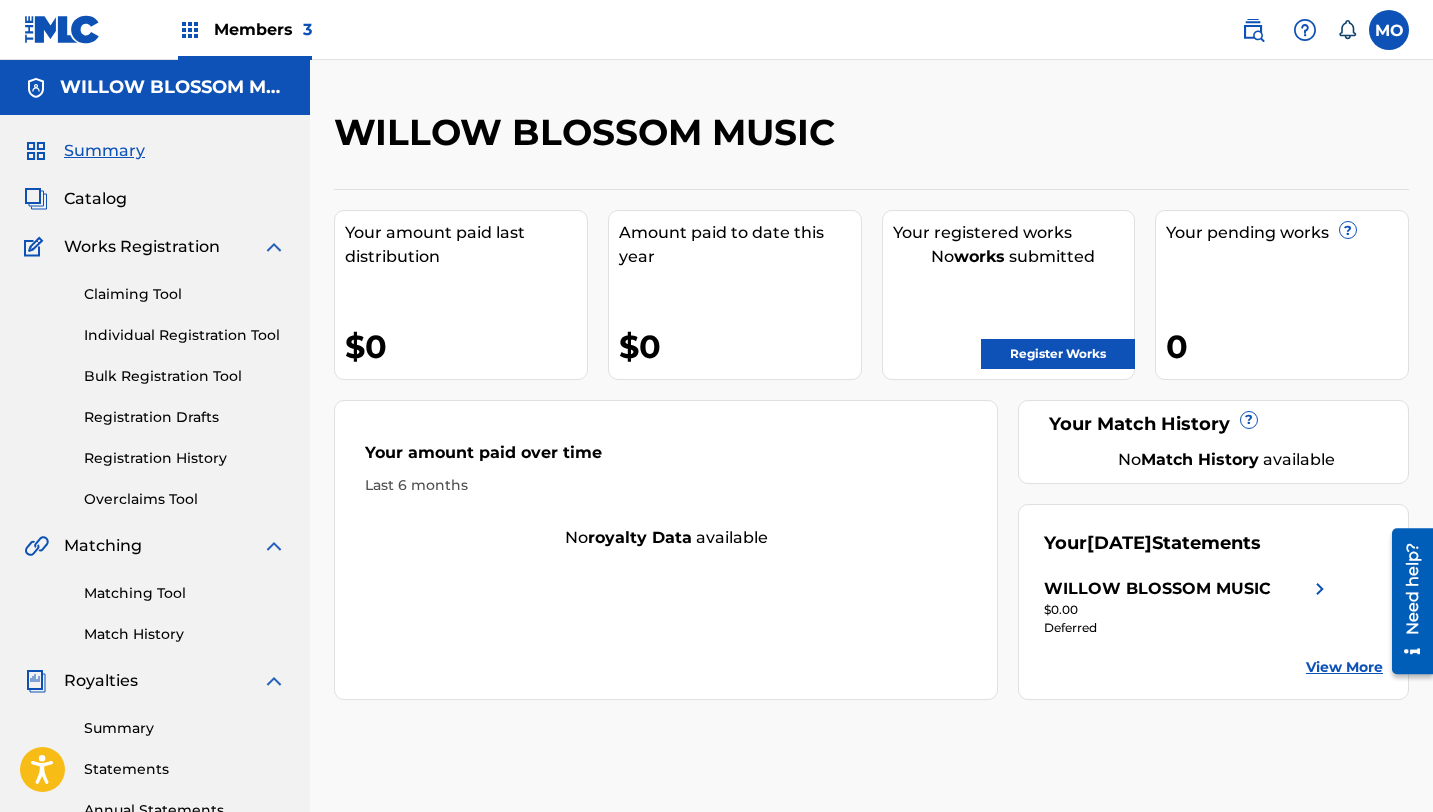 click on "View More" at bounding box center (1344, 667) 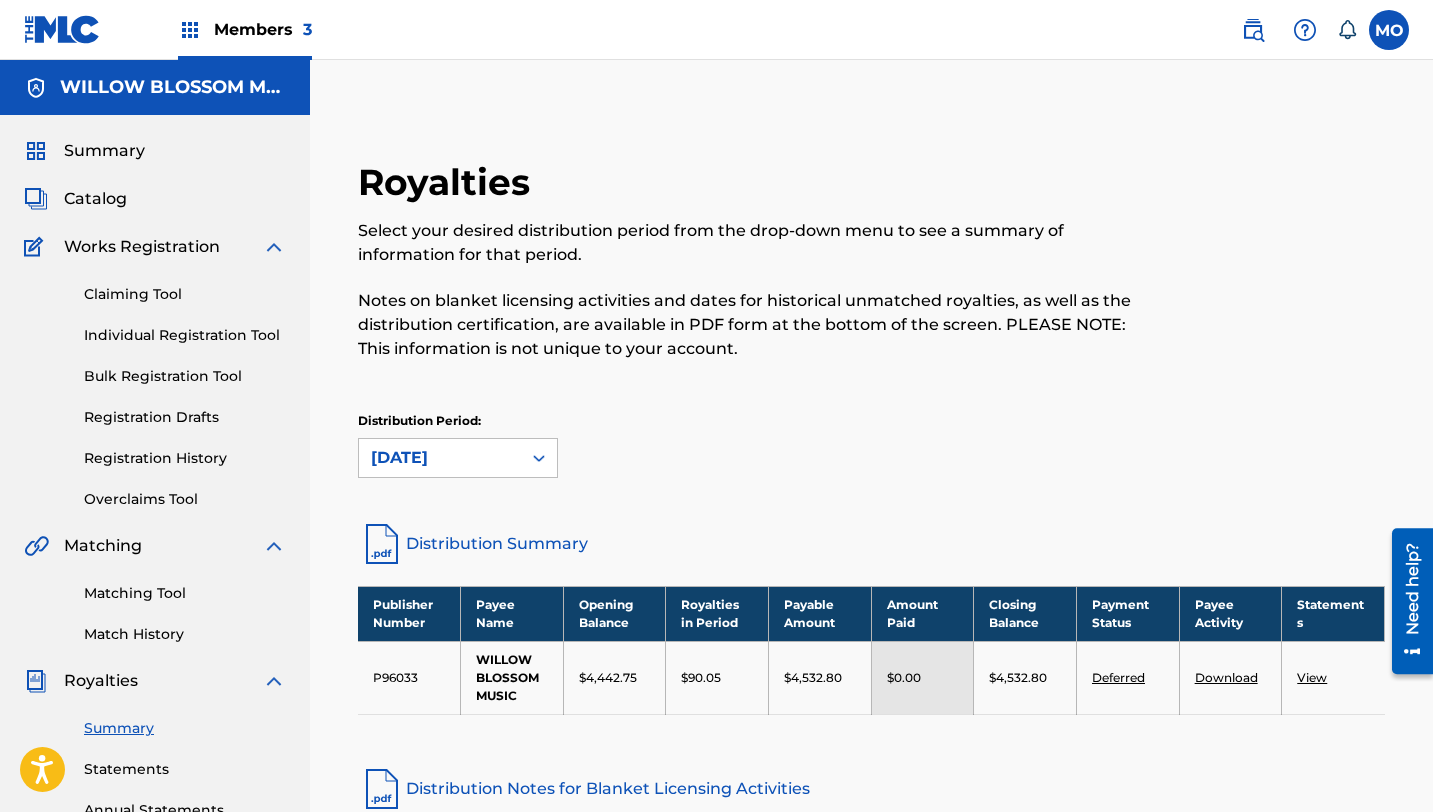 click on "Summary" at bounding box center [104, 151] 